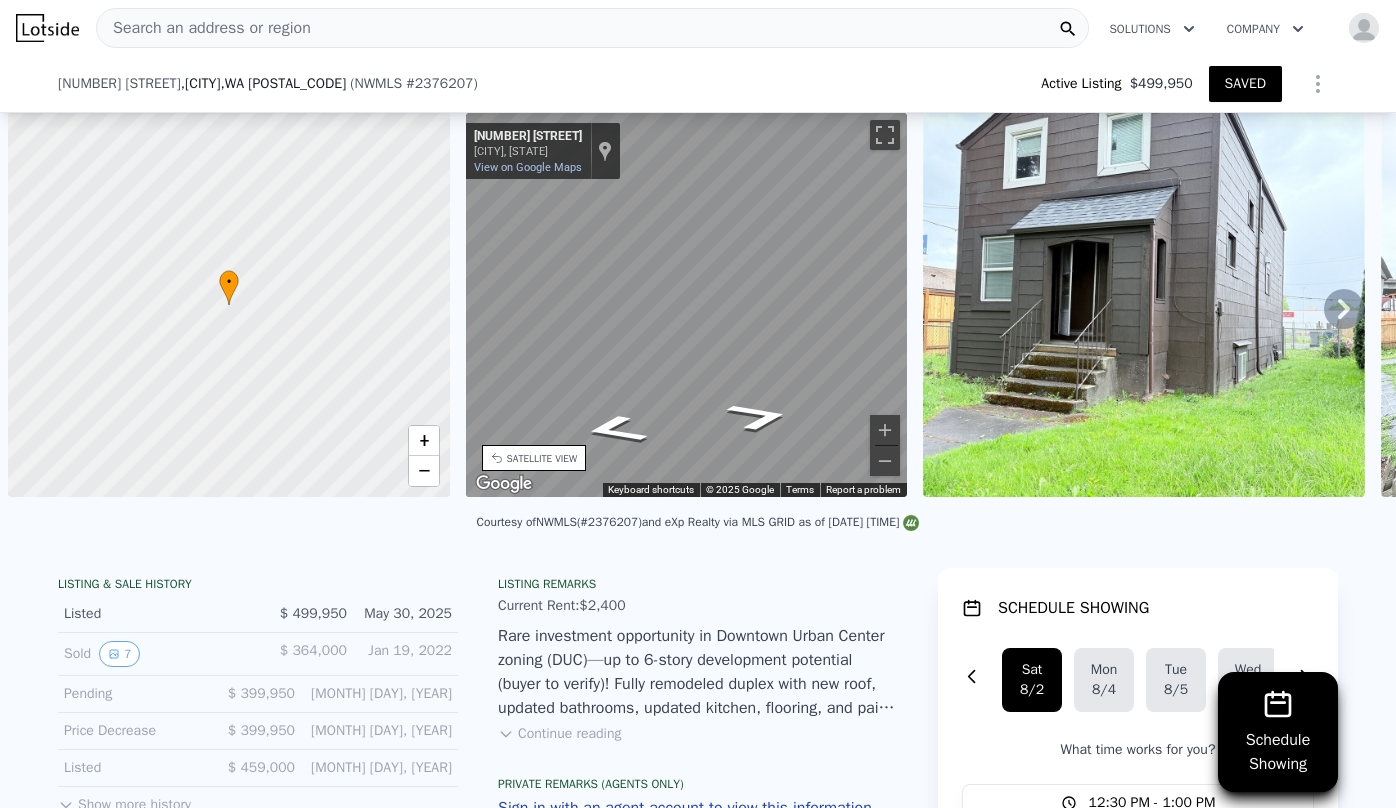 scroll, scrollTop: 0, scrollLeft: 0, axis: both 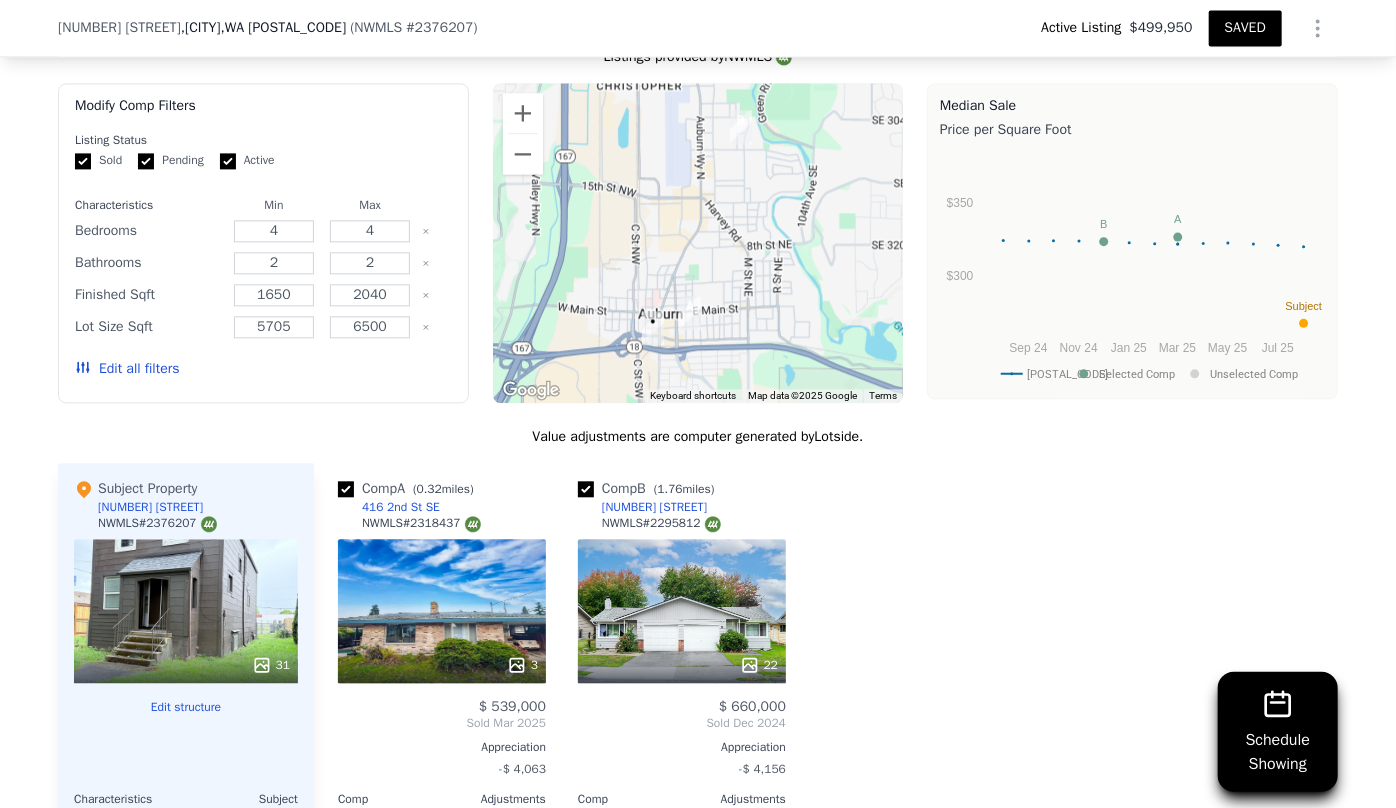 click 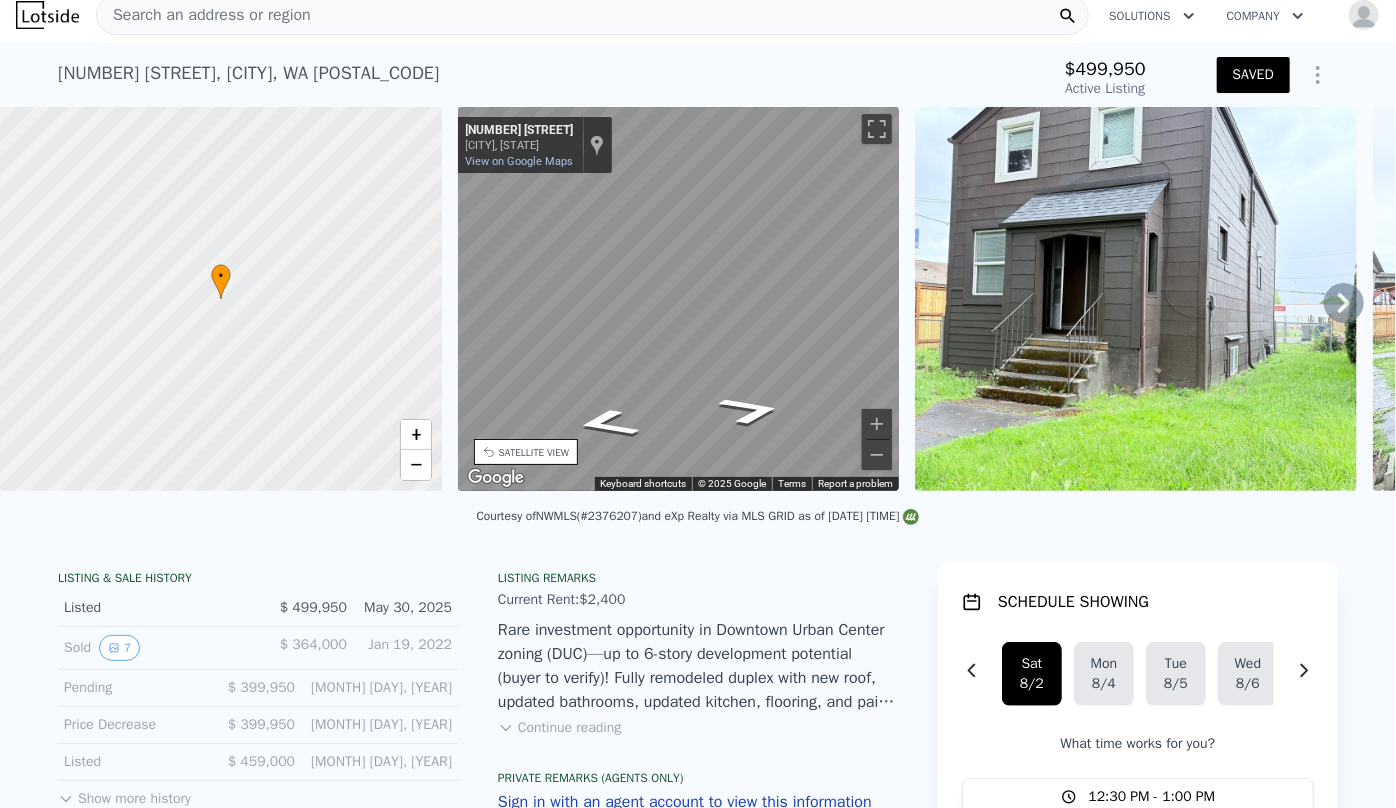 scroll, scrollTop: 0, scrollLeft: 0, axis: both 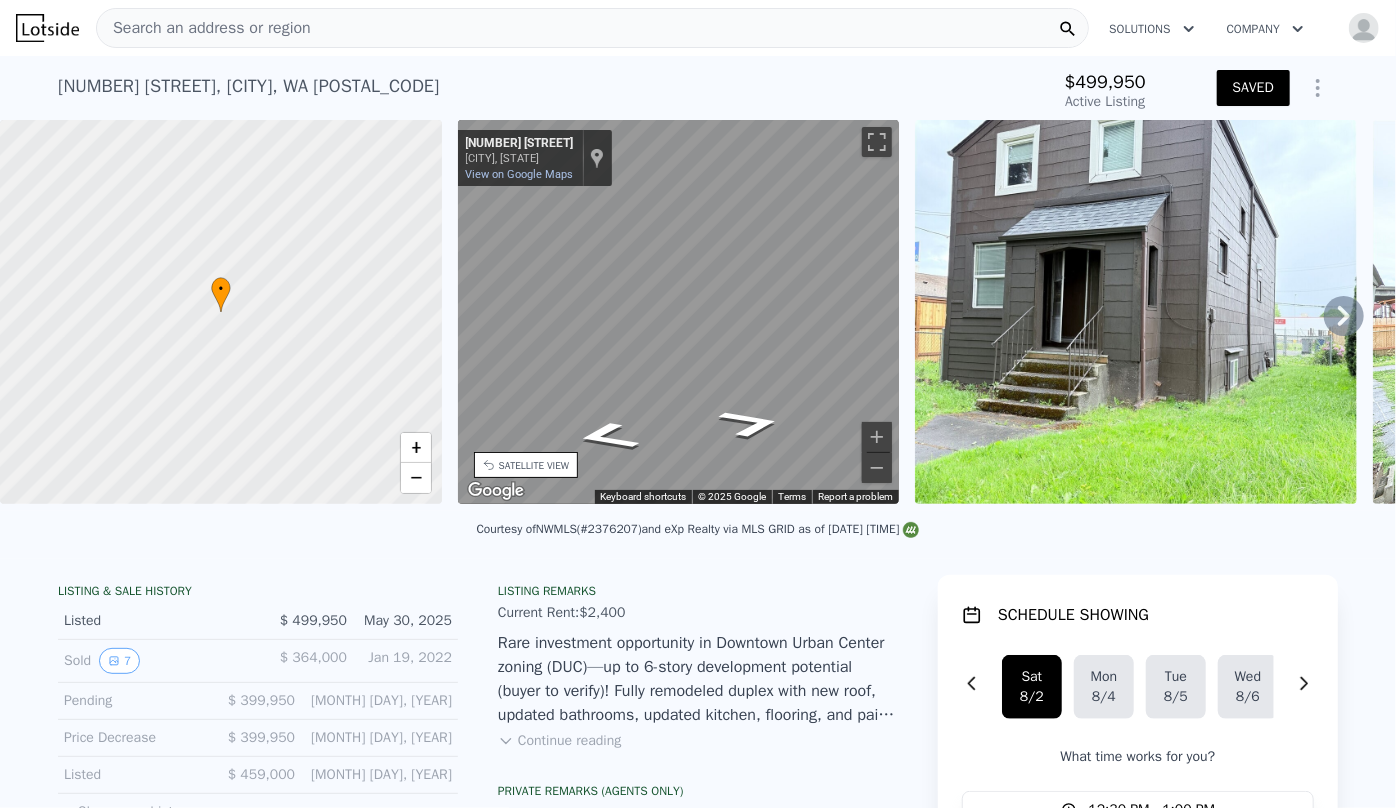 click at bounding box center (1364, 28) 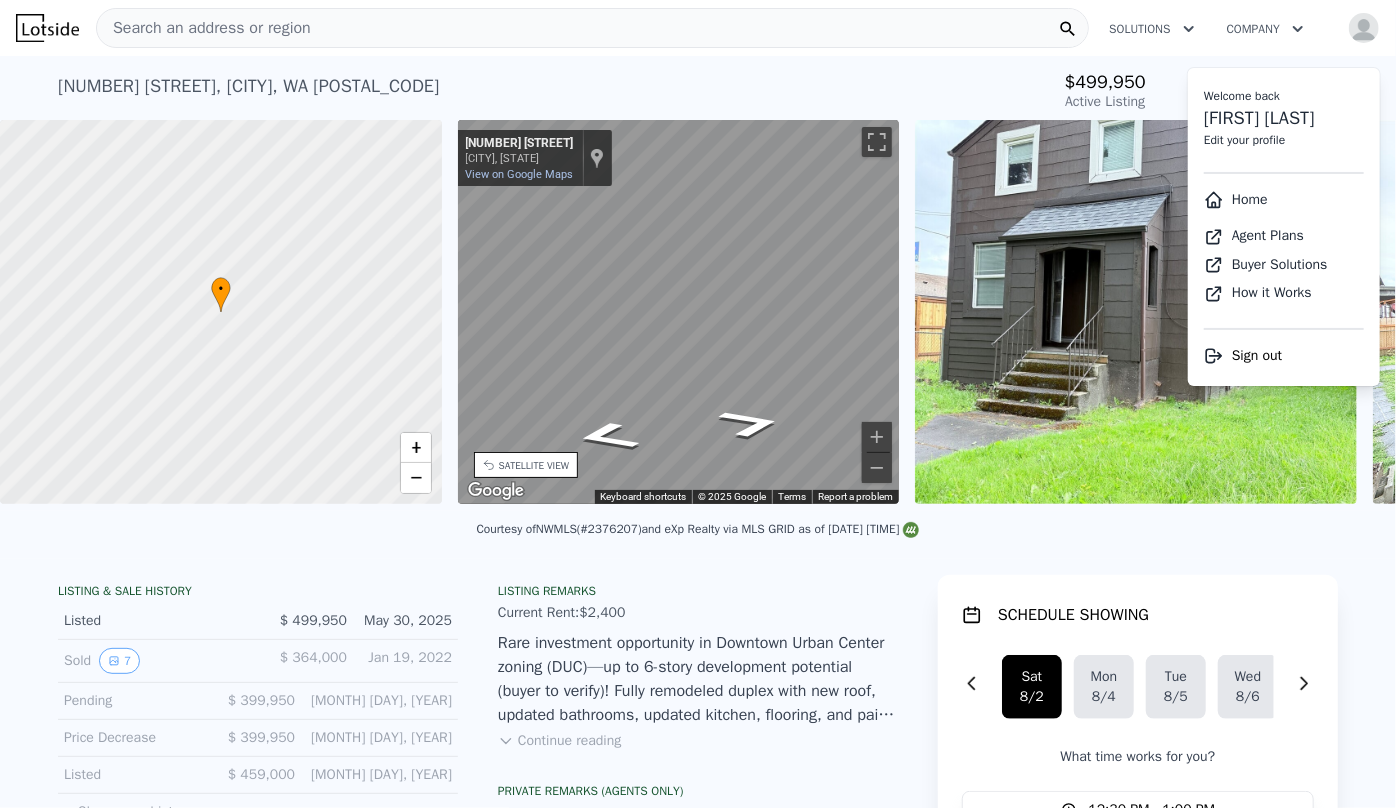 click on "Home" at bounding box center [1284, 200] 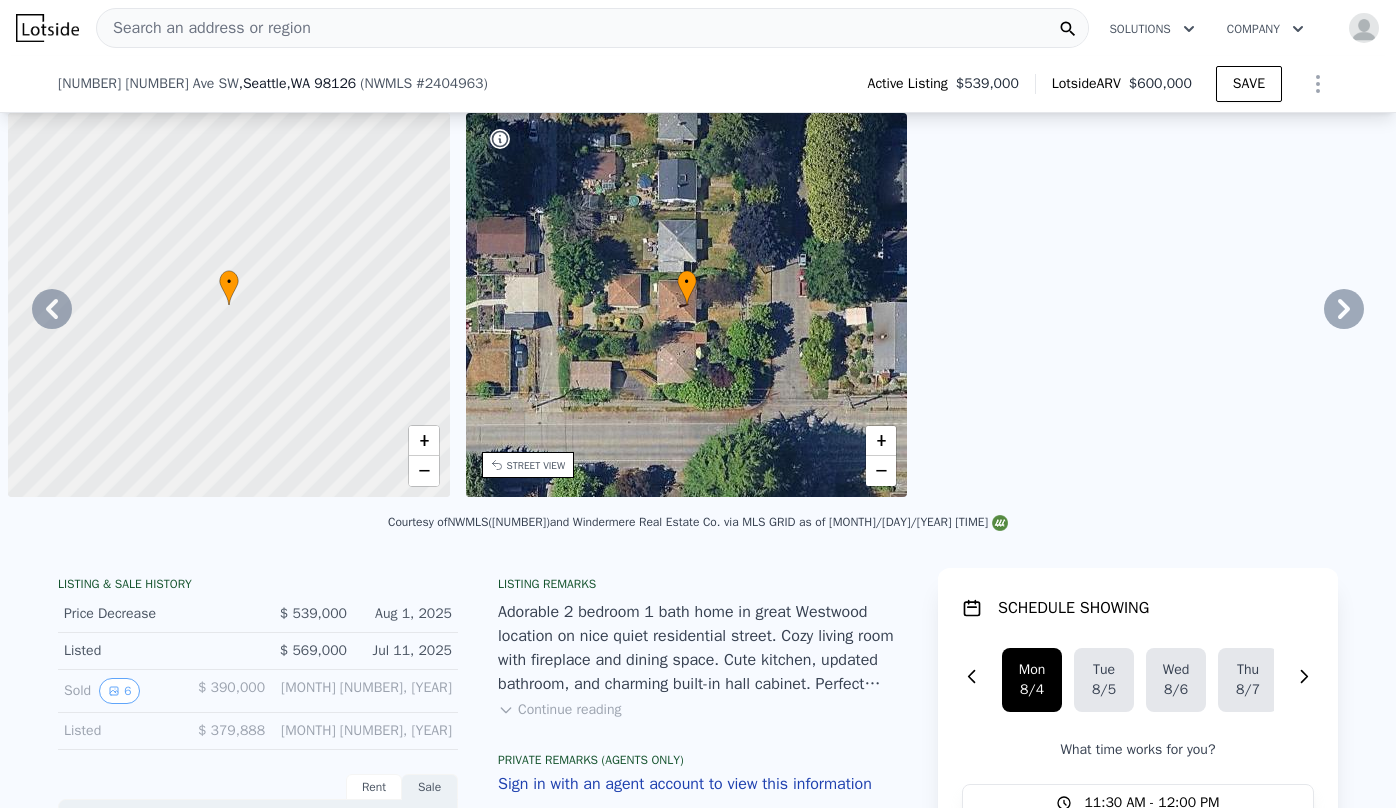 select on "30" 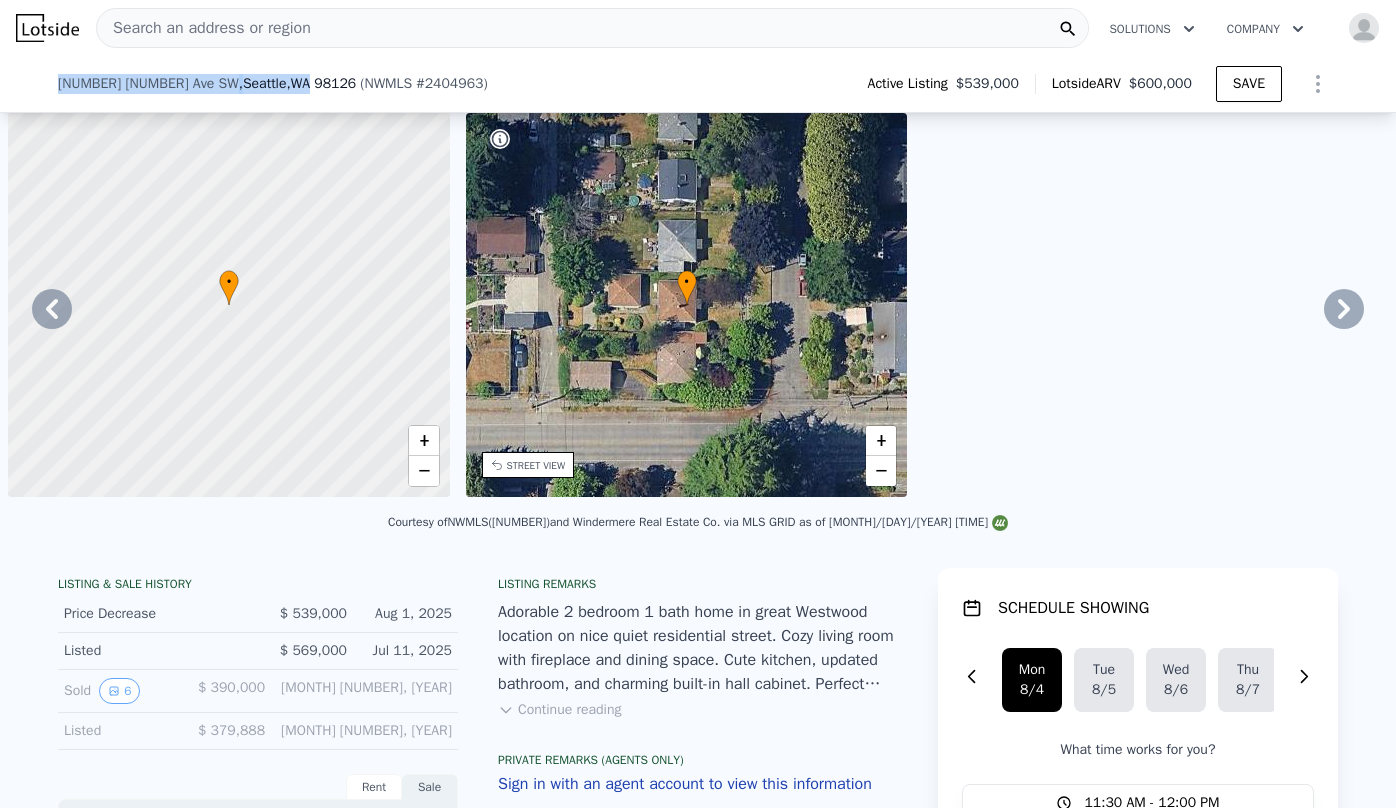 scroll, scrollTop: 0, scrollLeft: 0, axis: both 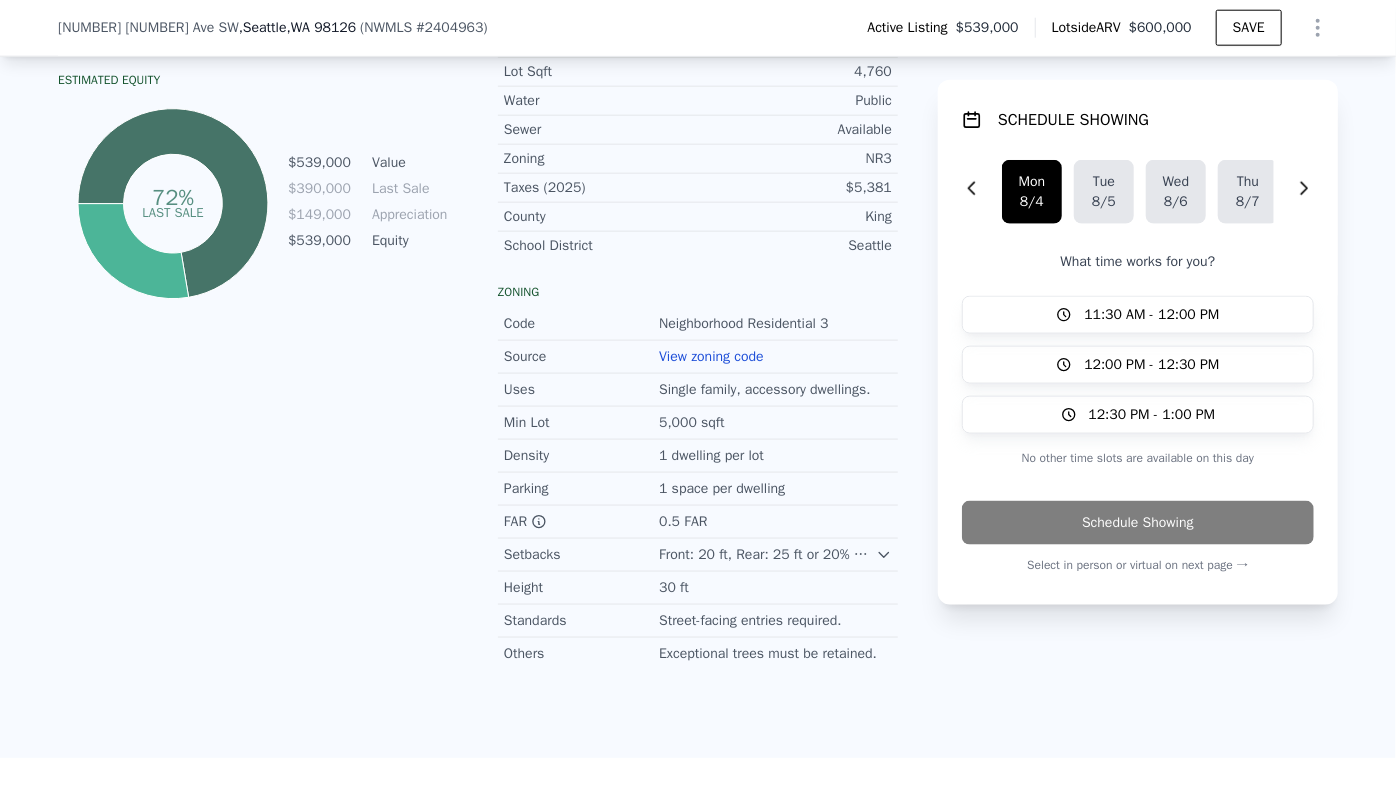 click on "NWMLS" at bounding box center (388, 27) 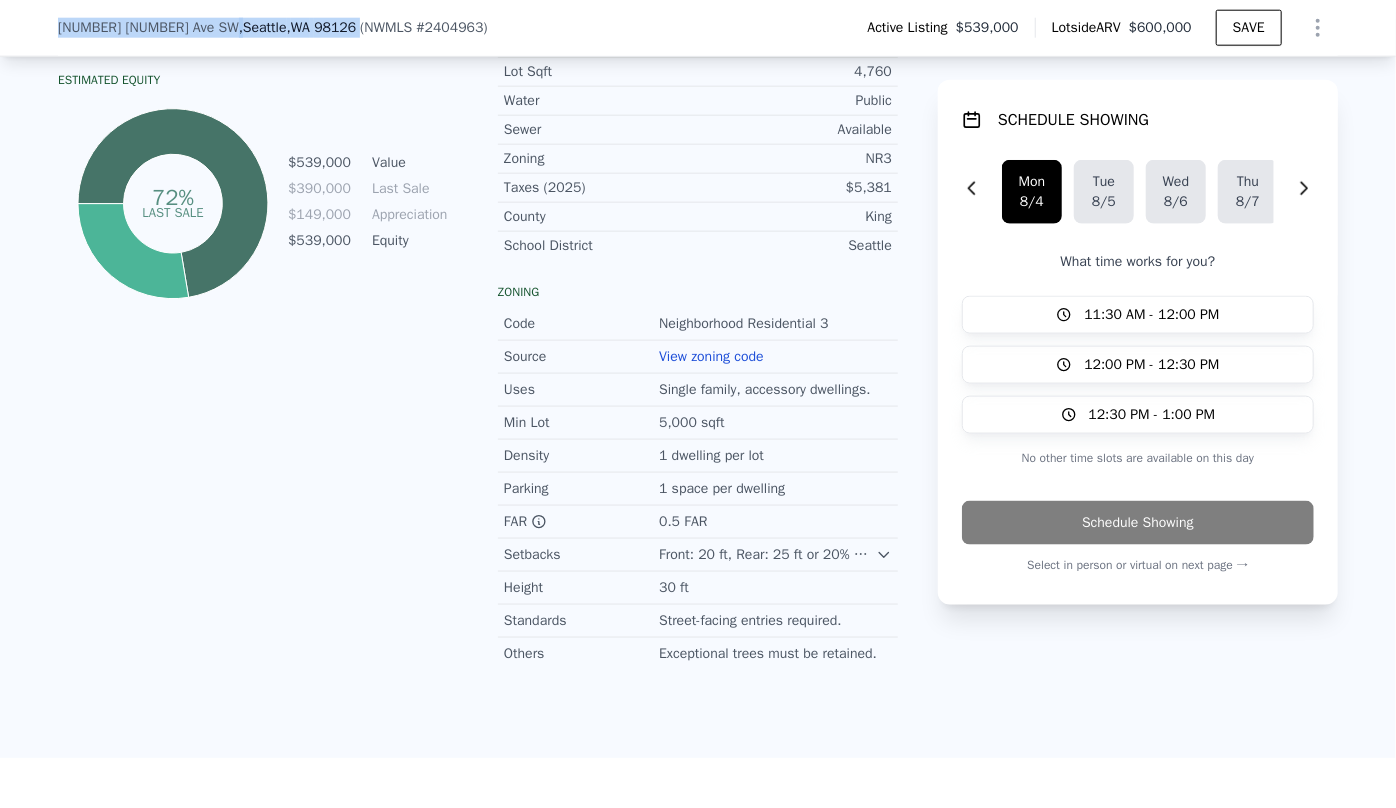drag, startPoint x: 42, startPoint y: 27, endPoint x: 291, endPoint y: 37, distance: 249.20073 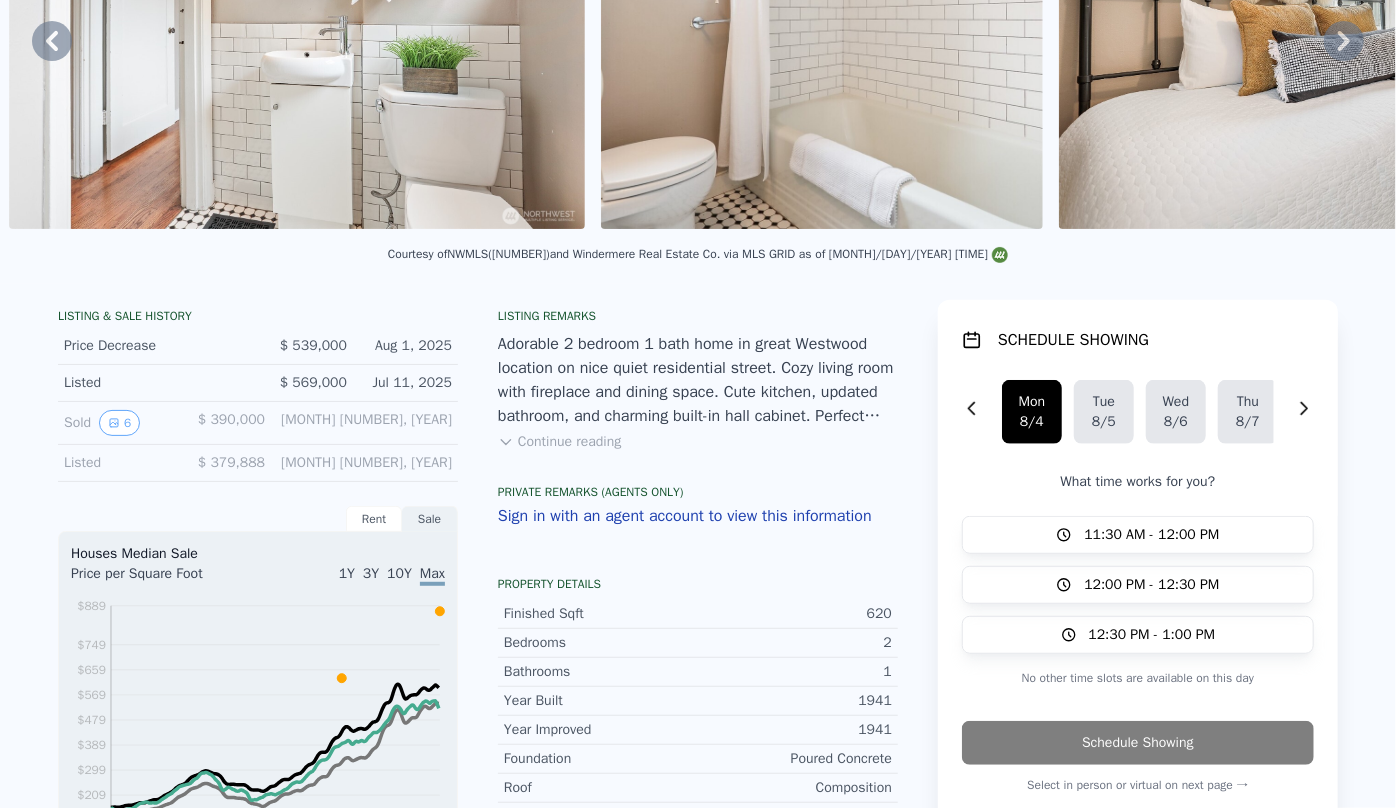 scroll, scrollTop: 0, scrollLeft: 0, axis: both 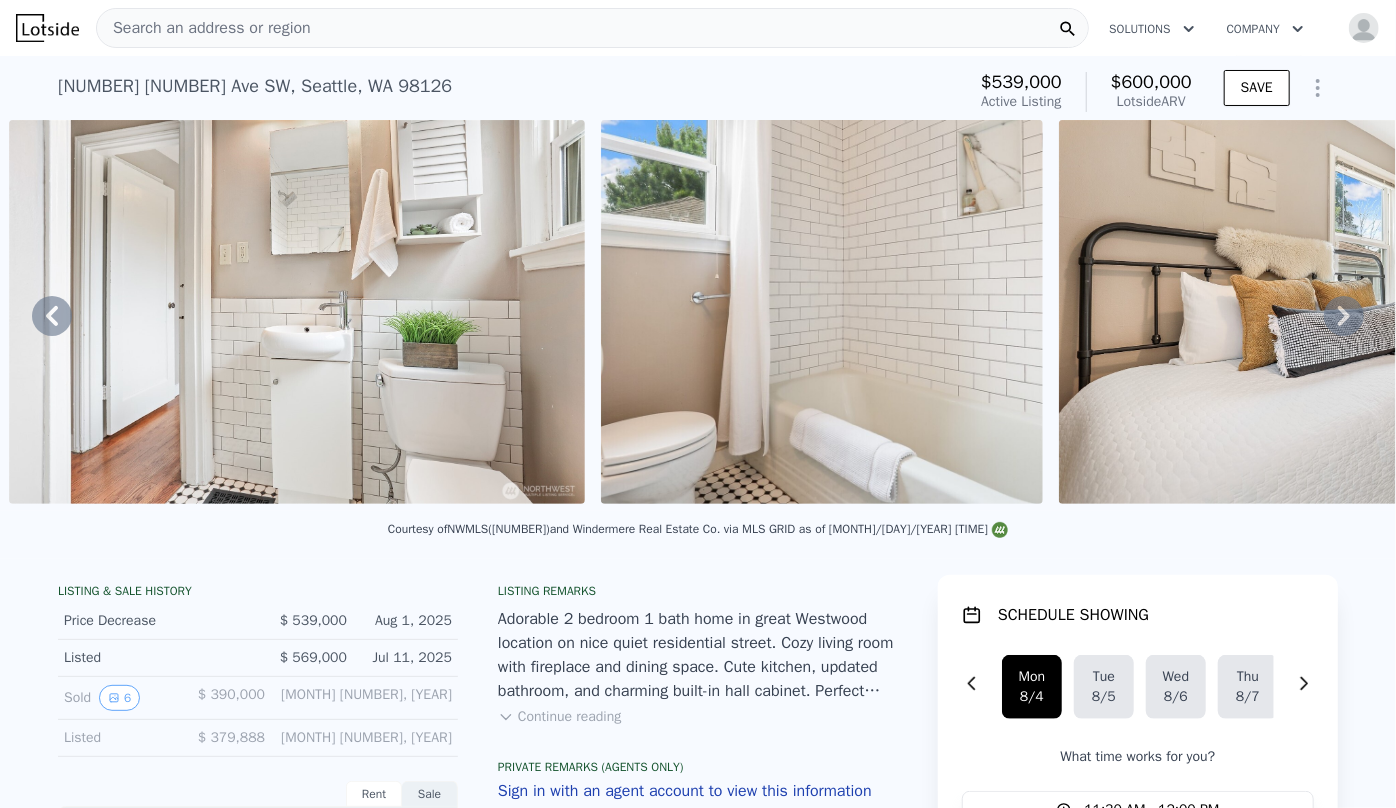 click at bounding box center (1364, 28) 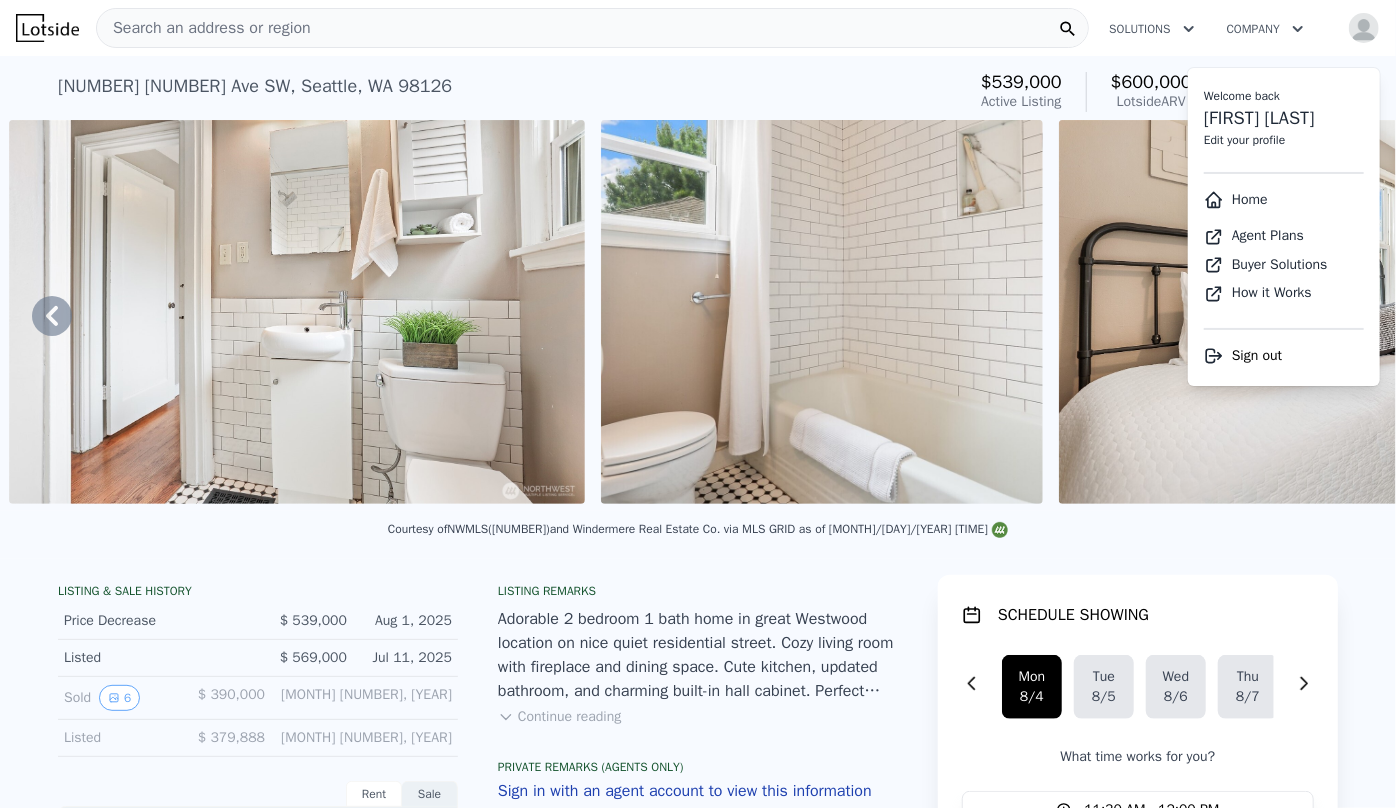 click on "Home" at bounding box center [1236, 199] 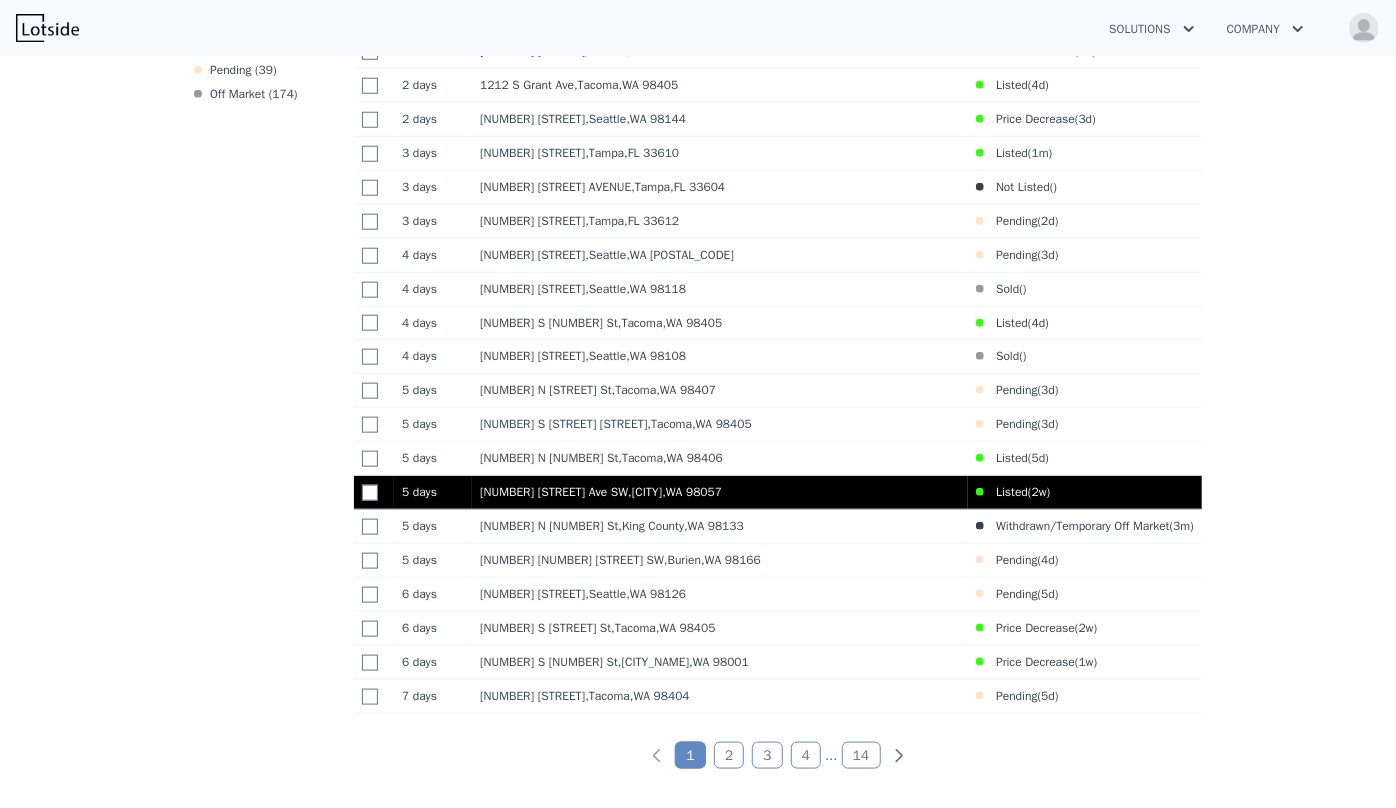 scroll, scrollTop: 1000, scrollLeft: 0, axis: vertical 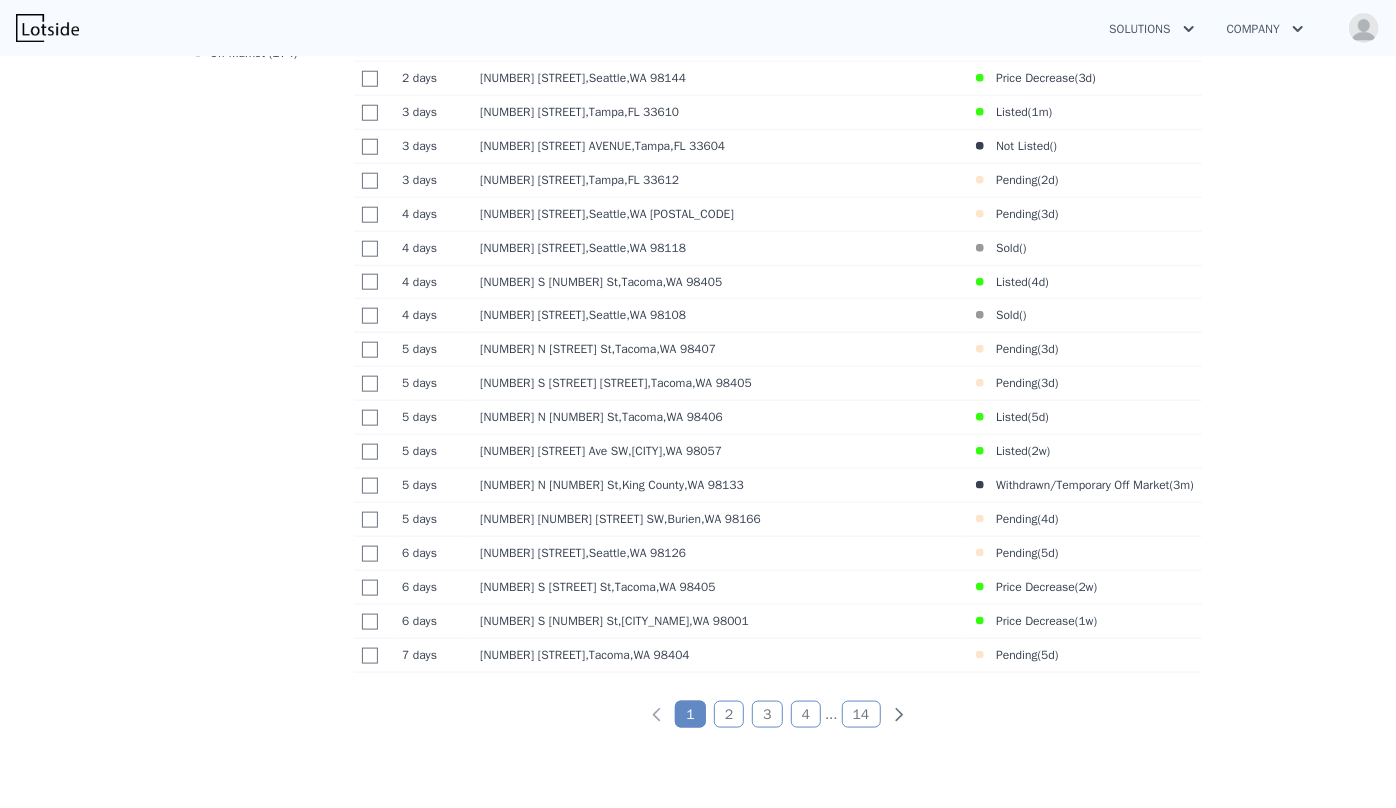 click on "2" at bounding box center [729, 714] 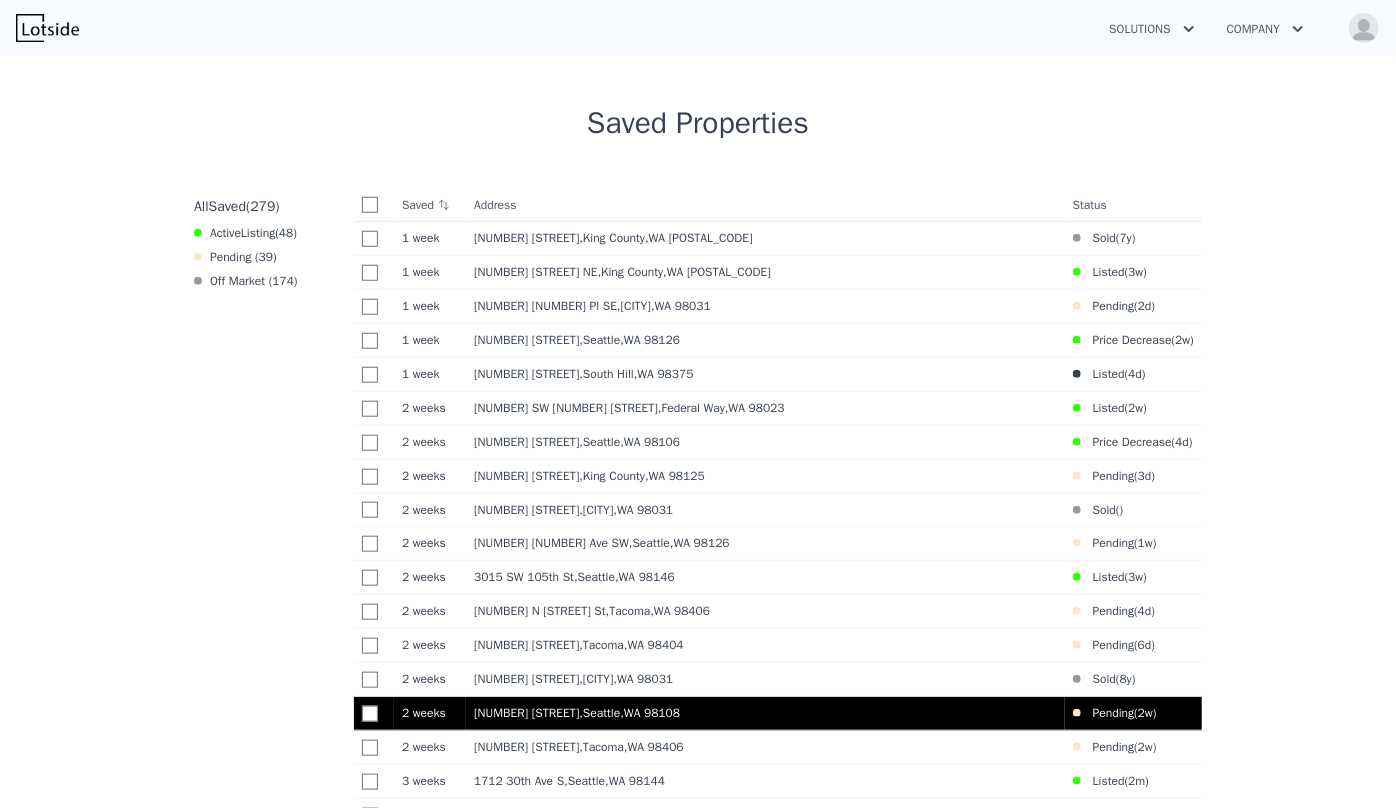 scroll, scrollTop: 764, scrollLeft: 0, axis: vertical 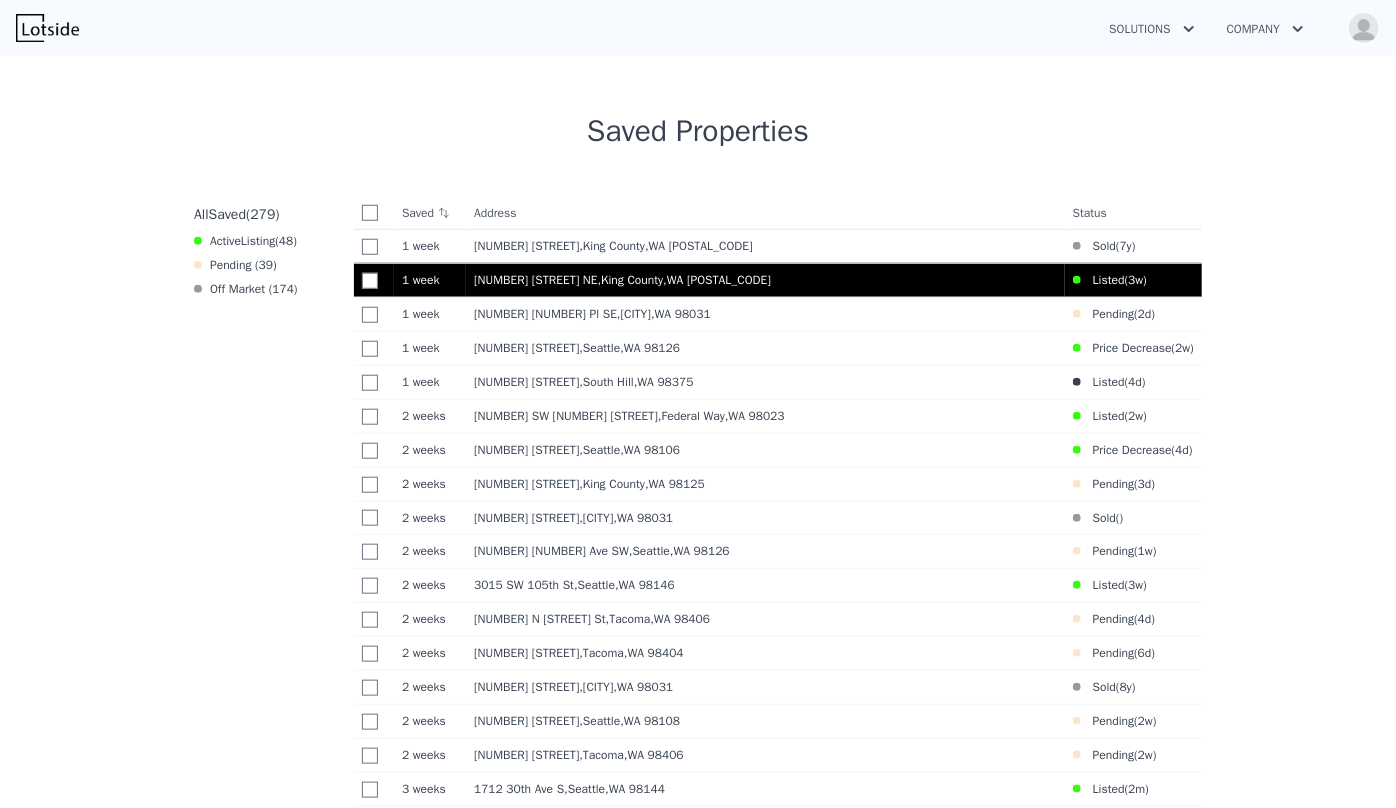 click on "[NUMBER] [STREET] Ave NE , King County , WA [POSTAL_CODE]" at bounding box center [765, 280] 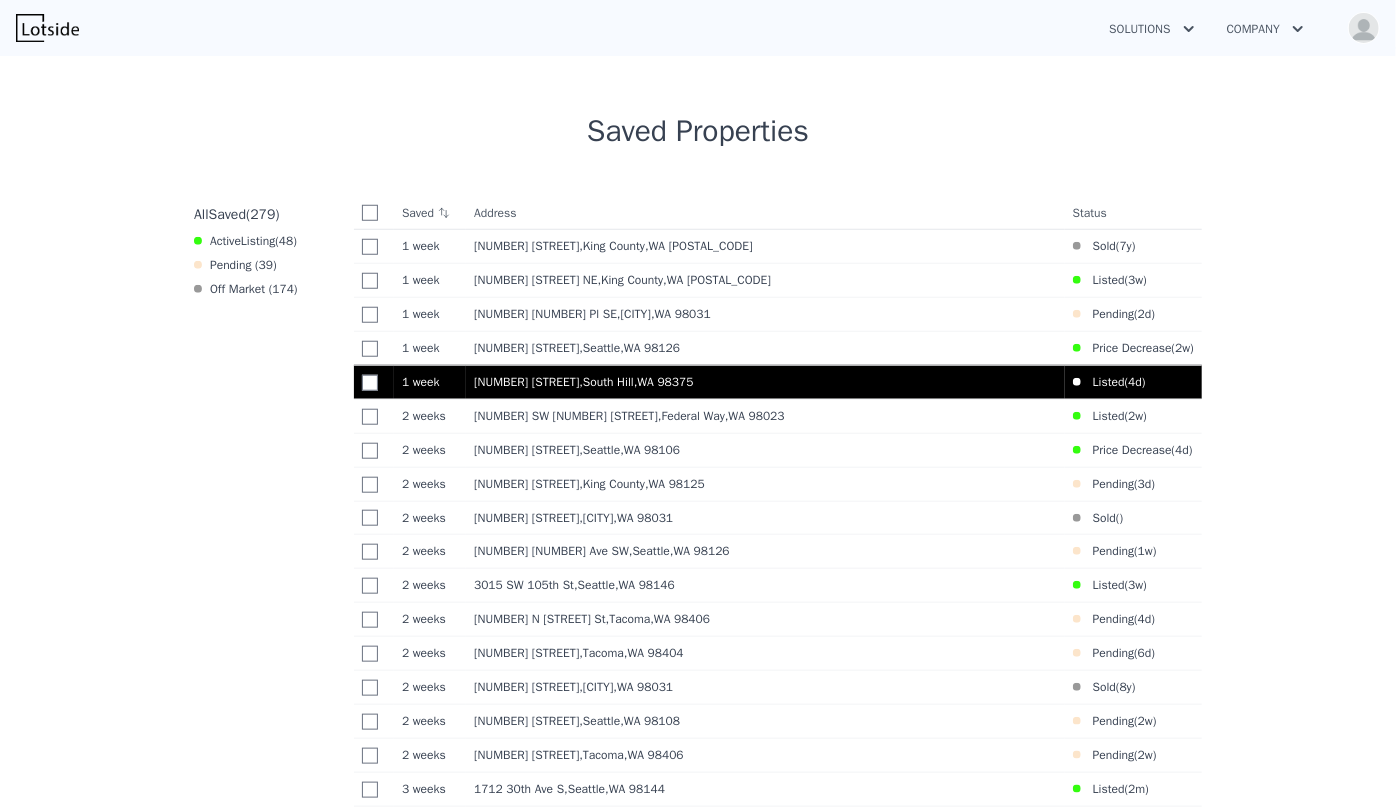 click on "[NUMBER] [STREET] , [CITY] , [STATE] [POSTAL_CODE]" at bounding box center [765, 382] 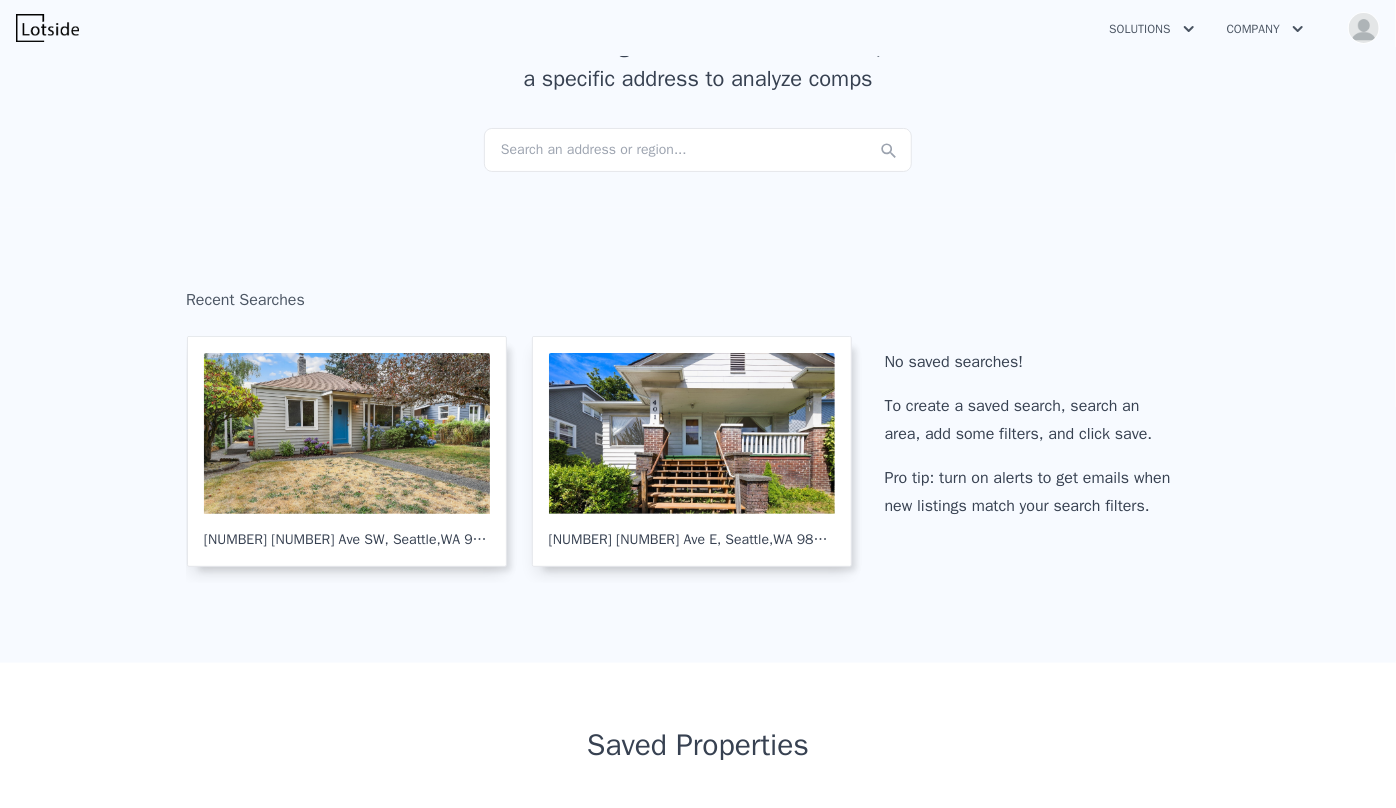 scroll, scrollTop: 0, scrollLeft: 0, axis: both 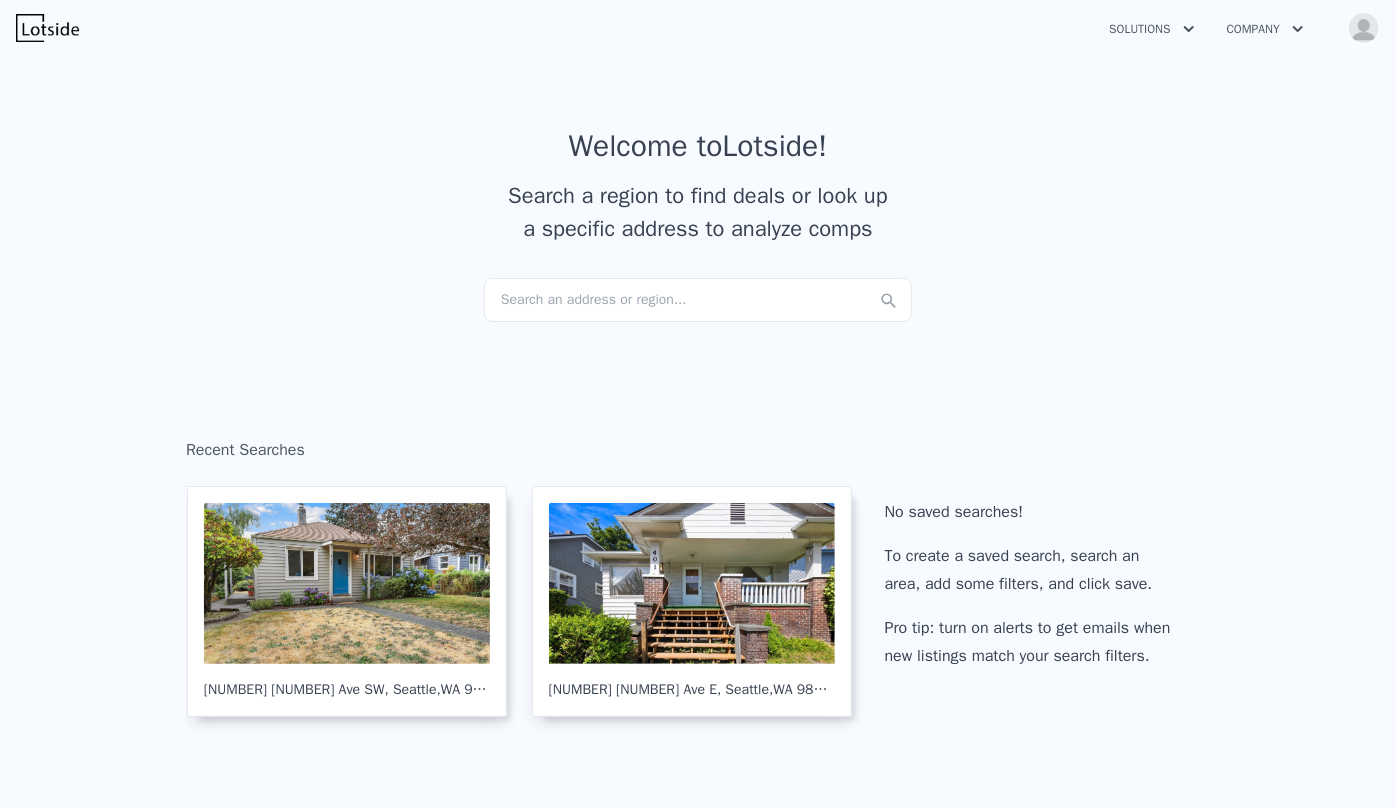 click on "Search an address or region..." at bounding box center [698, 300] 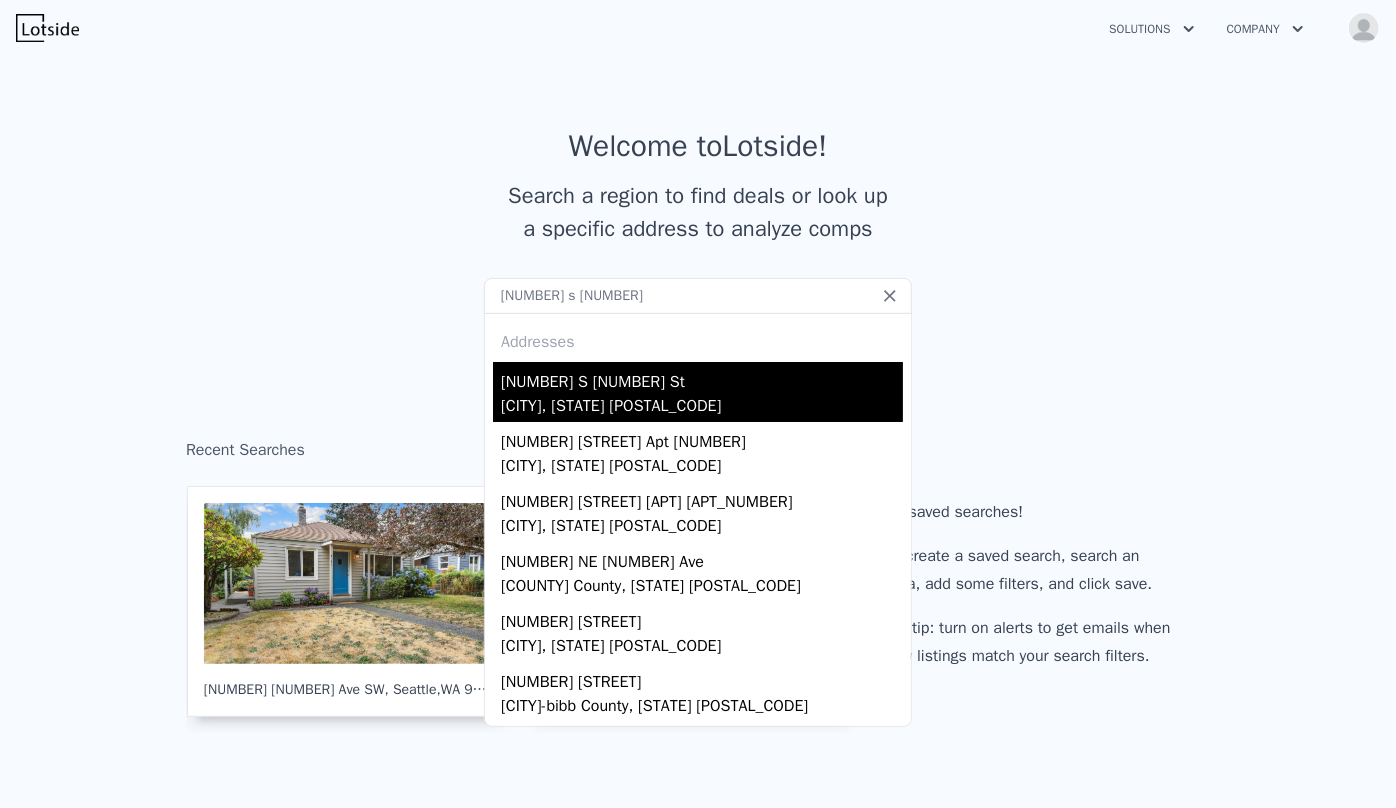 type on "[NUMBER] s [NUMBER]" 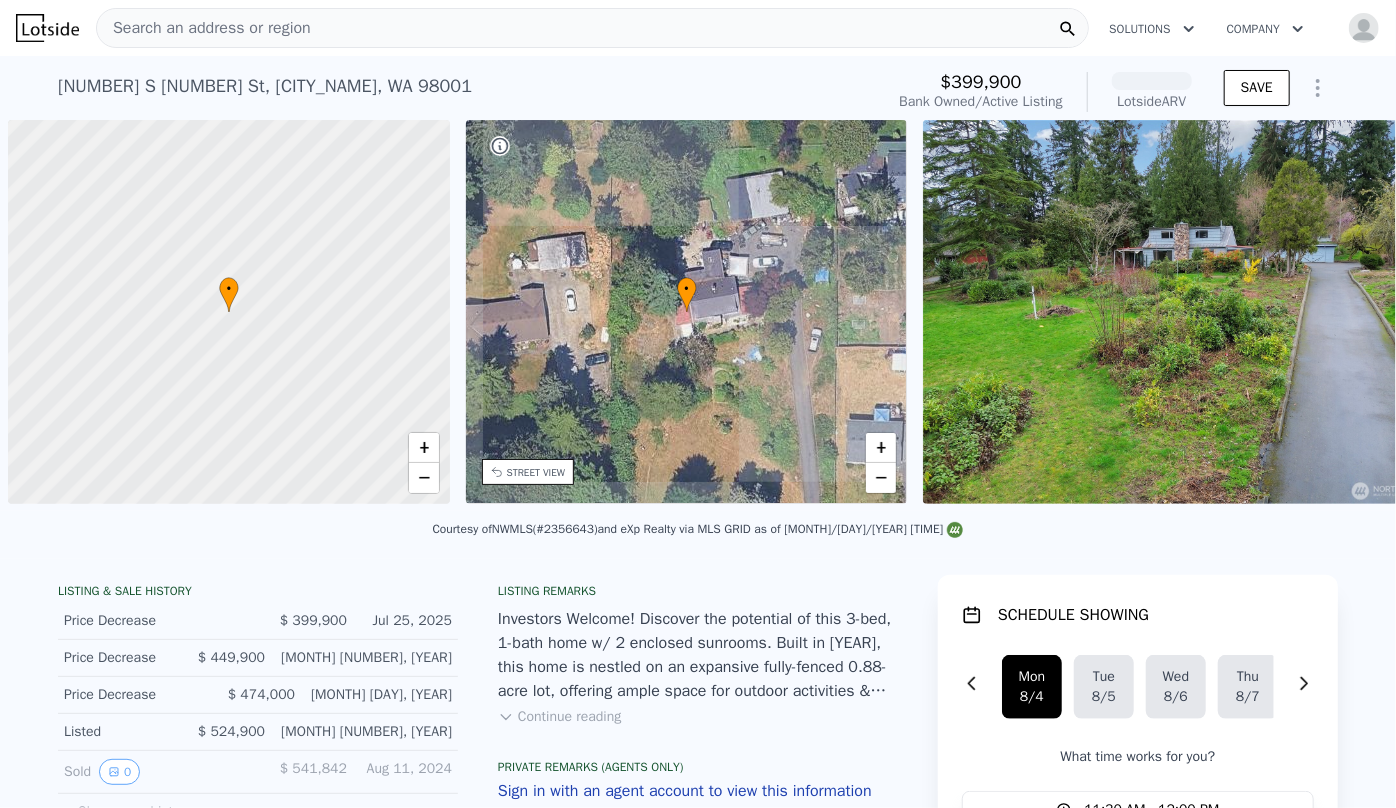 scroll, scrollTop: 0, scrollLeft: 8, axis: horizontal 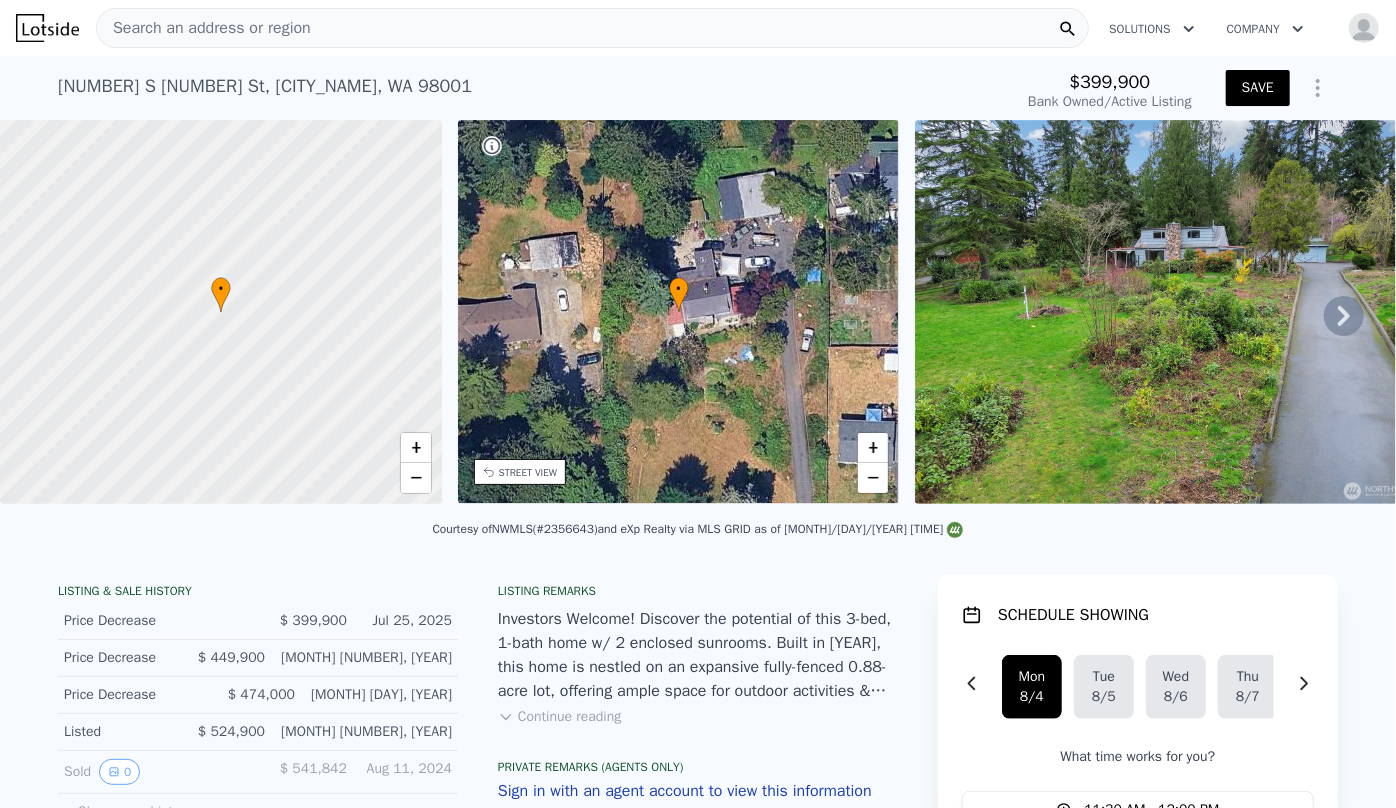 drag, startPoint x: 570, startPoint y: 5, endPoint x: 628, endPoint y: 42, distance: 68.7968 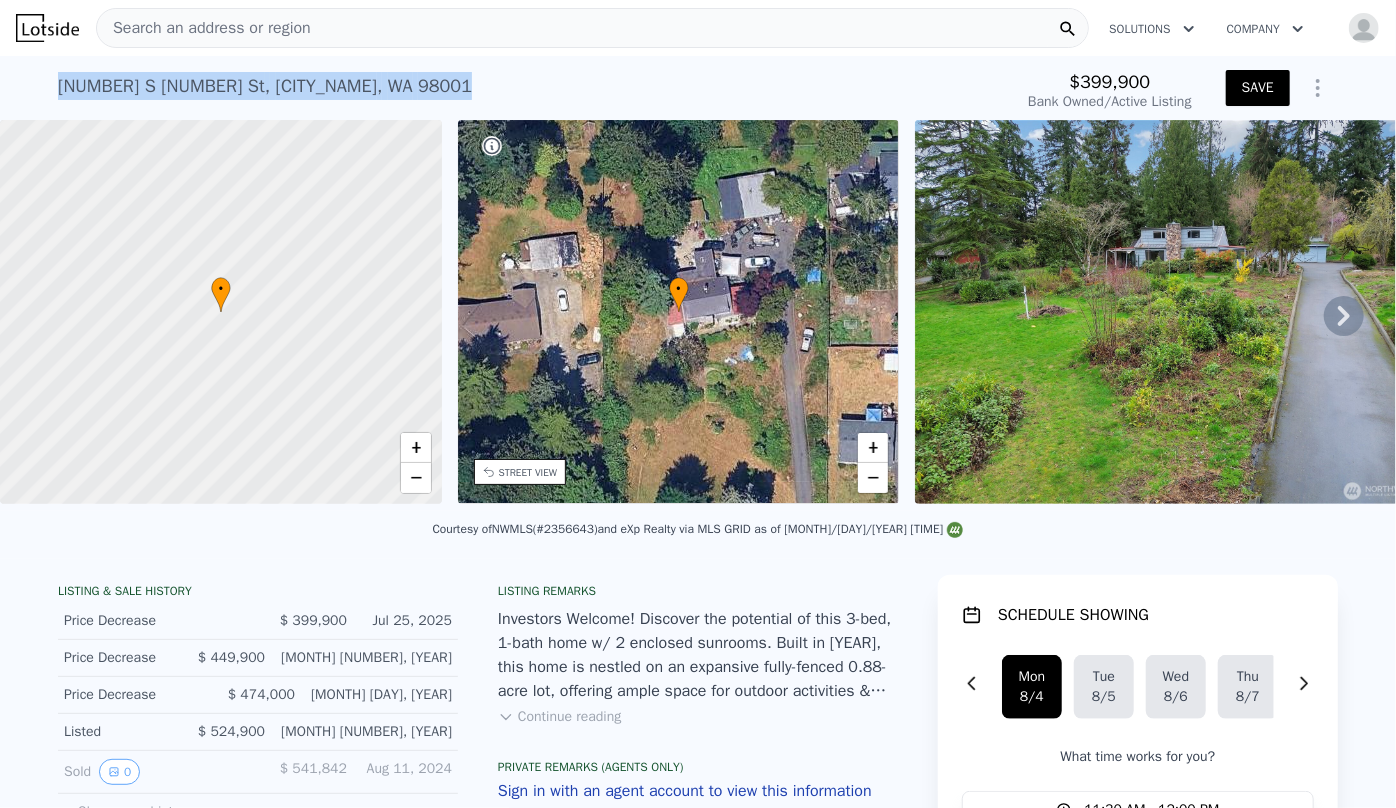 drag, startPoint x: 628, startPoint y: 42, endPoint x: 443, endPoint y: 67, distance: 186.68155 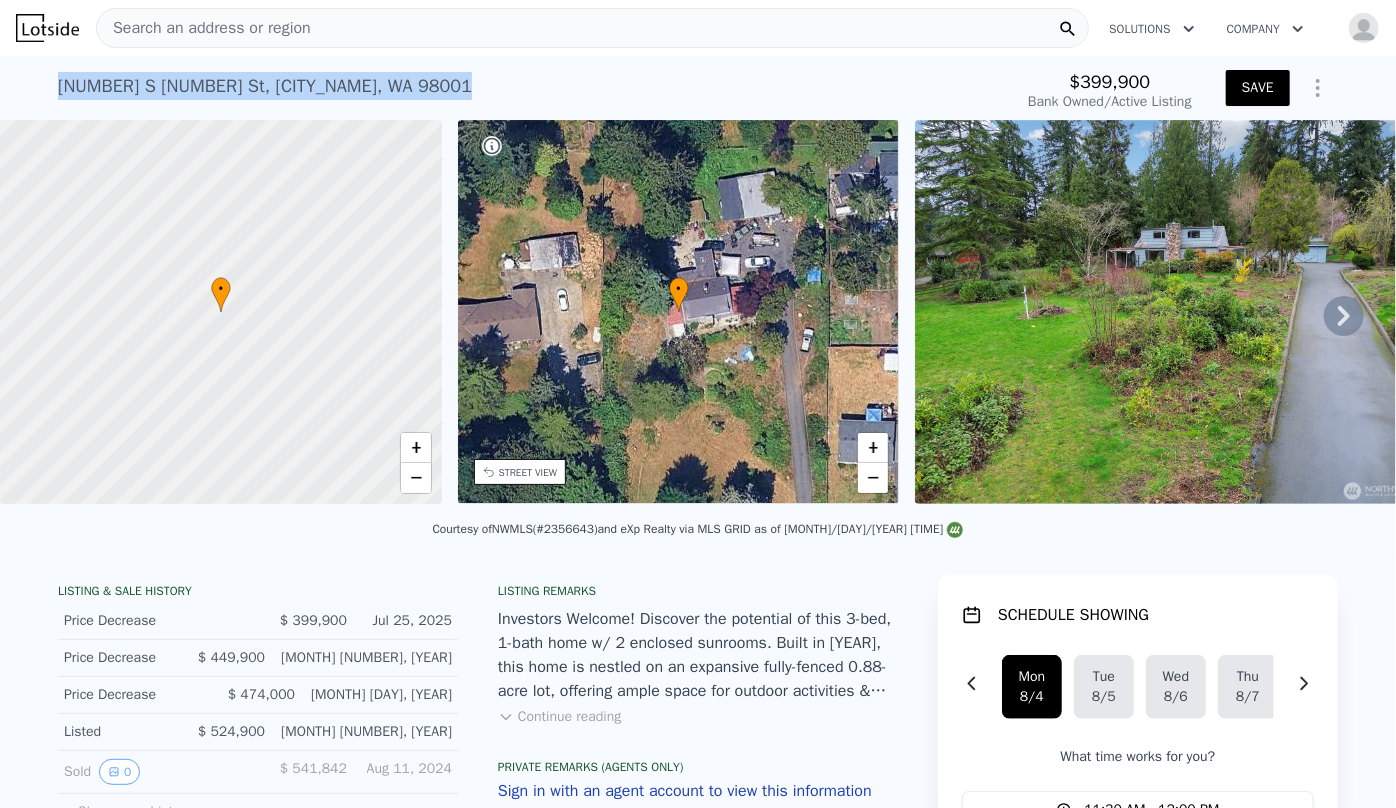 copy on "[NUMBER] [STREET], [CITY], [CITY], [STATE] [POSTAL_CODE]" 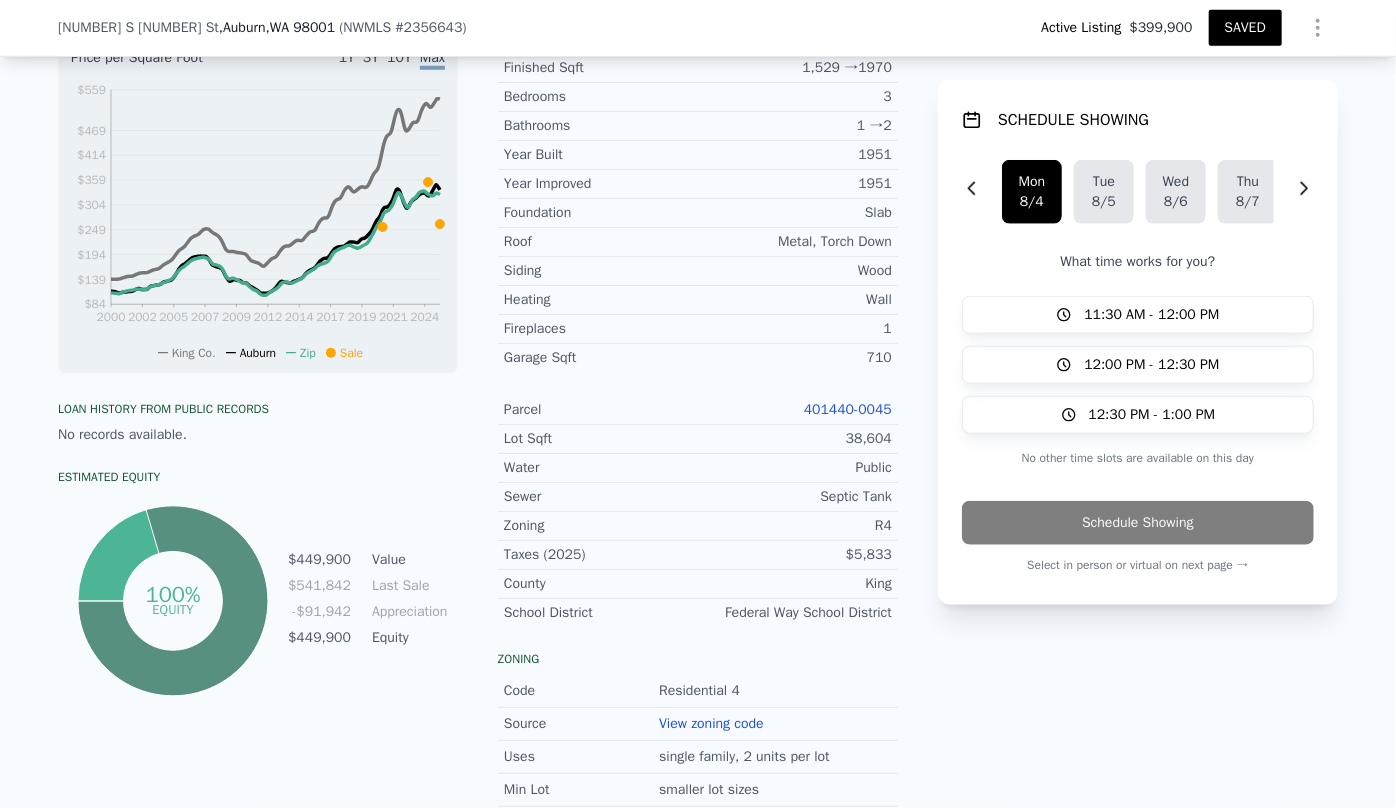 scroll, scrollTop: 810, scrollLeft: 0, axis: vertical 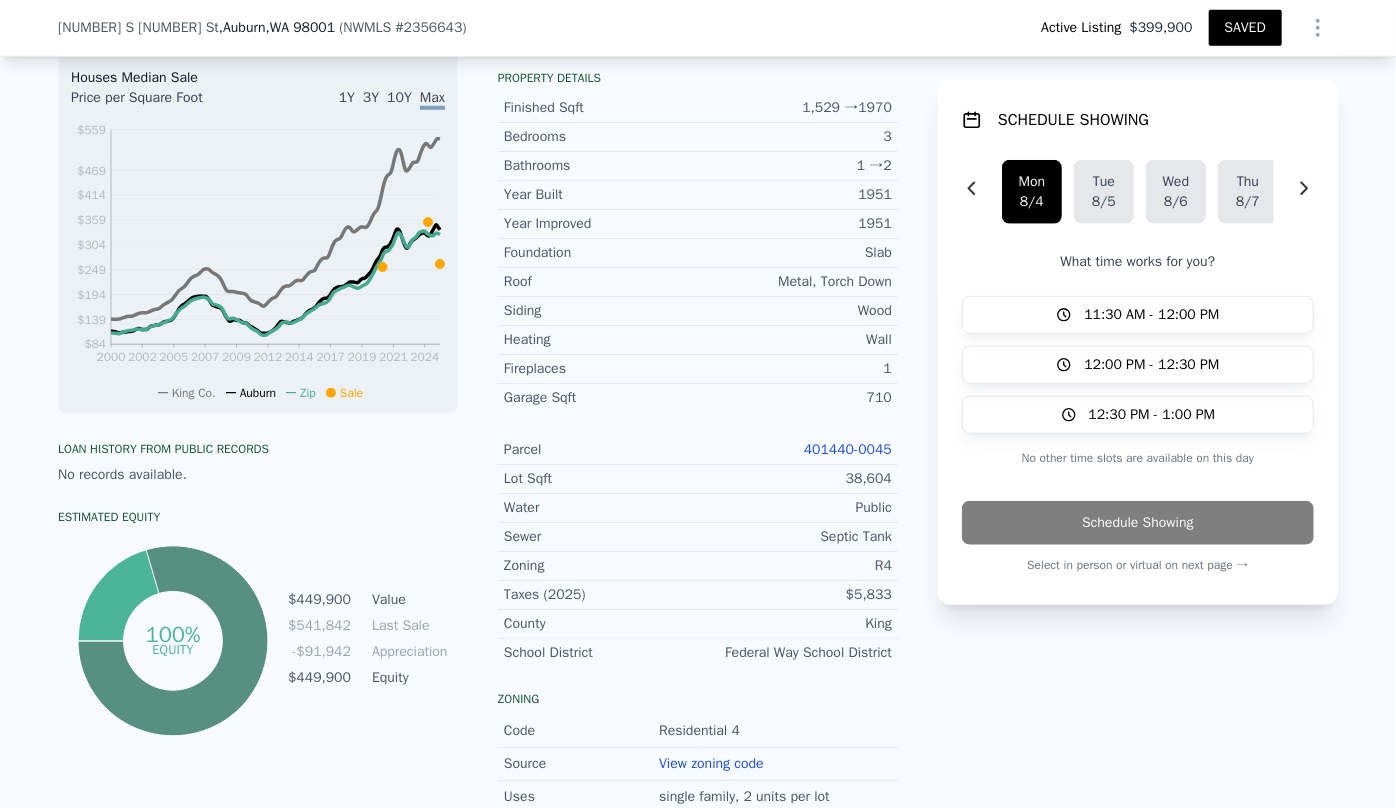 click on "401440-0045" at bounding box center (848, 449) 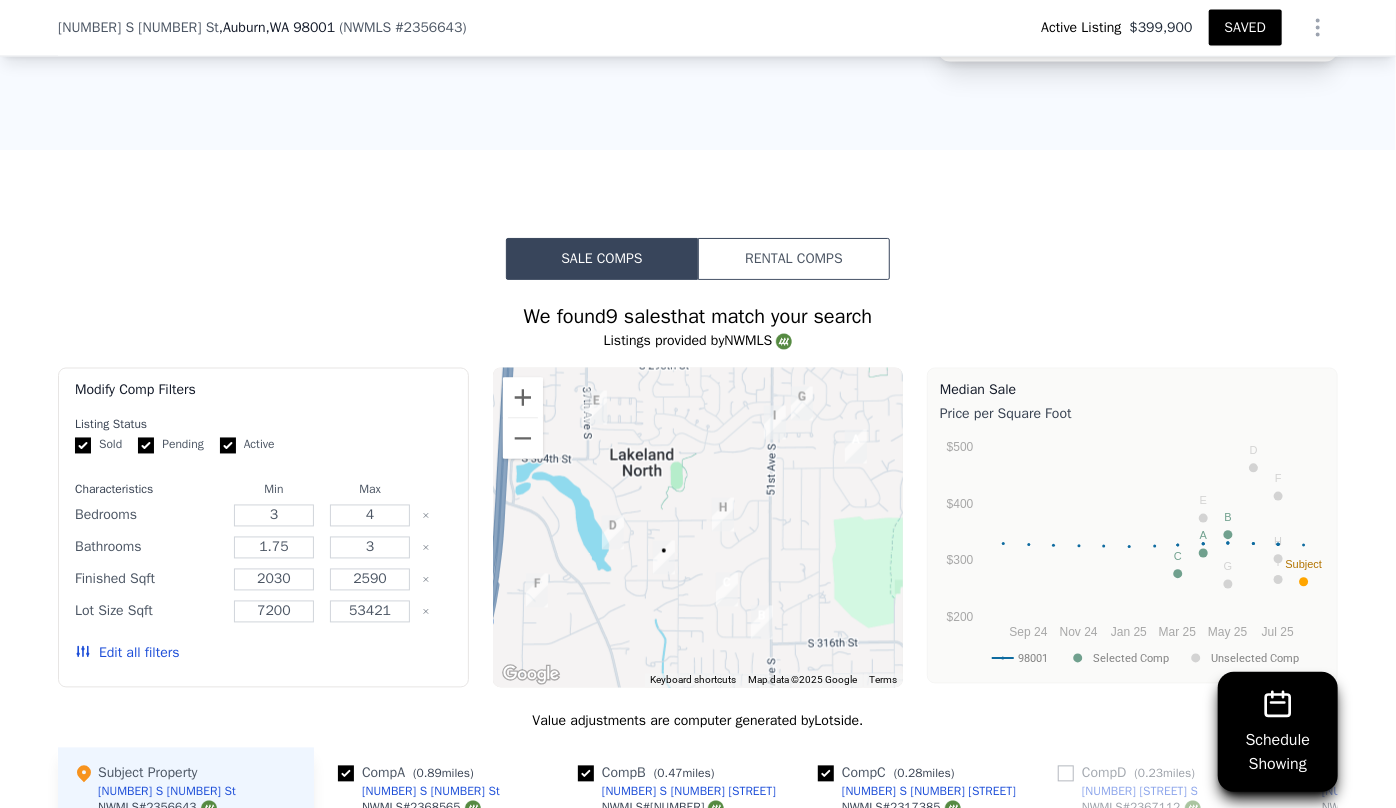 scroll, scrollTop: 1992, scrollLeft: 0, axis: vertical 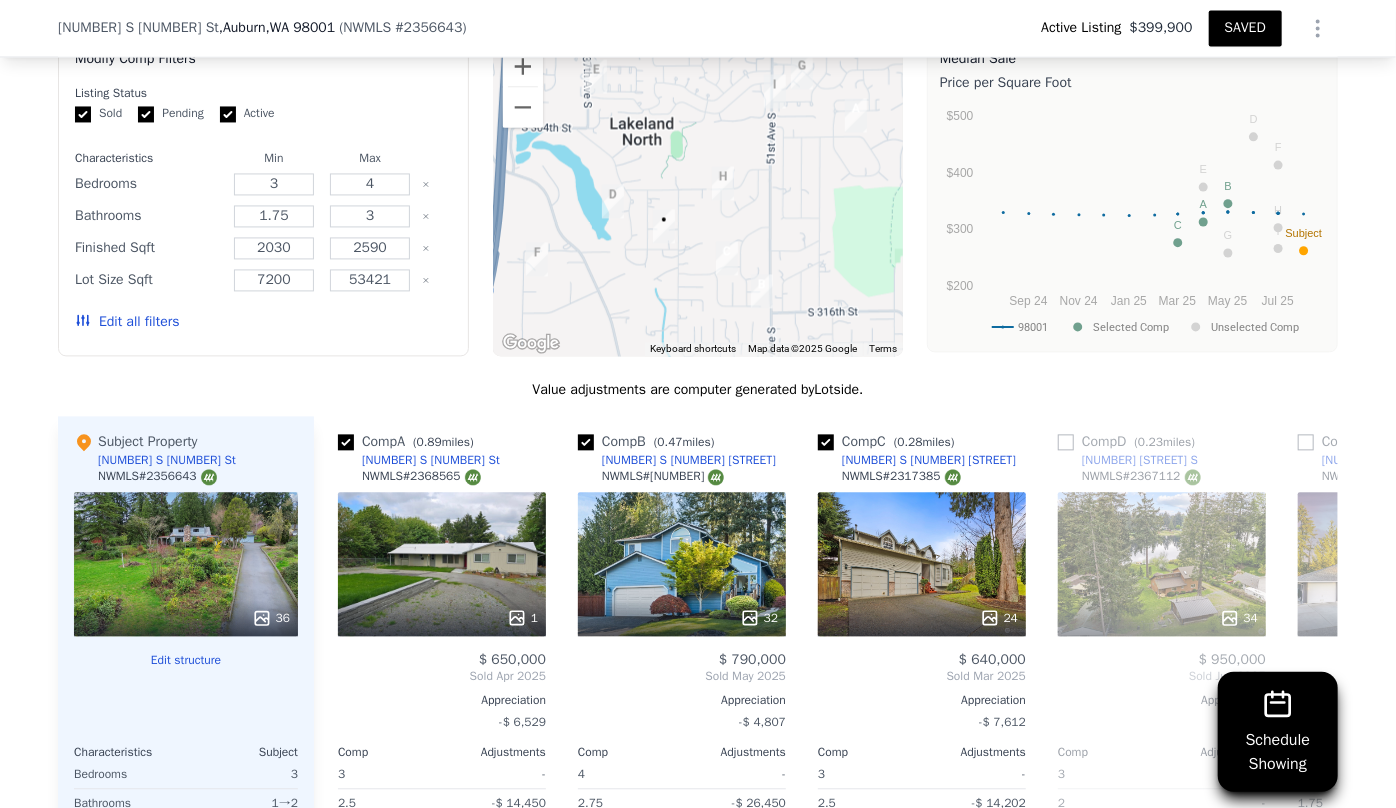 click on "Edit all filters" at bounding box center (127, 322) 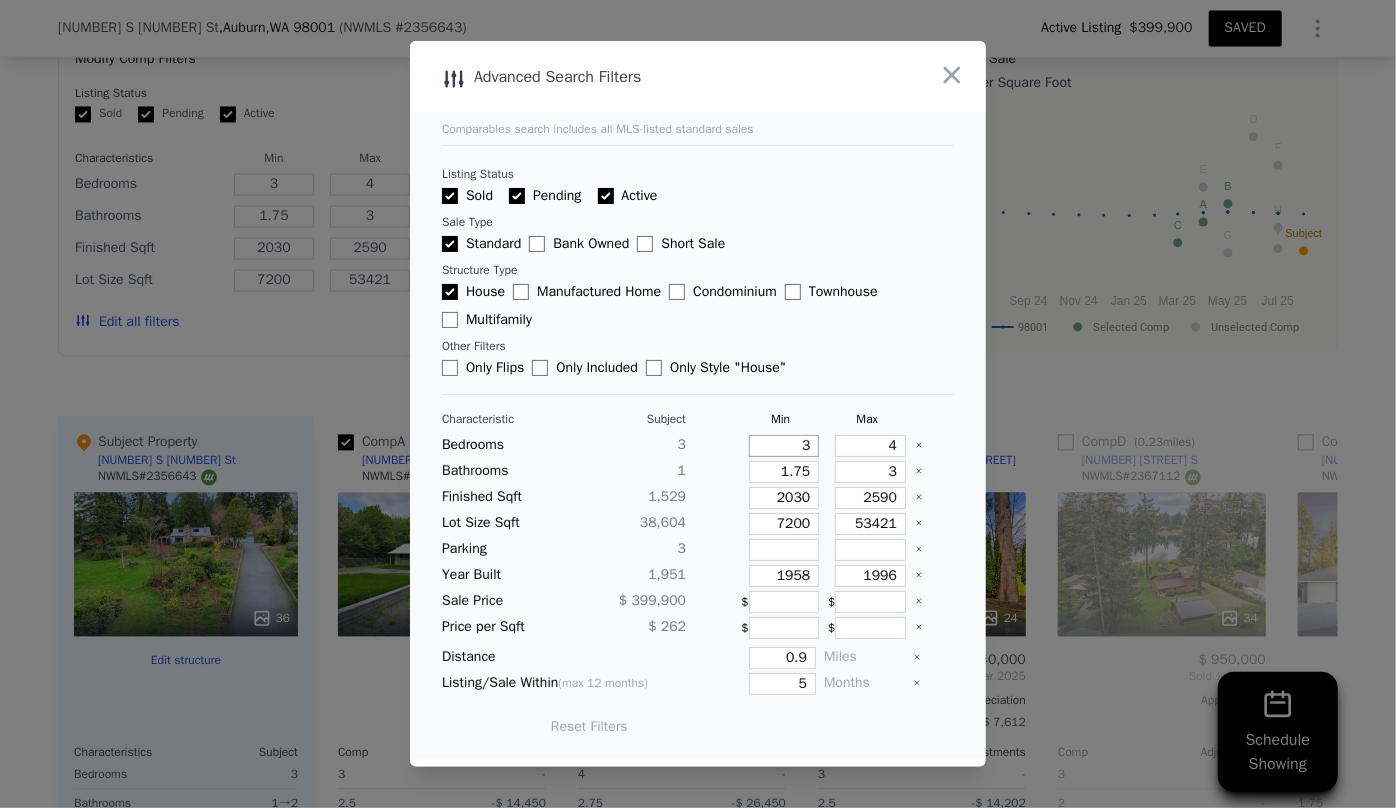 drag, startPoint x: 805, startPoint y: 443, endPoint x: 720, endPoint y: 439, distance: 85.09406 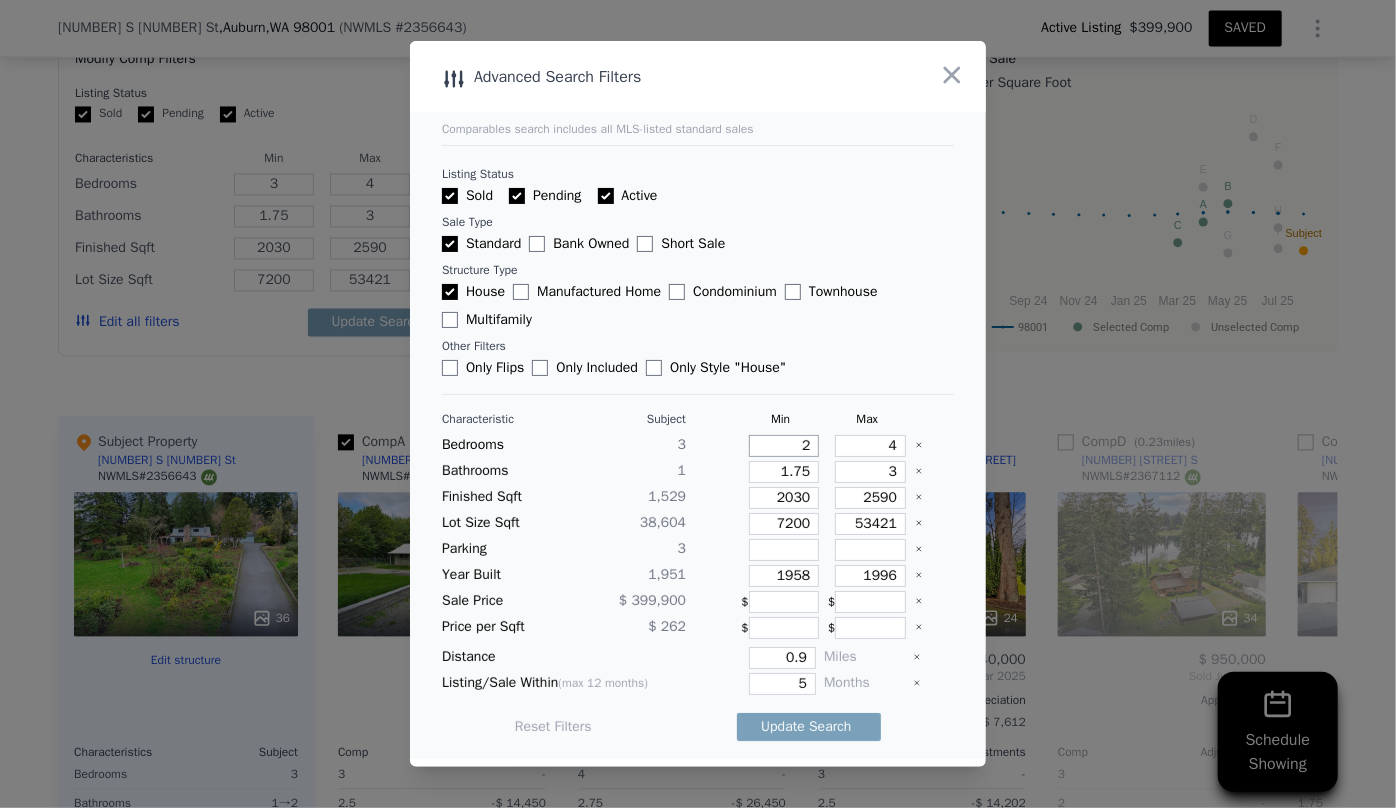 type on "2" 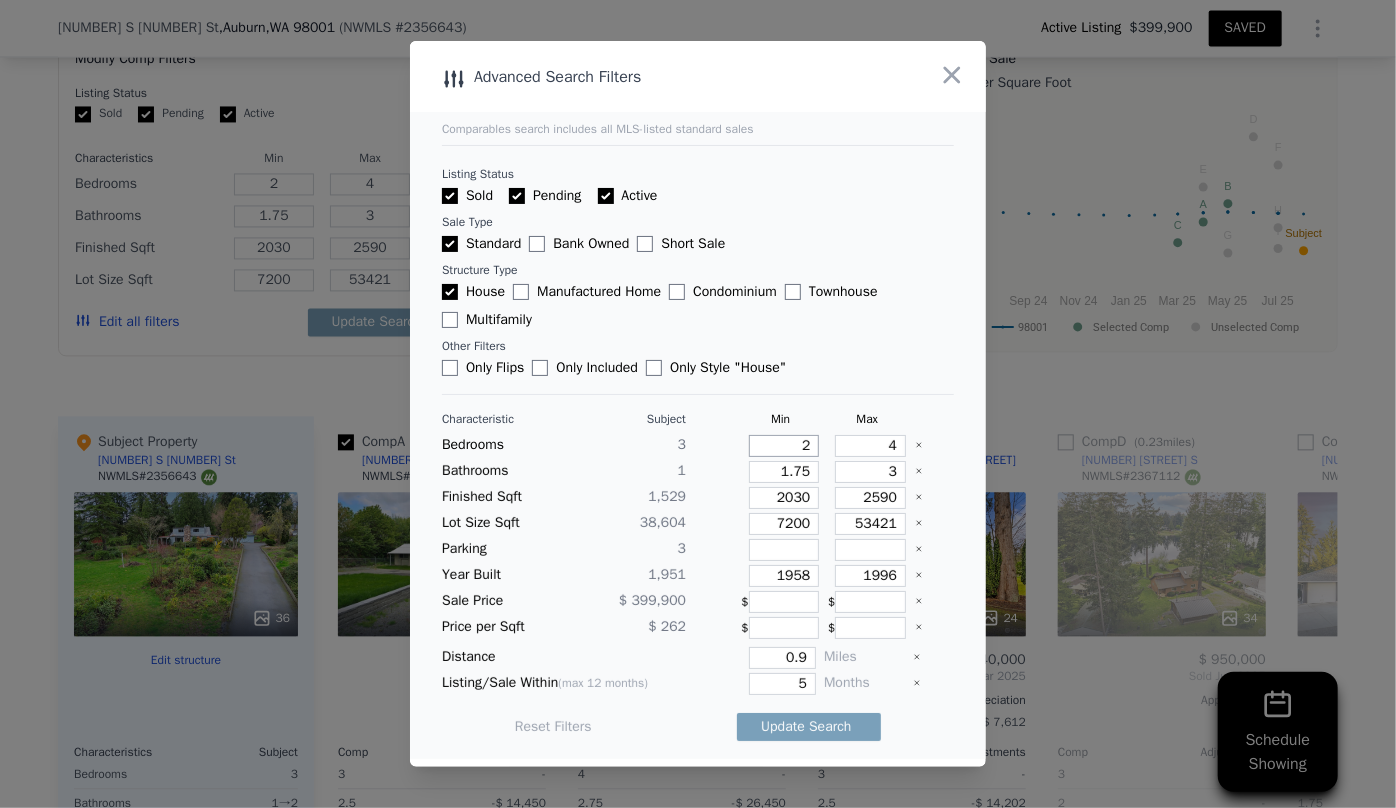 type on "2" 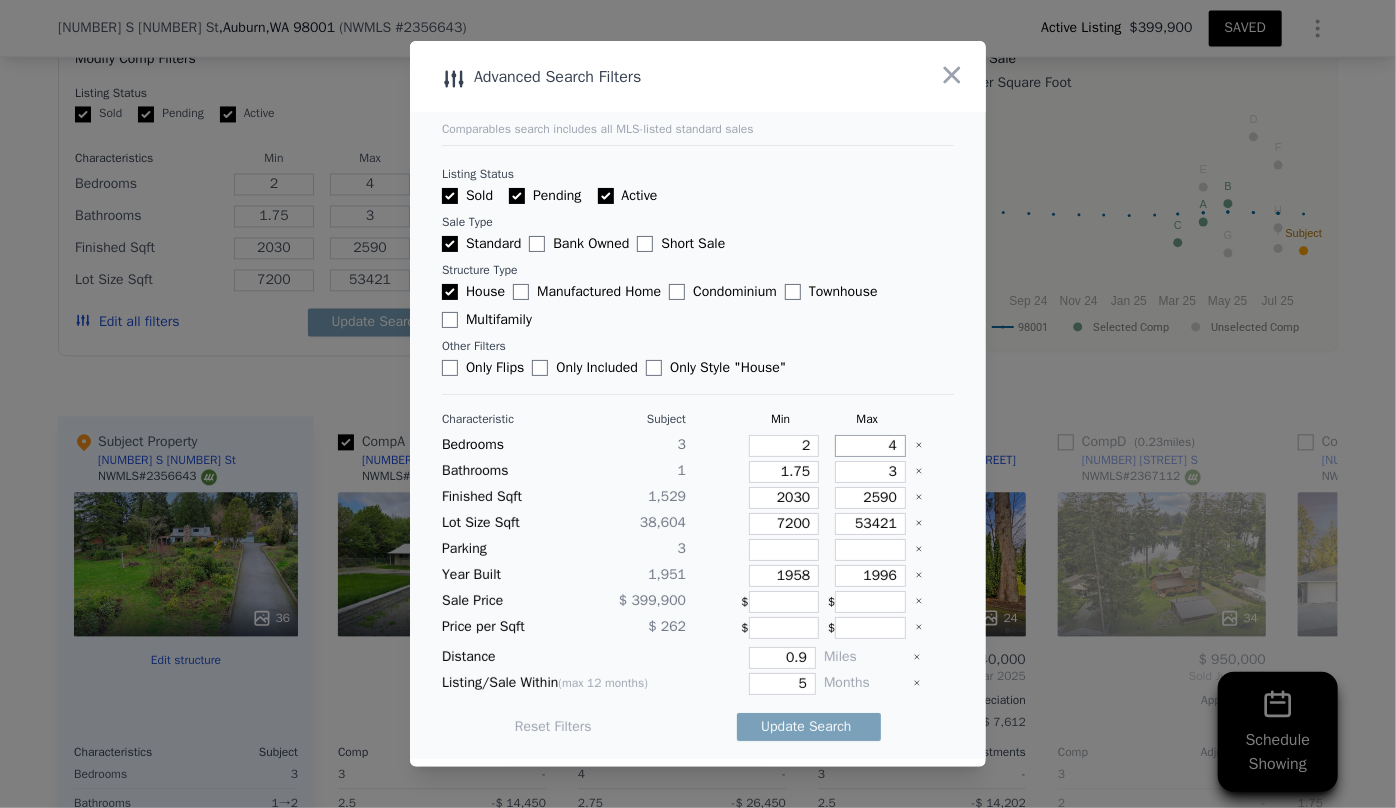 drag, startPoint x: 888, startPoint y: 439, endPoint x: 866, endPoint y: 438, distance: 22.022715 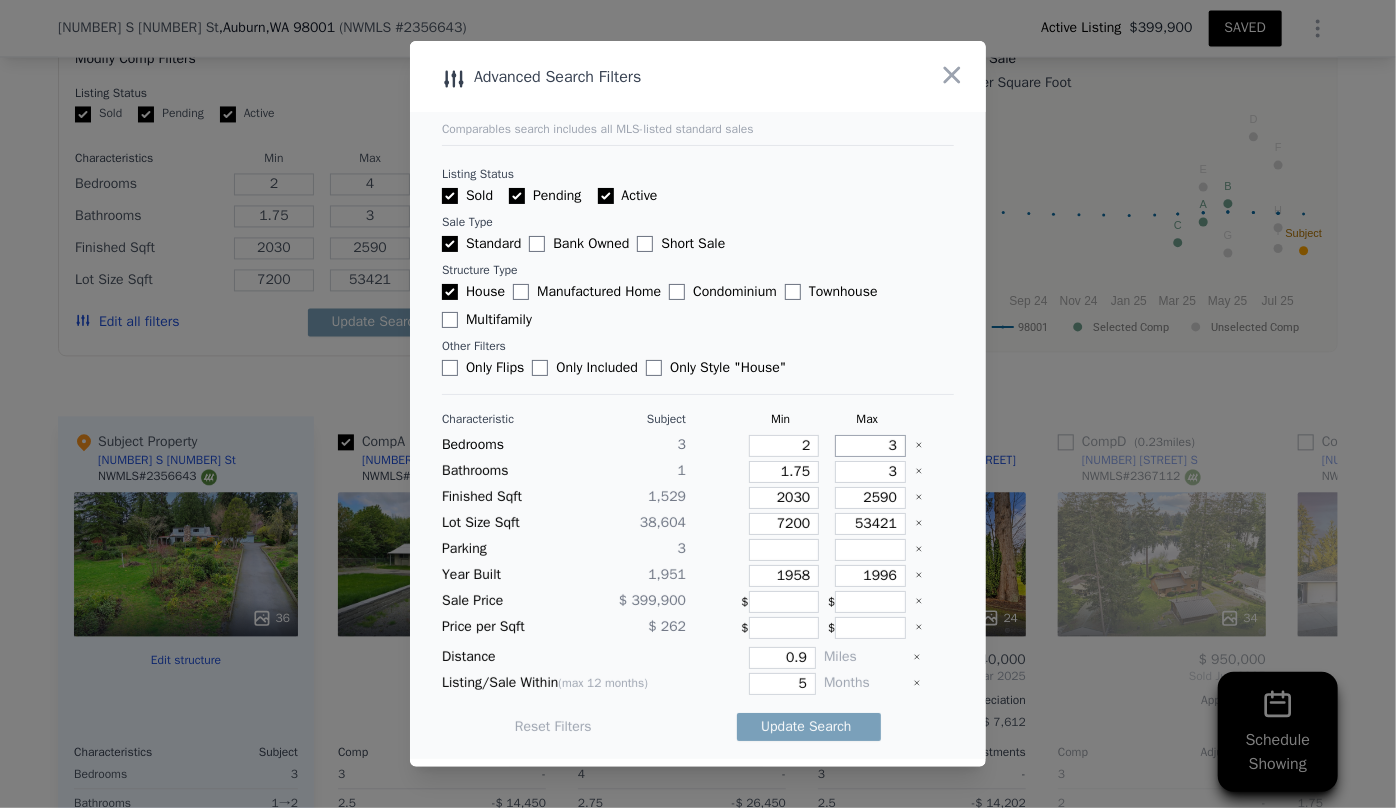 type on "3" 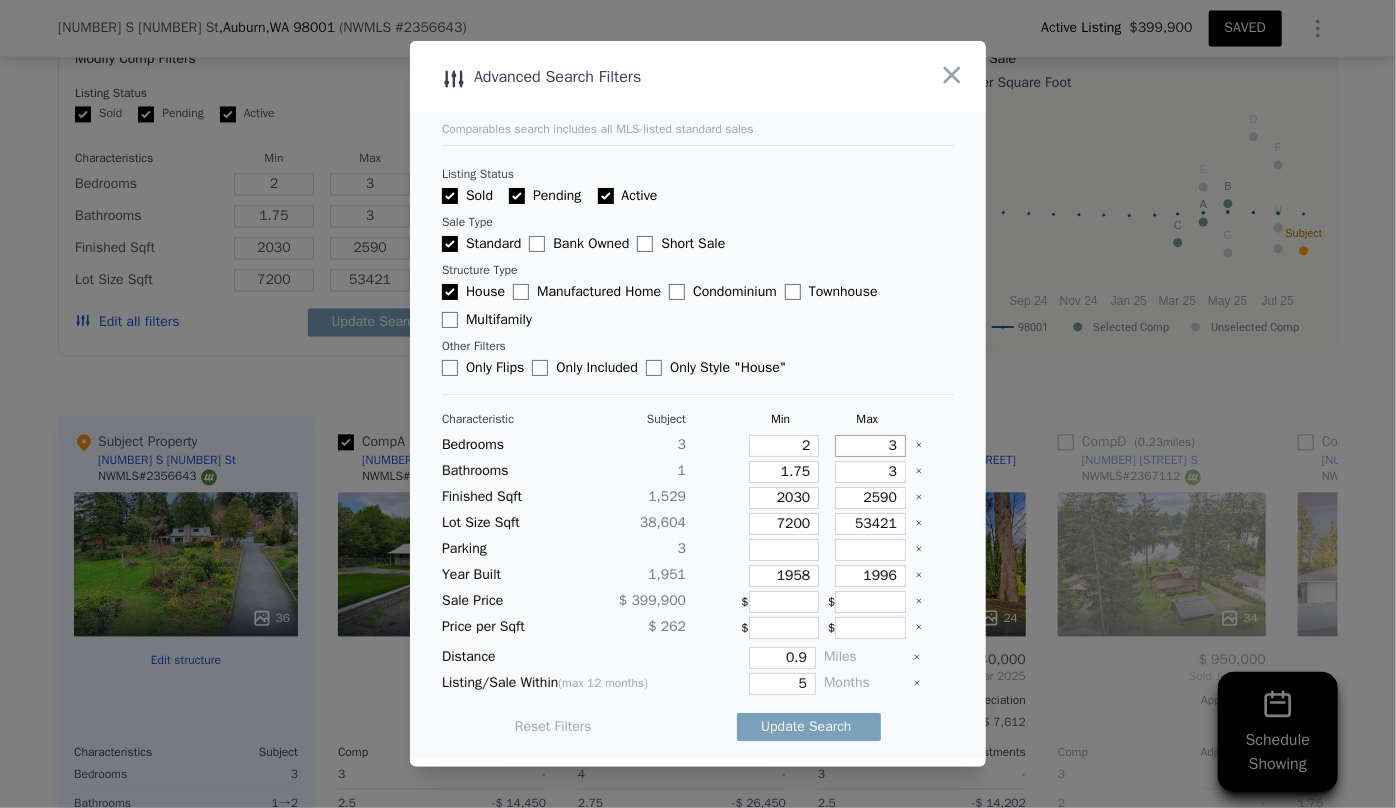 type on "3" 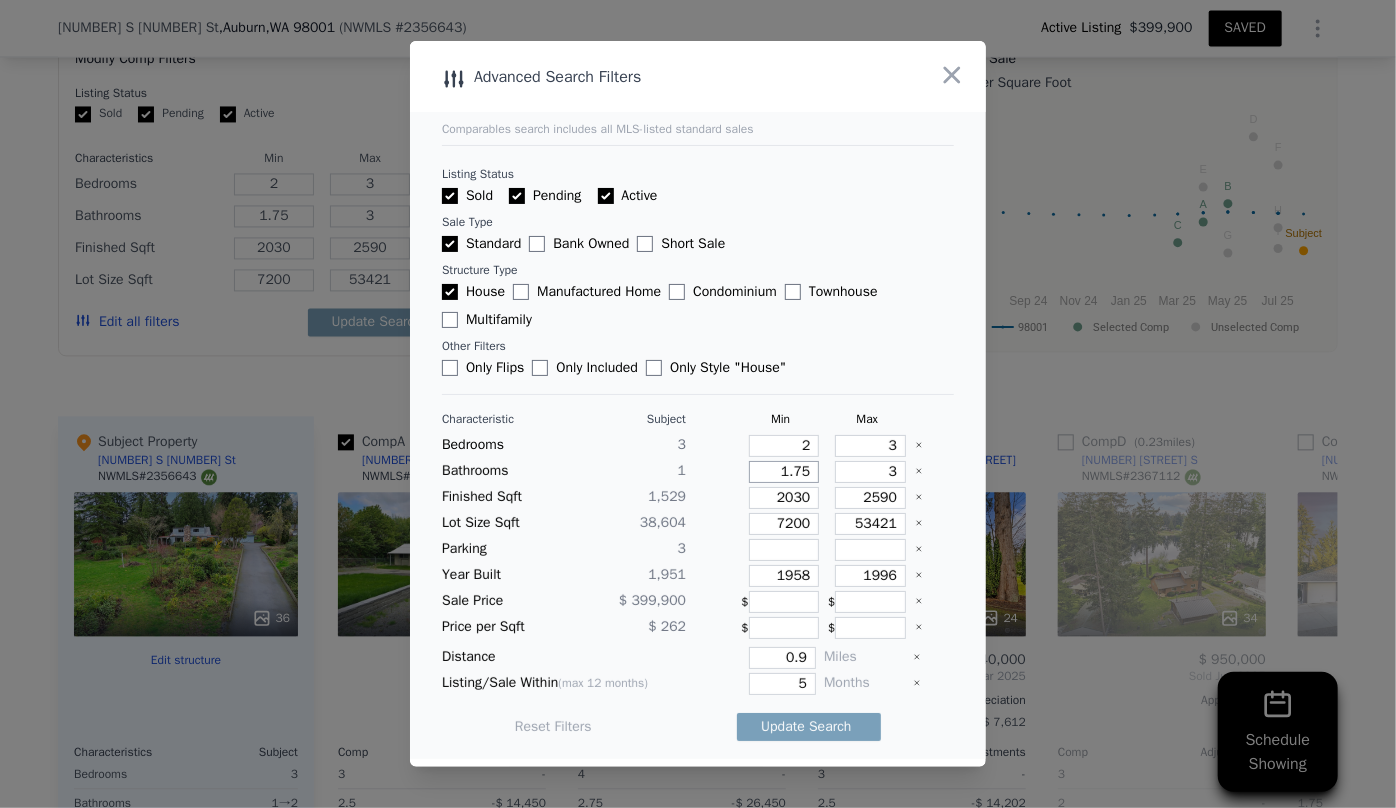 drag, startPoint x: 800, startPoint y: 471, endPoint x: 725, endPoint y: 476, distance: 75.16648 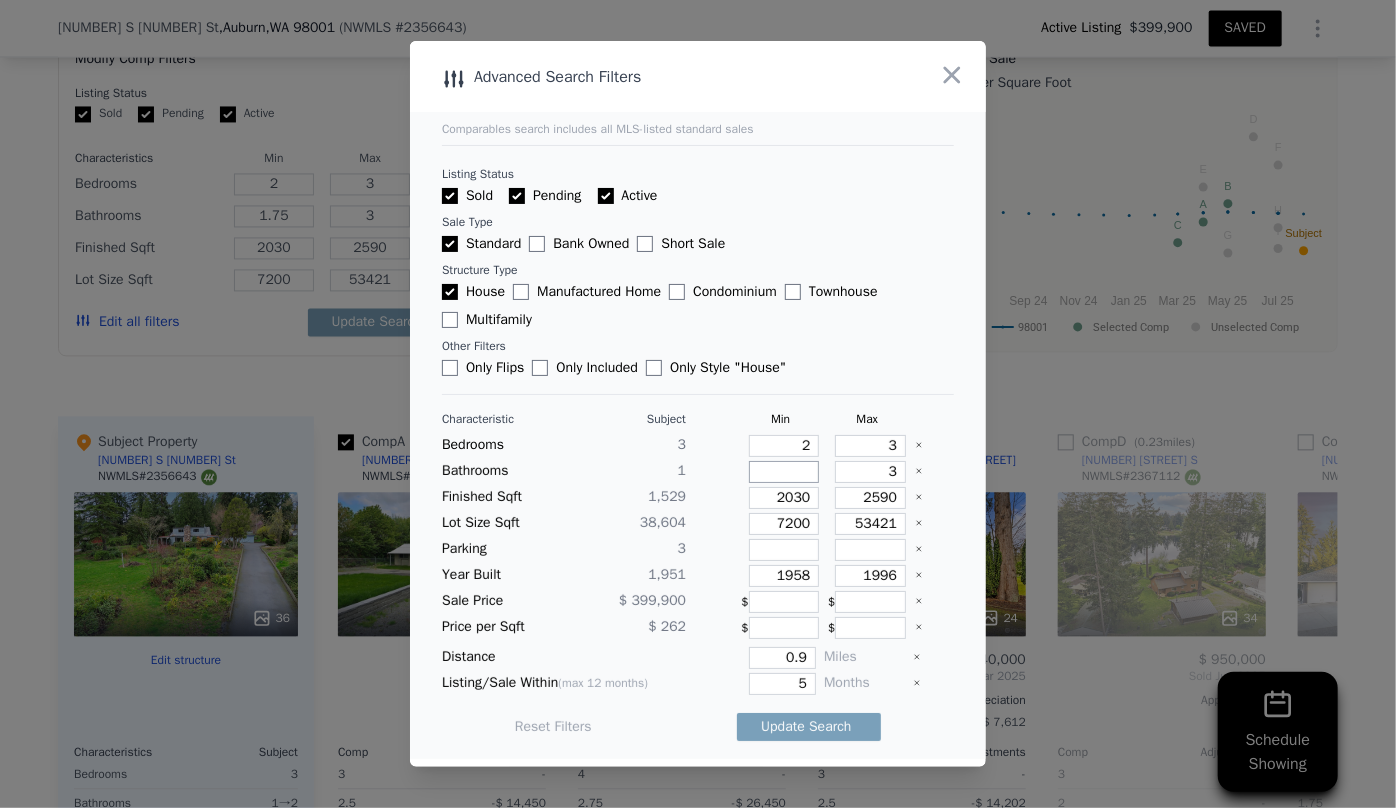 type 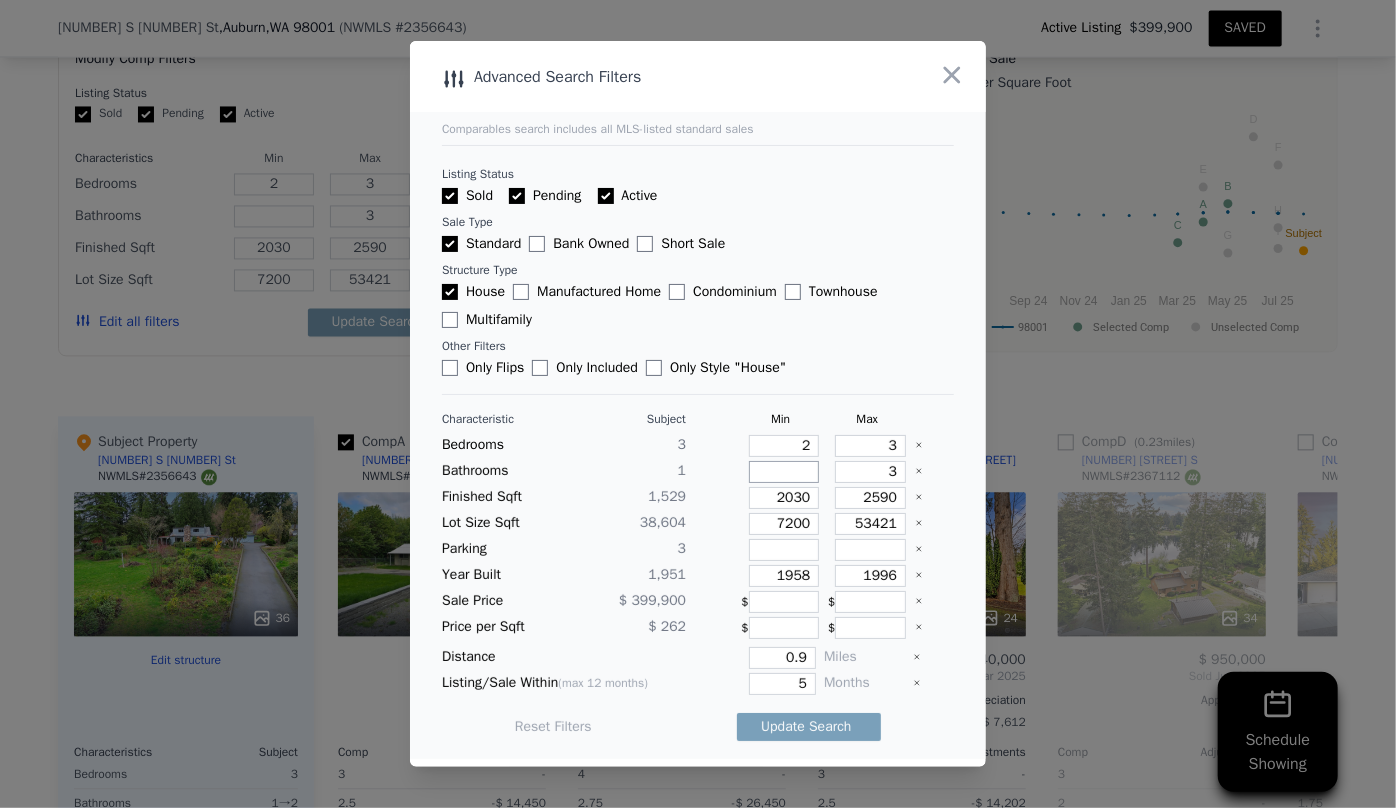 type 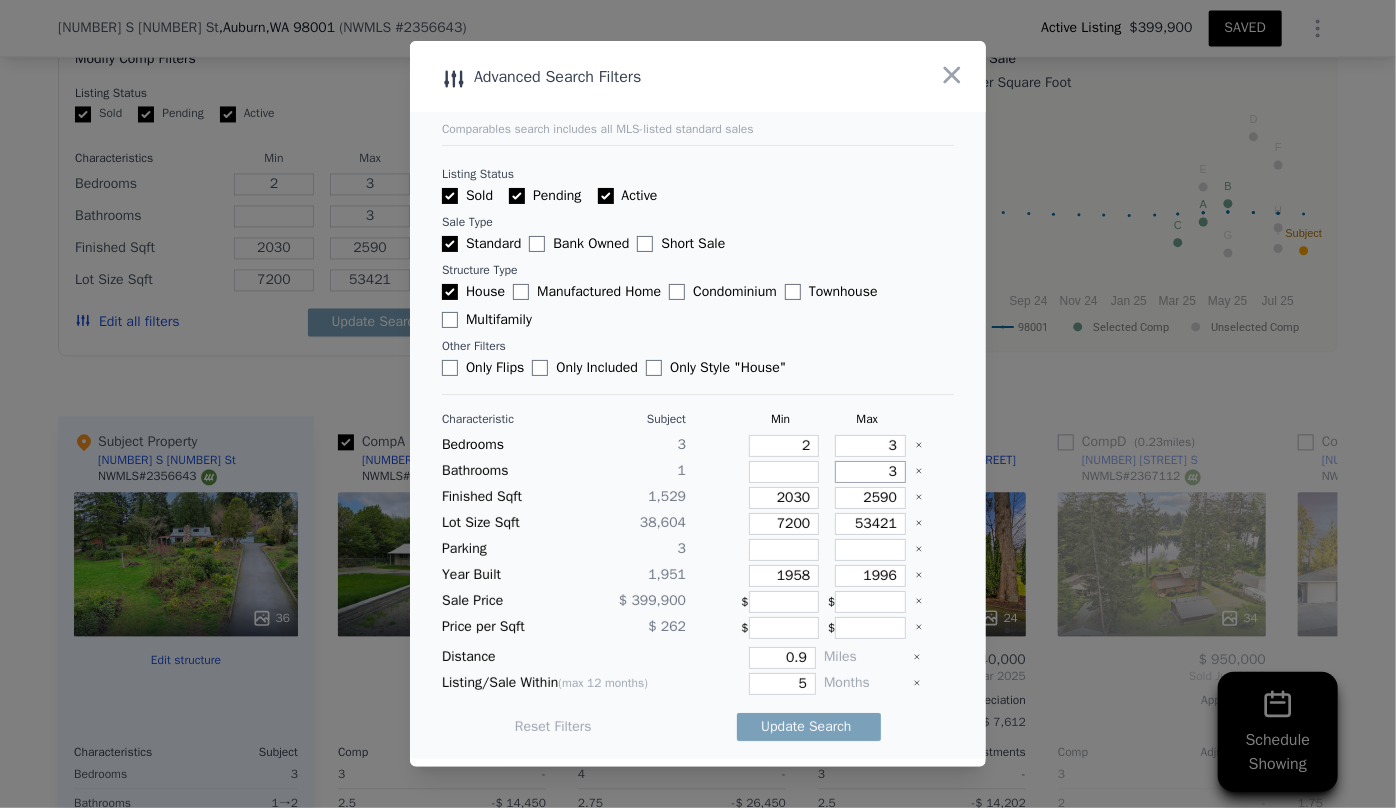 drag, startPoint x: 886, startPoint y: 471, endPoint x: 838, endPoint y: 471, distance: 48 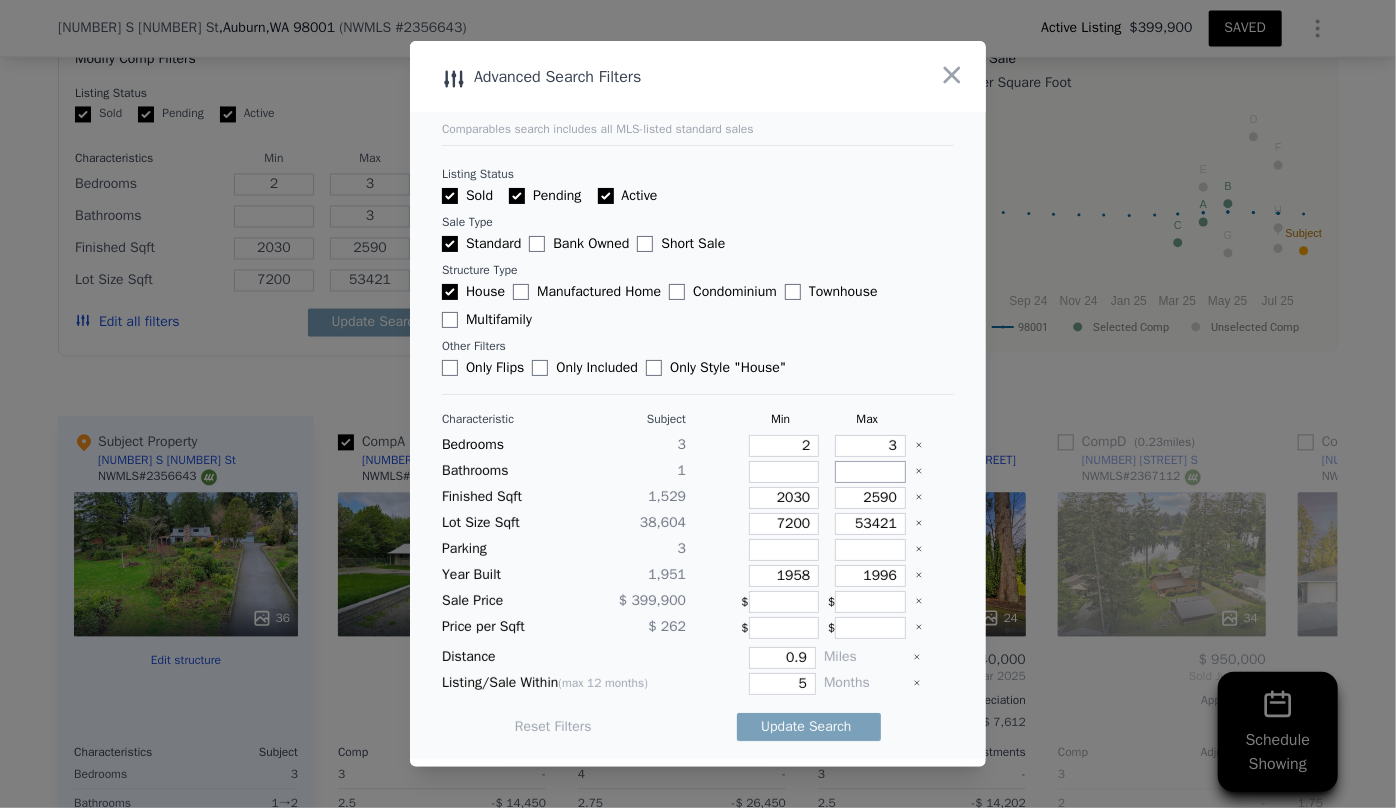 type 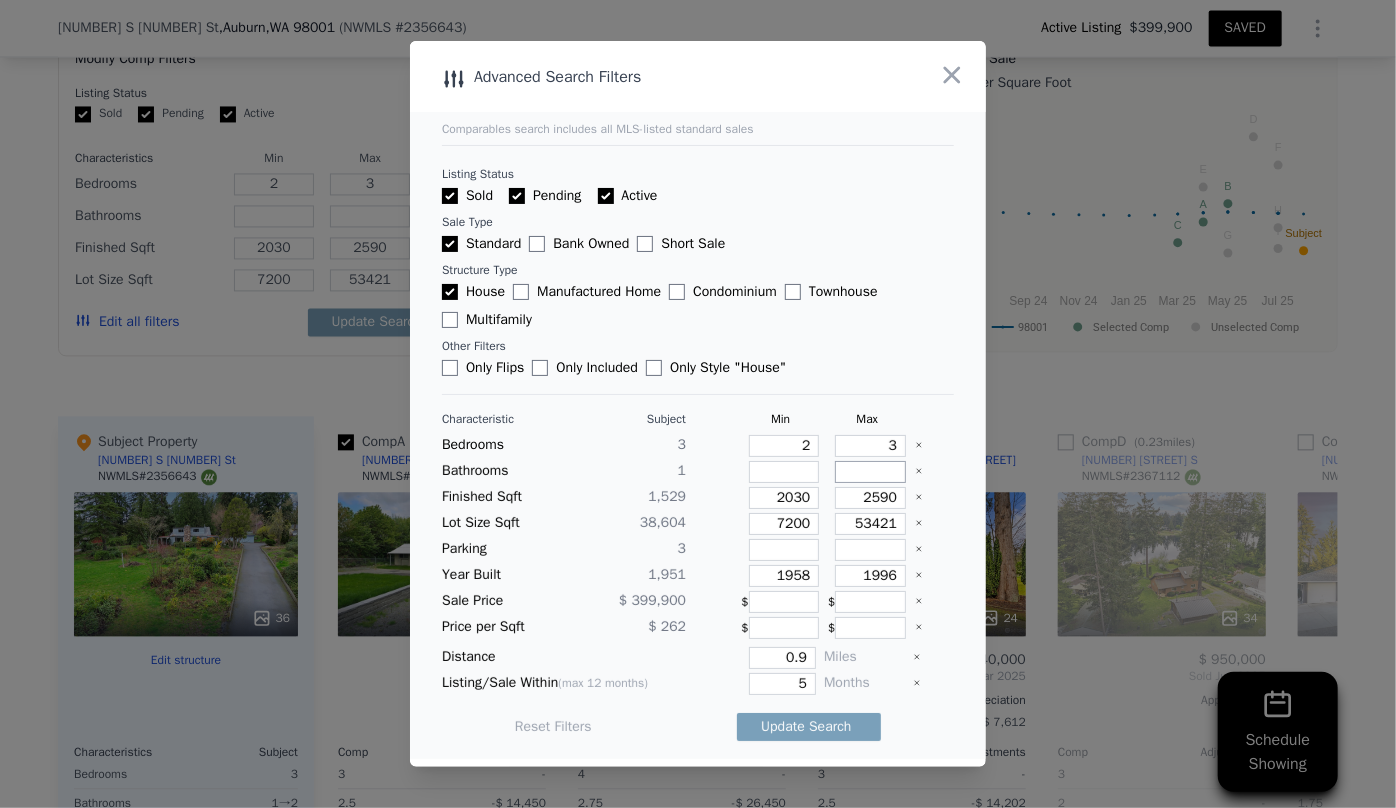 type 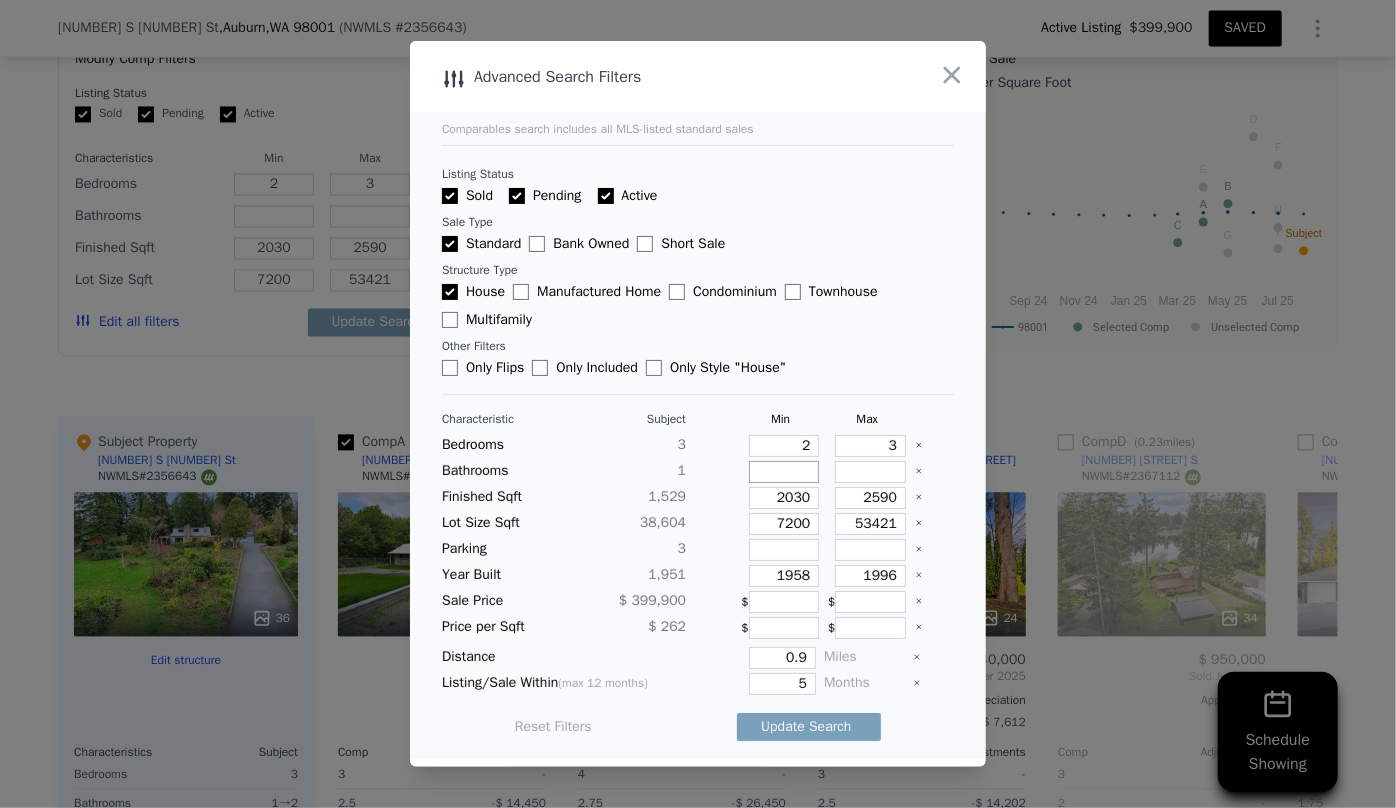 click at bounding box center (784, 472) 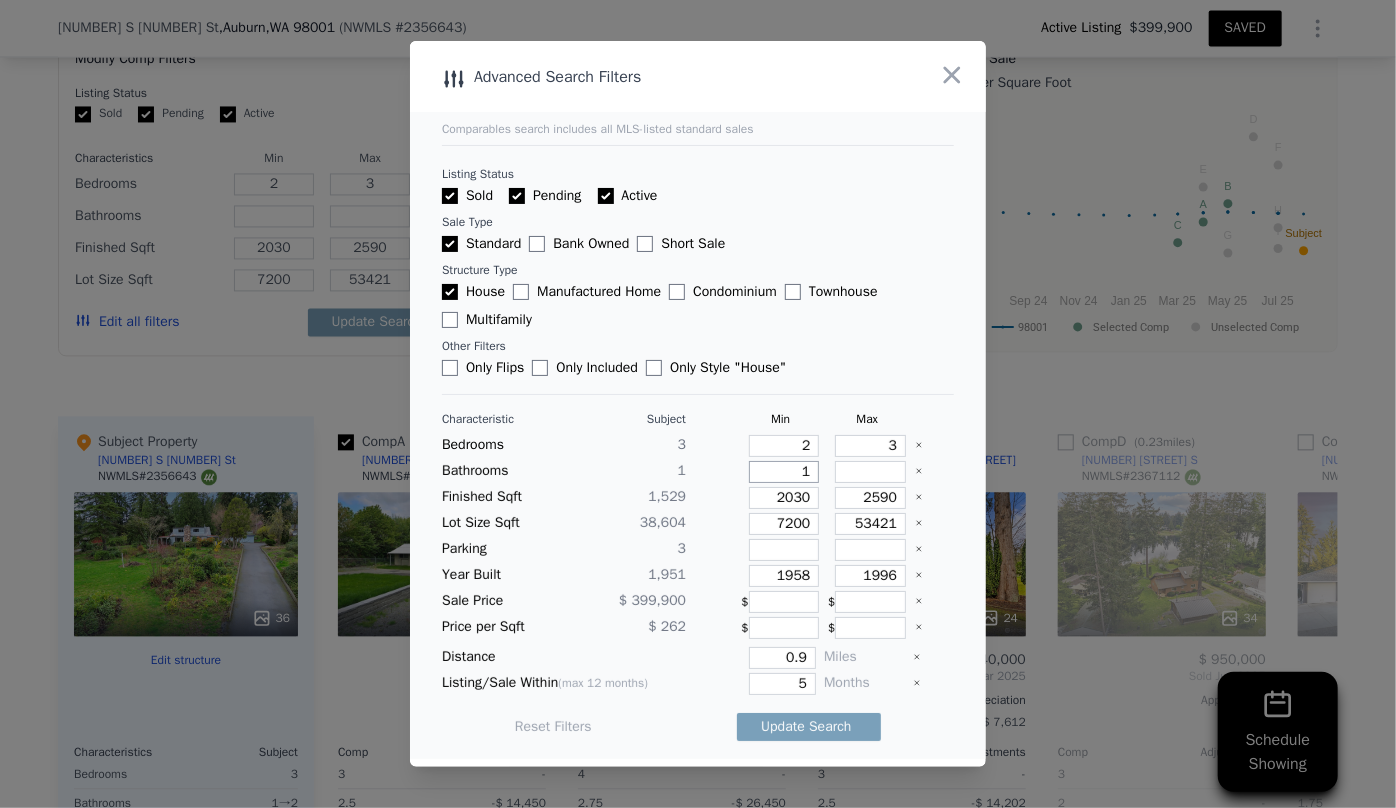 type on "1" 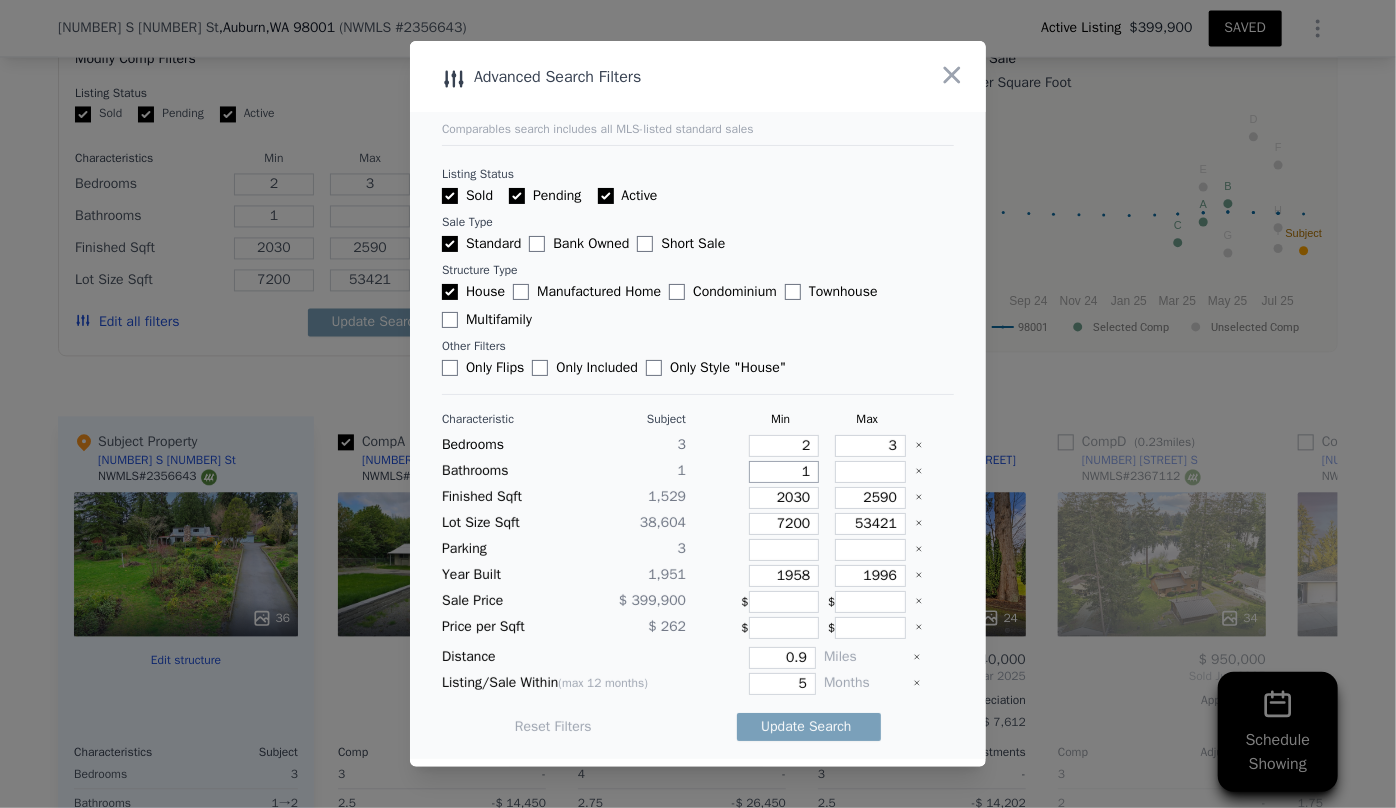 type on "1" 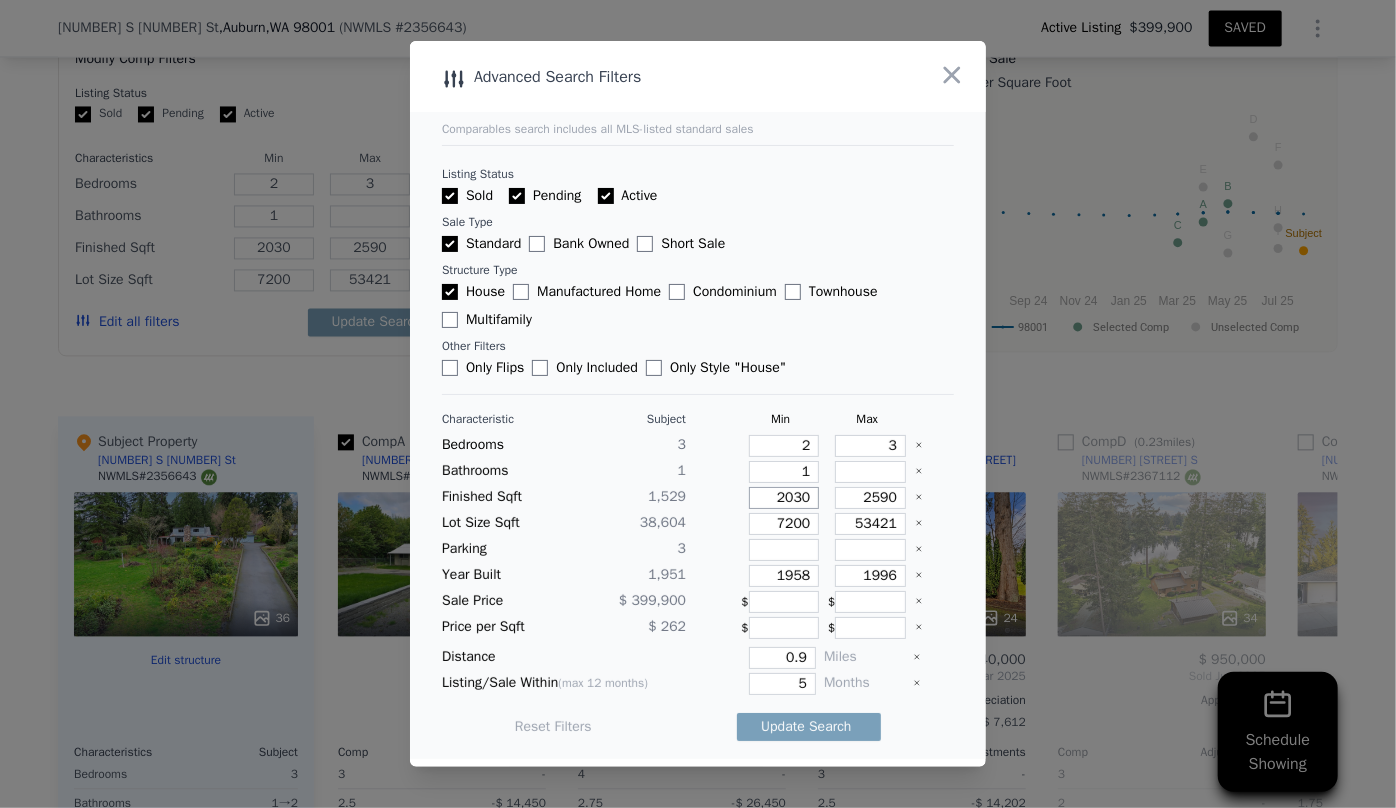 drag, startPoint x: 802, startPoint y: 499, endPoint x: 714, endPoint y: 506, distance: 88.27797 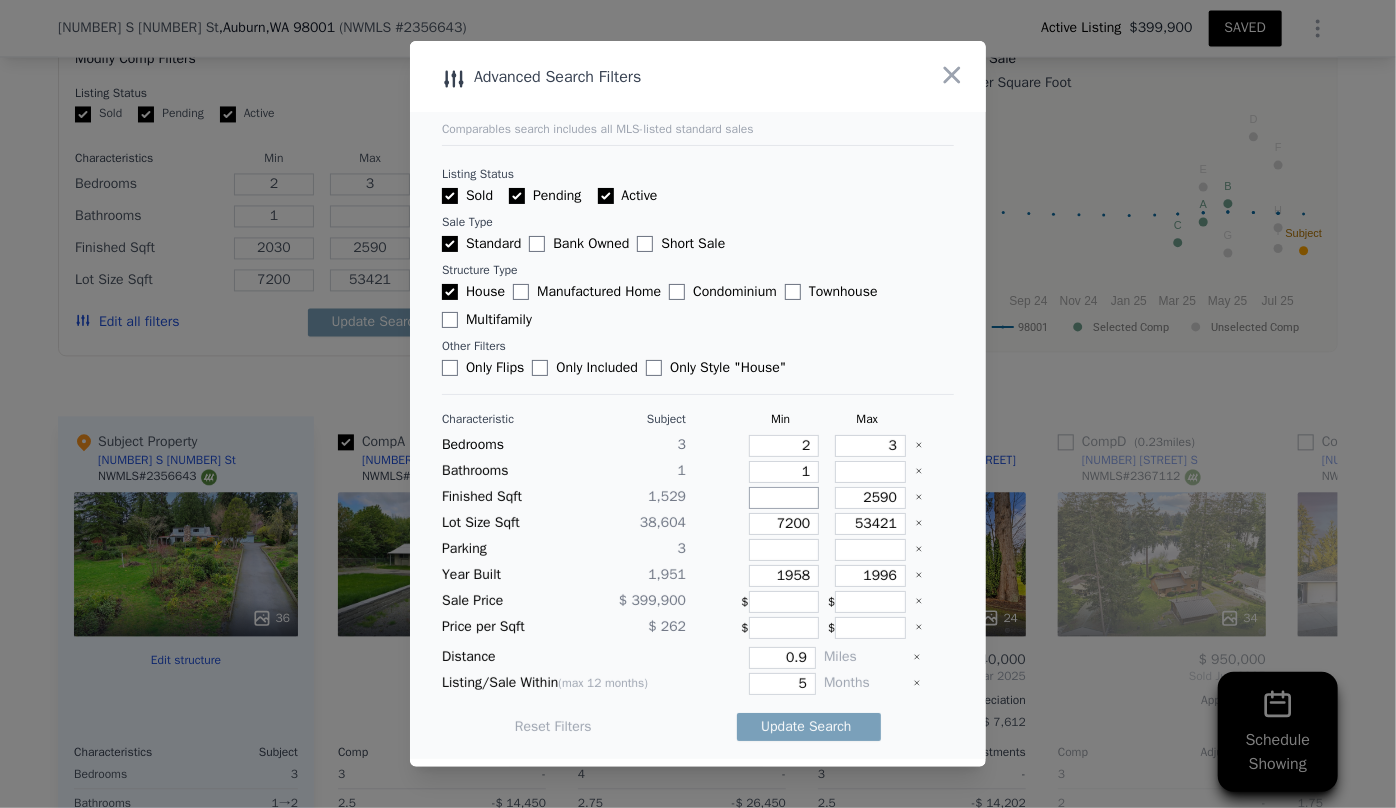 type 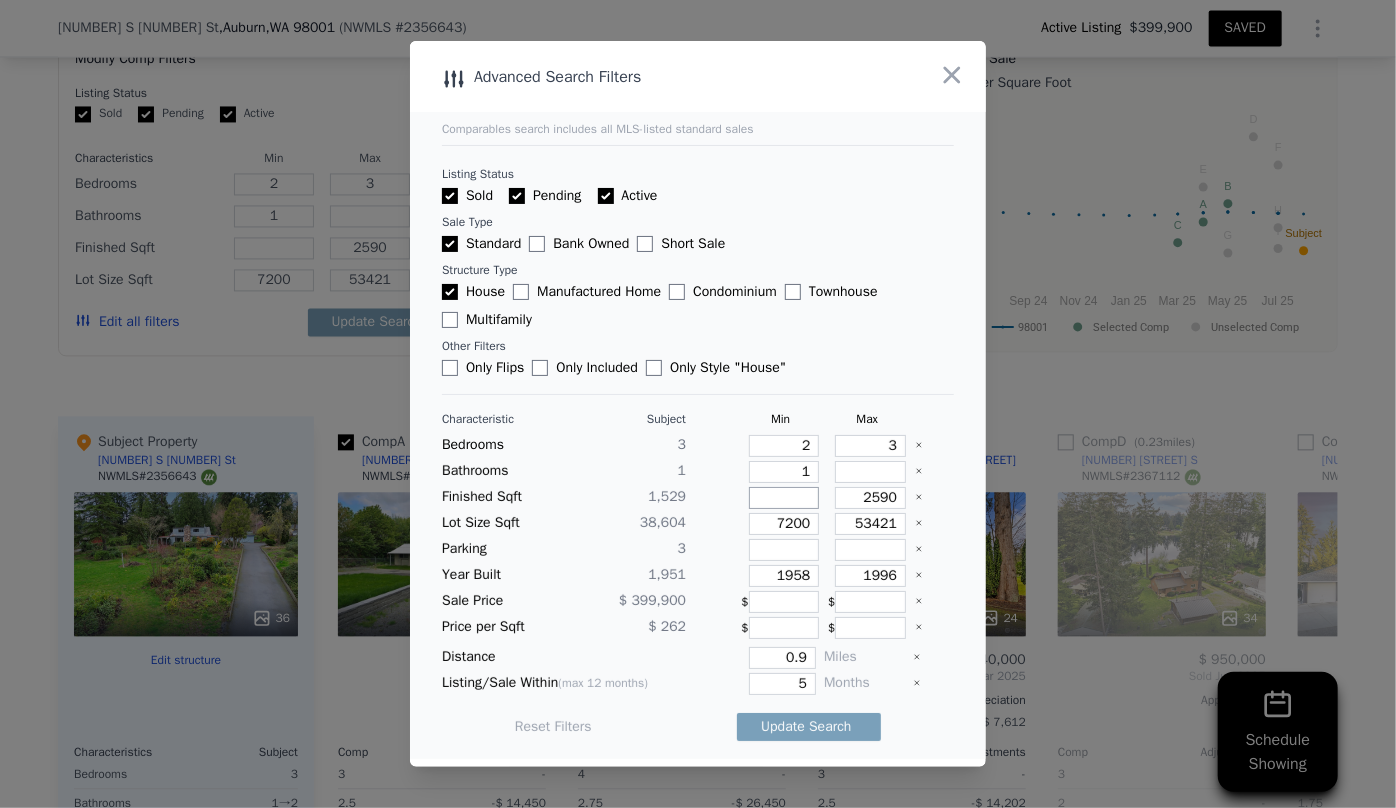type 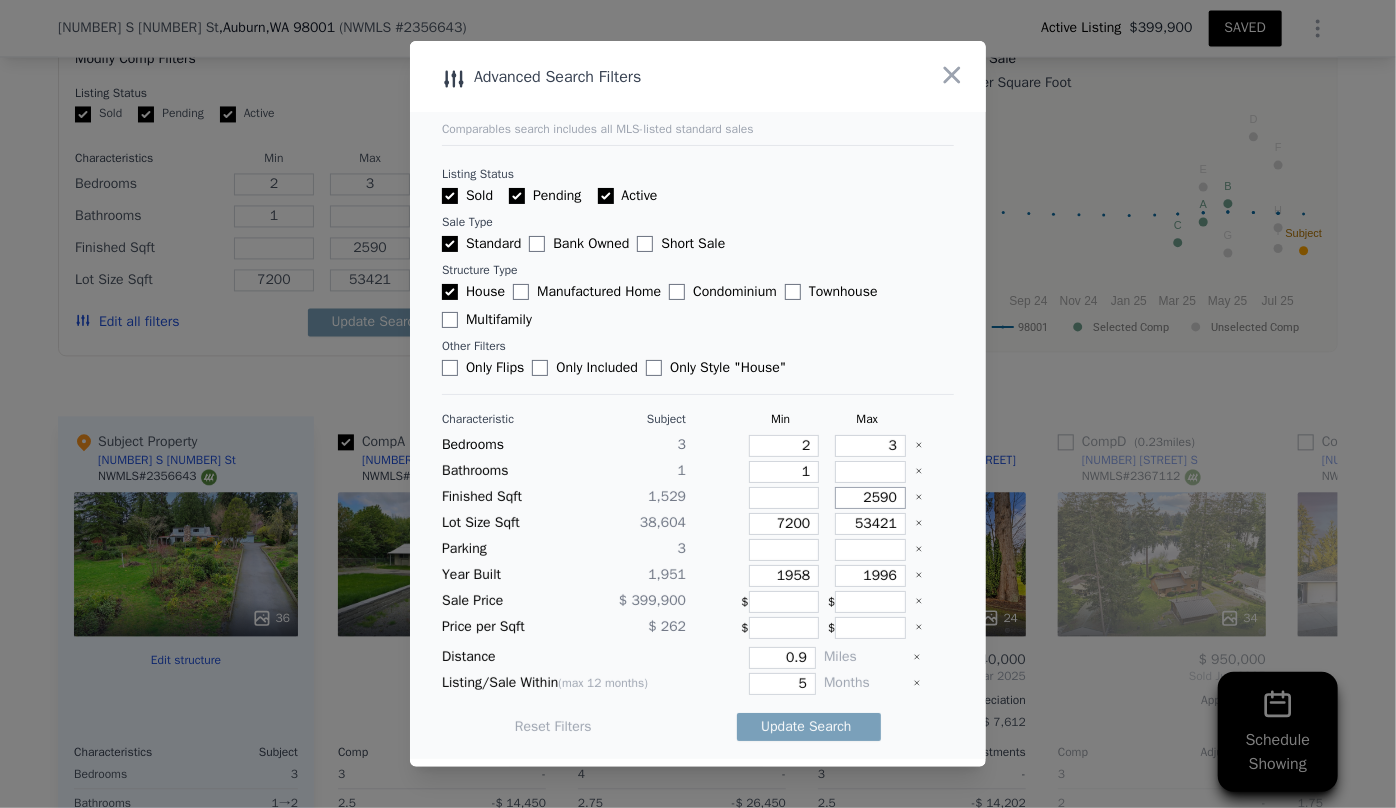 drag, startPoint x: 885, startPoint y: 498, endPoint x: 753, endPoint y: 513, distance: 132.84953 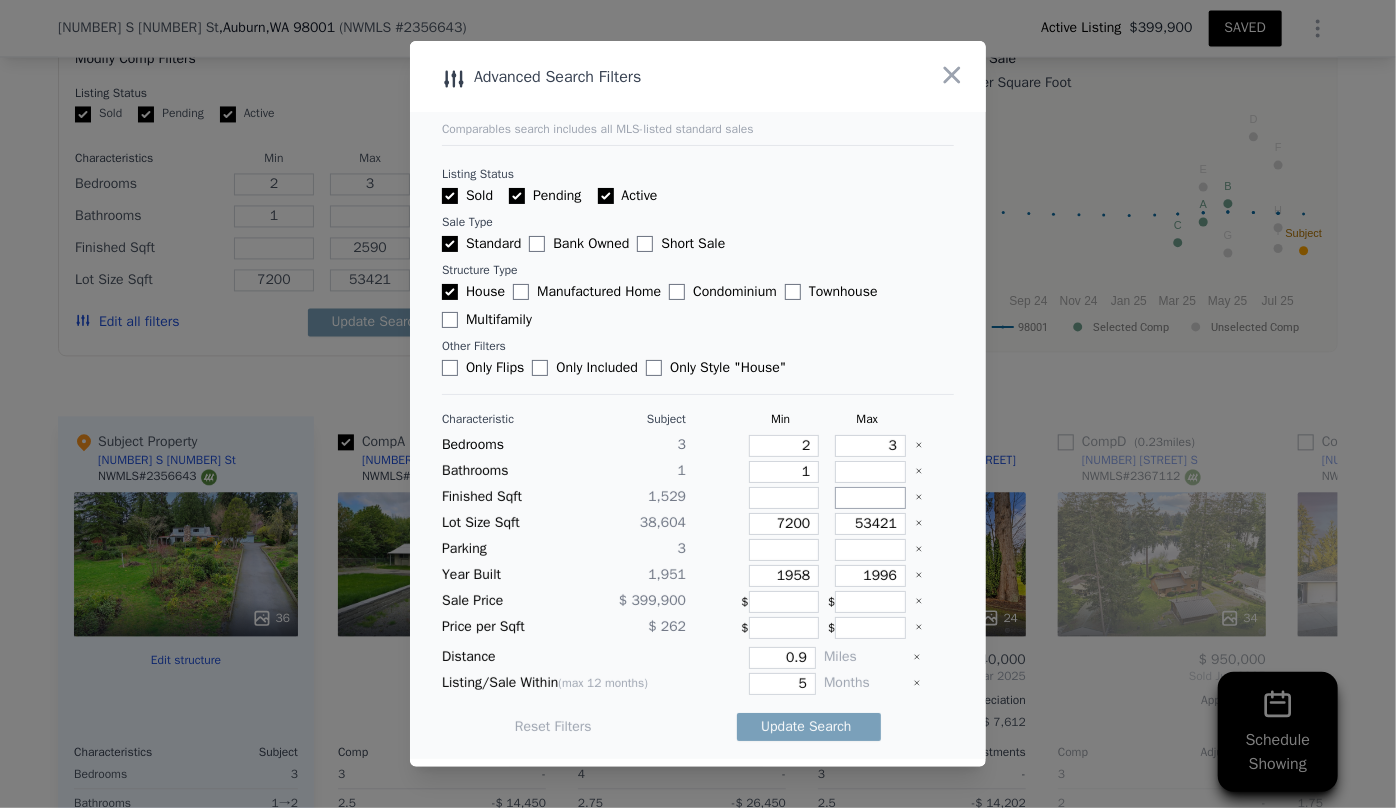 type 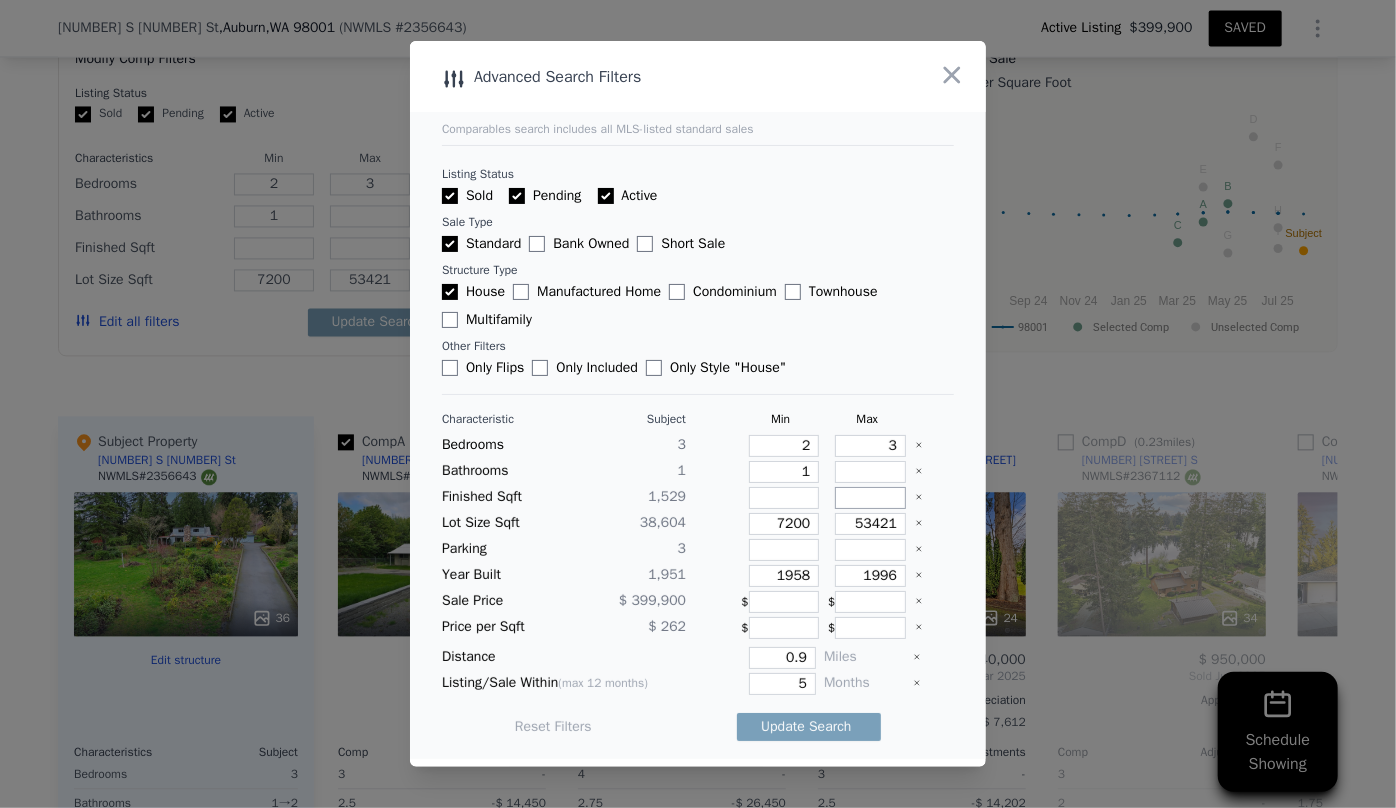 type 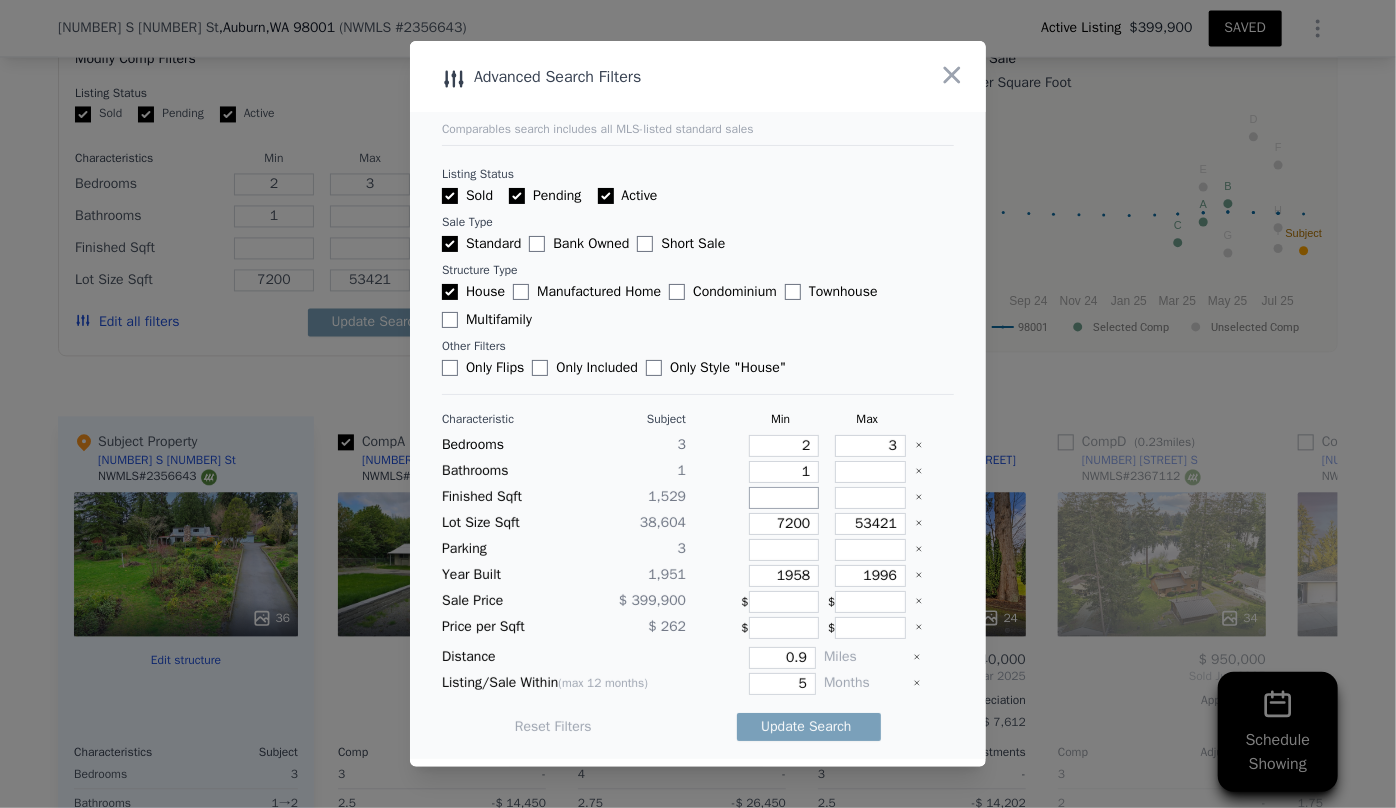 click at bounding box center [784, 498] 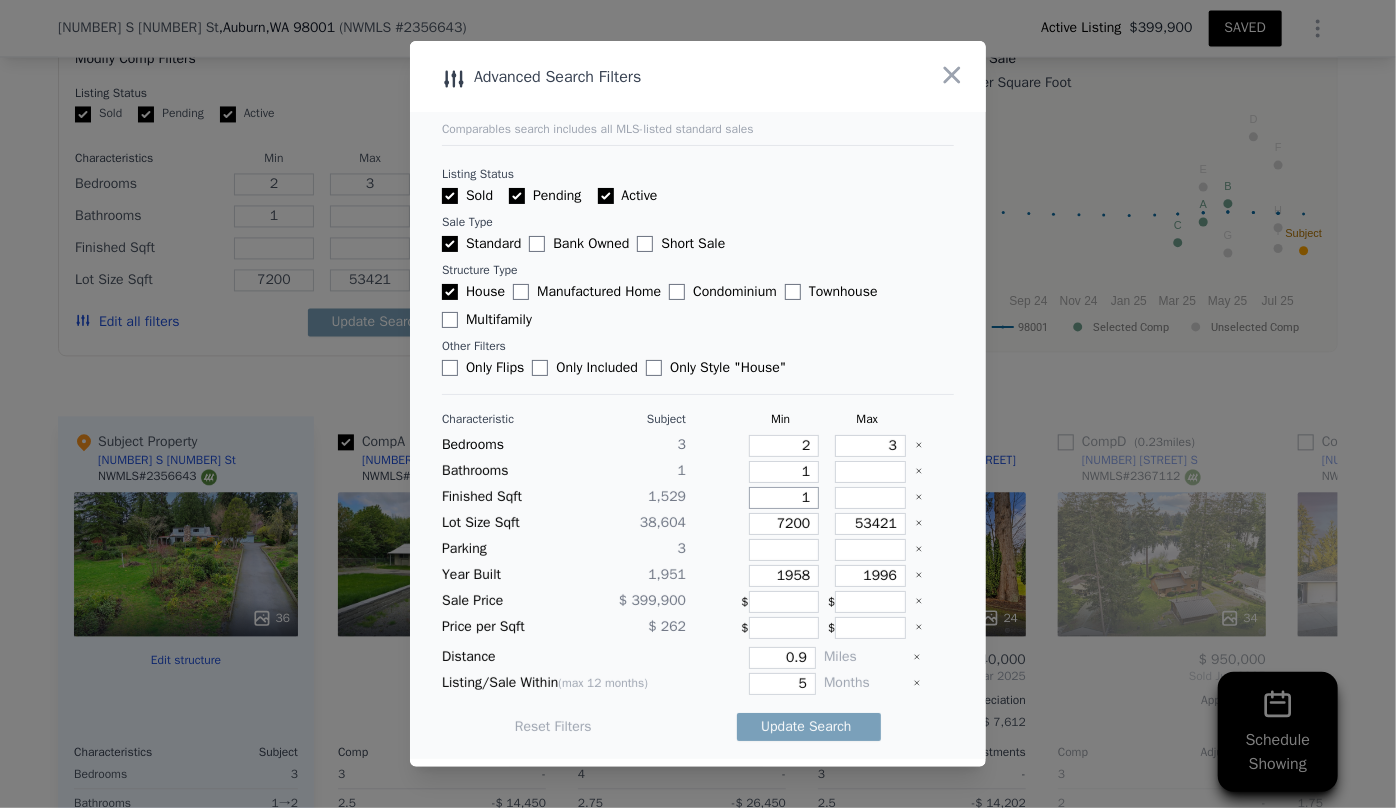 type on "1" 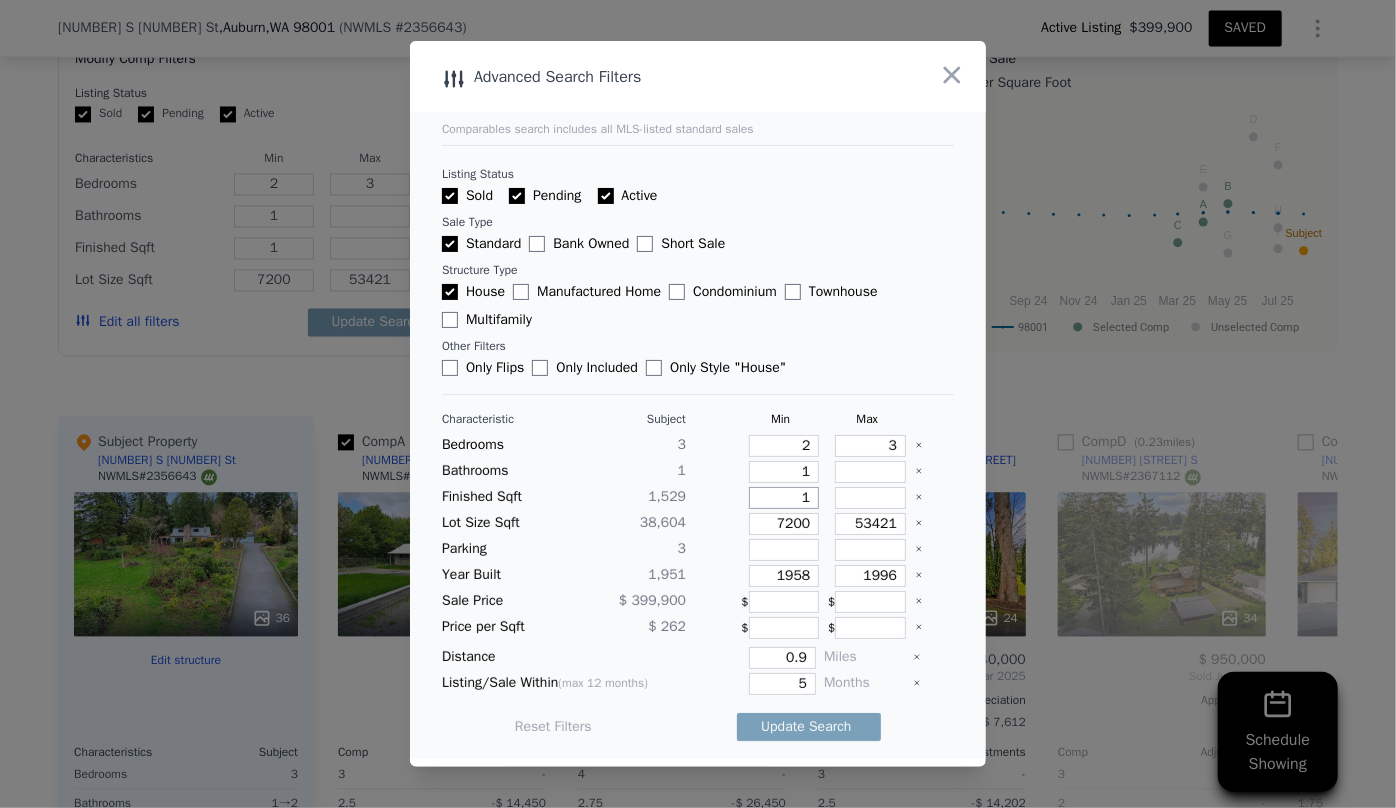 type on "14" 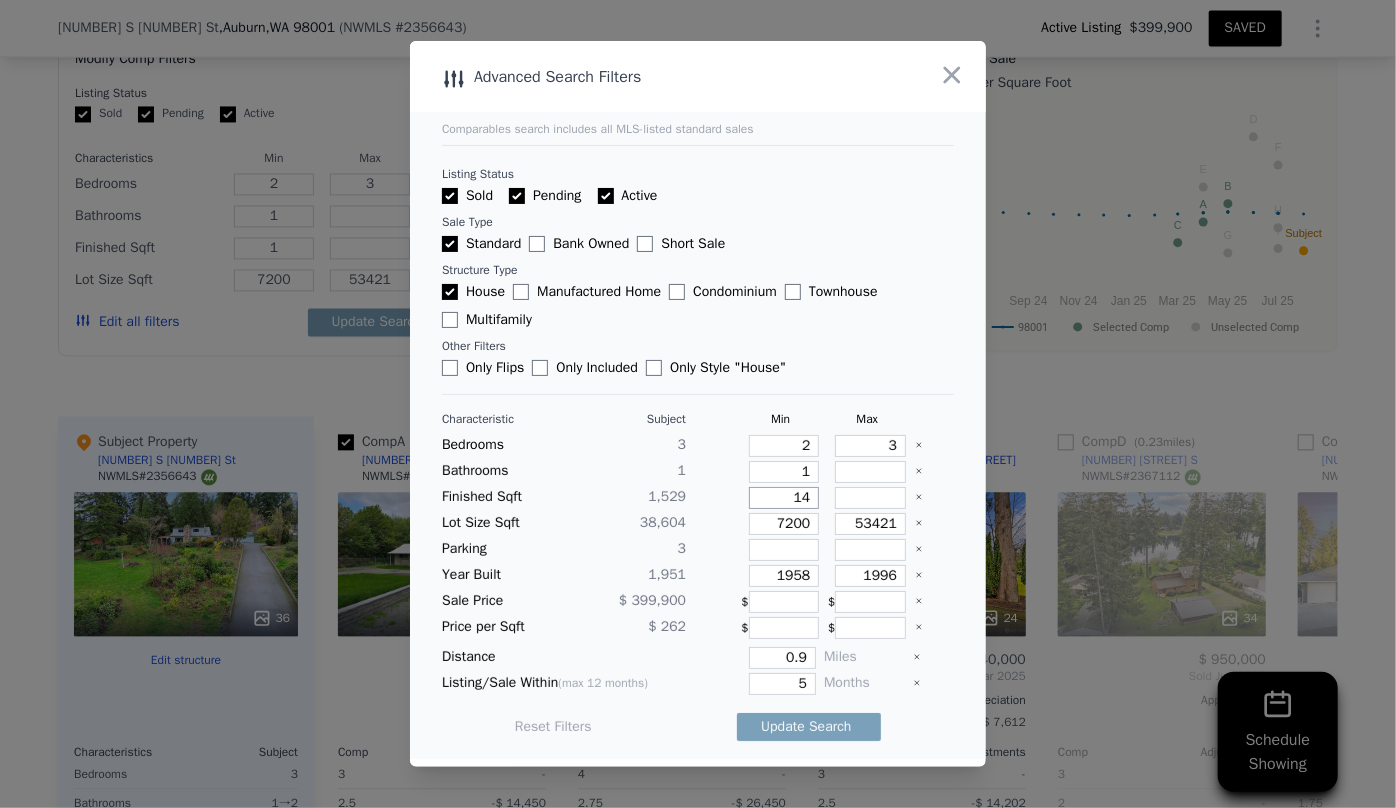 type on "14" 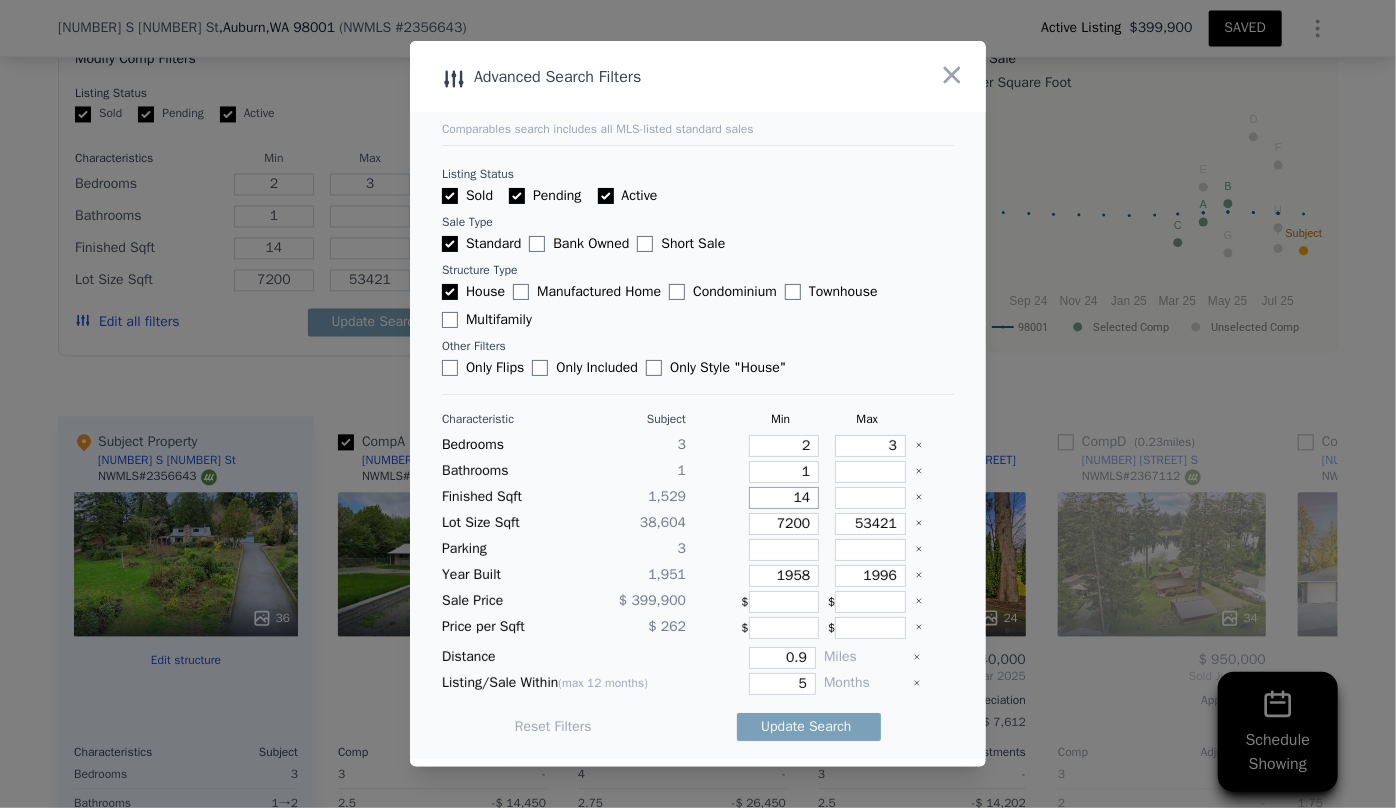 type on "140" 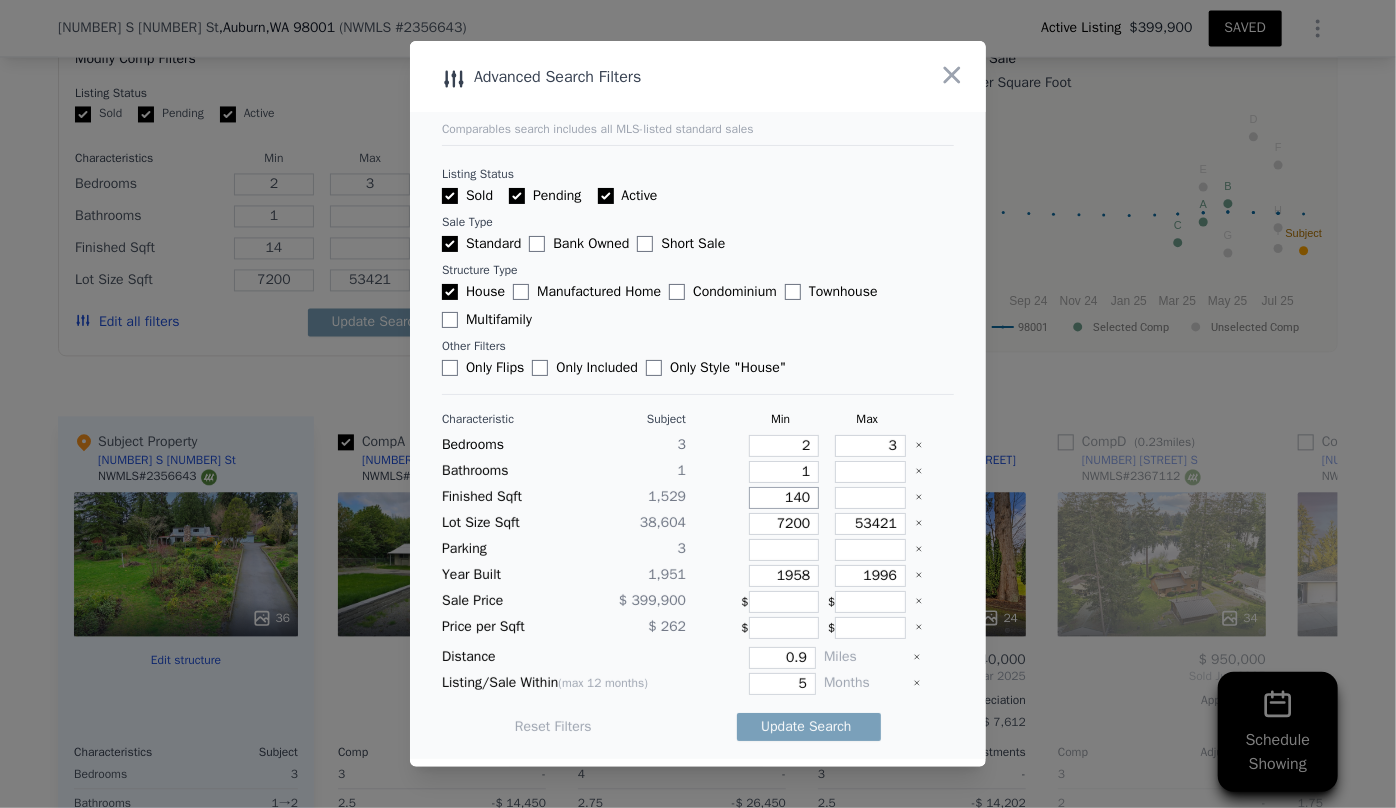 type on "140" 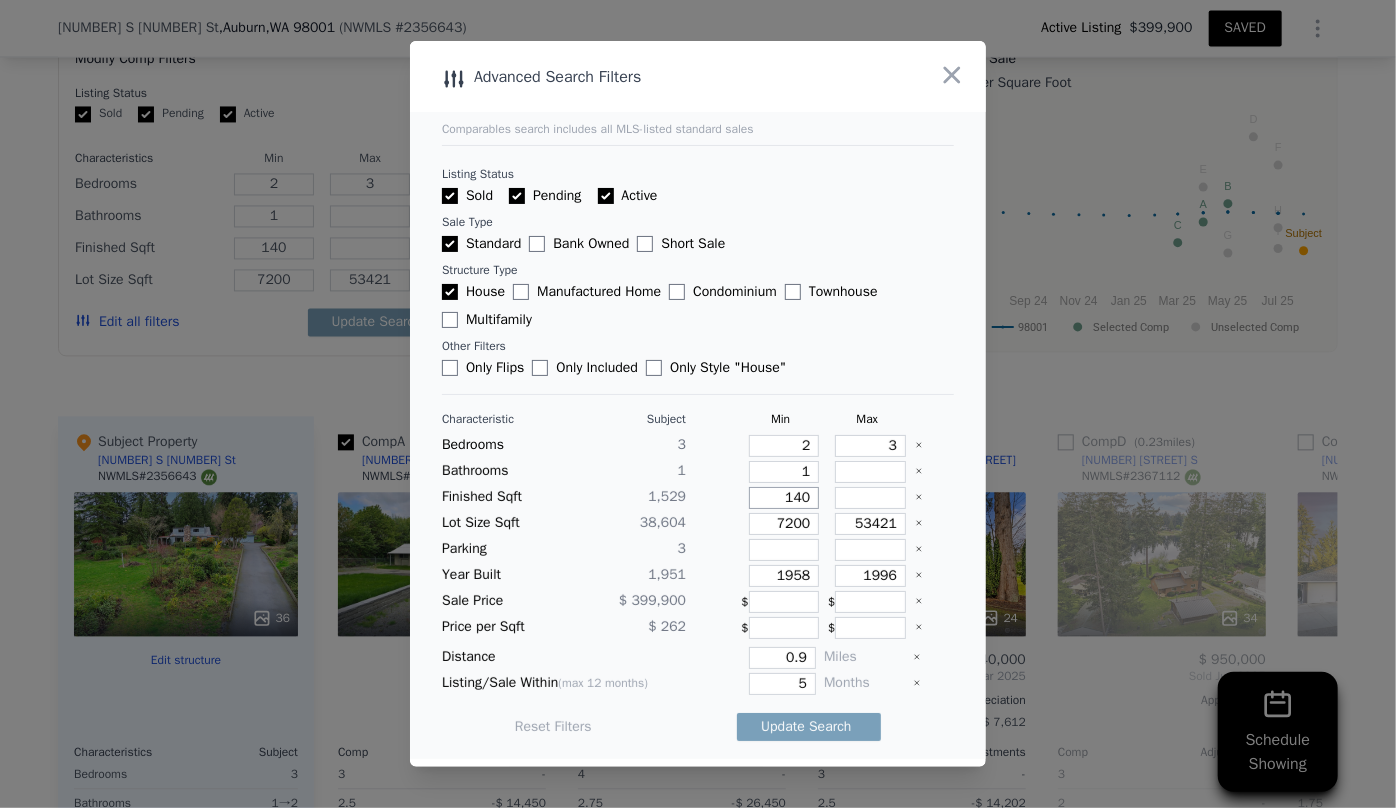 type on "1400" 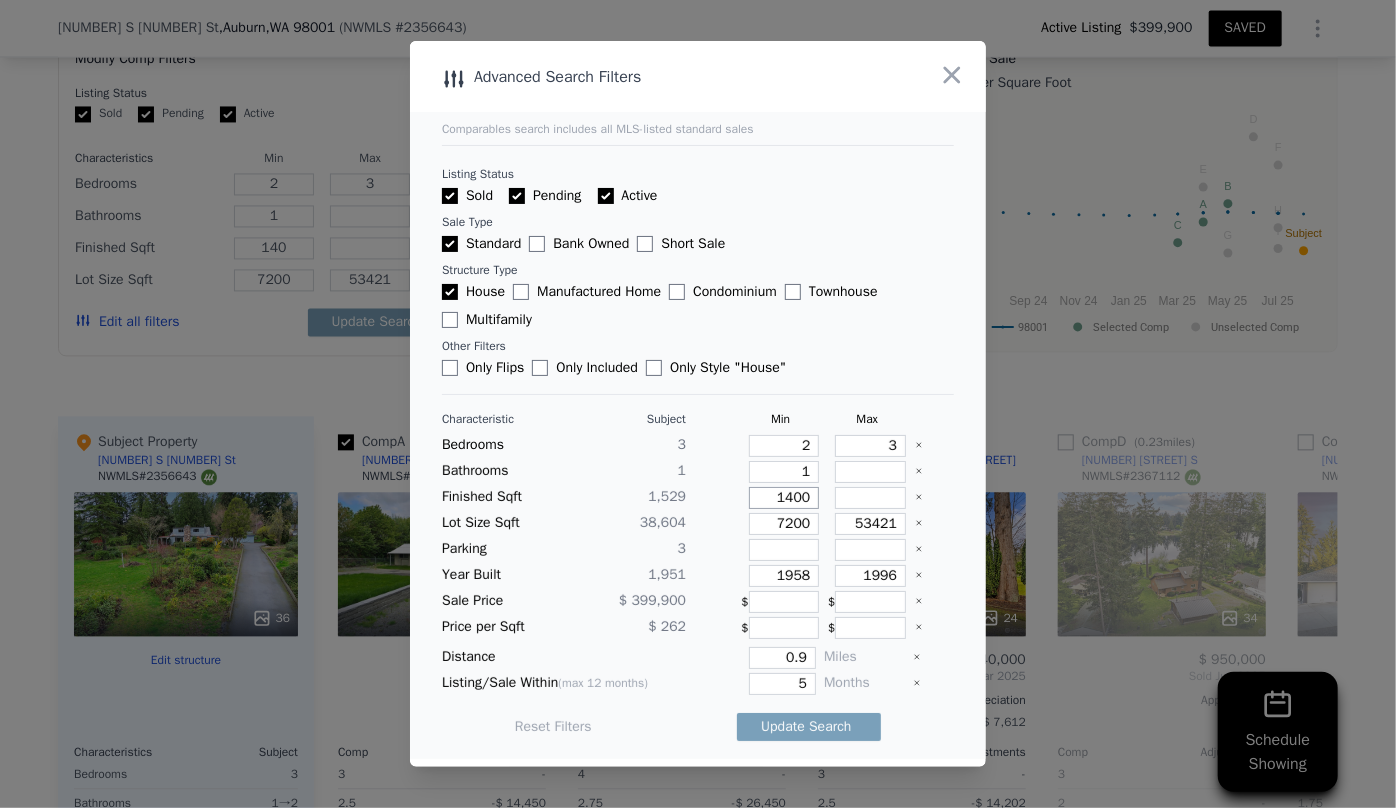 type on "1400" 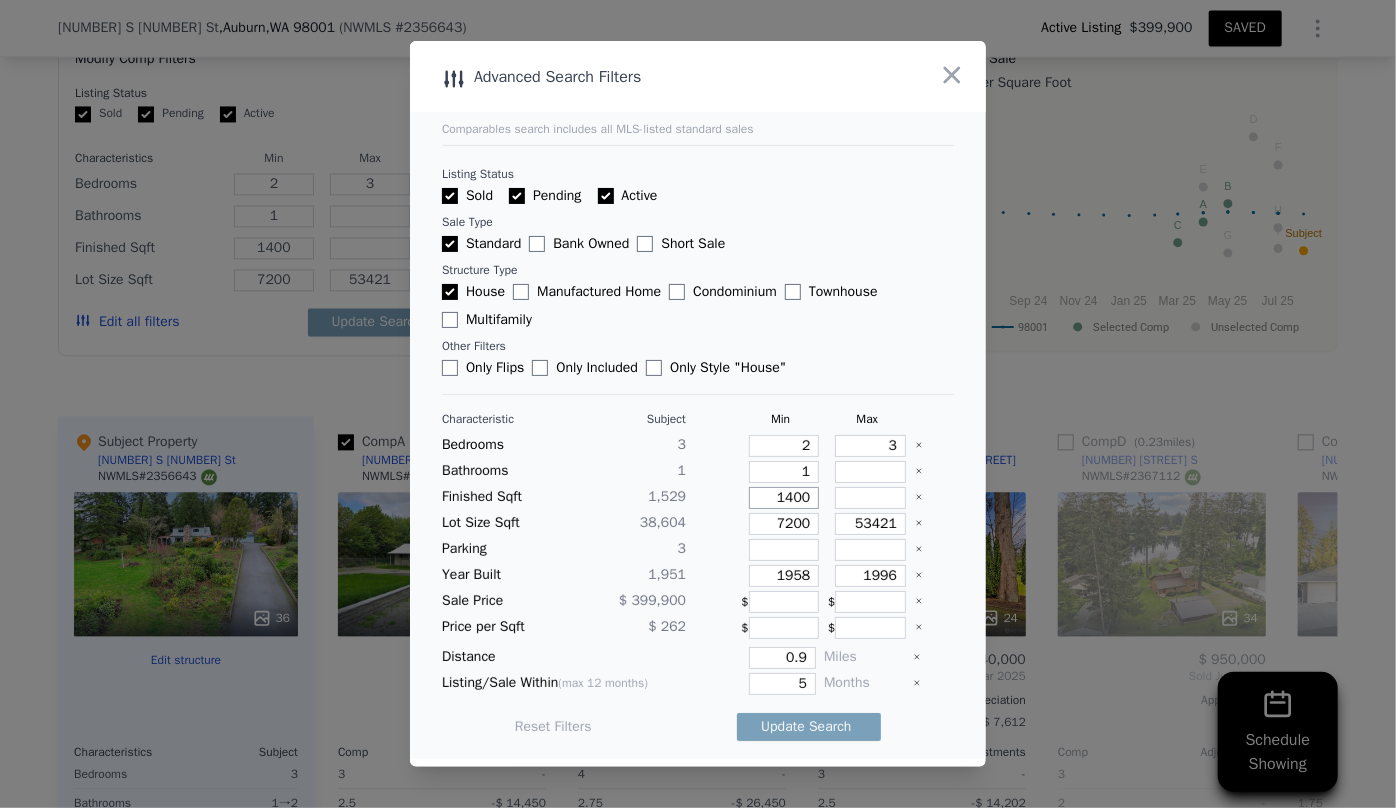 type on "1400" 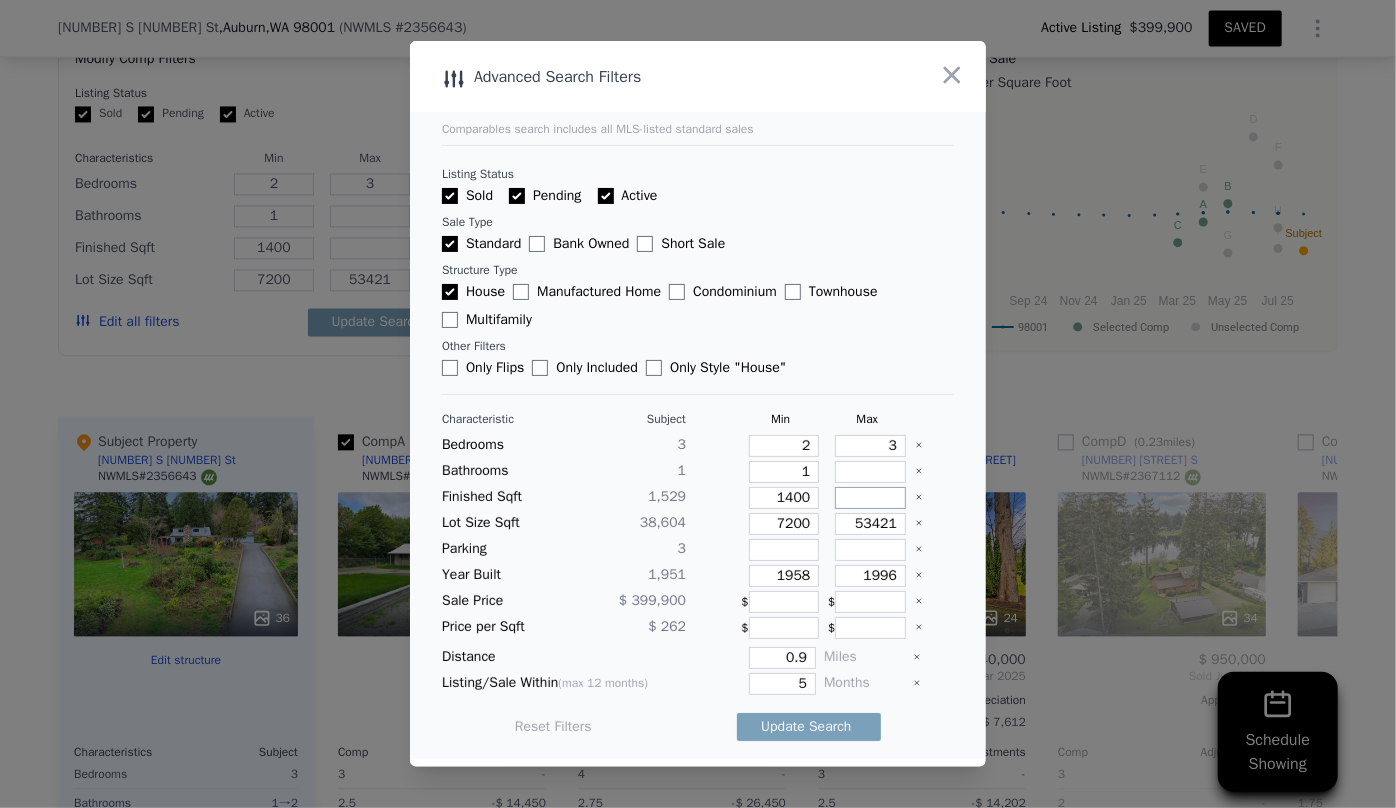 click at bounding box center (870, 498) 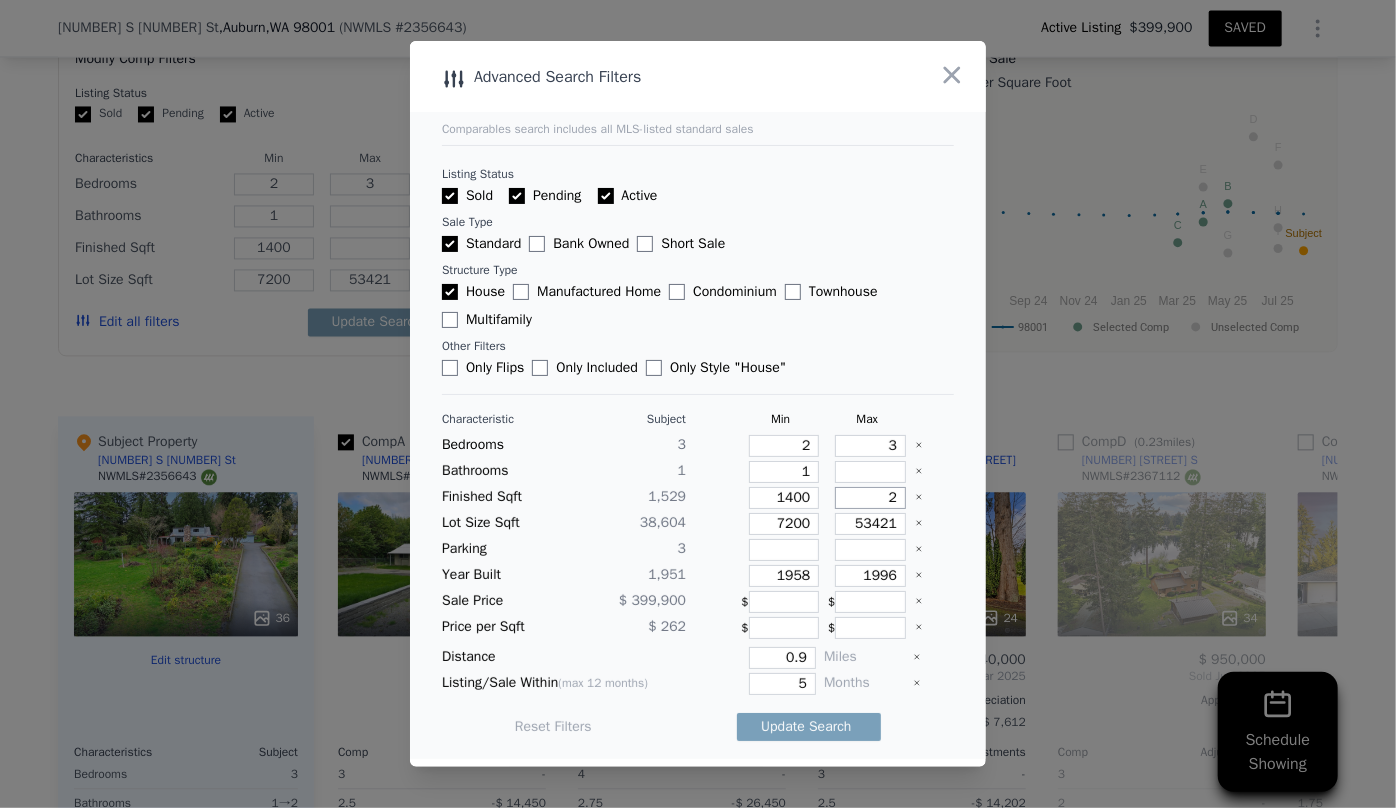 type on "2" 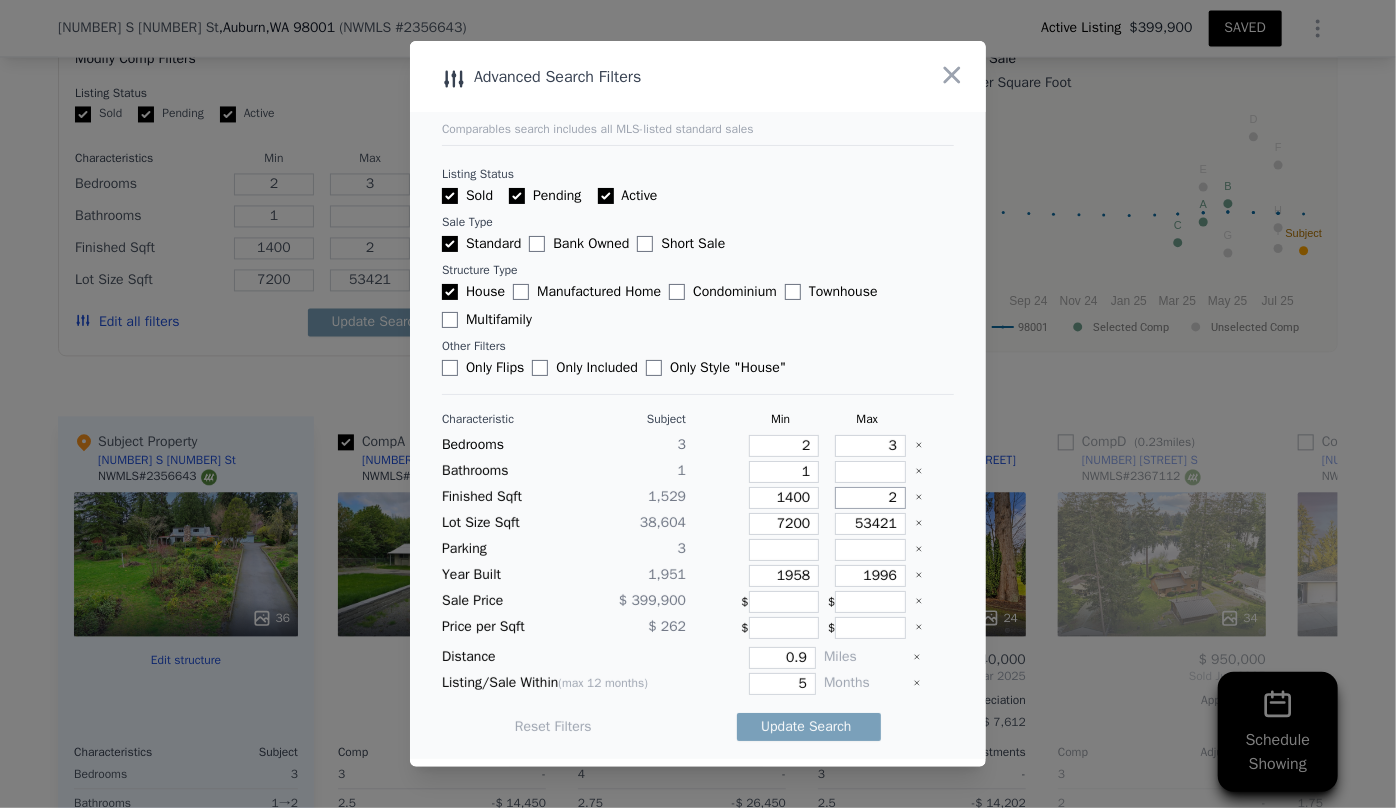 type on "20" 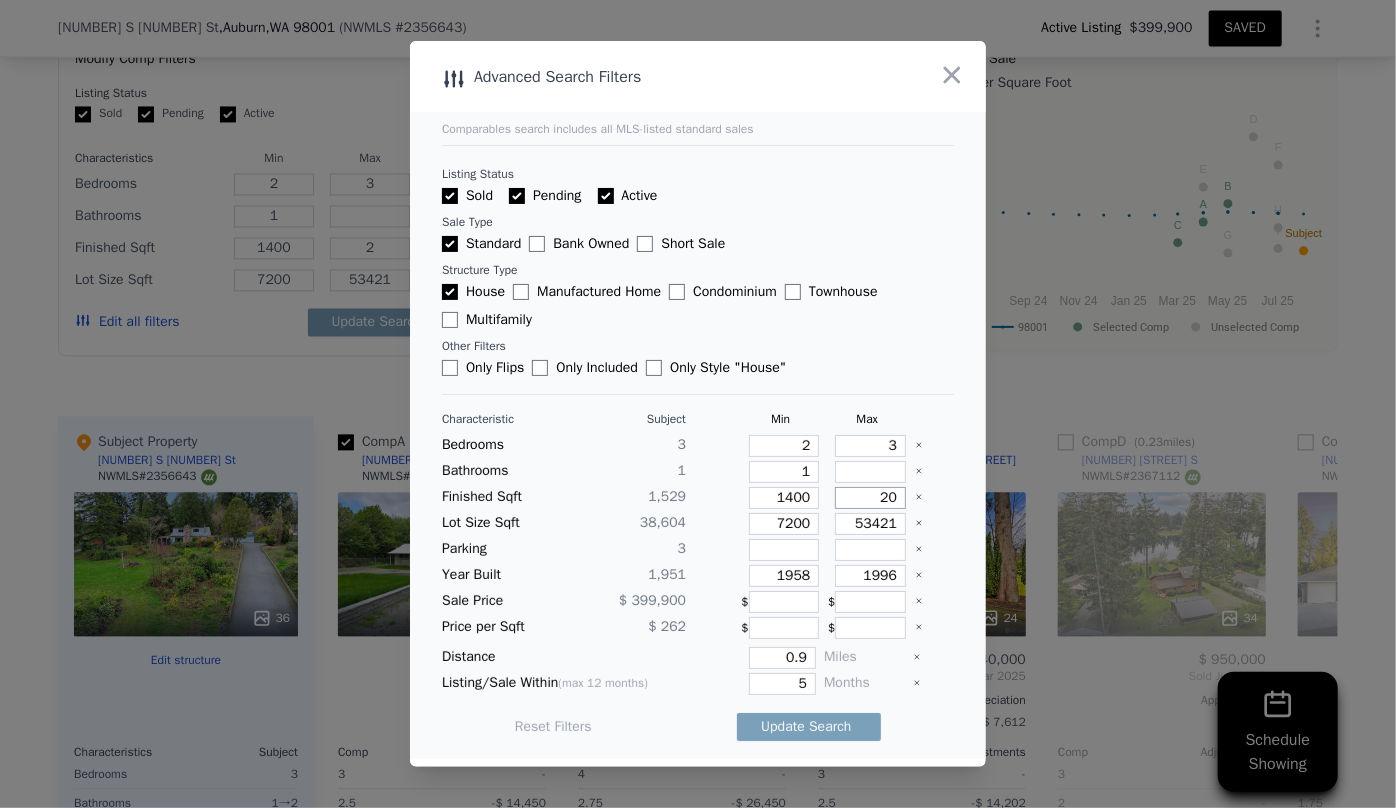 type on "20" 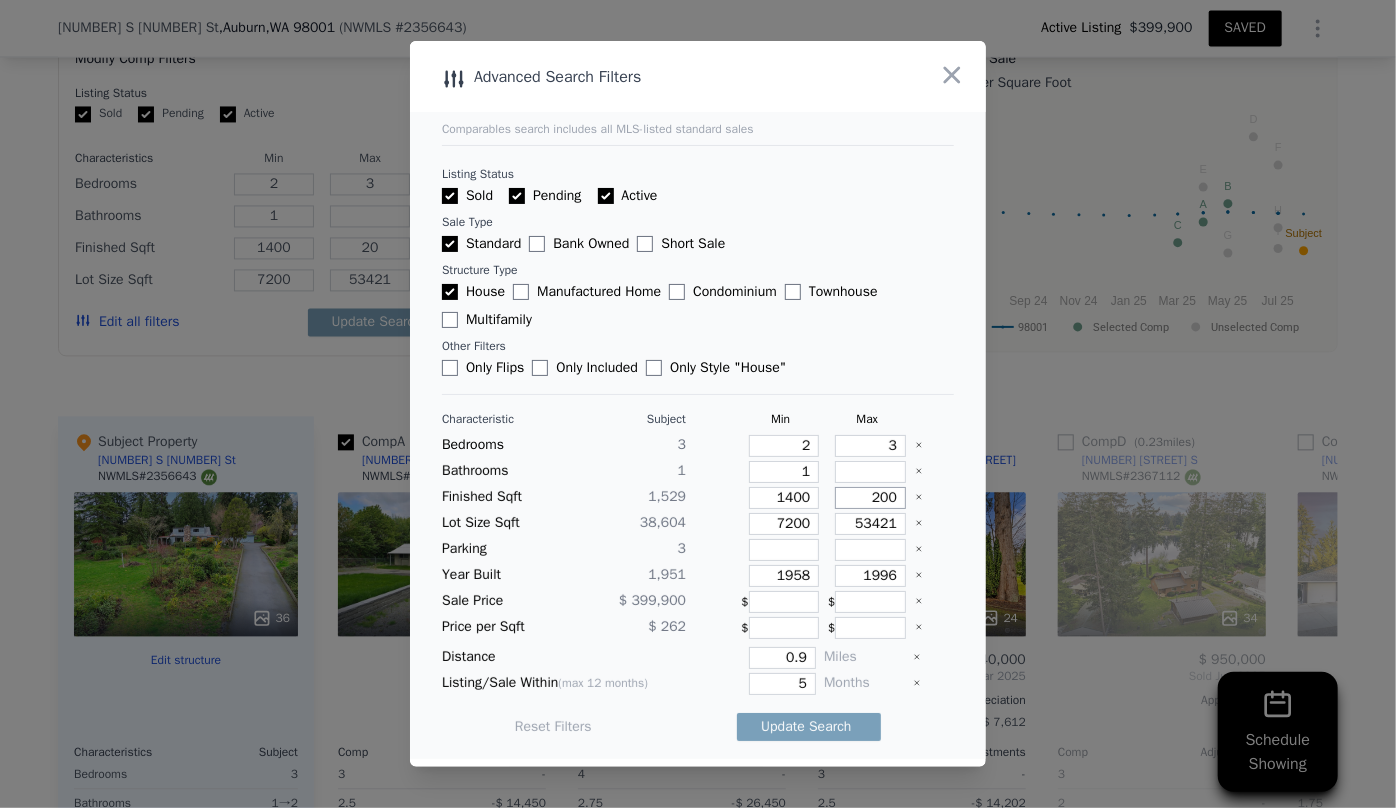 type on "200" 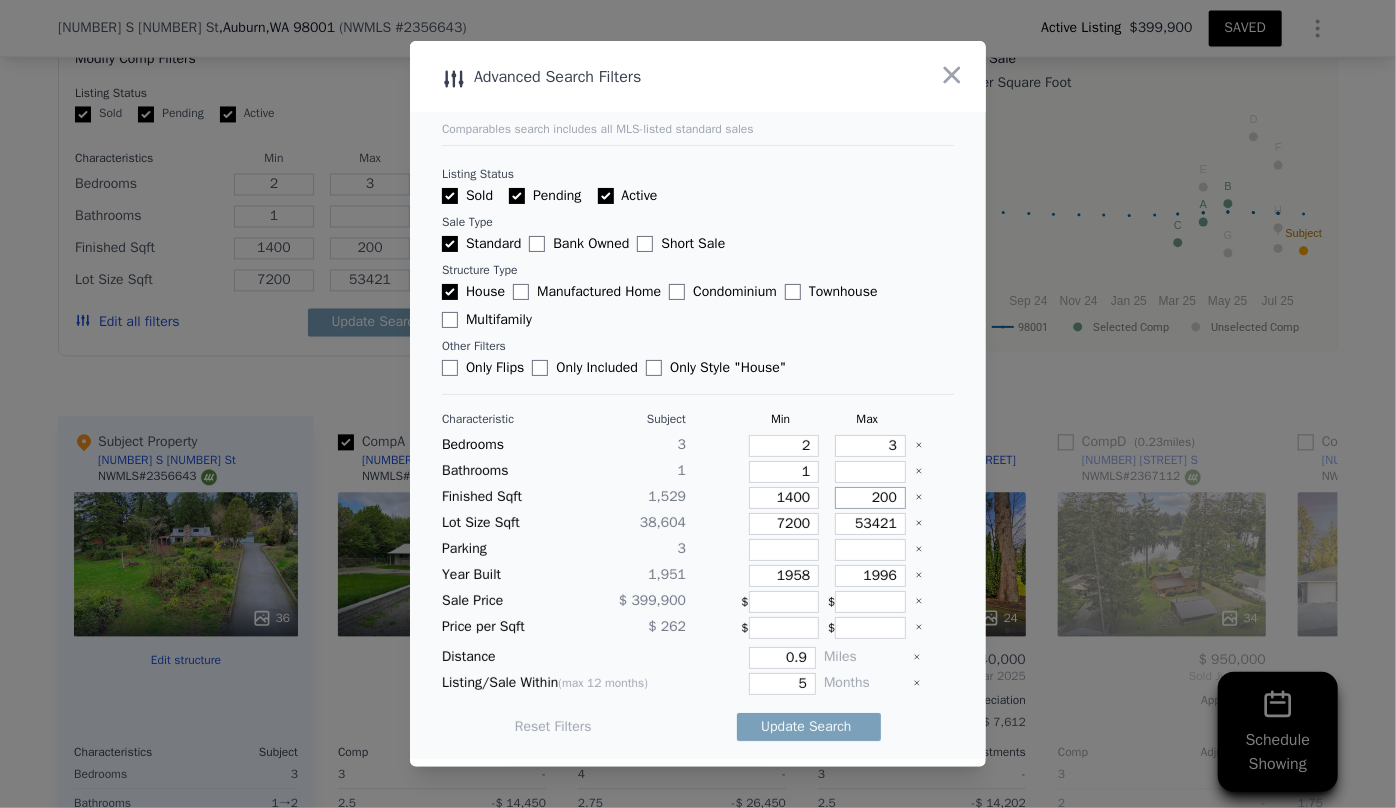 type on "2000" 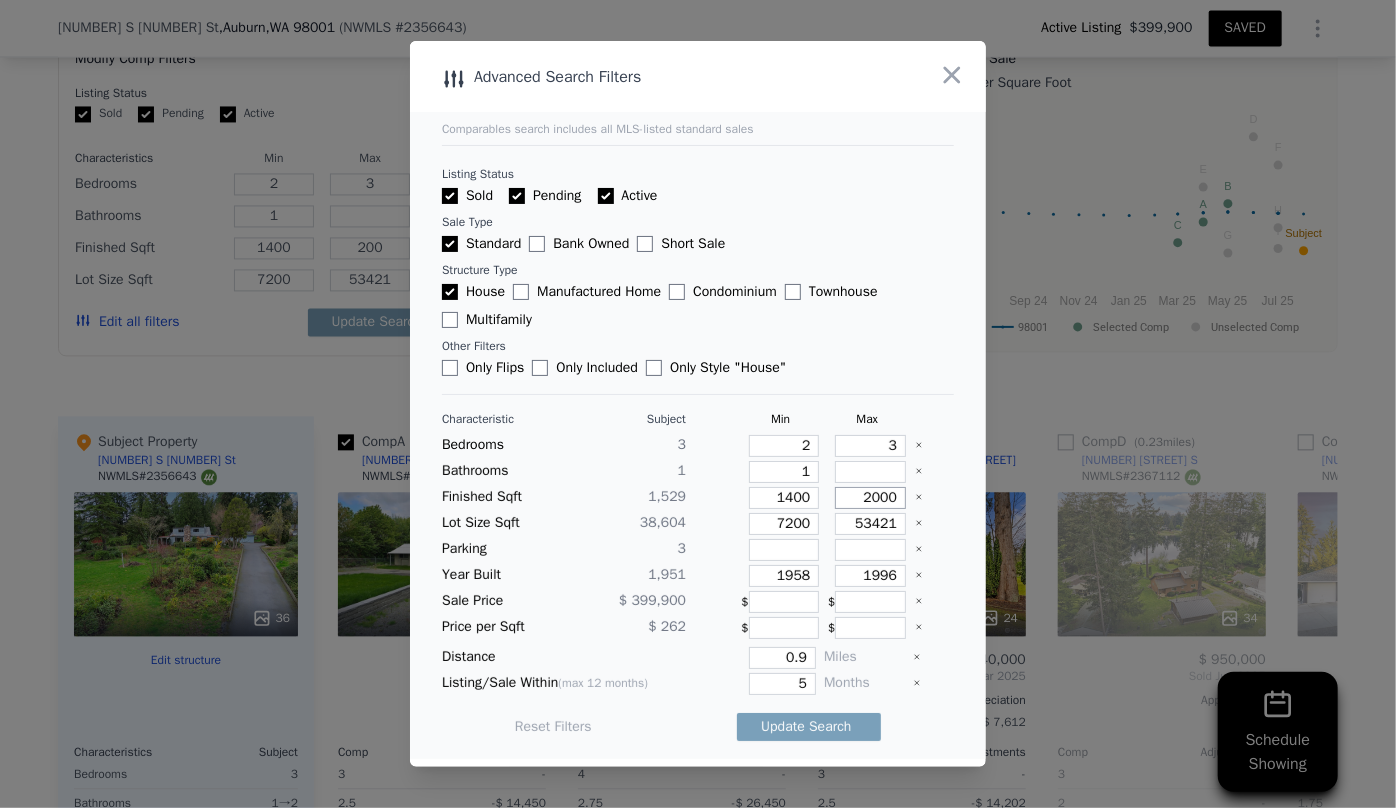 type on "2000" 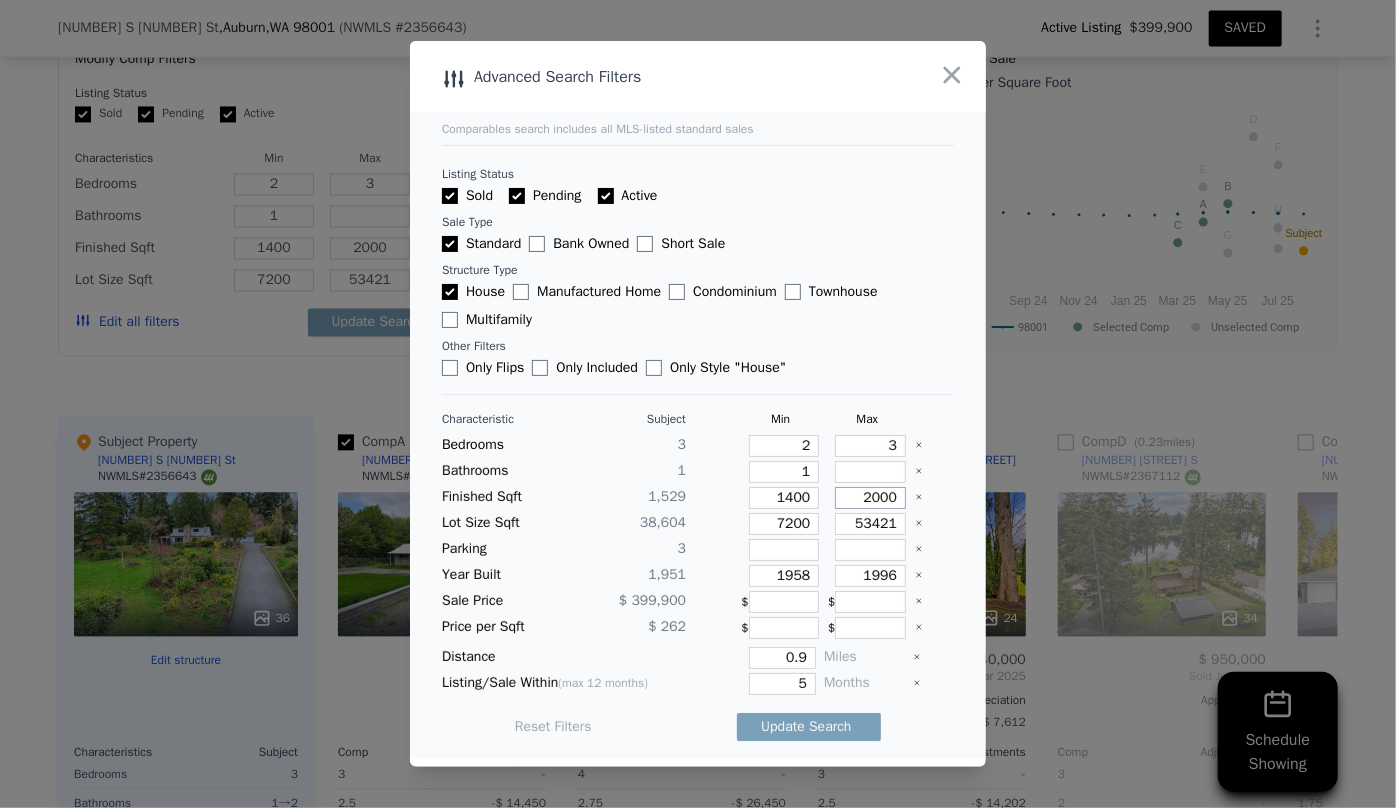 type on "2000" 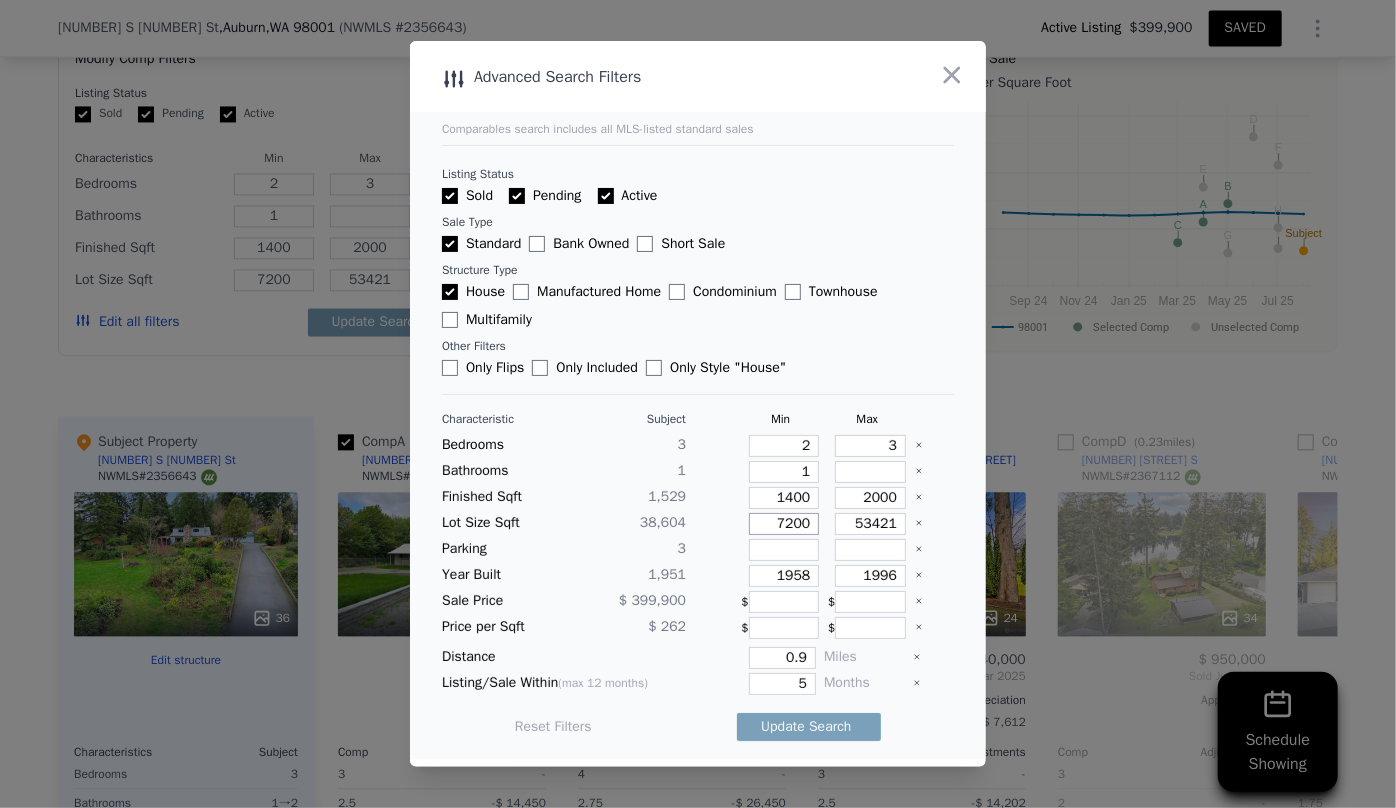 drag, startPoint x: 800, startPoint y: 527, endPoint x: 721, endPoint y: 532, distance: 79.15807 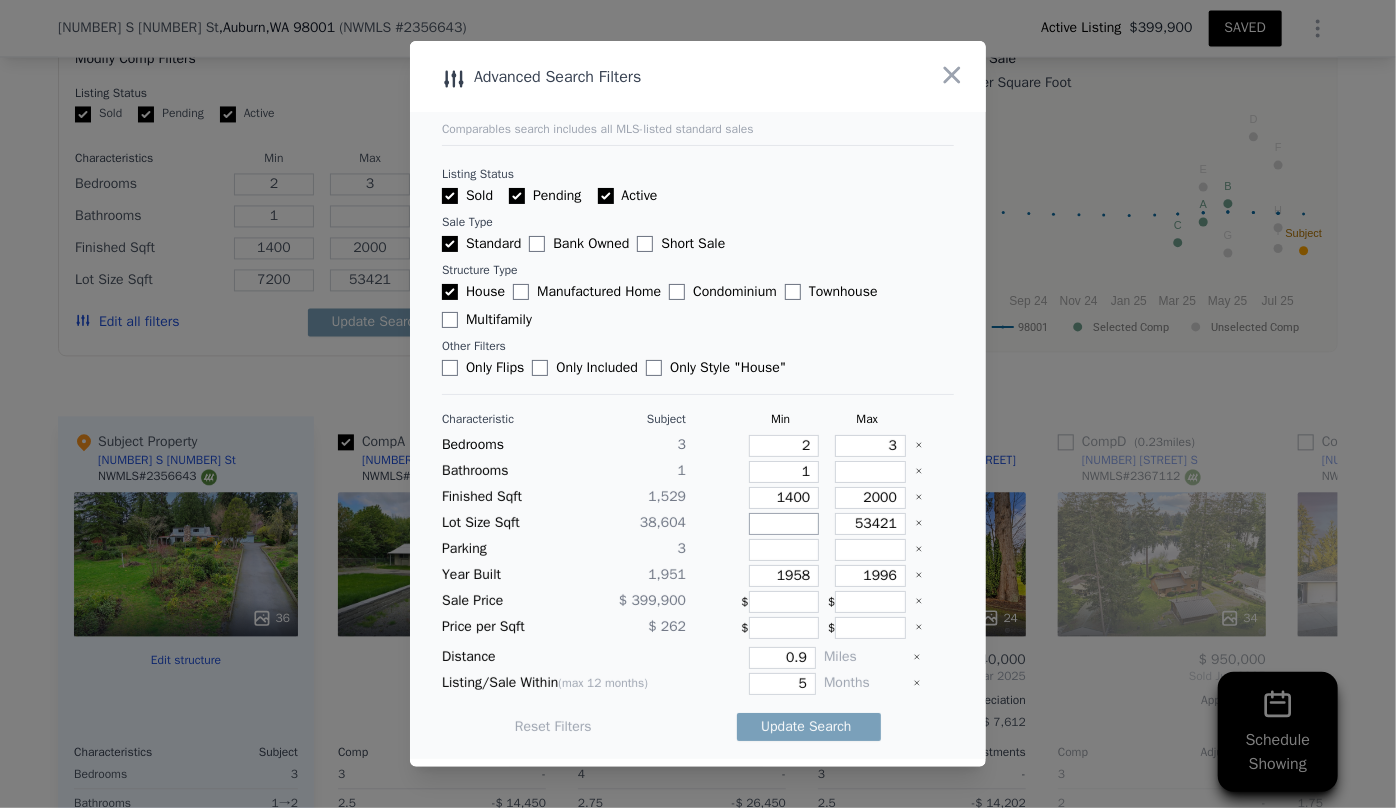 type 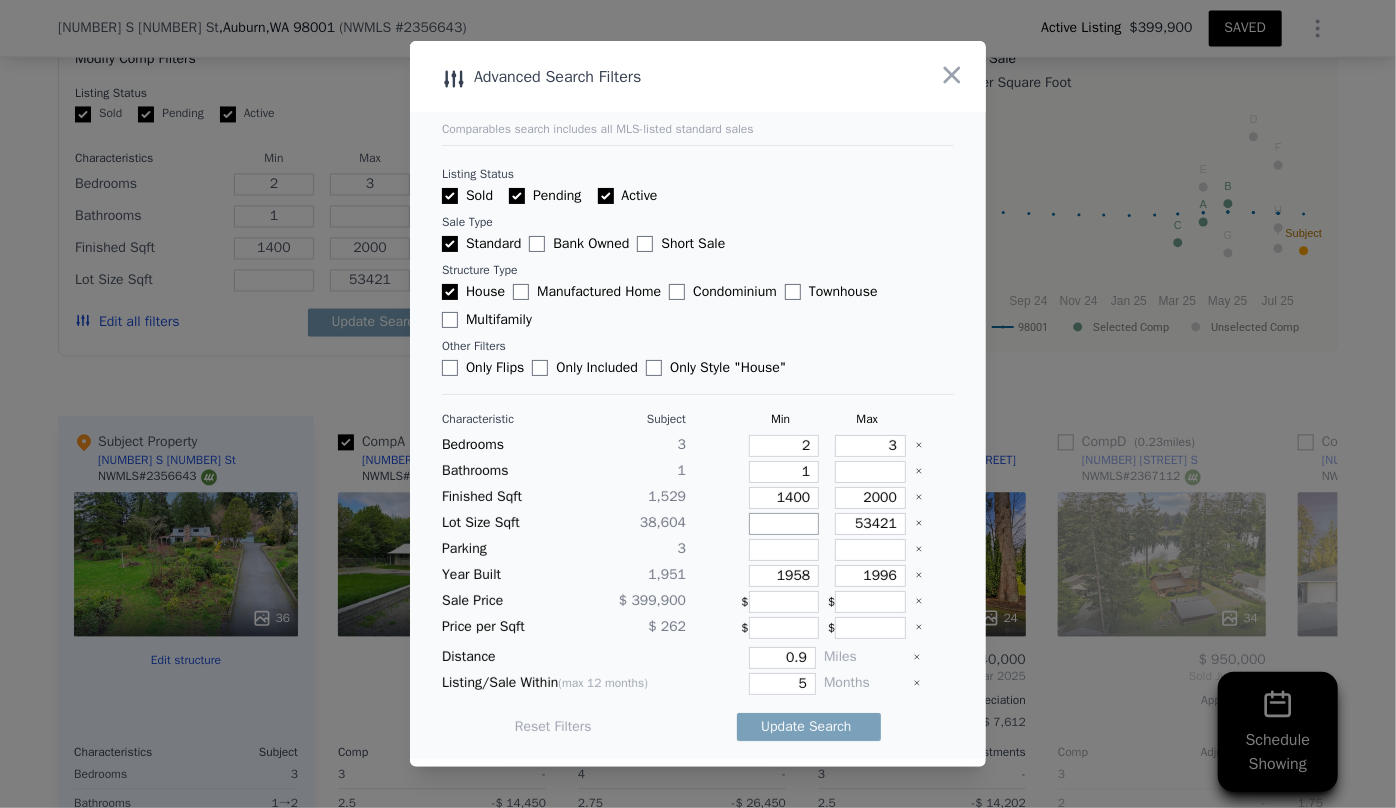 type 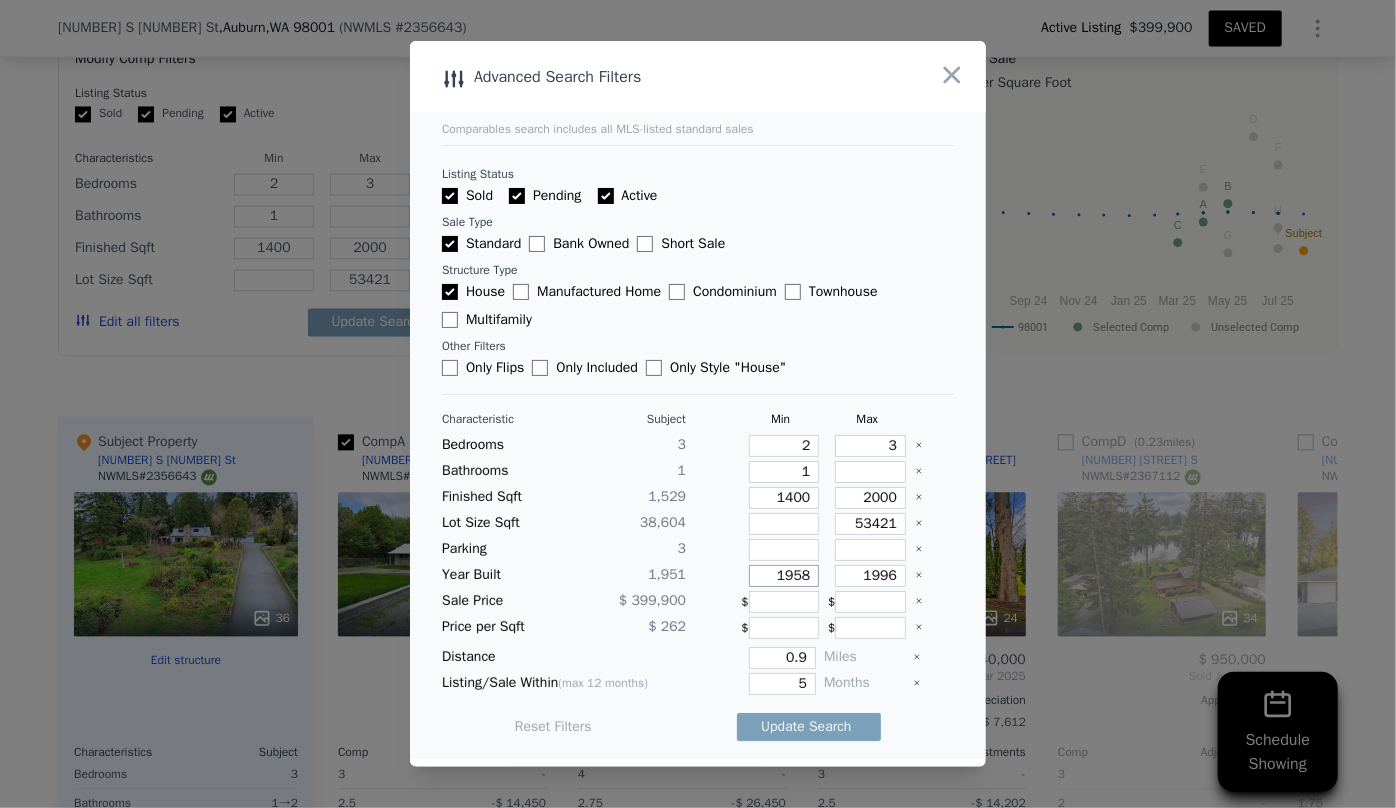 drag, startPoint x: 803, startPoint y: 577, endPoint x: 712, endPoint y: 574, distance: 91.04944 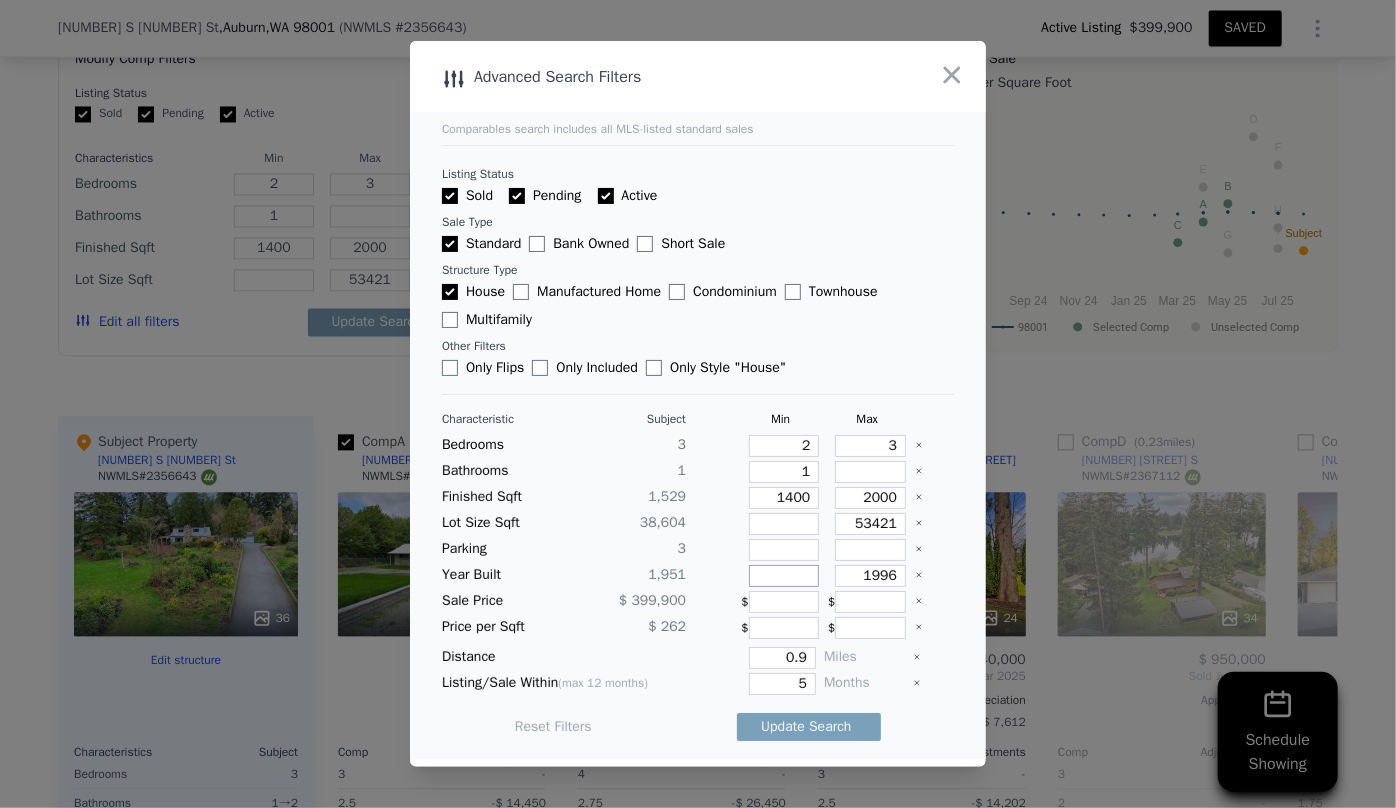 type 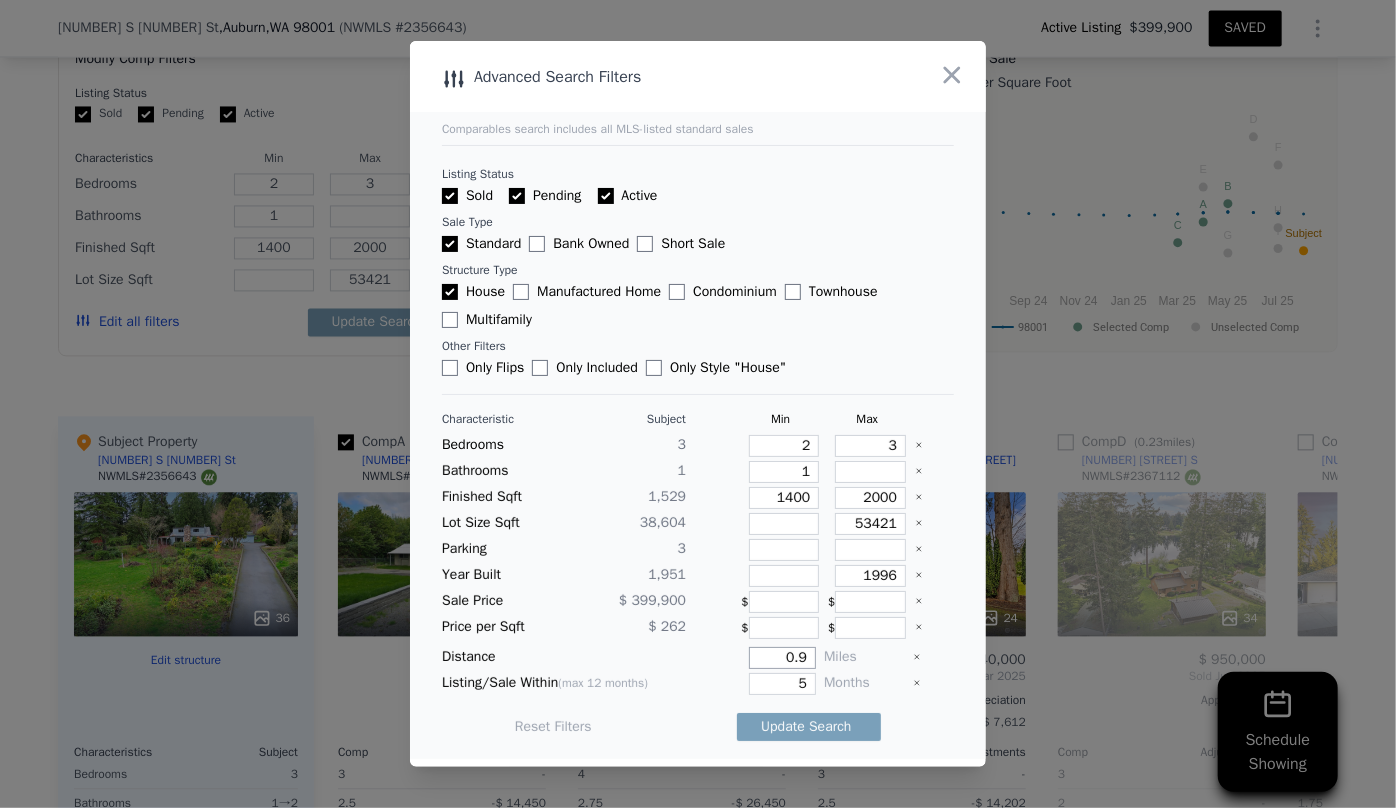 click on "0.9" at bounding box center (782, 658) 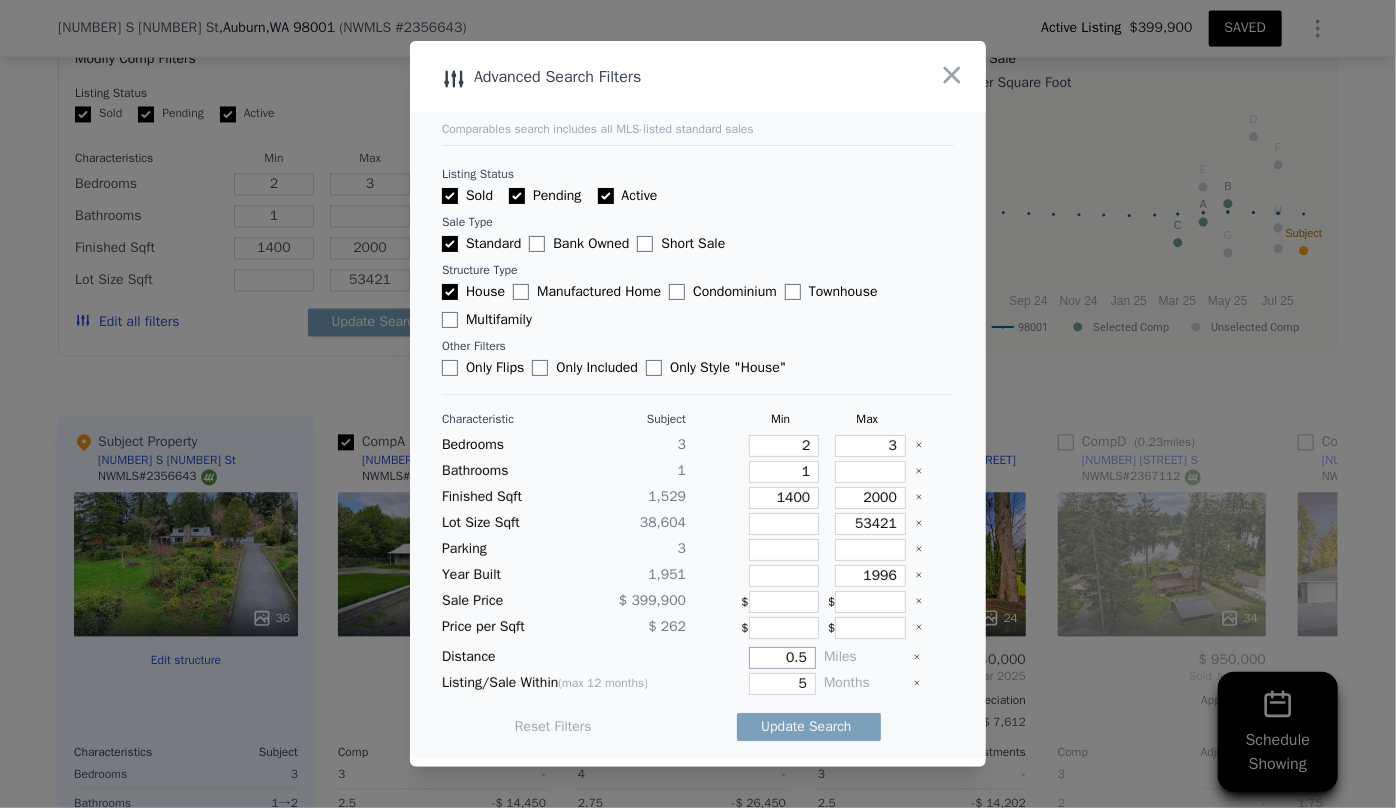 type on "0.5" 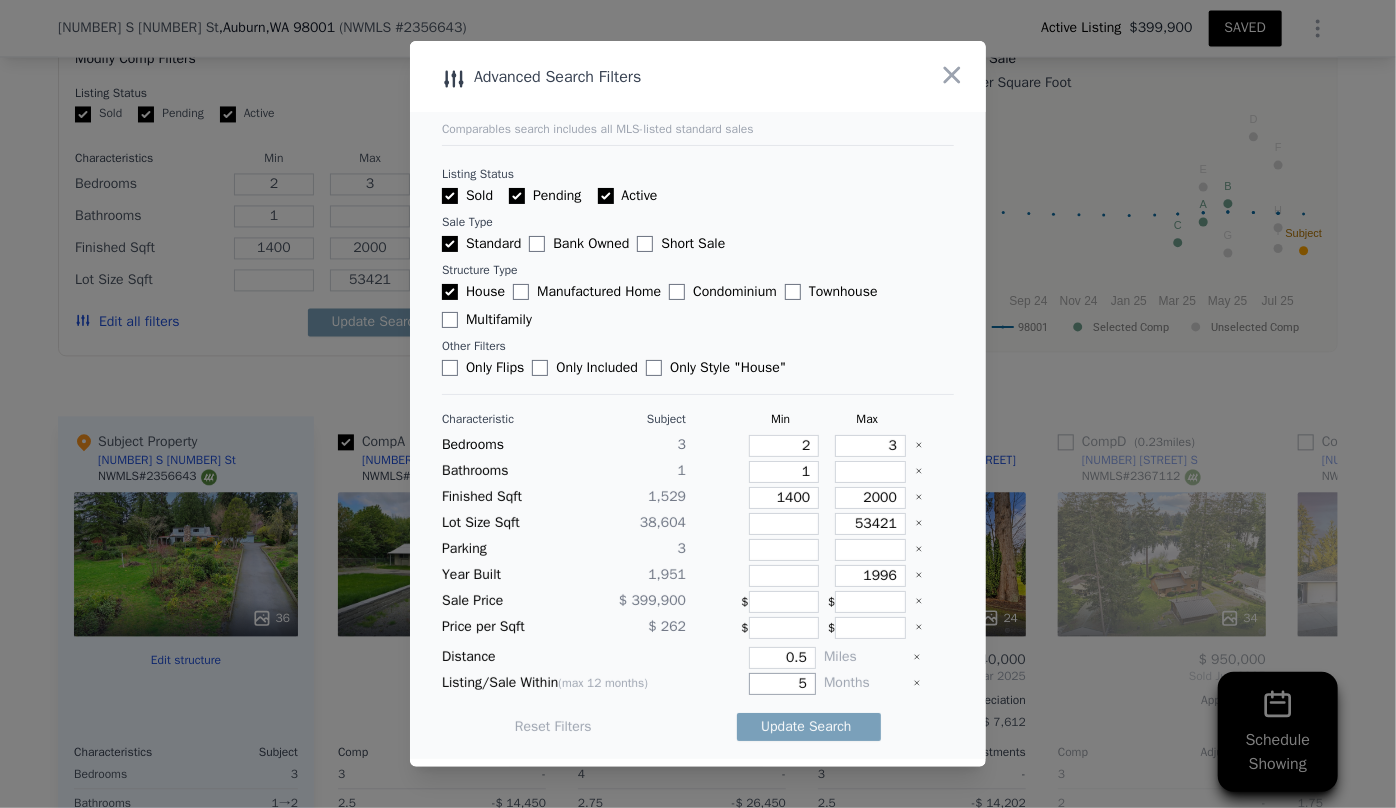 drag, startPoint x: 740, startPoint y: 682, endPoint x: 697, endPoint y: 685, distance: 43.104523 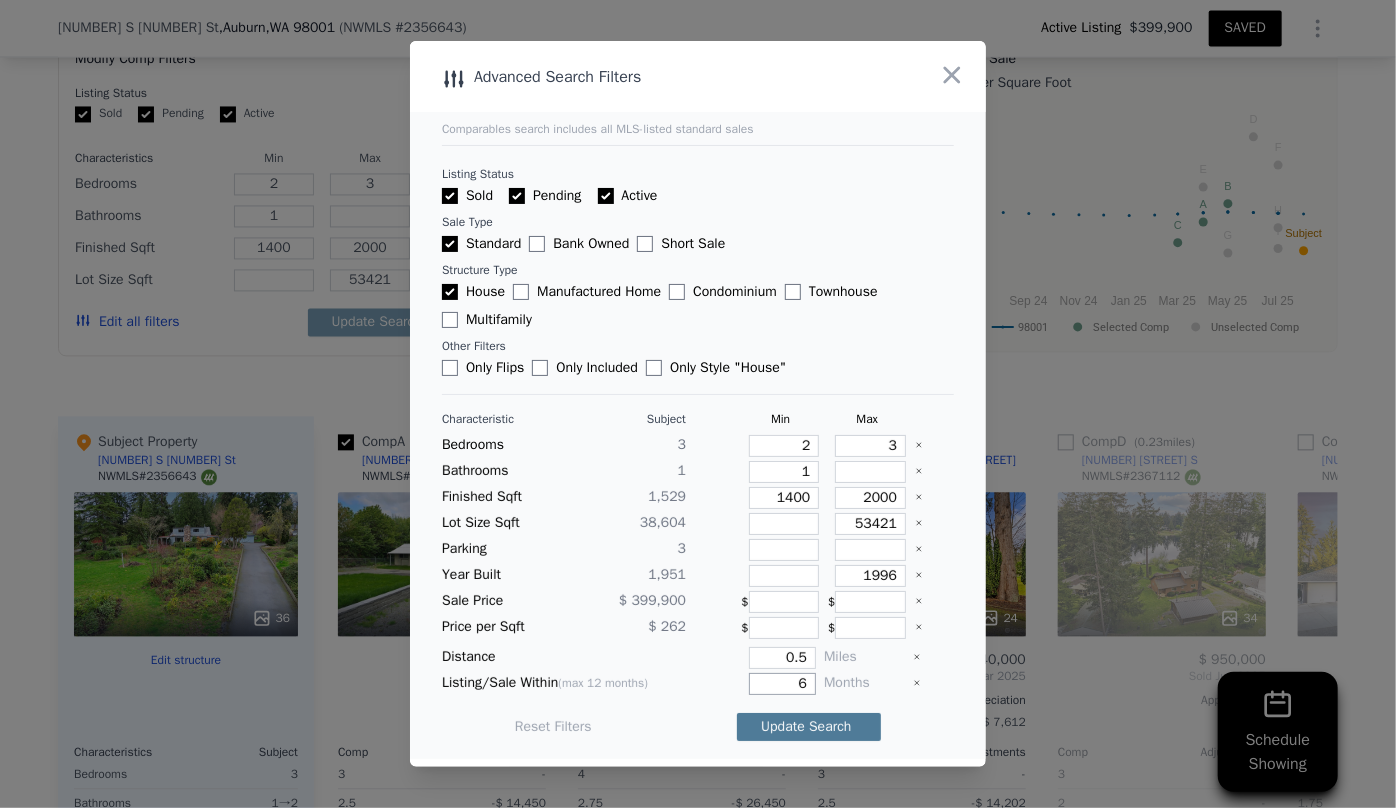 type on "6" 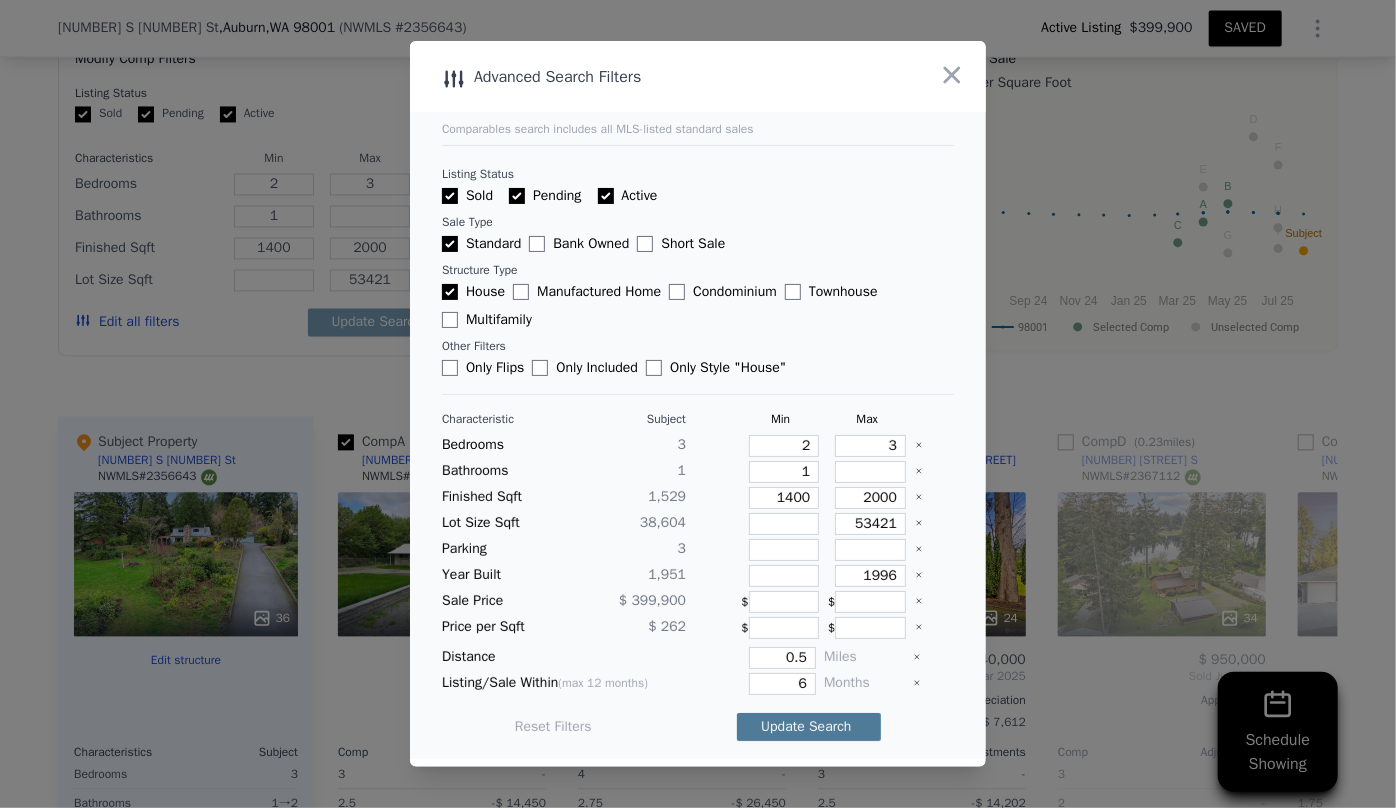 click on "Update Search" at bounding box center [809, 727] 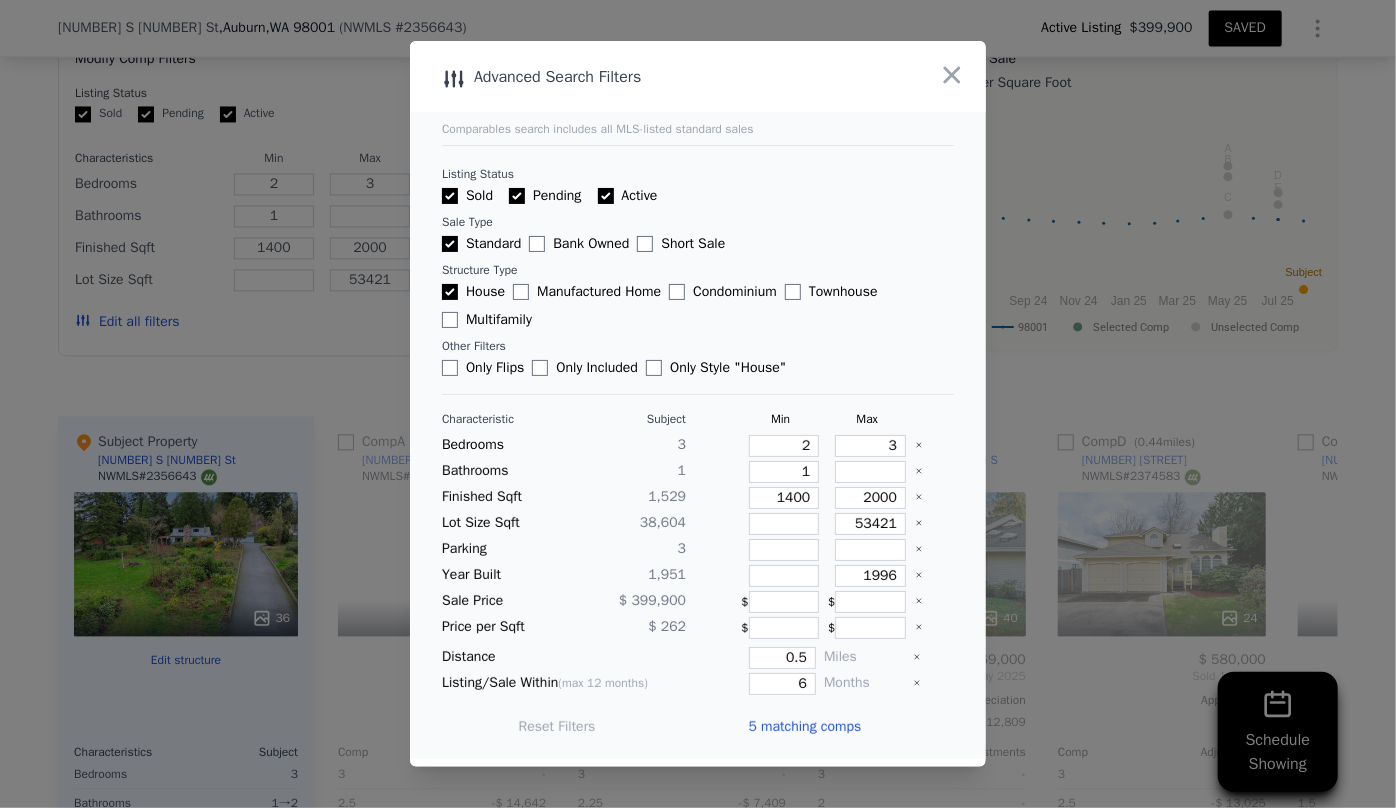 click on "5 matching comps" at bounding box center (804, 727) 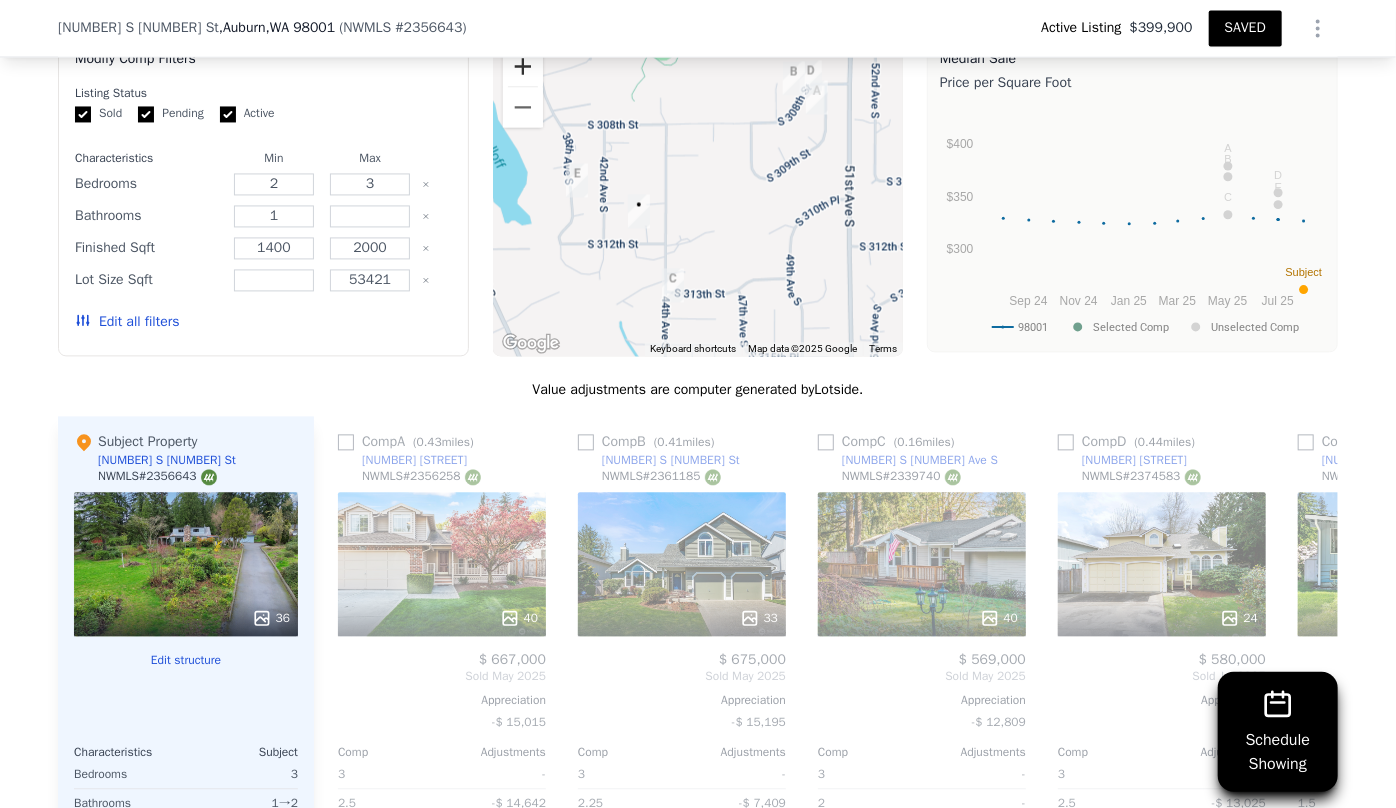 click at bounding box center (523, 66) 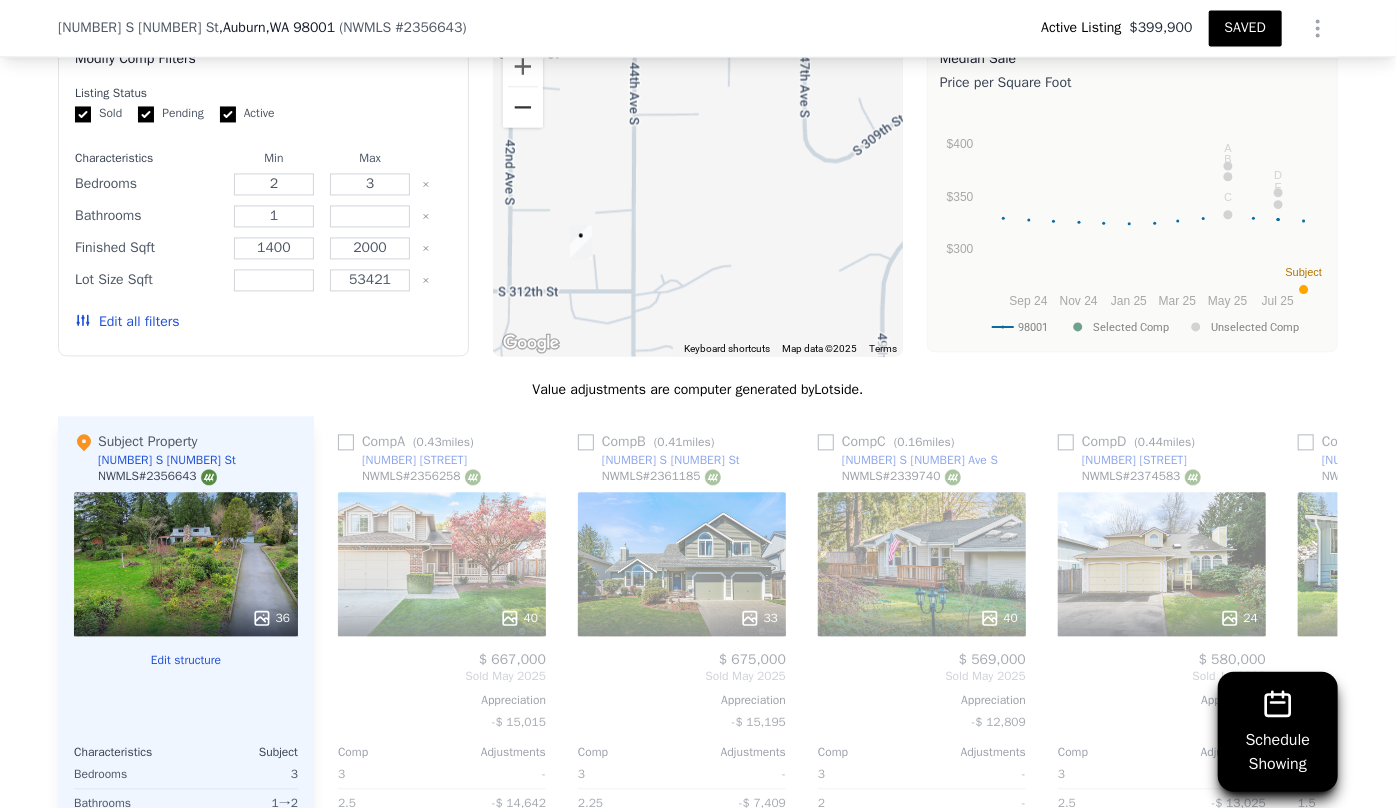 click at bounding box center [523, 107] 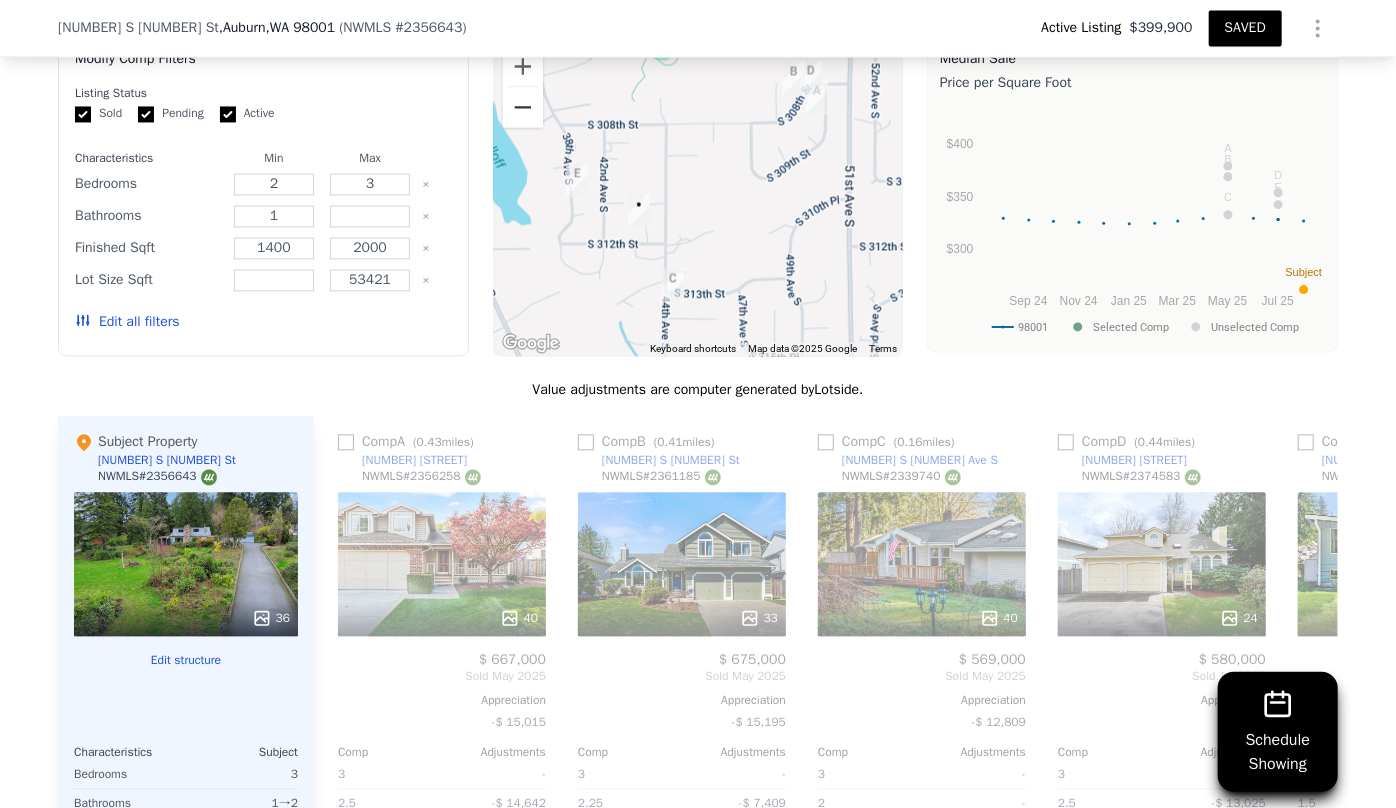 click at bounding box center (523, 107) 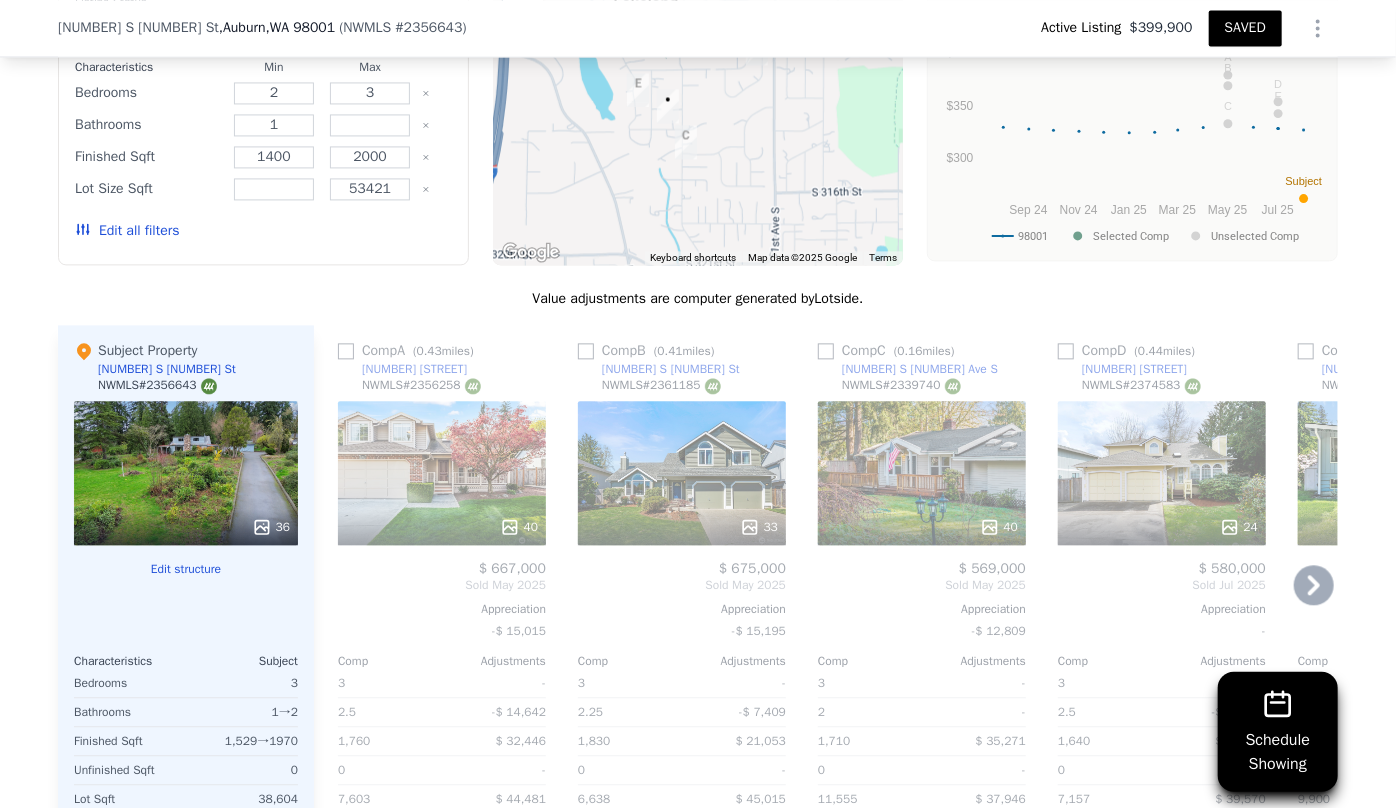 scroll, scrollTop: 2174, scrollLeft: 0, axis: vertical 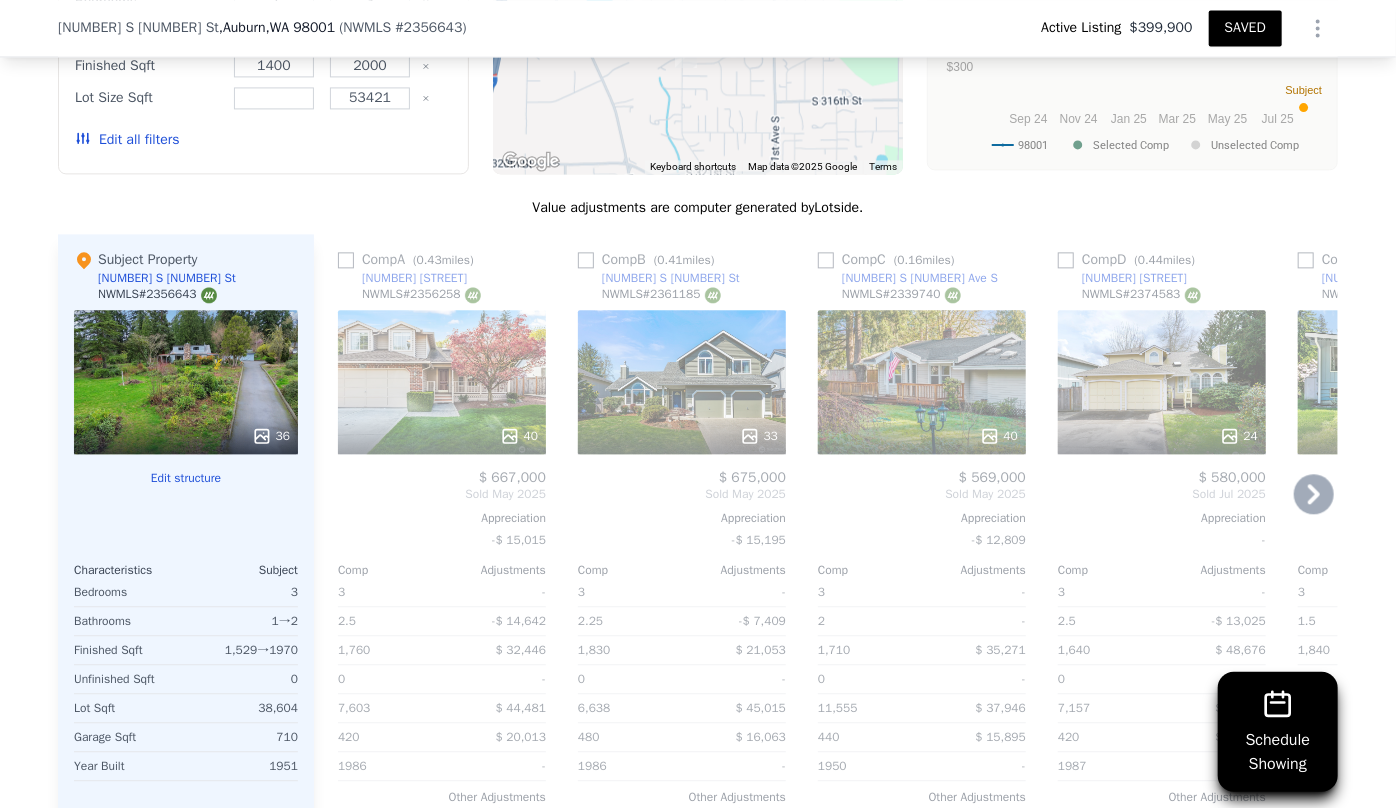 click 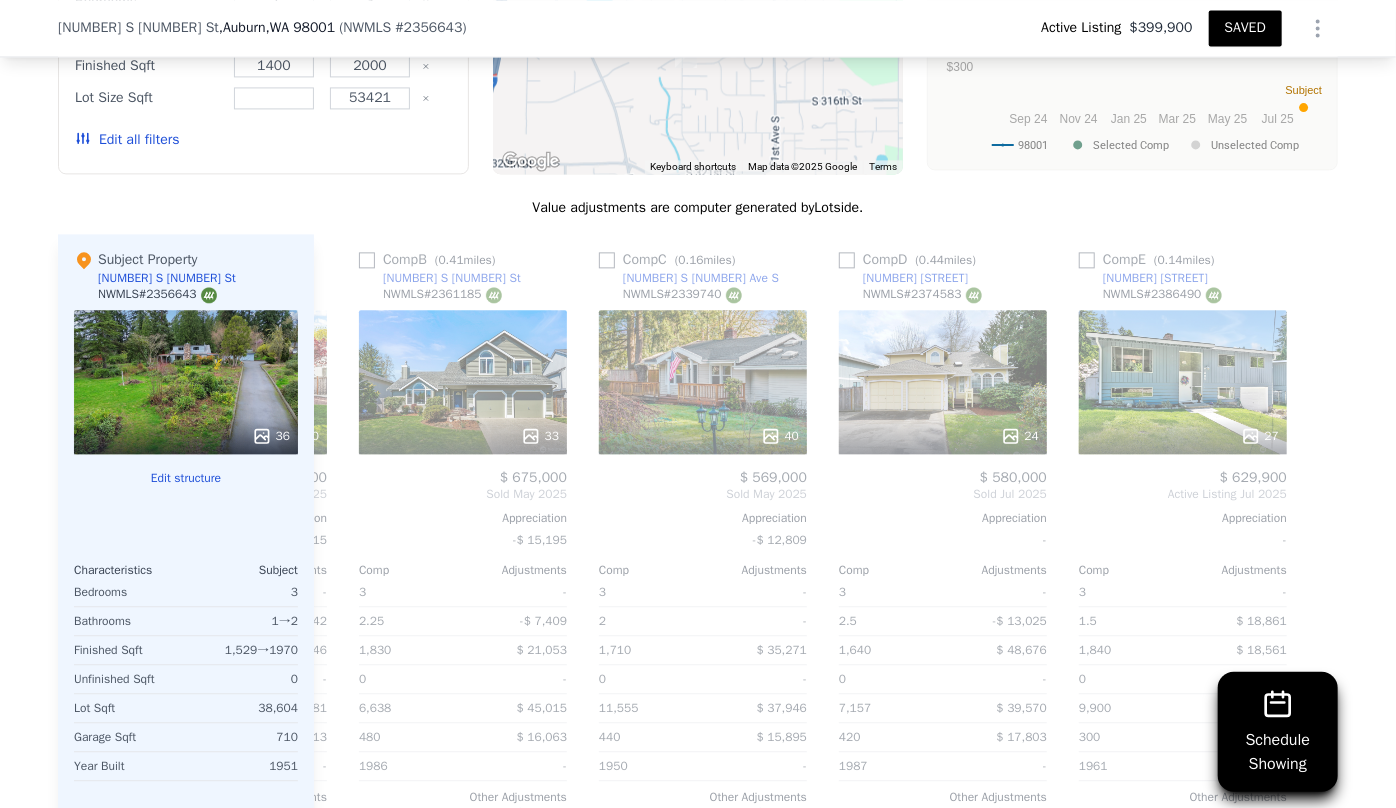 scroll, scrollTop: 0, scrollLeft: 223, axis: horizontal 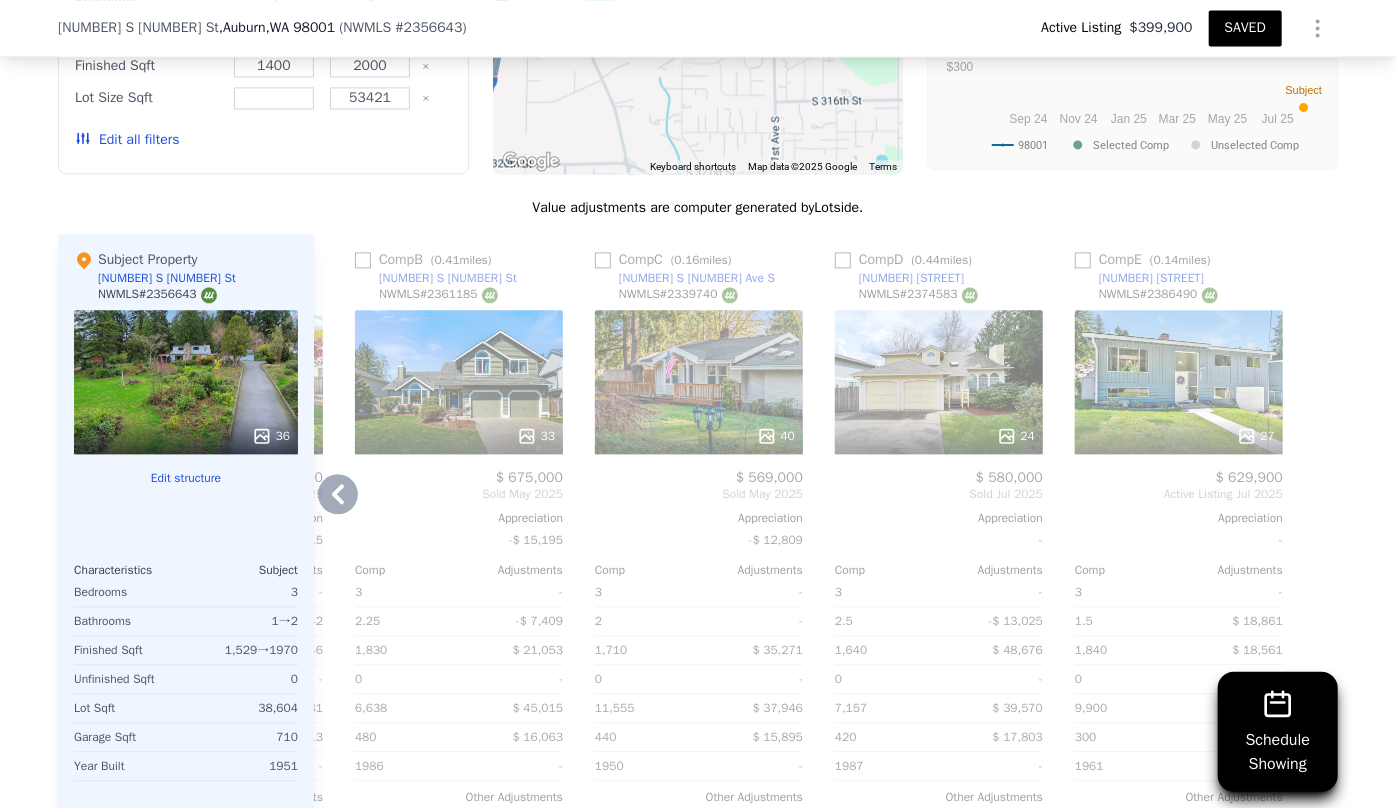 click on "Edit all filters" at bounding box center [127, 140] 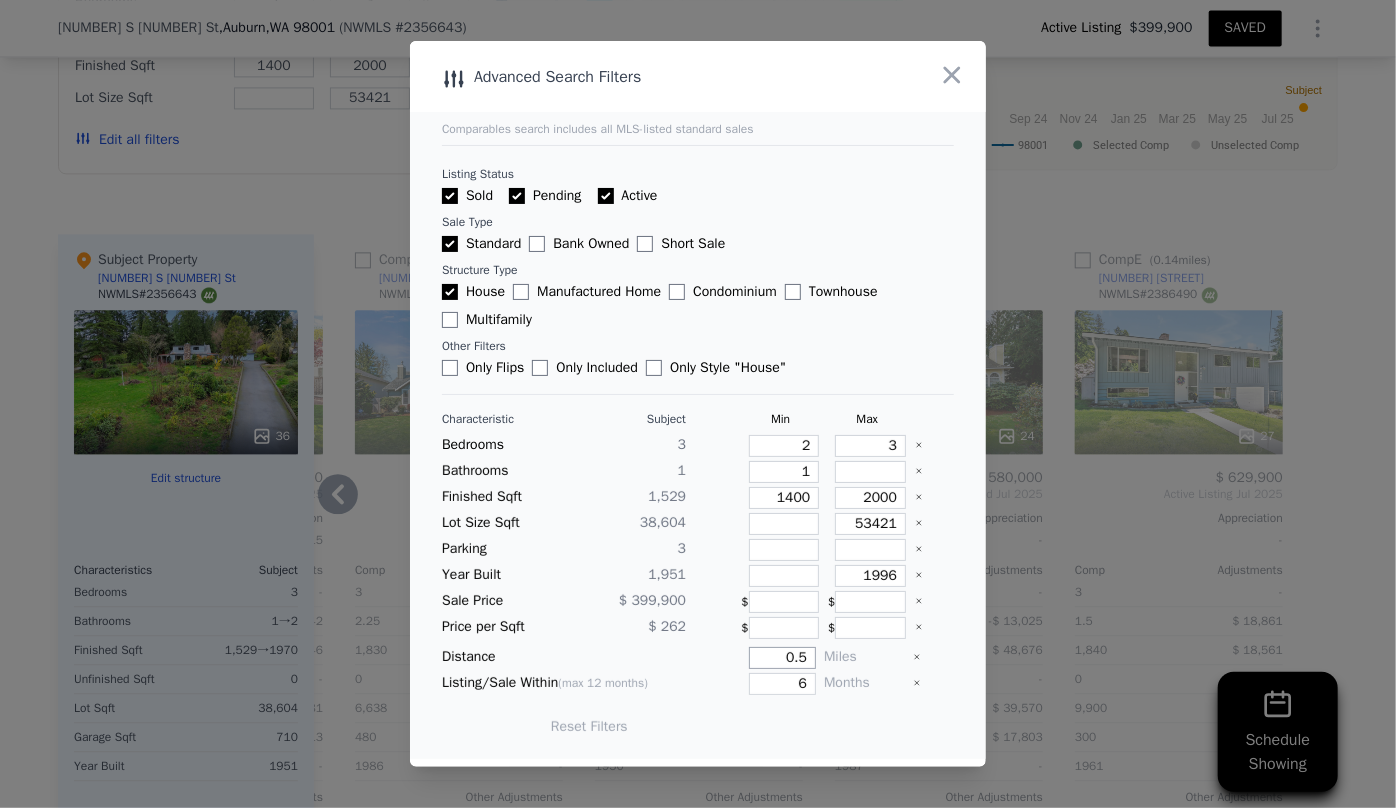 click on "0.5" at bounding box center [782, 658] 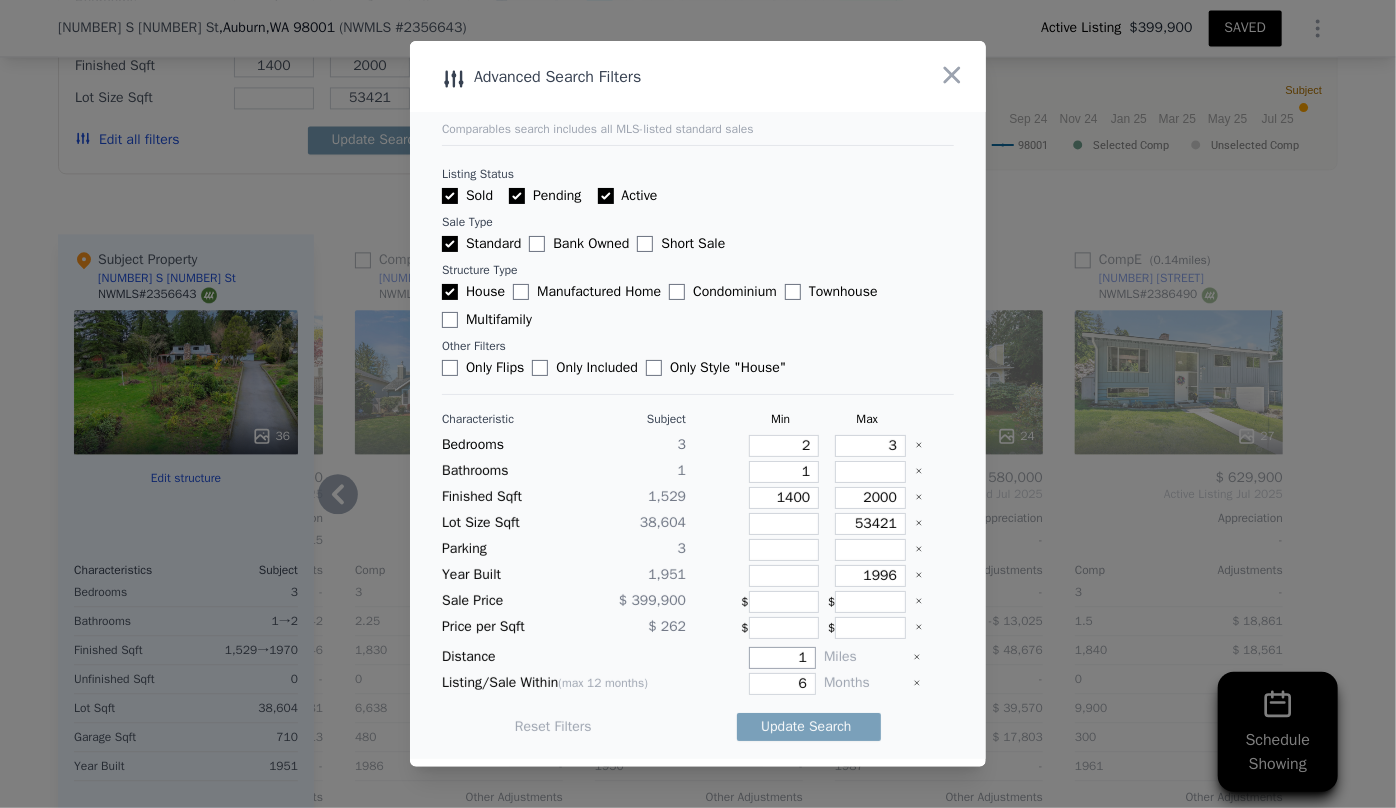 type on "1" 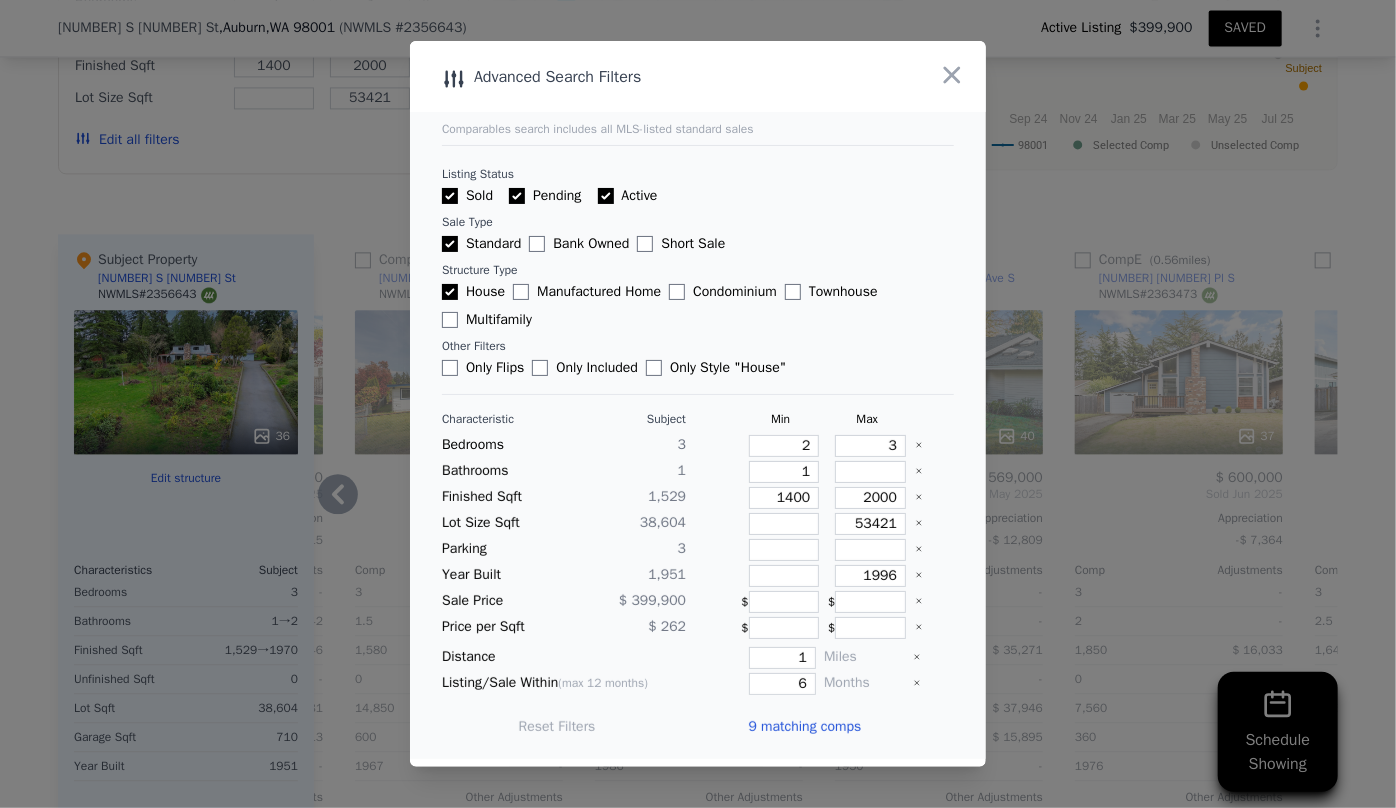 click on "9 matching comps" at bounding box center (804, 727) 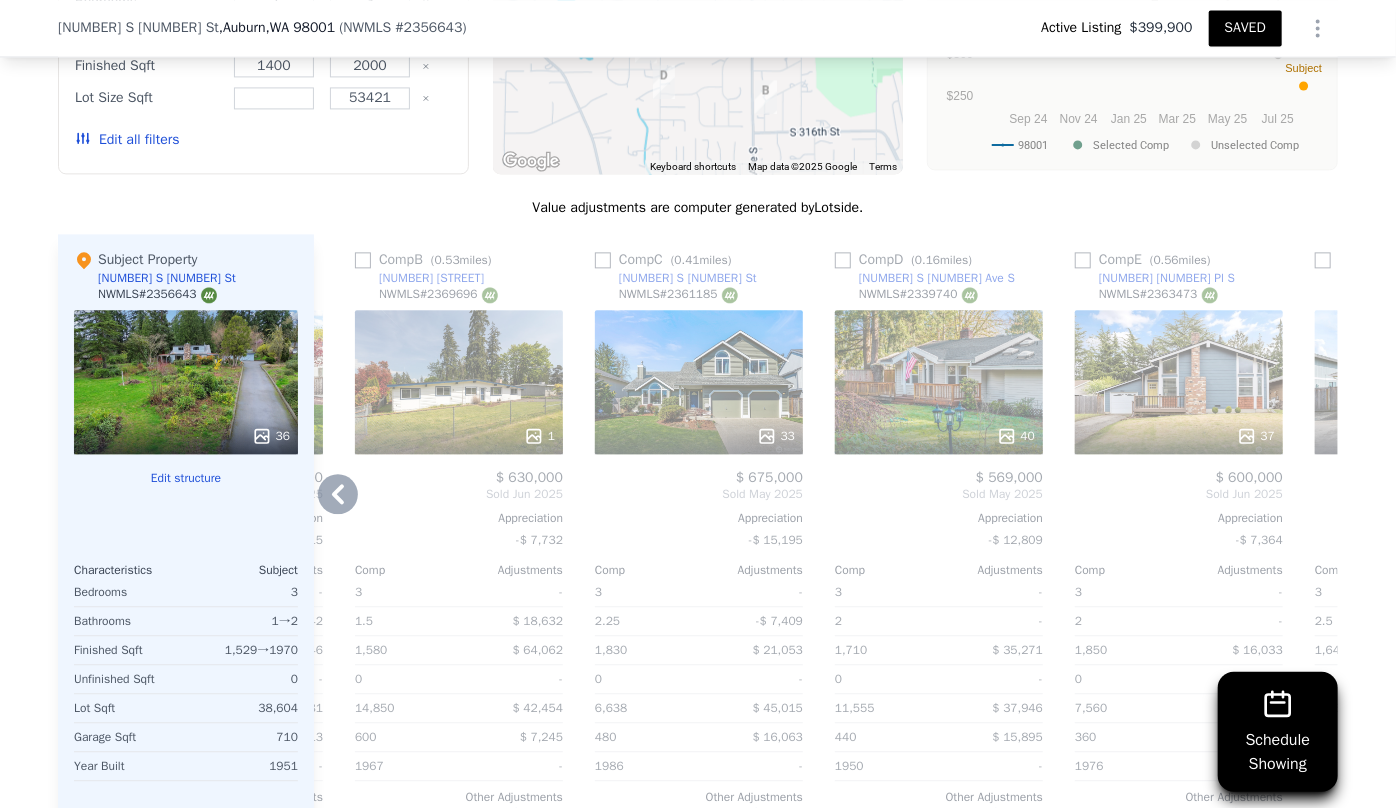 click 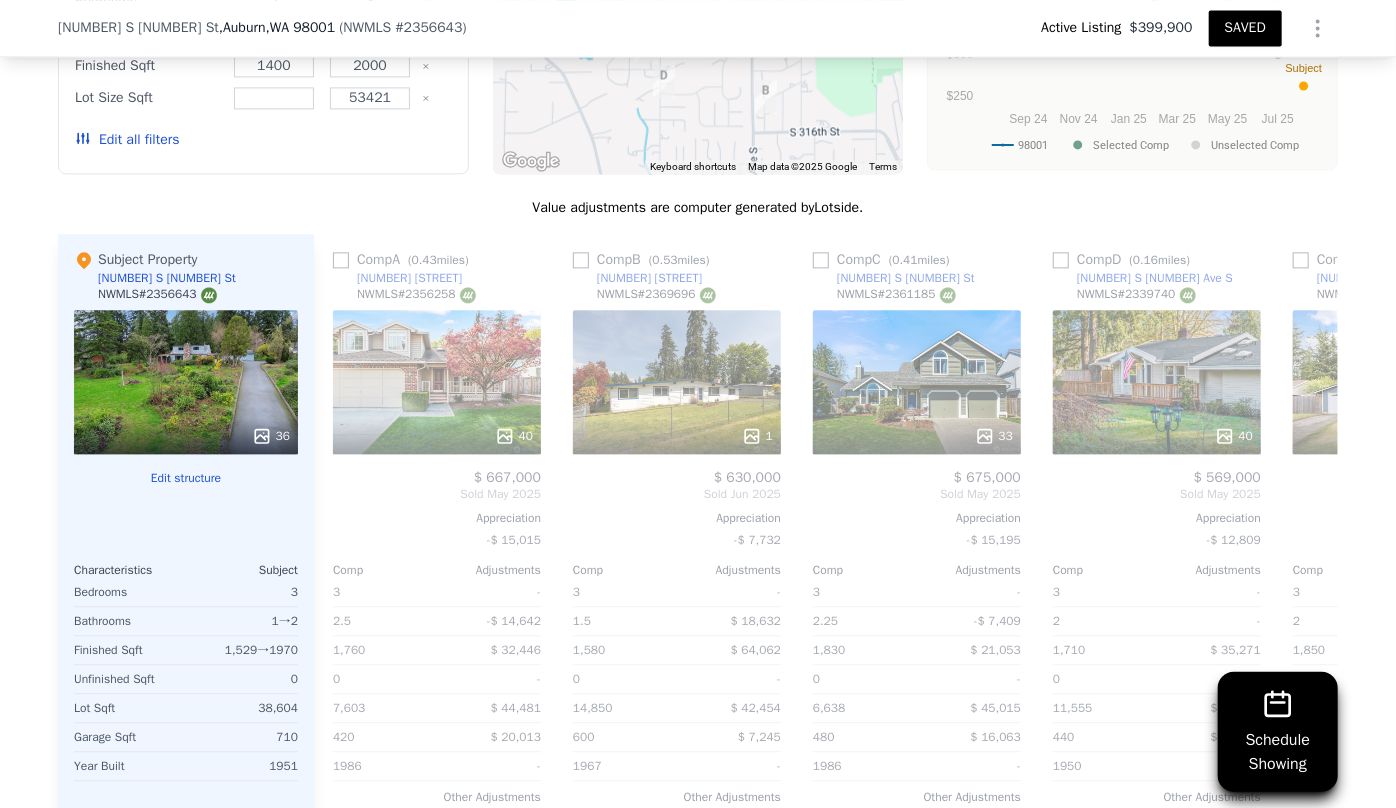scroll, scrollTop: 0, scrollLeft: 0, axis: both 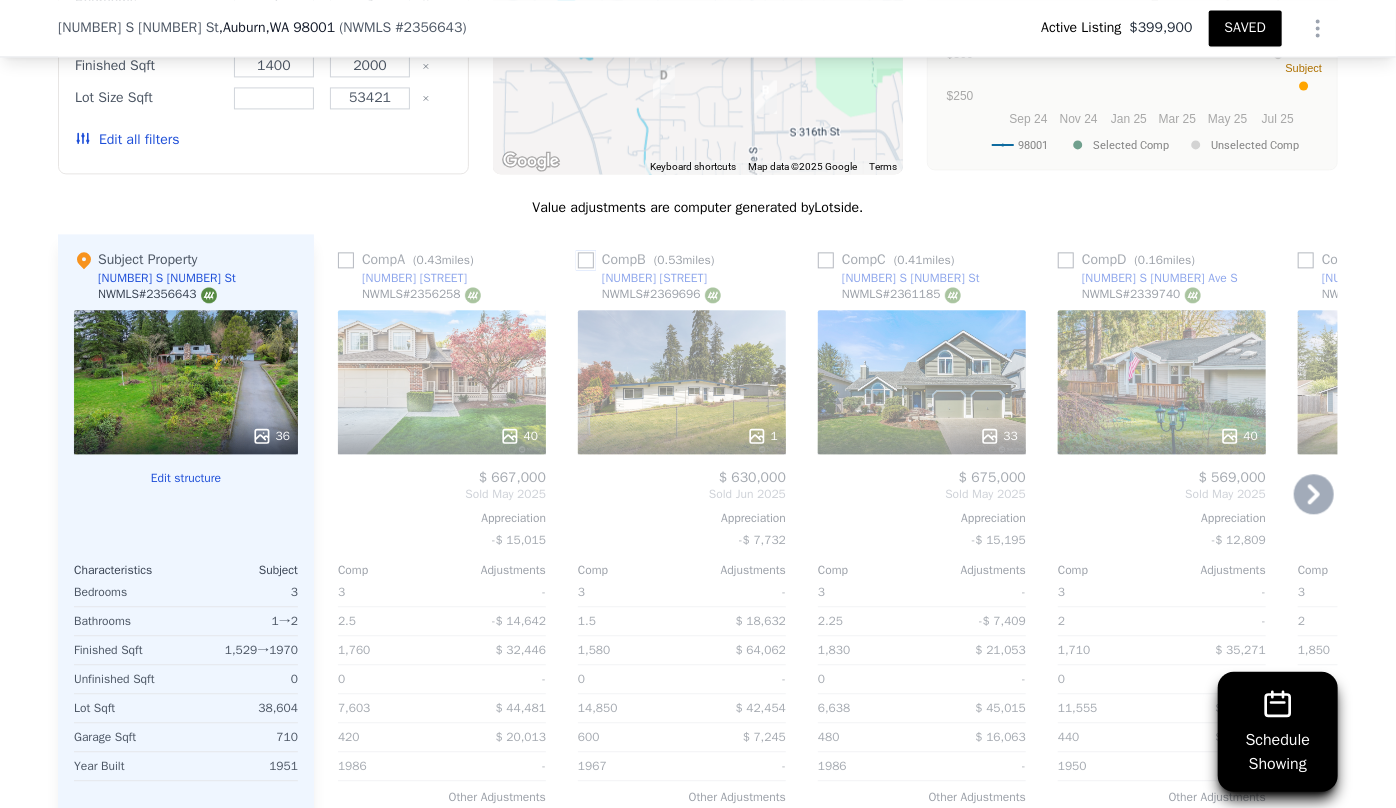 click at bounding box center [586, 260] 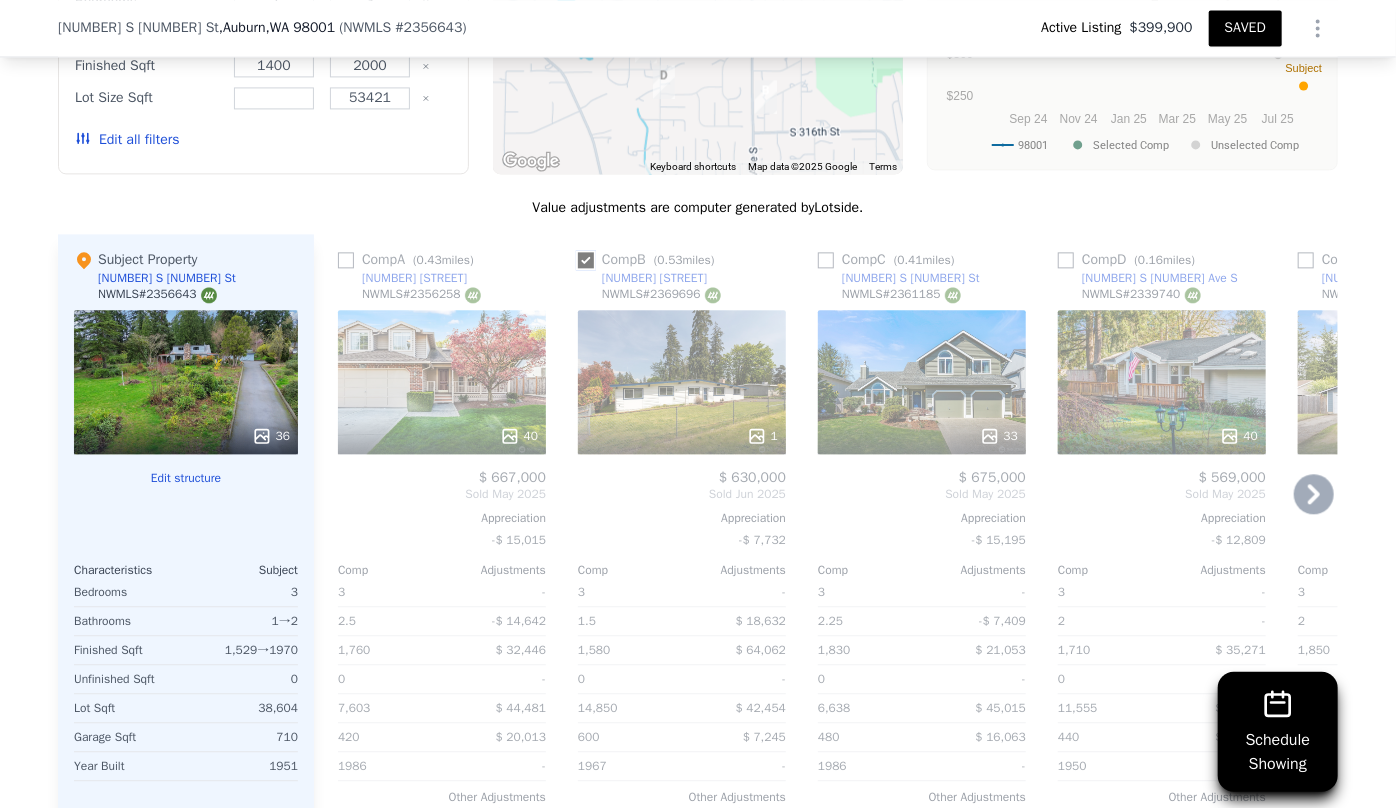 checkbox on "true" 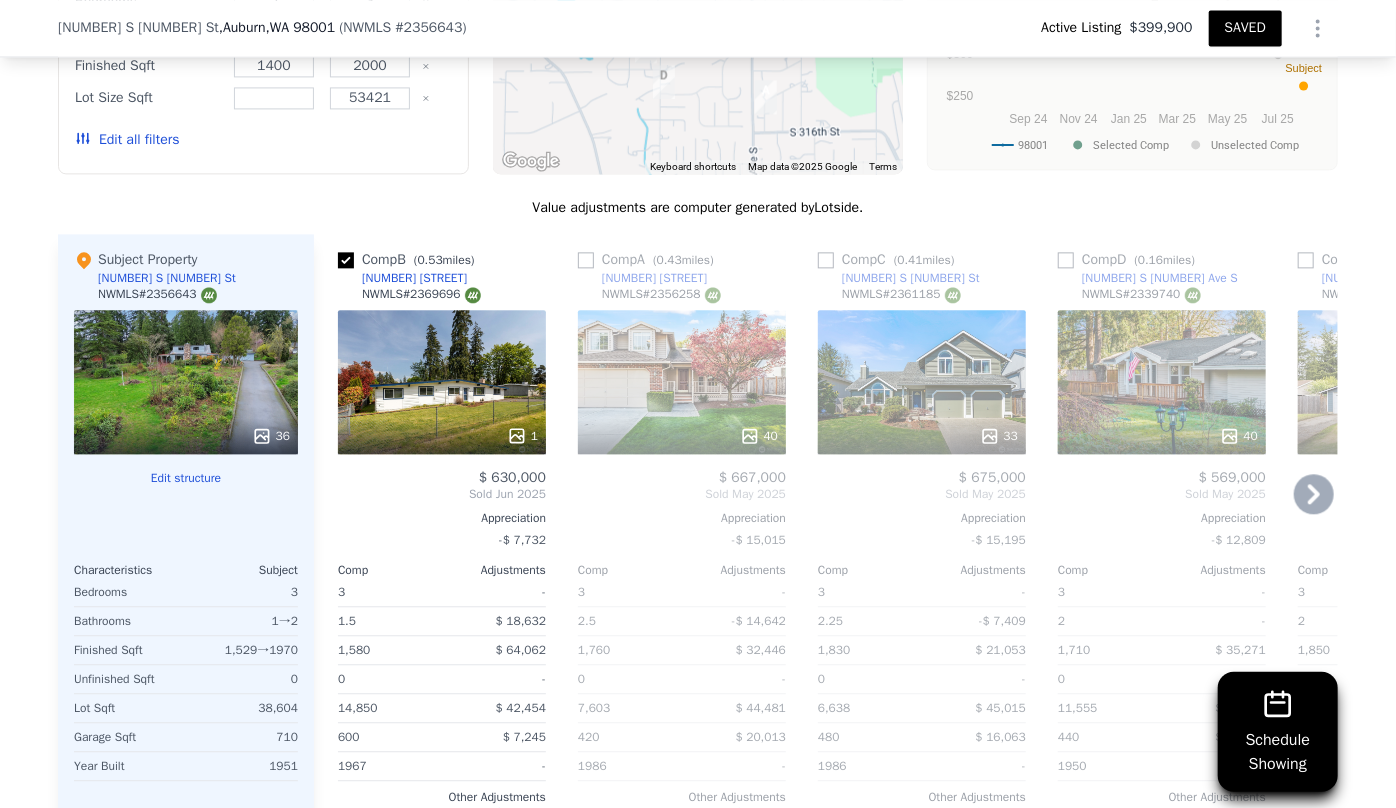 click 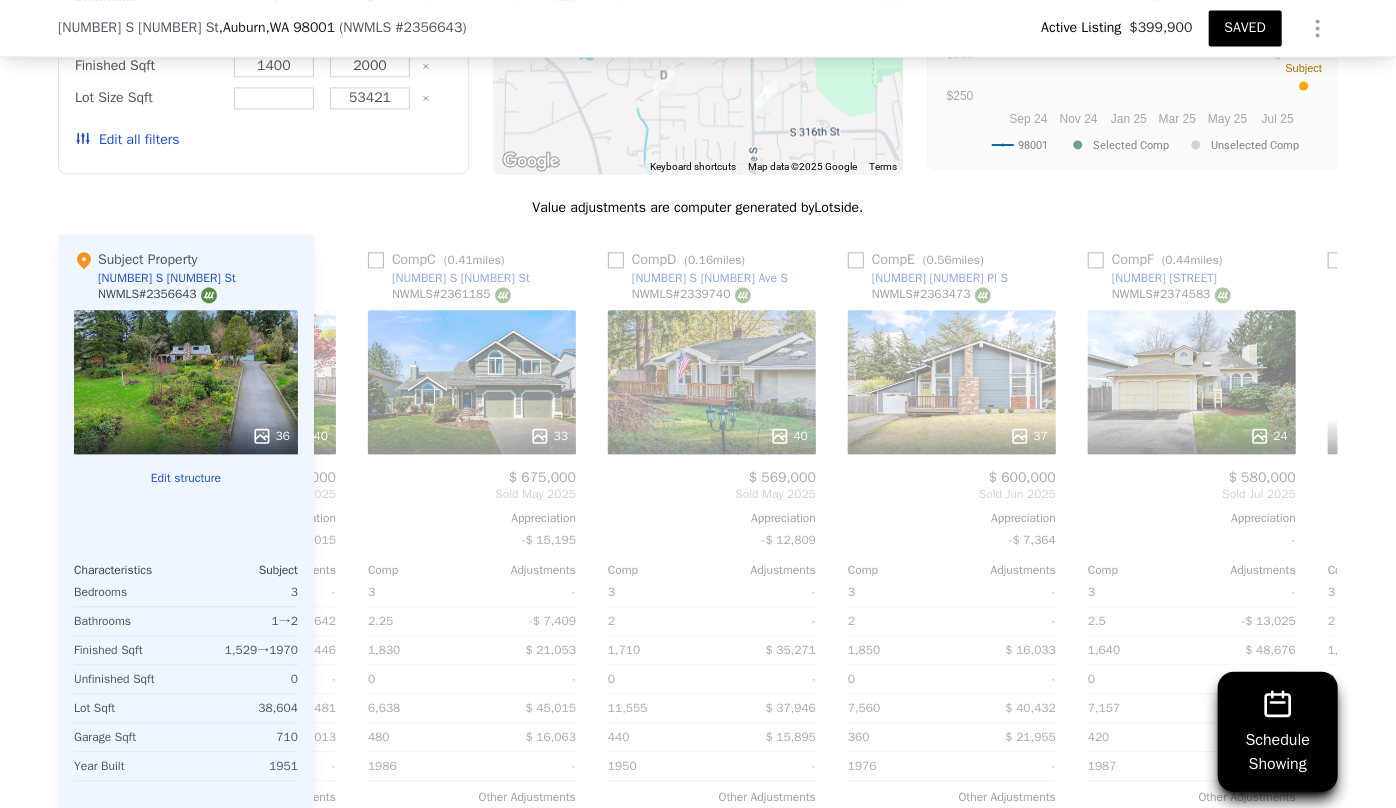 scroll, scrollTop: 0, scrollLeft: 480, axis: horizontal 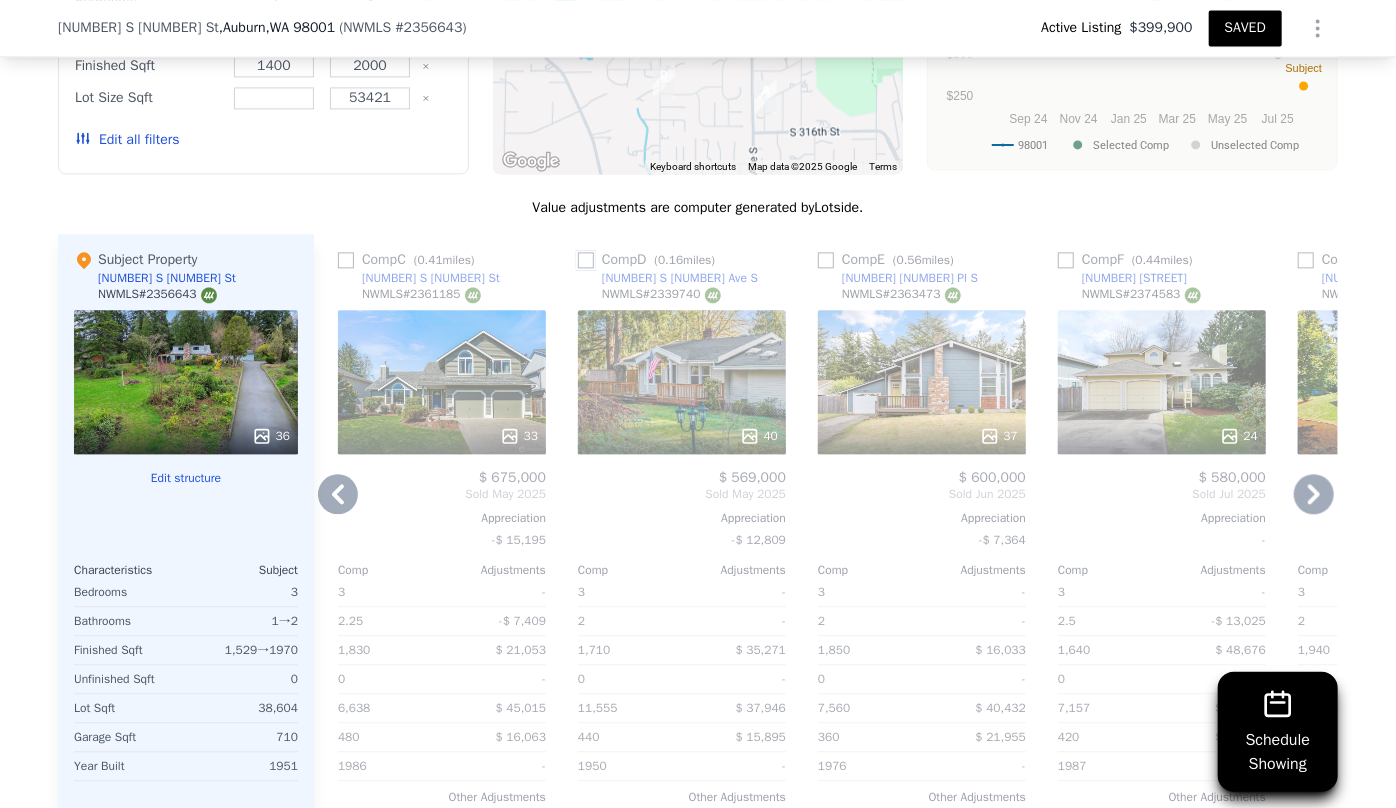 click at bounding box center (586, 260) 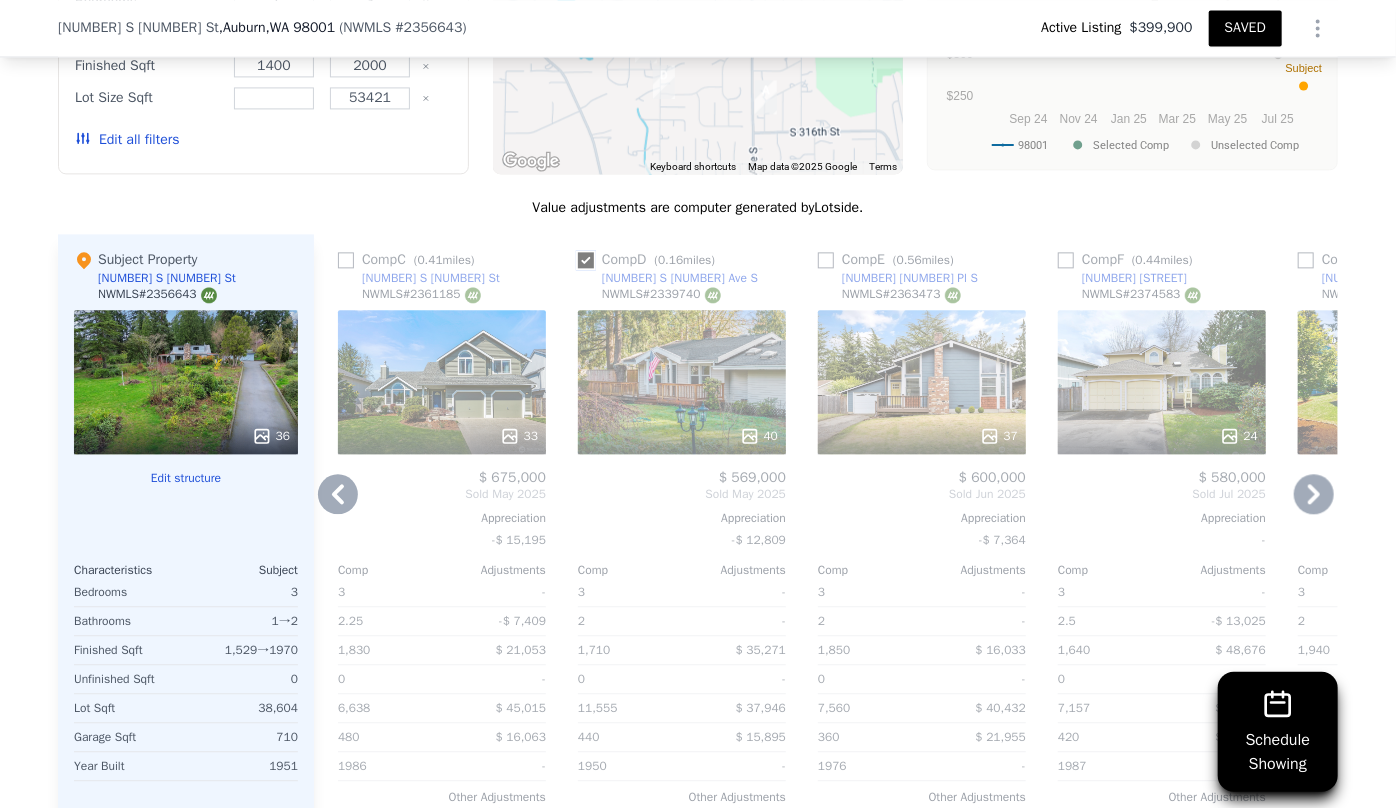 checkbox on "true" 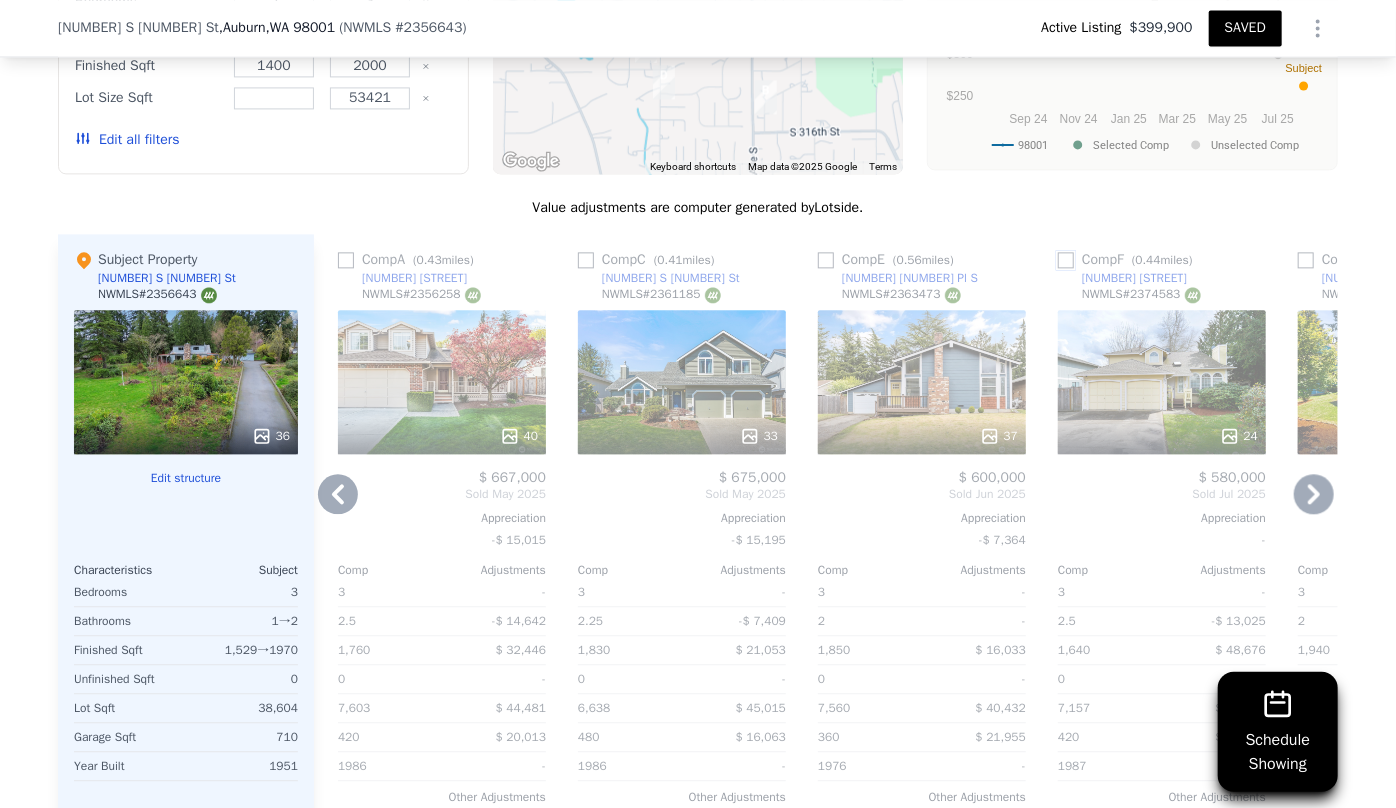 click at bounding box center [1066, 260] 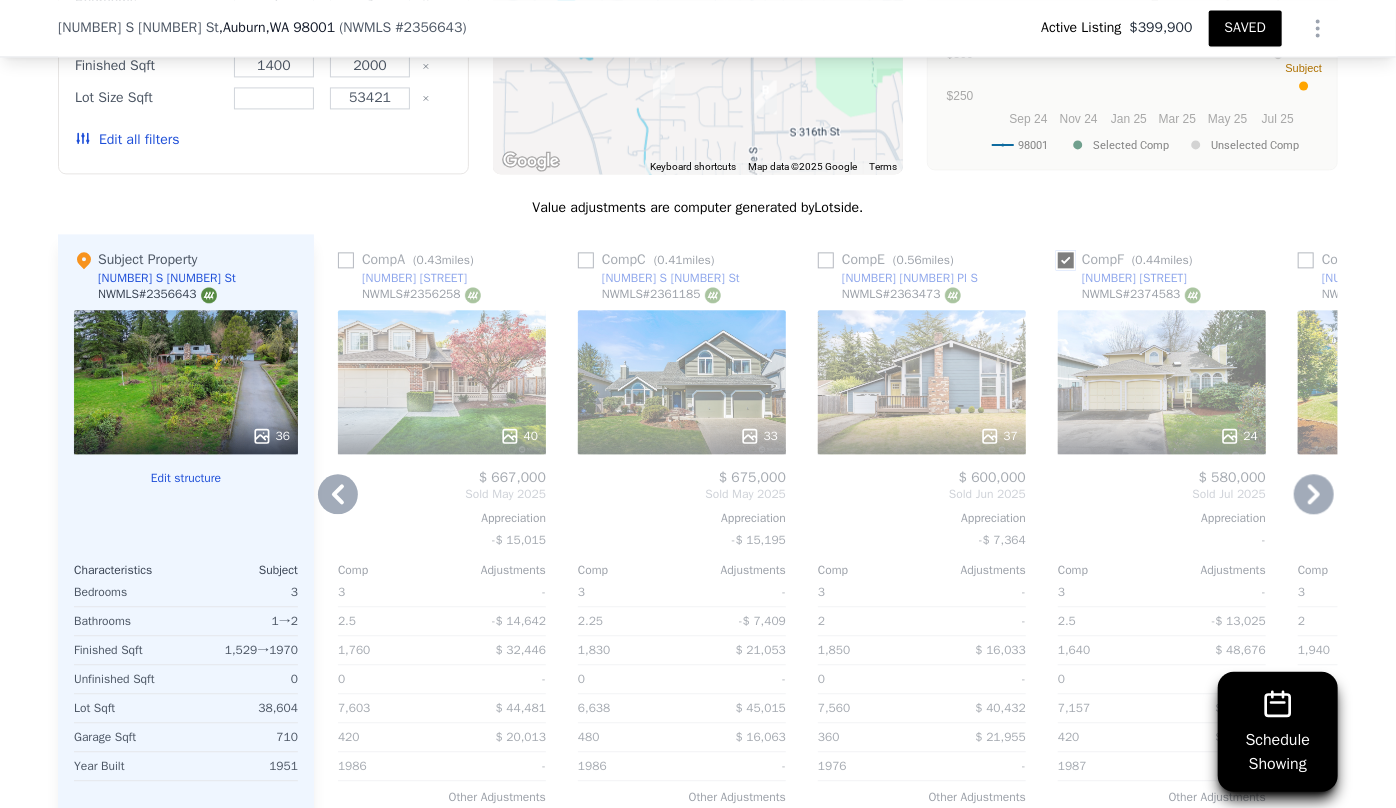 checkbox on "true" 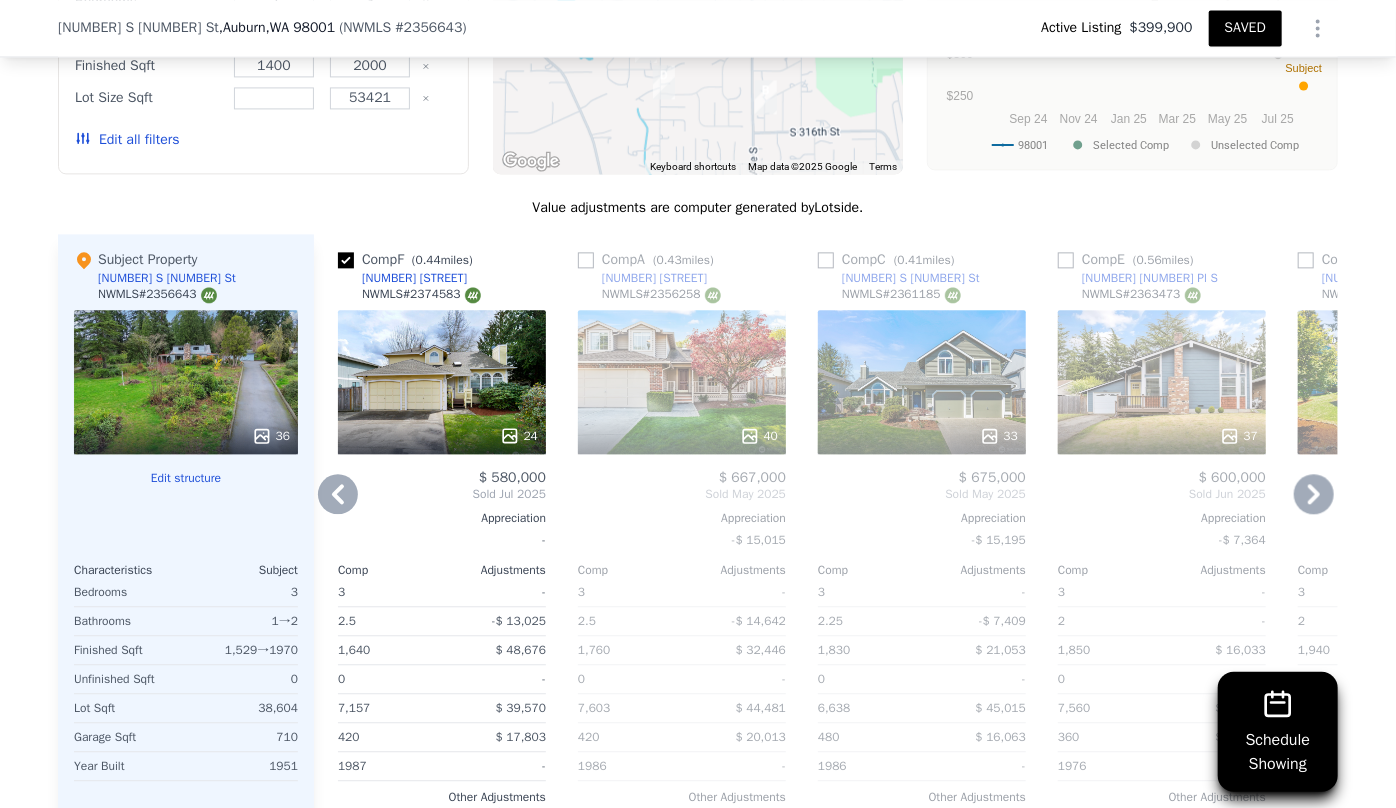 drag, startPoint x: 1053, startPoint y: 303, endPoint x: 1059, endPoint y: 314, distance: 12.529964 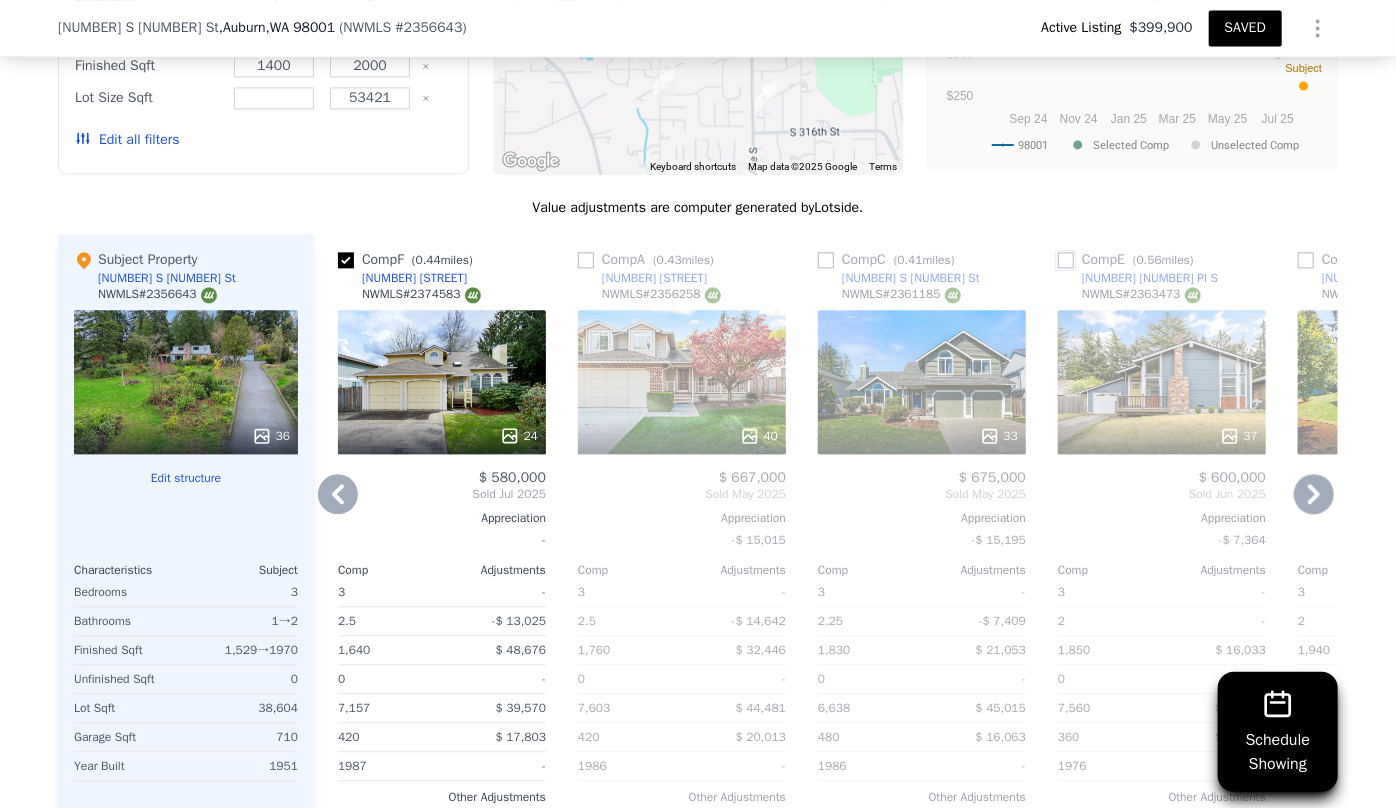 click at bounding box center (1066, 260) 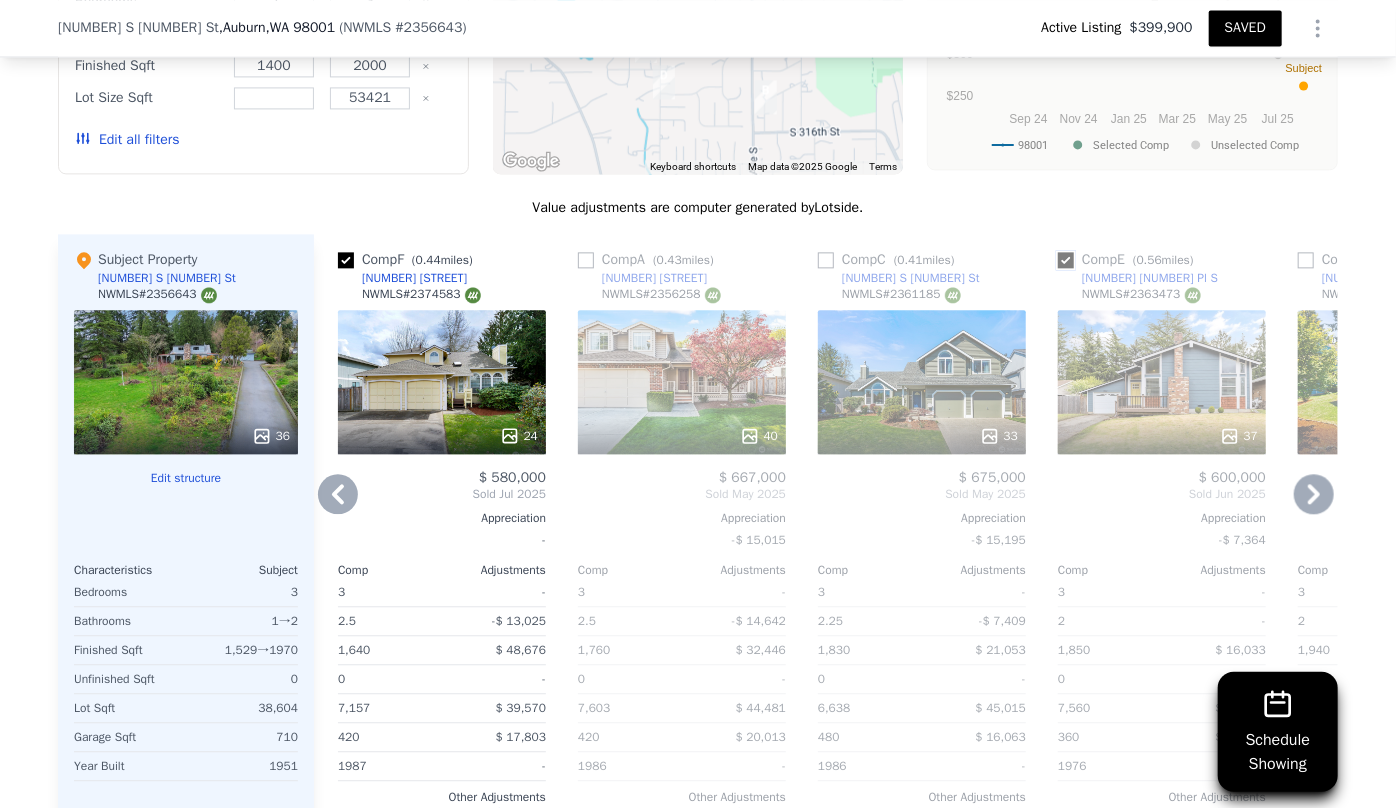 checkbox on "true" 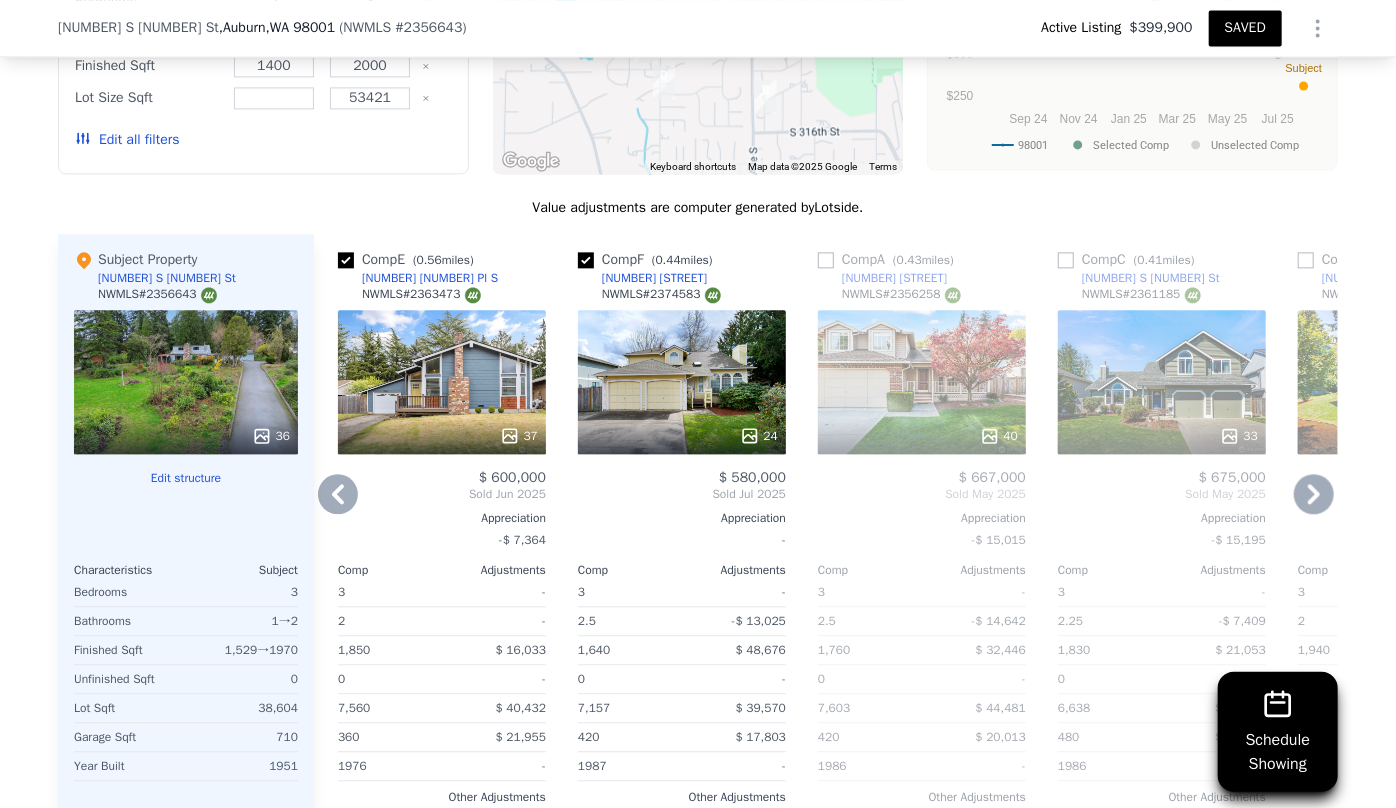click 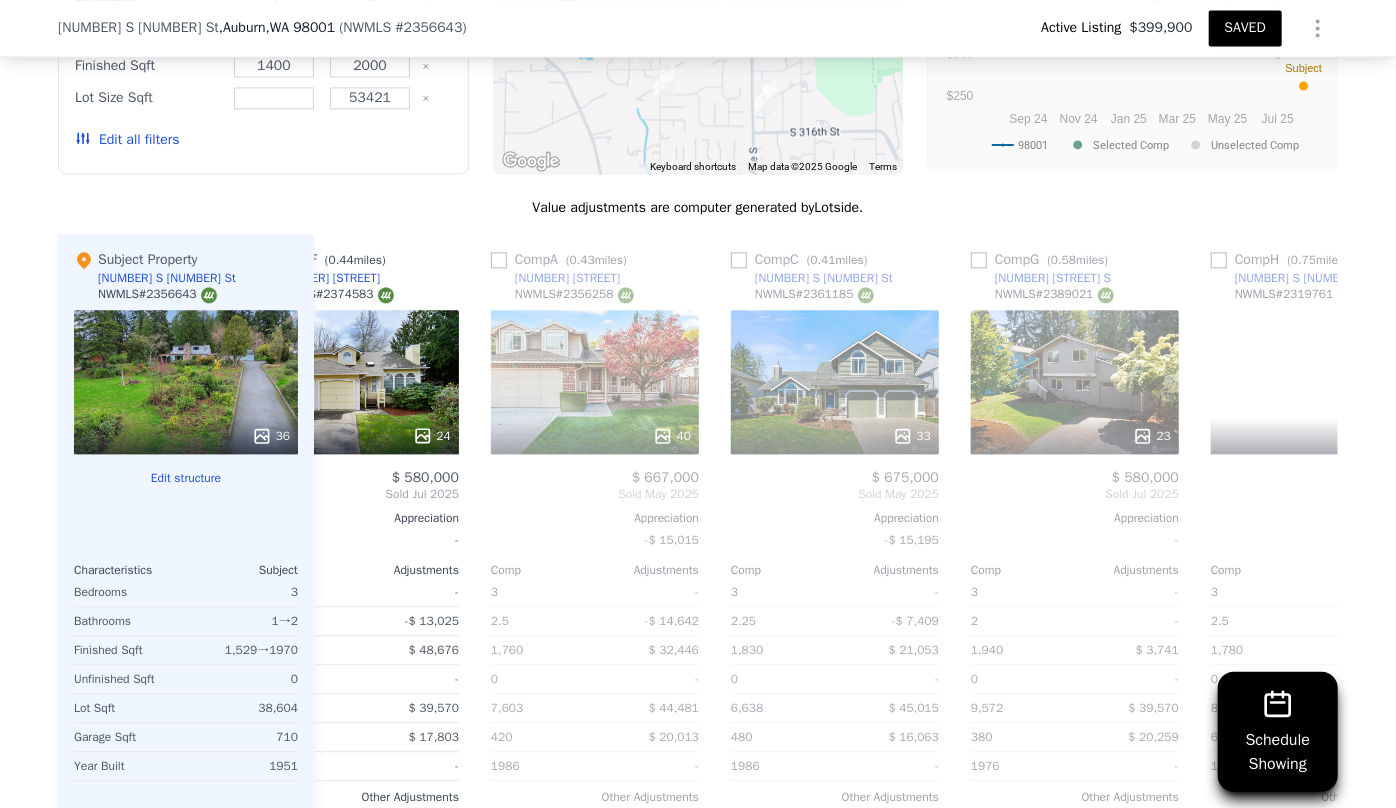 scroll, scrollTop: 0, scrollLeft: 960, axis: horizontal 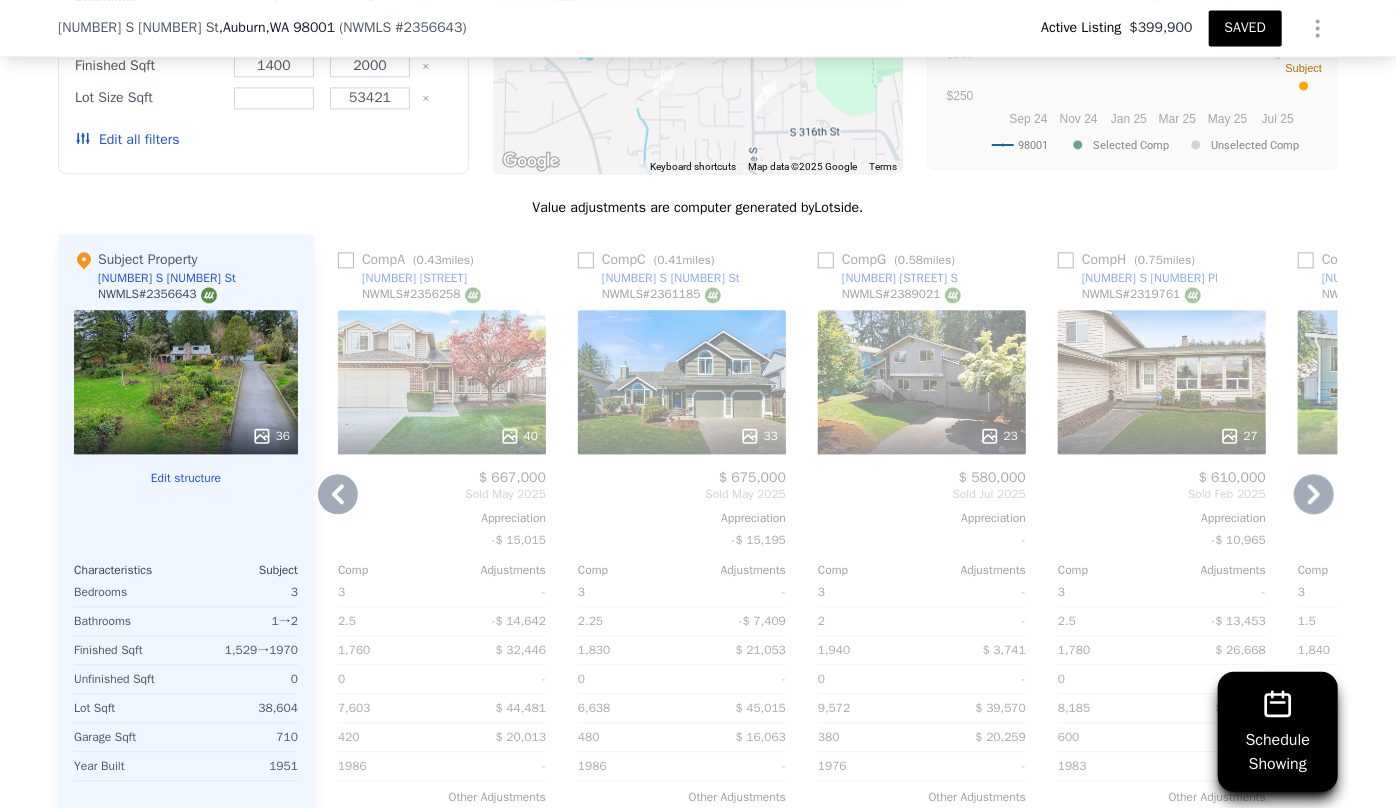 click 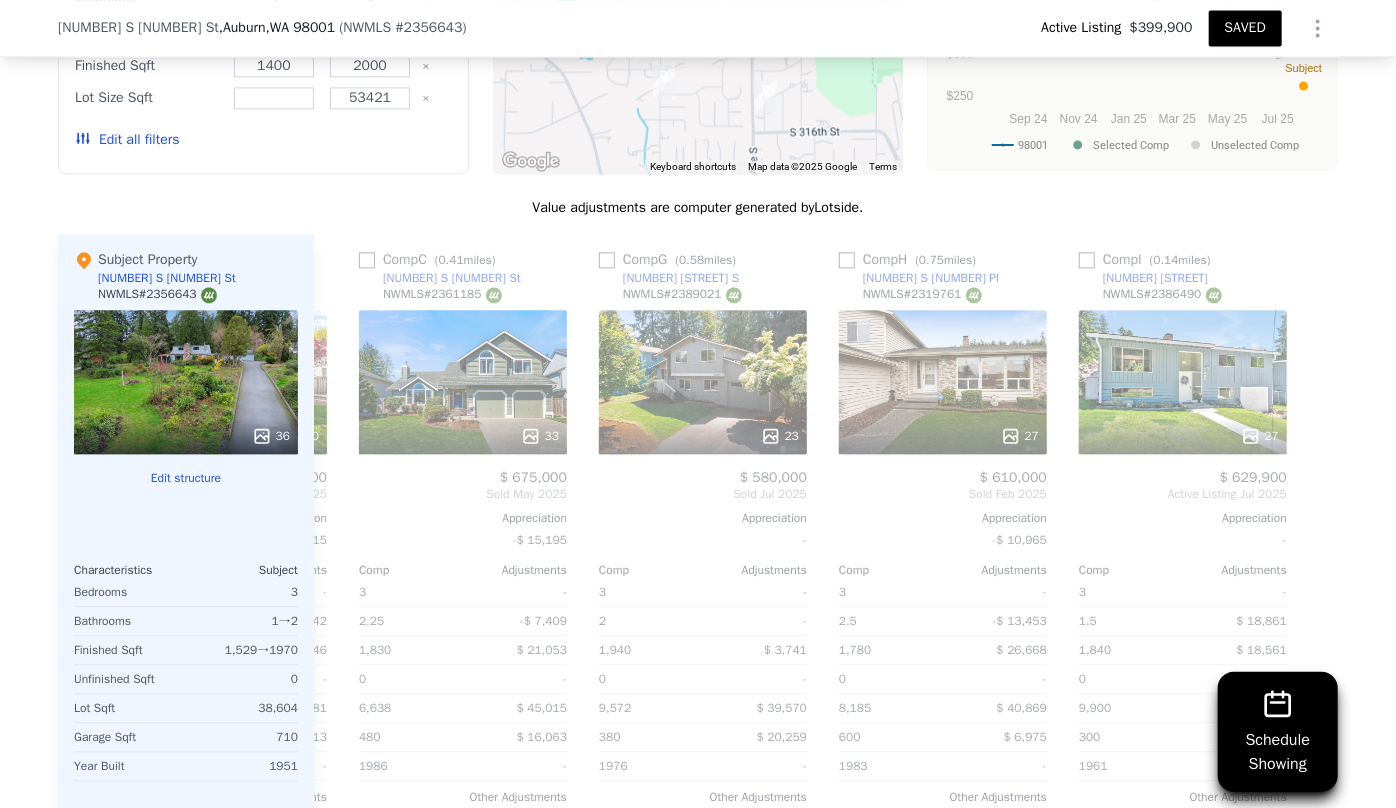 scroll, scrollTop: 0, scrollLeft: 1183, axis: horizontal 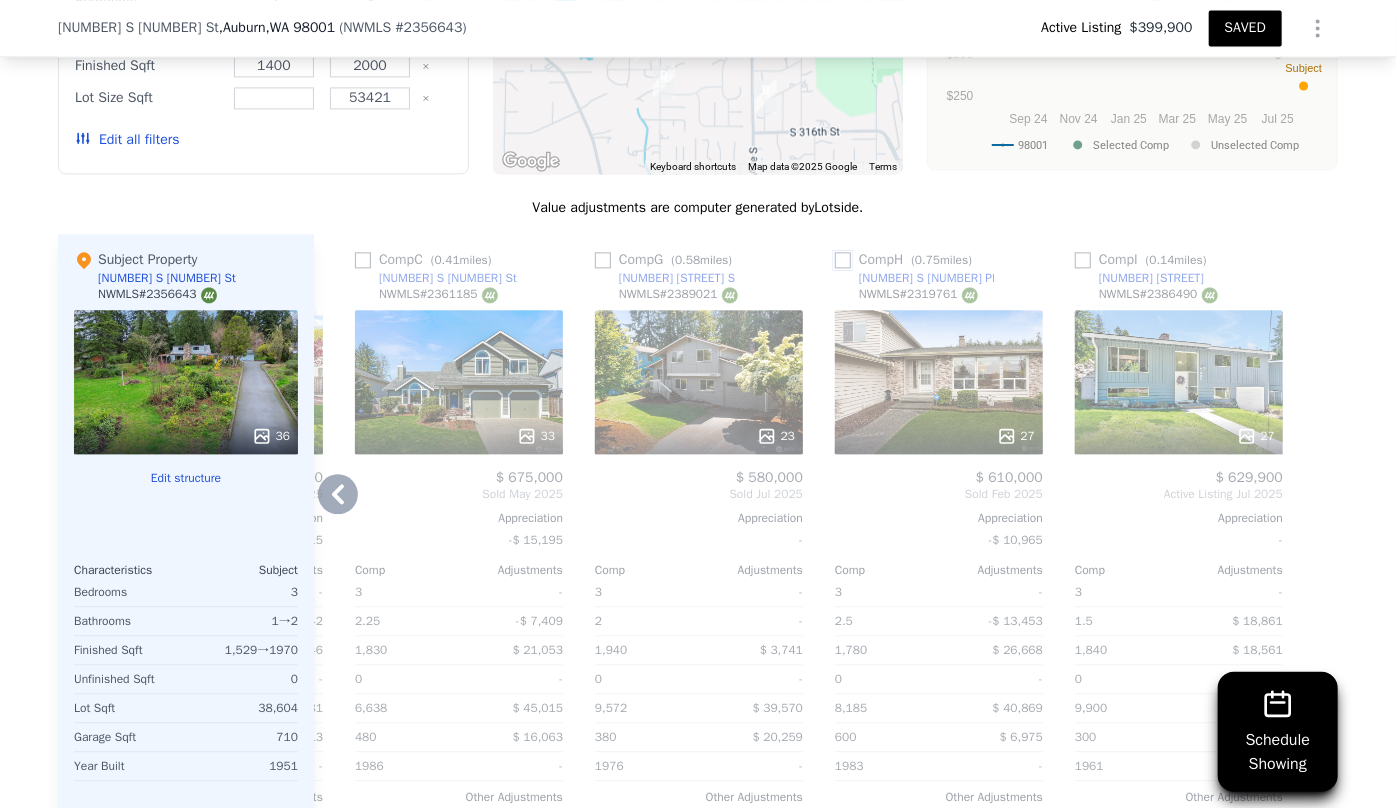 click at bounding box center (843, 260) 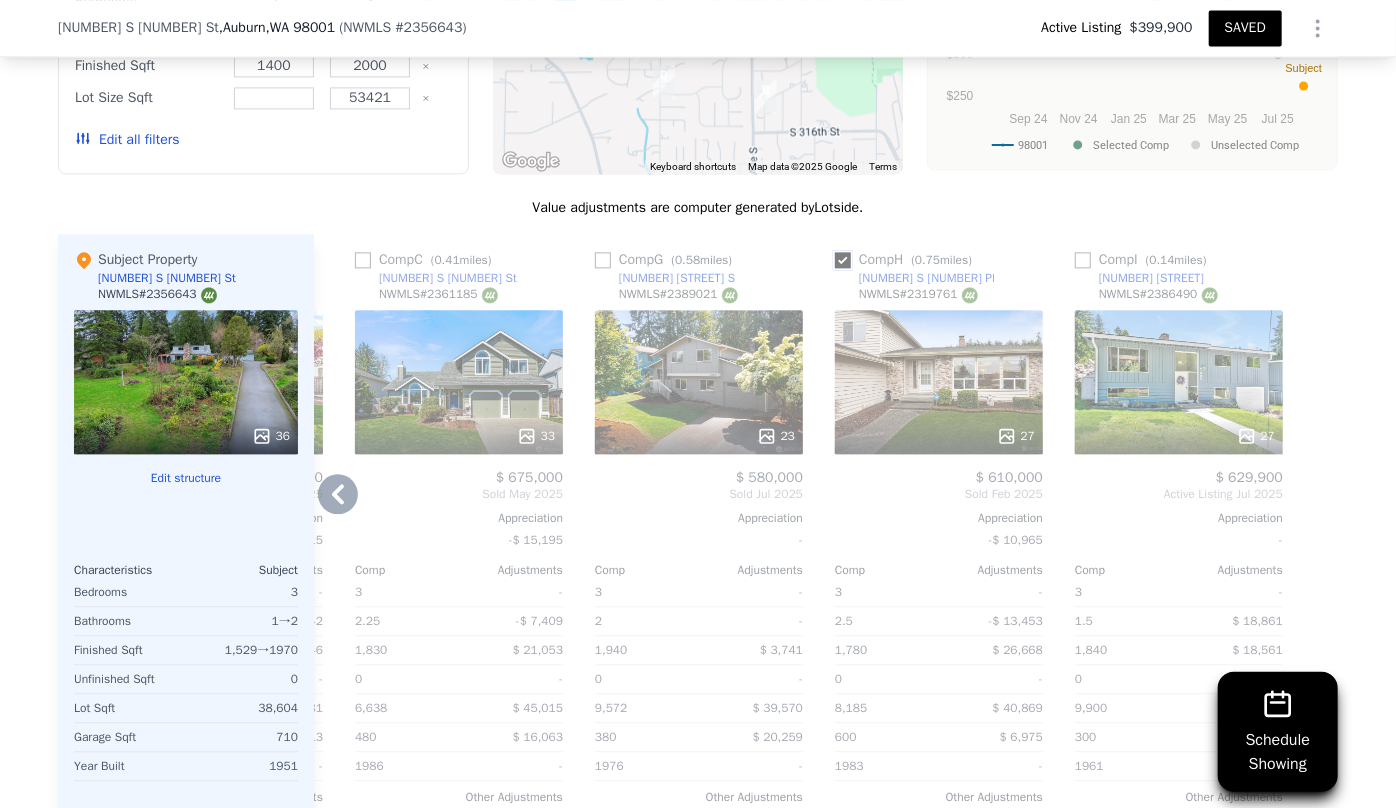checkbox on "true" 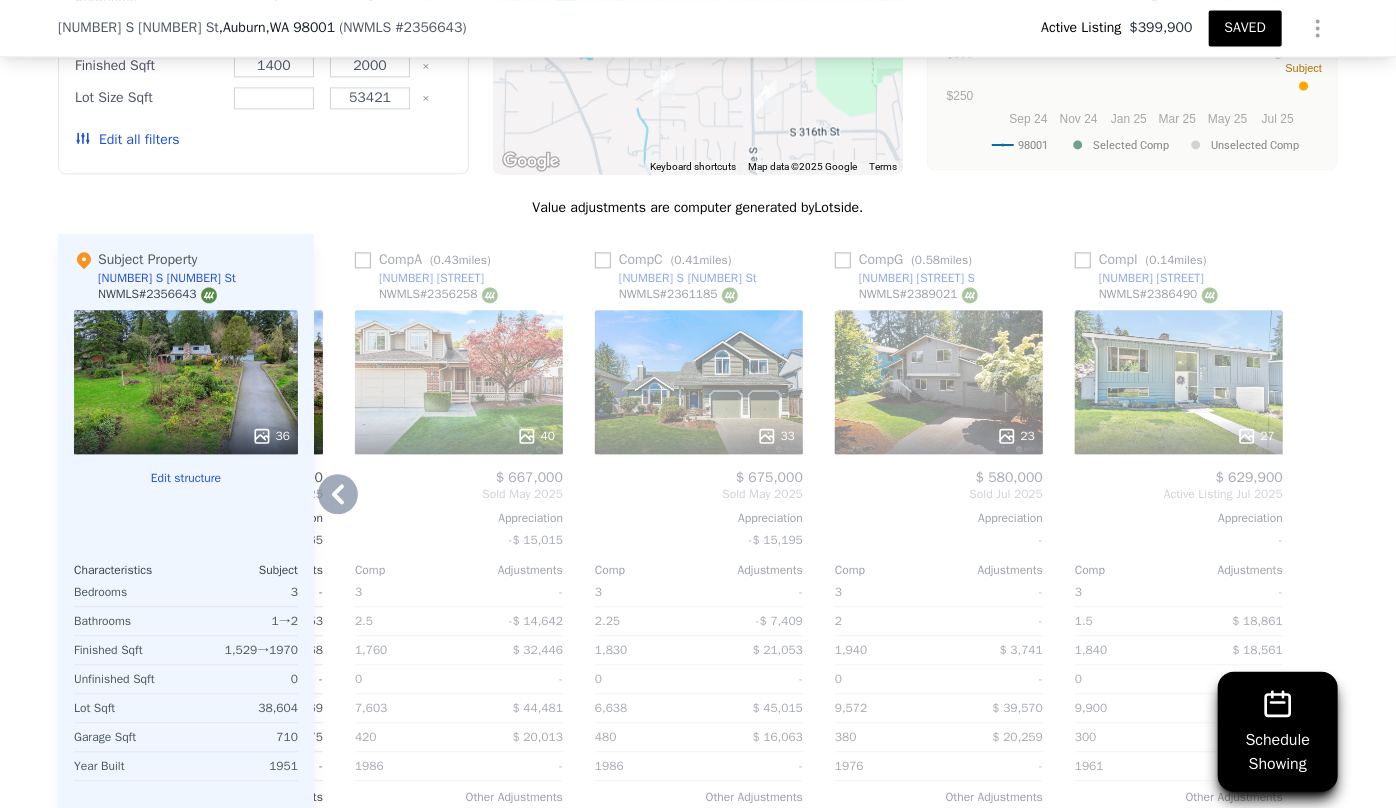 click on "23" at bounding box center (939, 382) 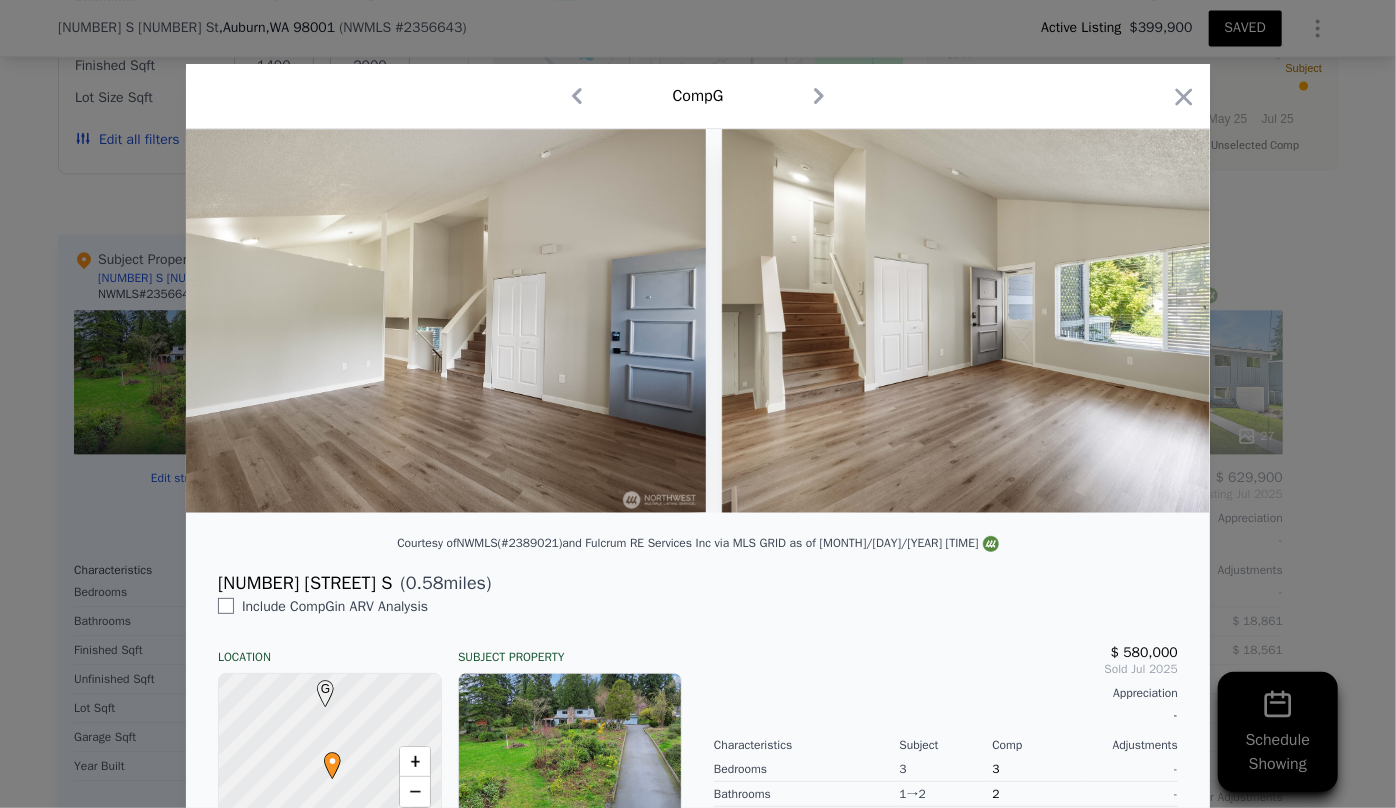 scroll, scrollTop: 0, scrollLeft: 0, axis: both 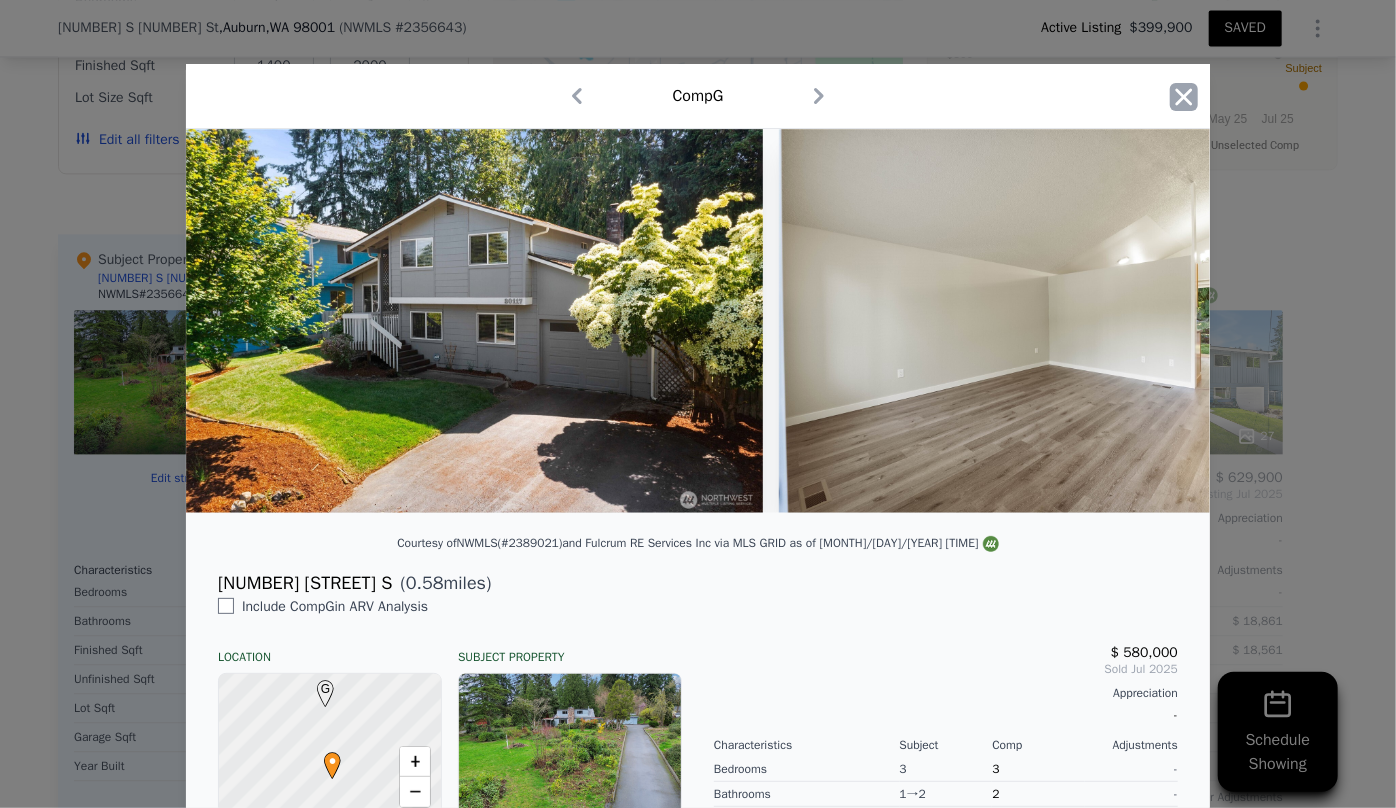 click 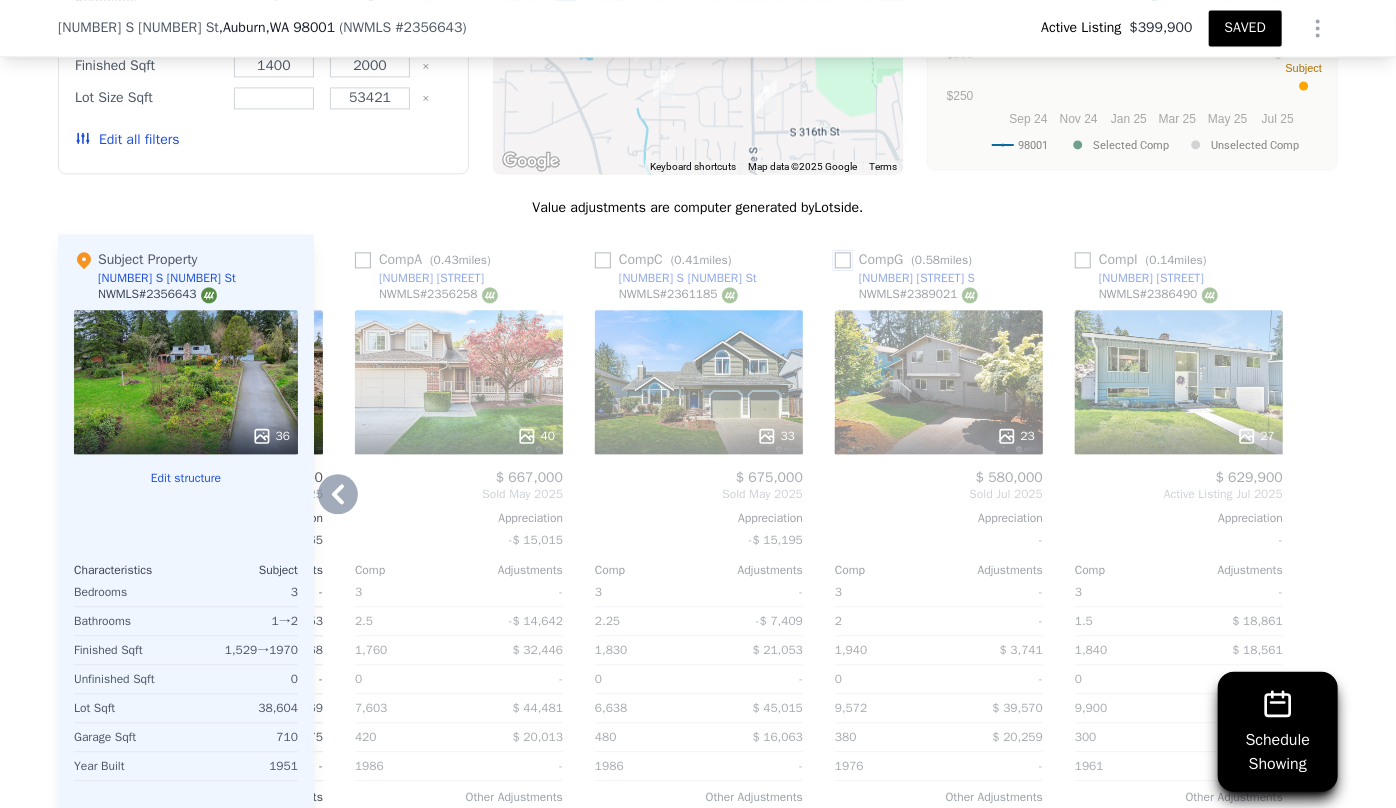 click at bounding box center [843, 260] 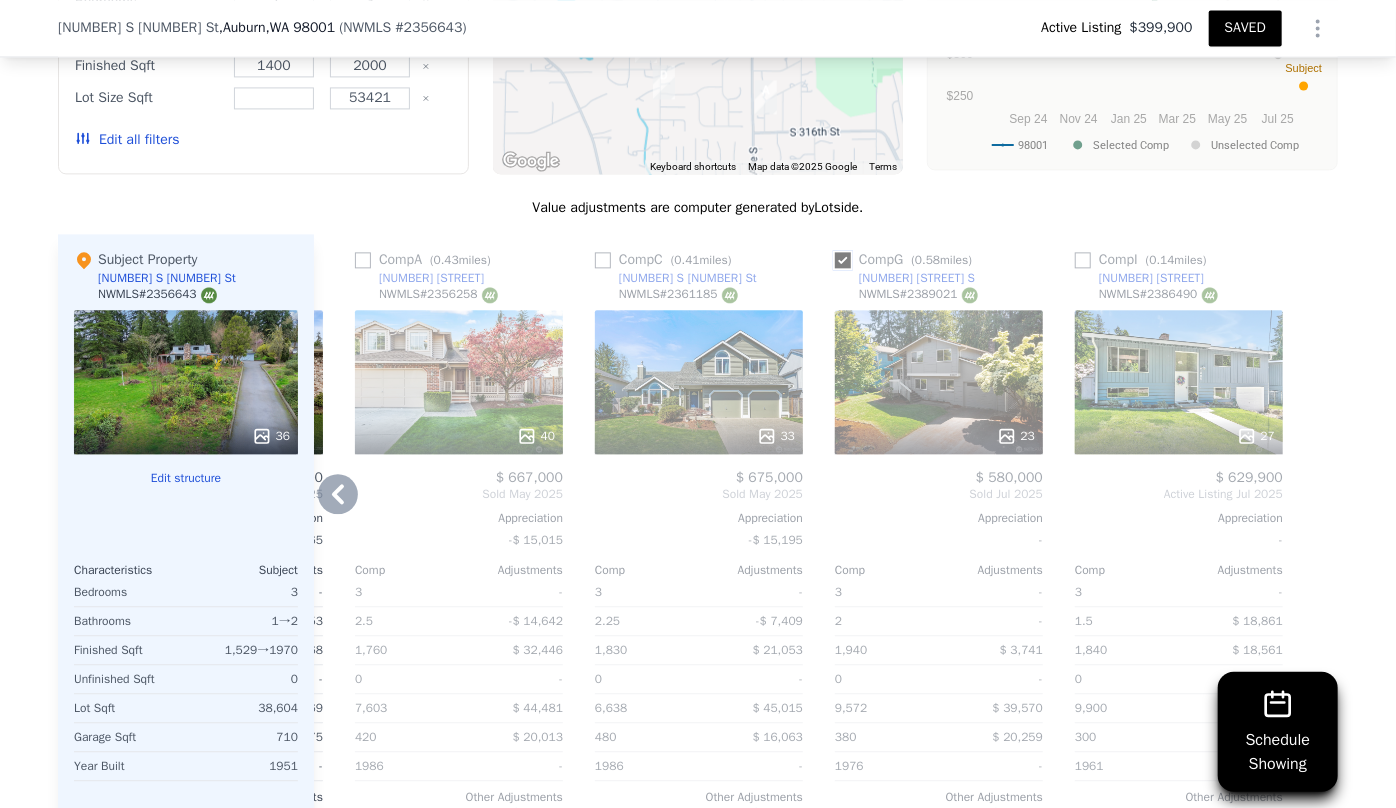 checkbox on "true" 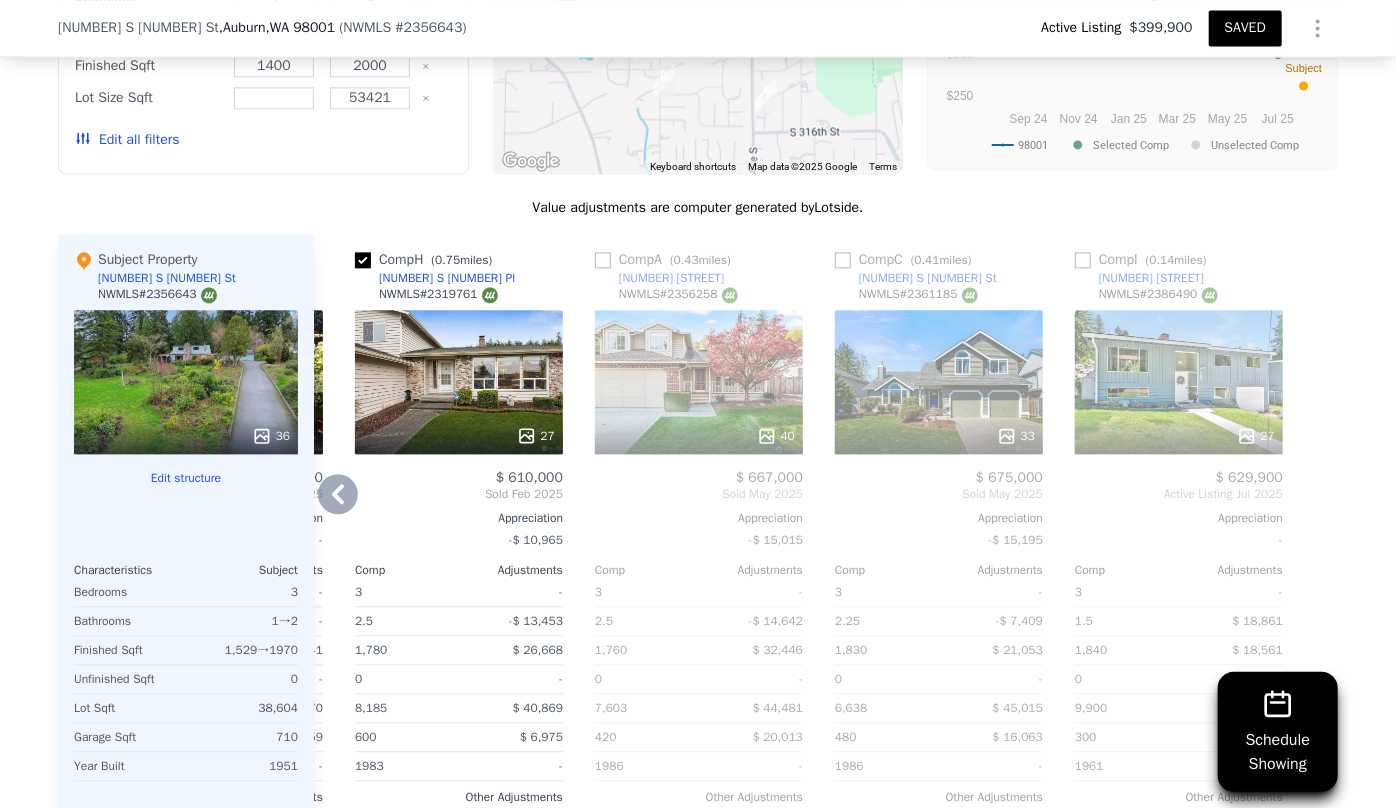 click 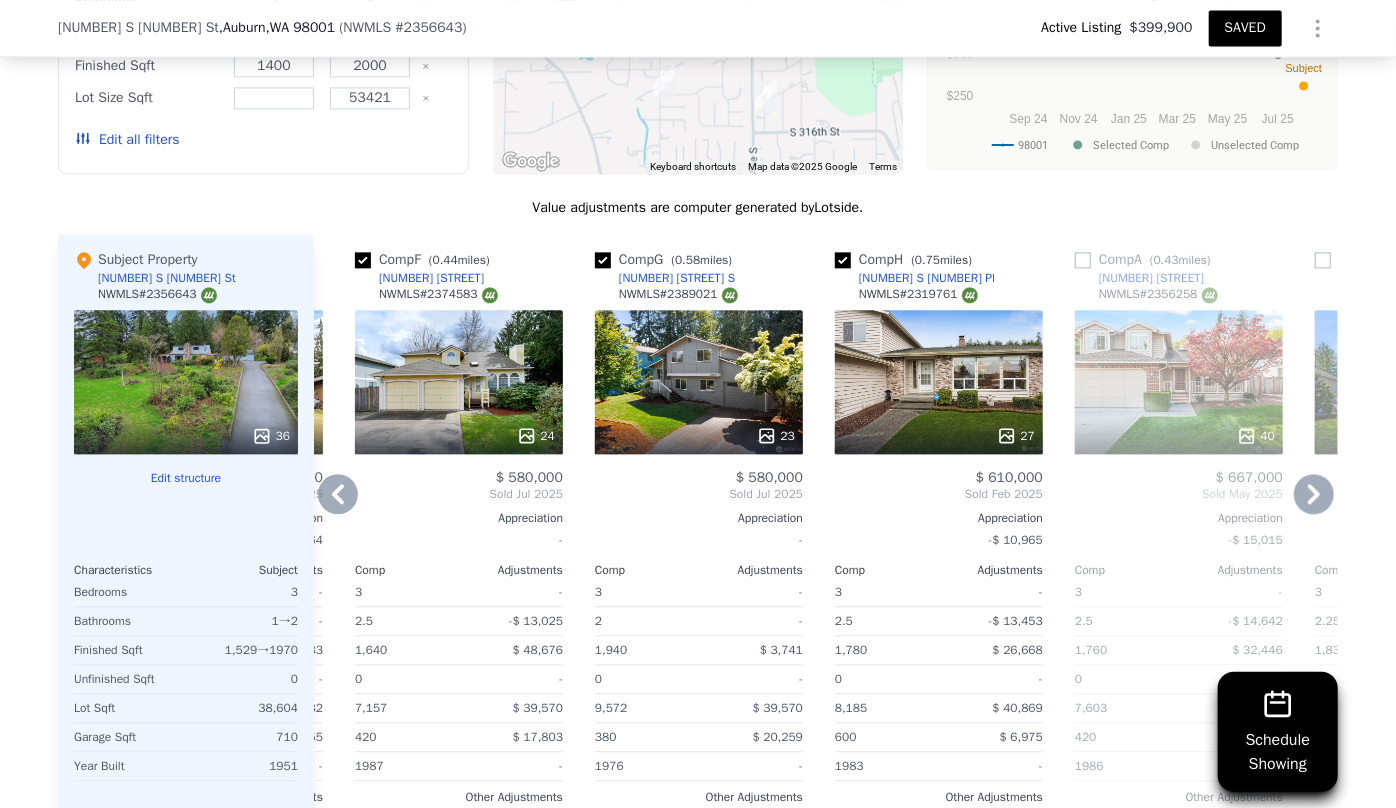 click 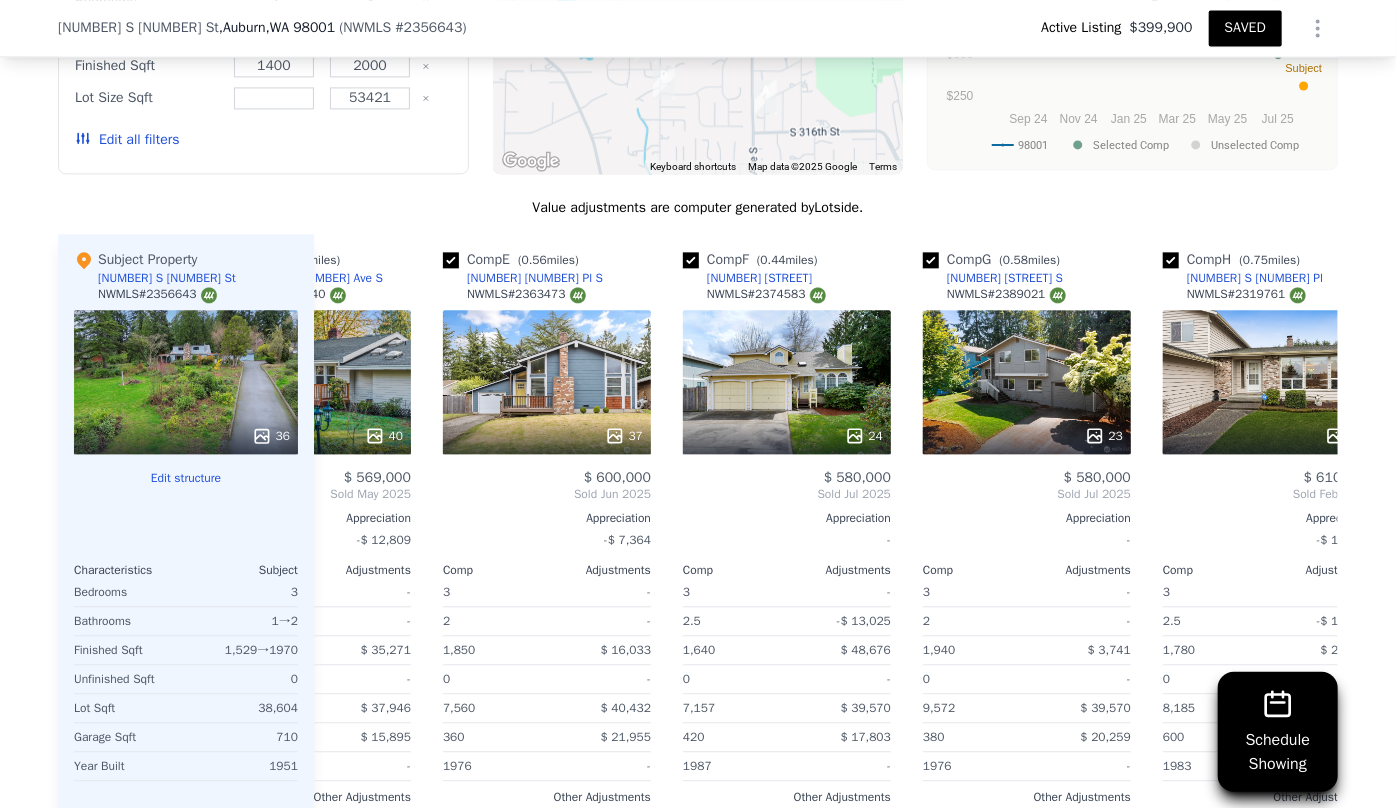 scroll, scrollTop: 0, scrollLeft: 223, axis: horizontal 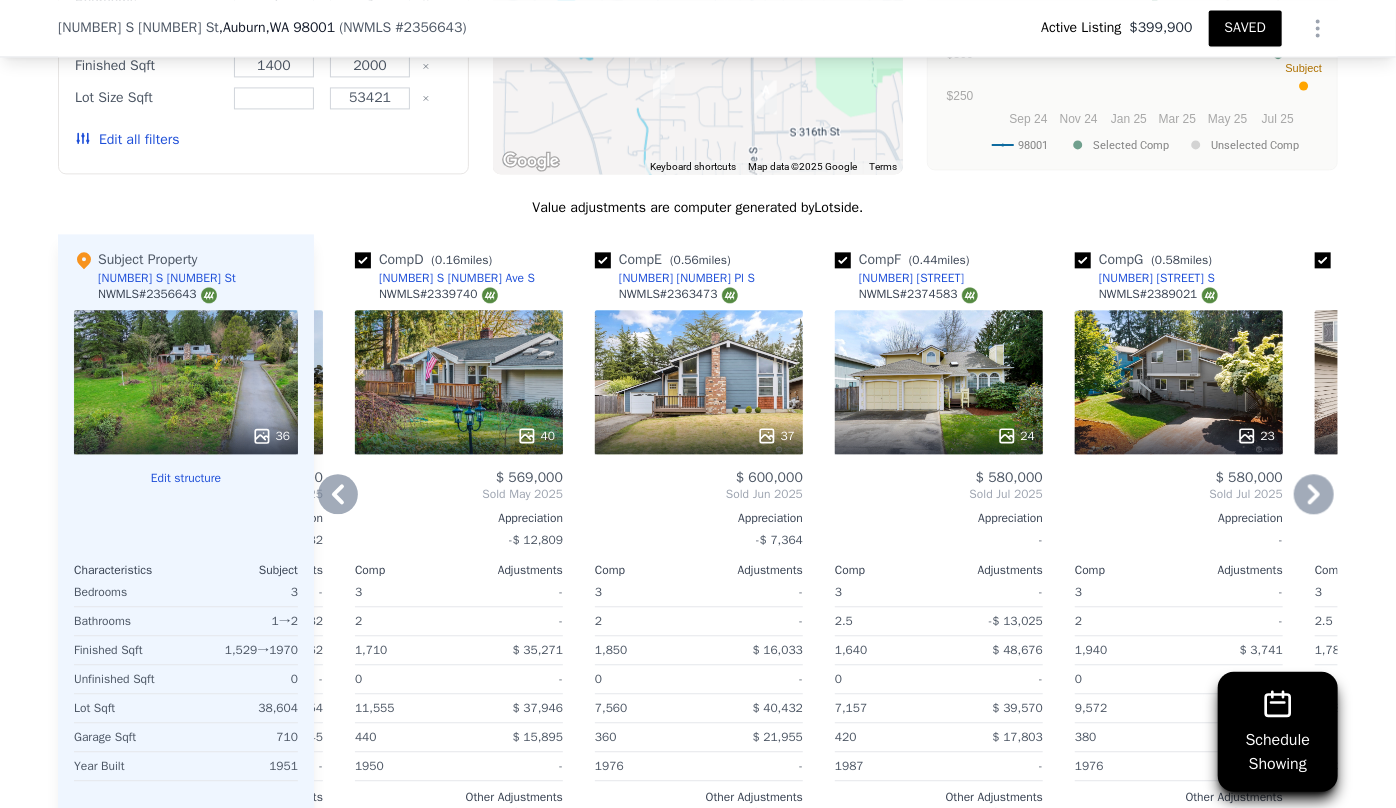 click 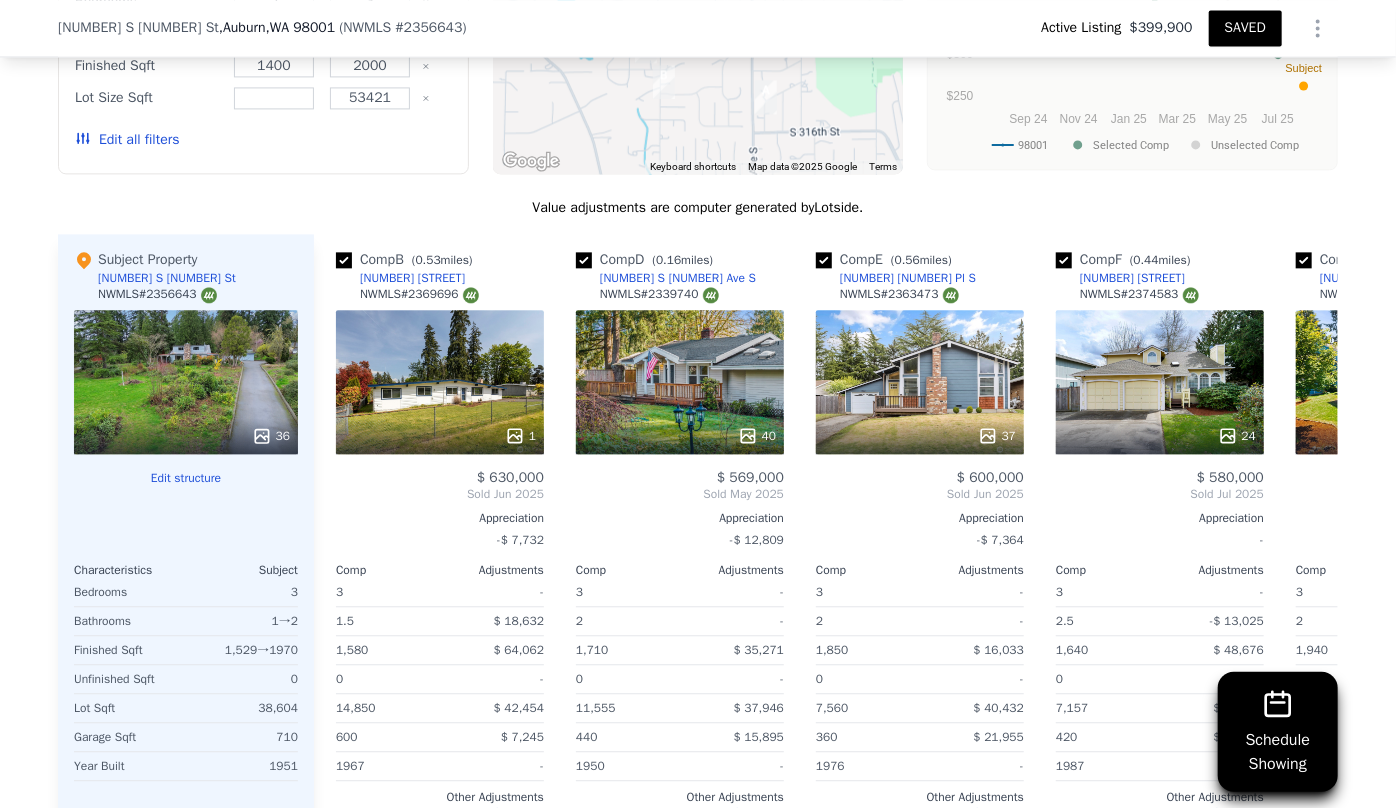 scroll, scrollTop: 0, scrollLeft: 0, axis: both 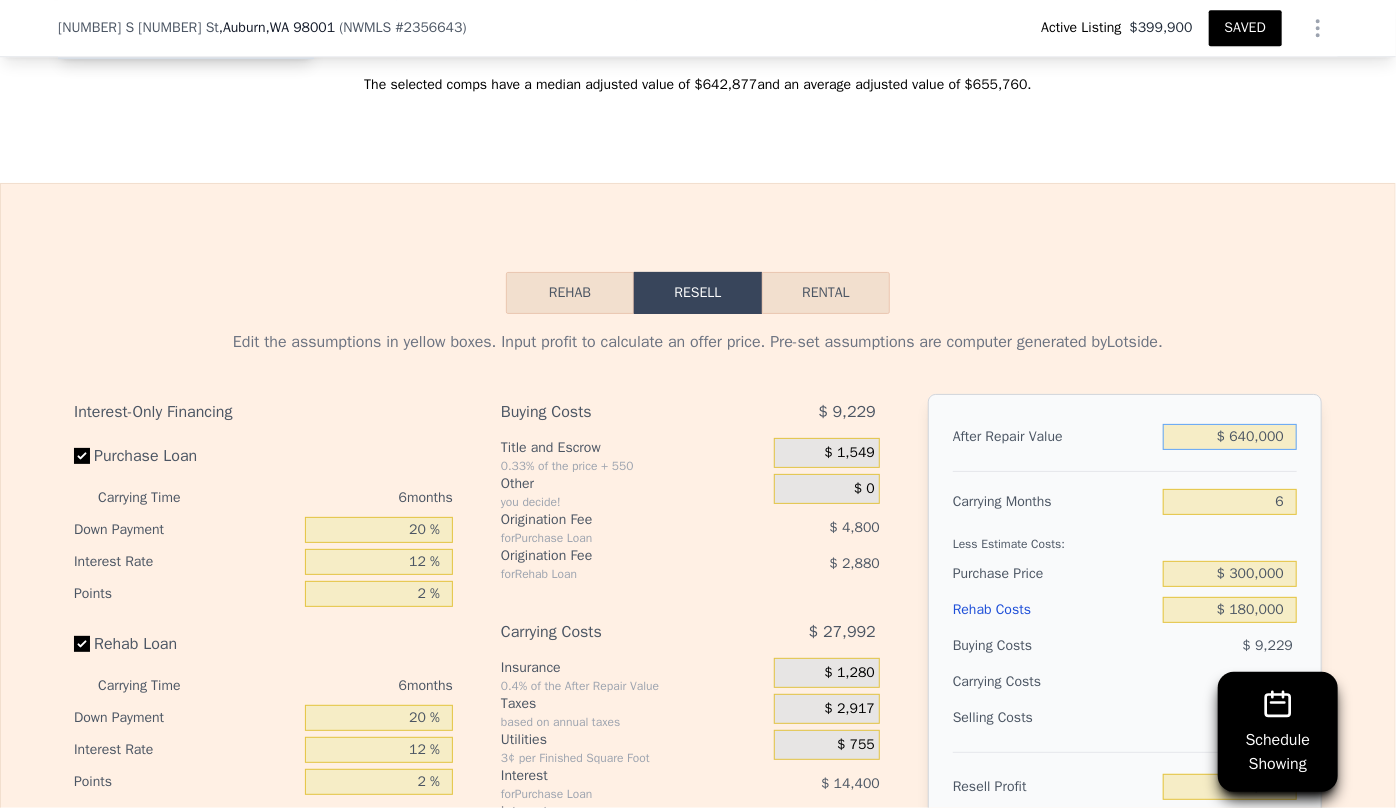 click on "$ 640,000" at bounding box center [1230, 437] 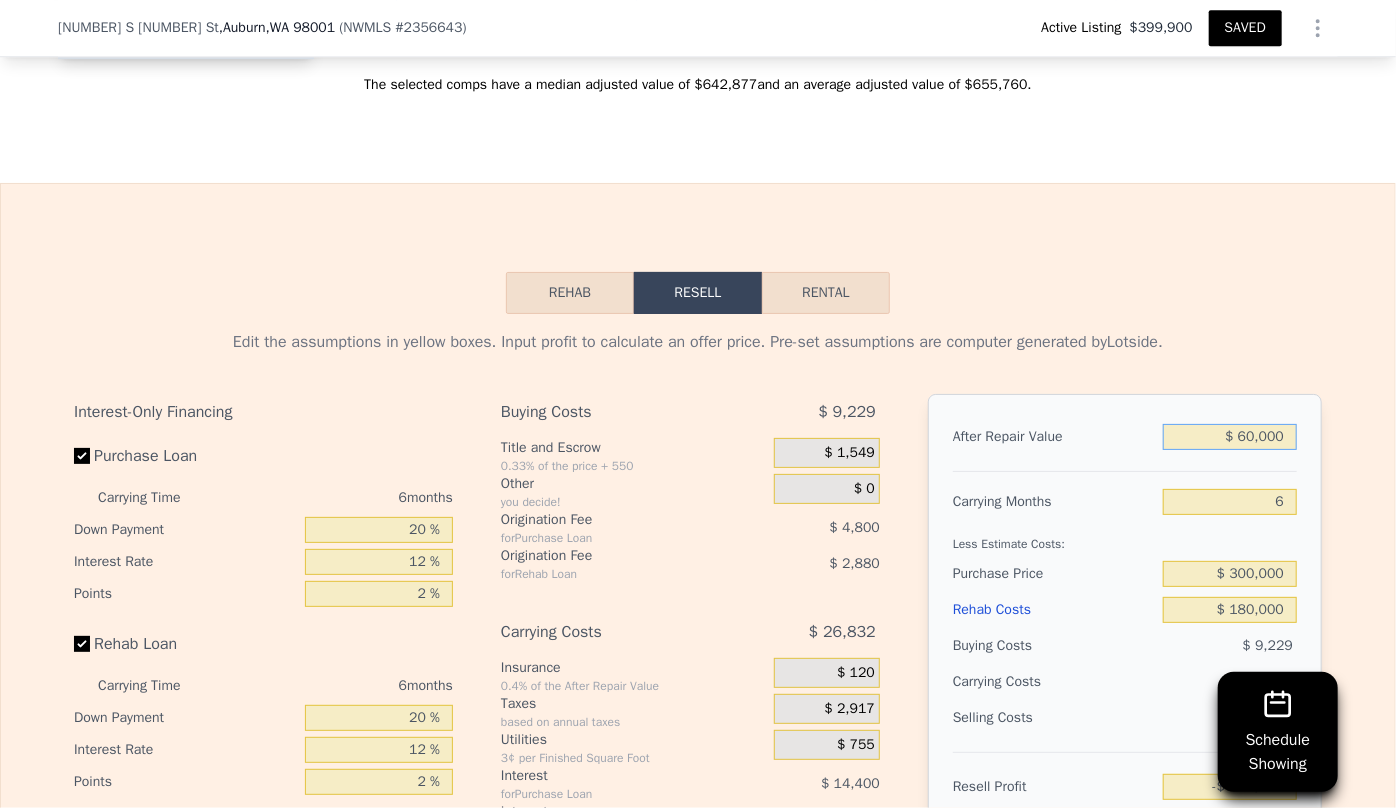 type on "-$ 460,279" 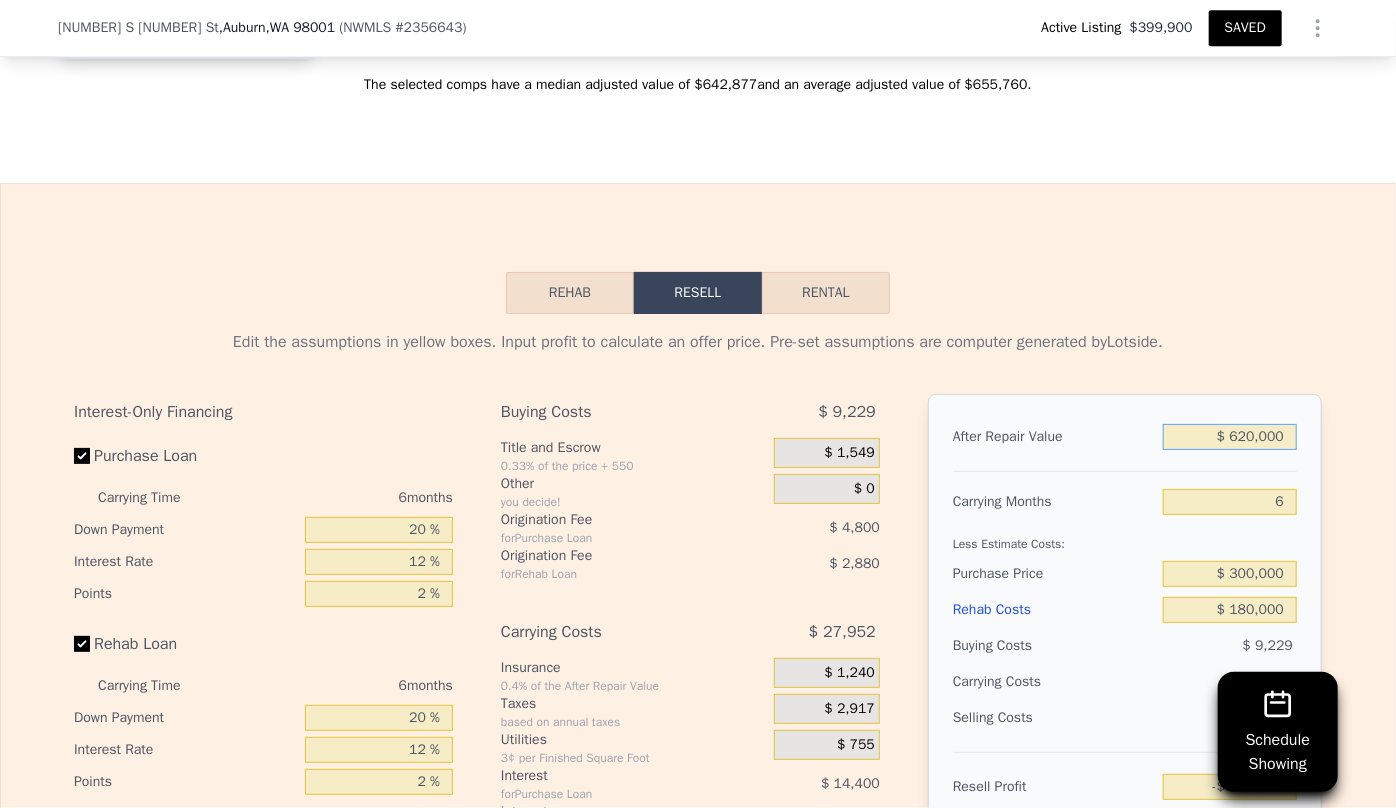 type on "$ 64,368" 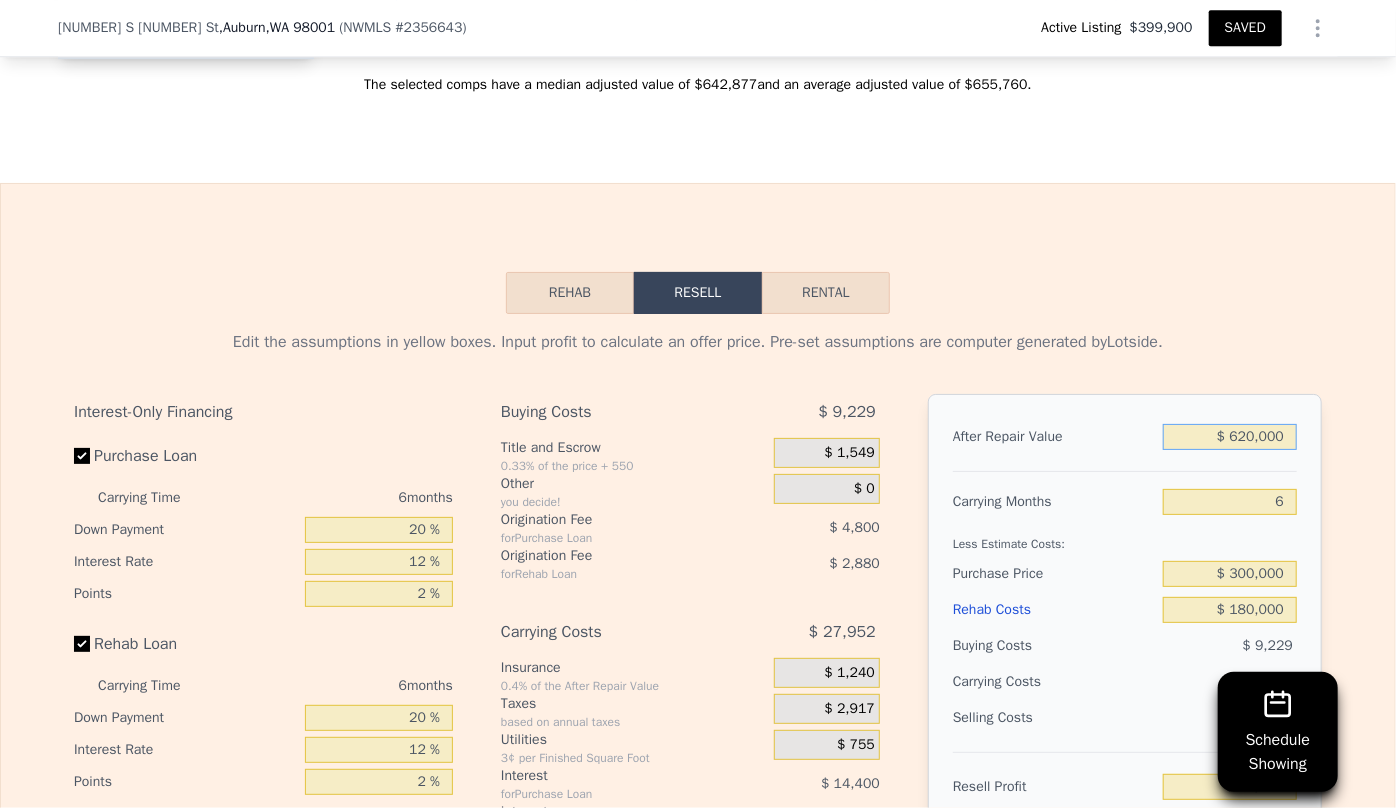 type on "$ 620,000" 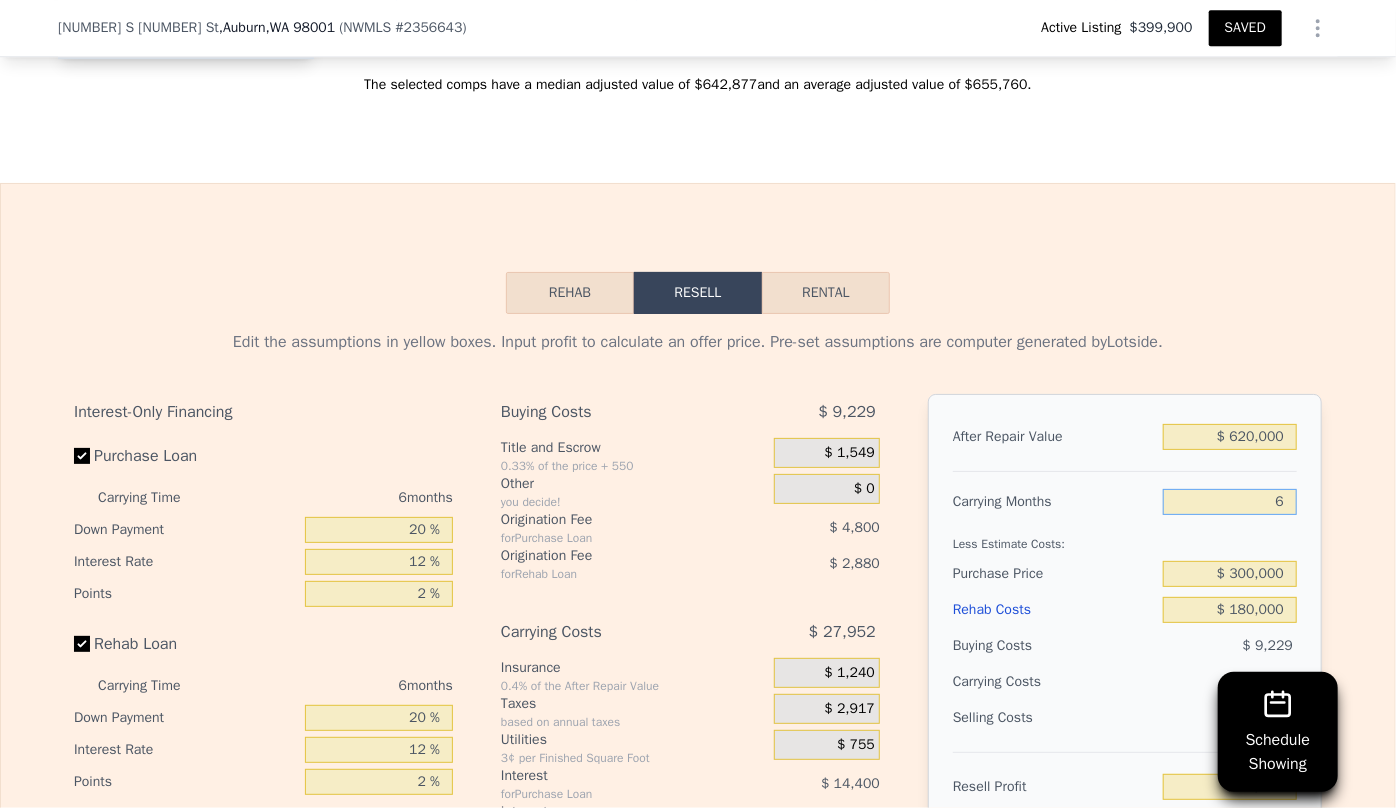 click on "6" at bounding box center [1230, 502] 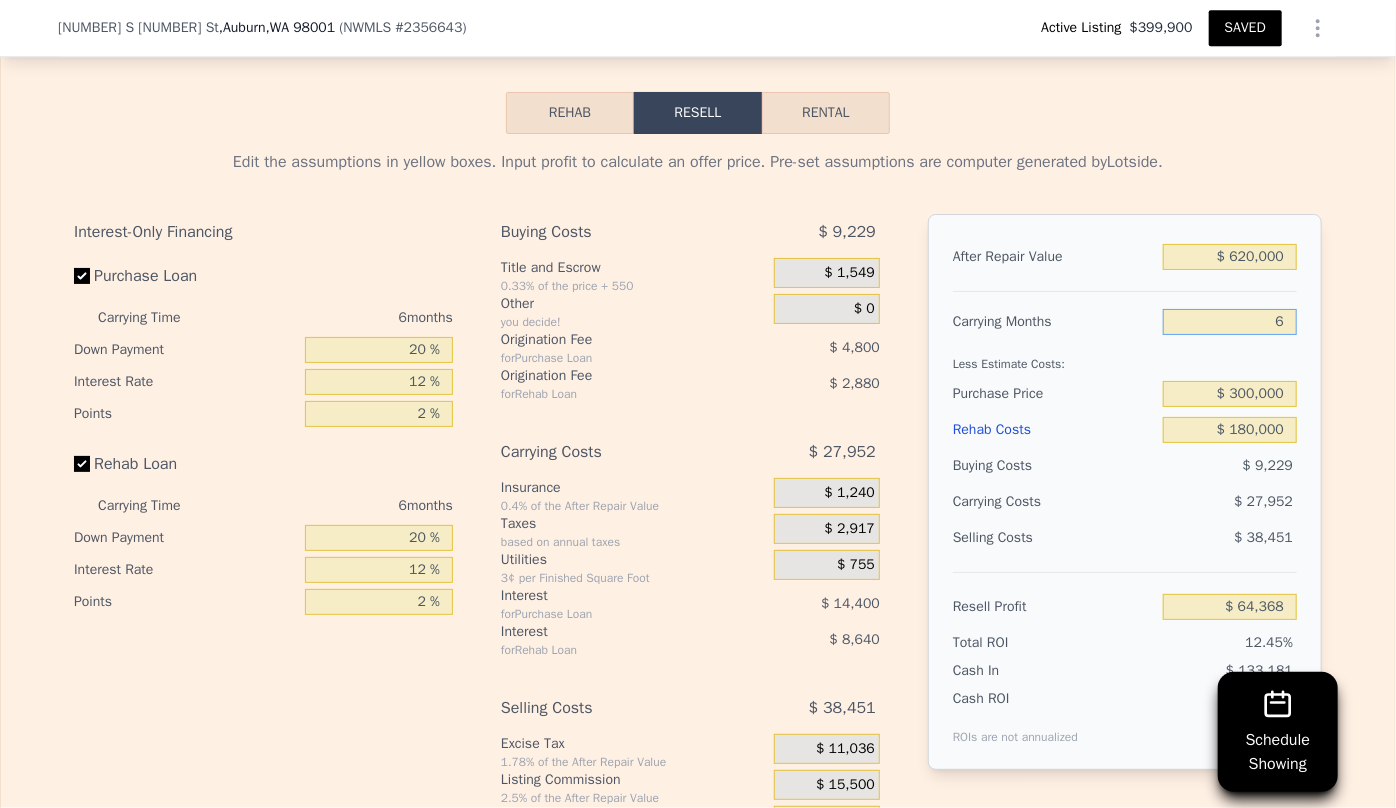 scroll, scrollTop: 3174, scrollLeft: 0, axis: vertical 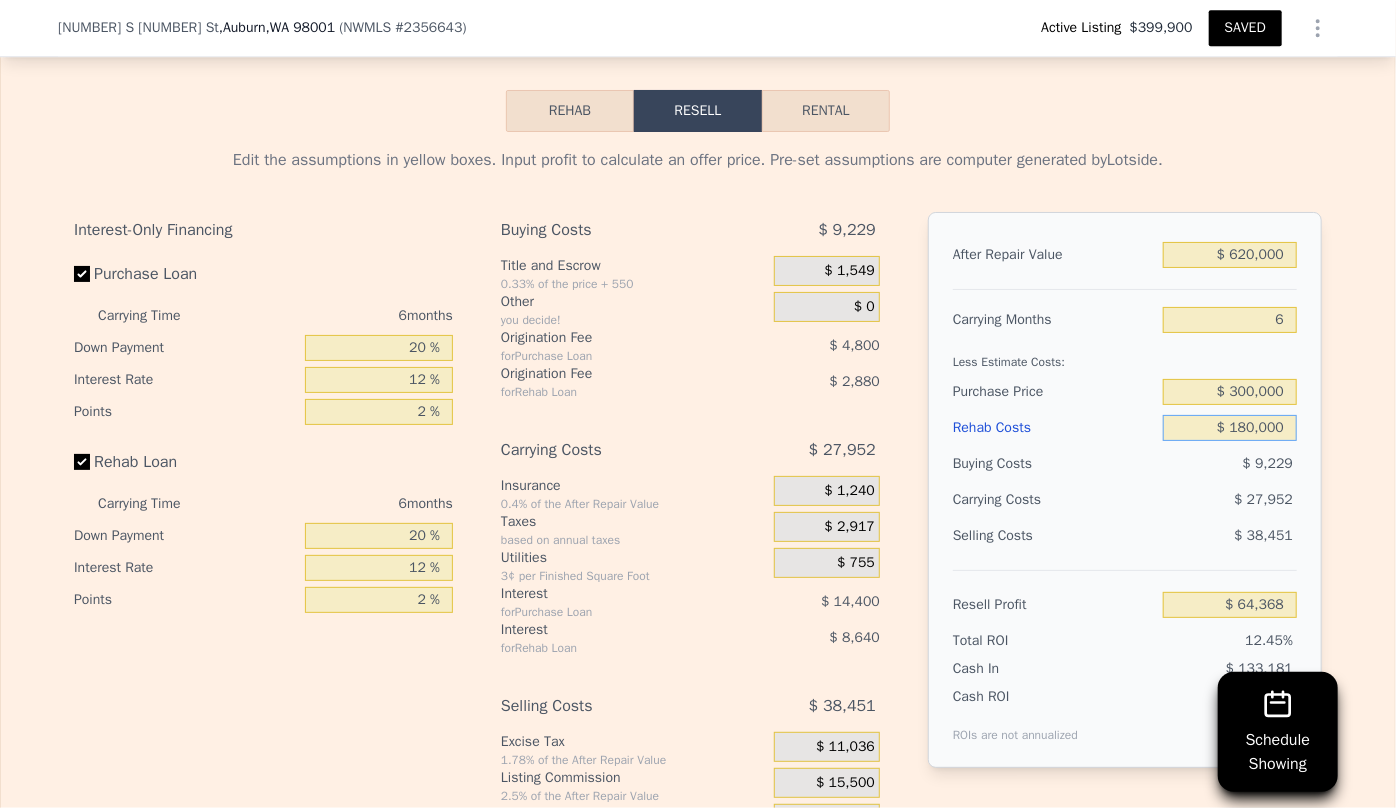 click on "$ 180,000" at bounding box center (1230, 428) 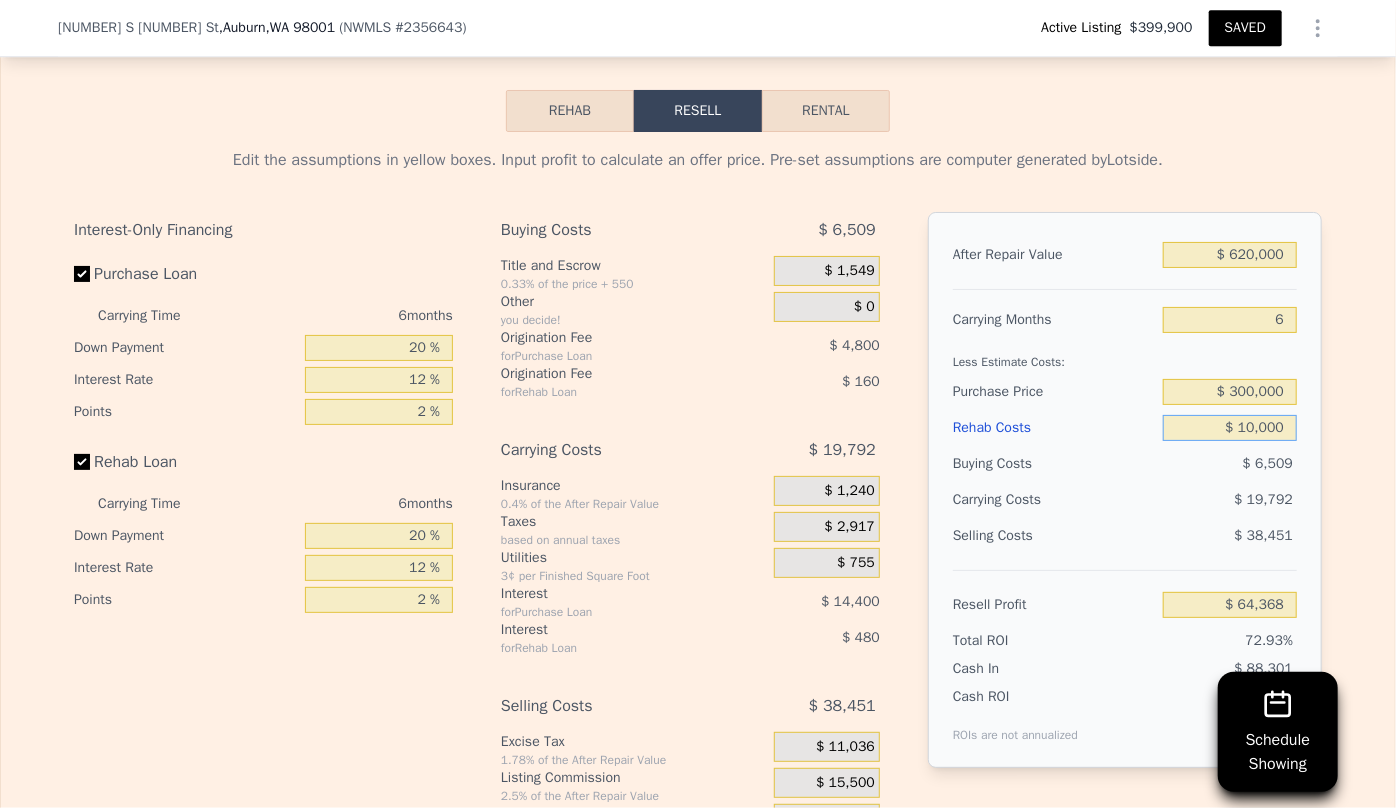 type on "$ 245,248" 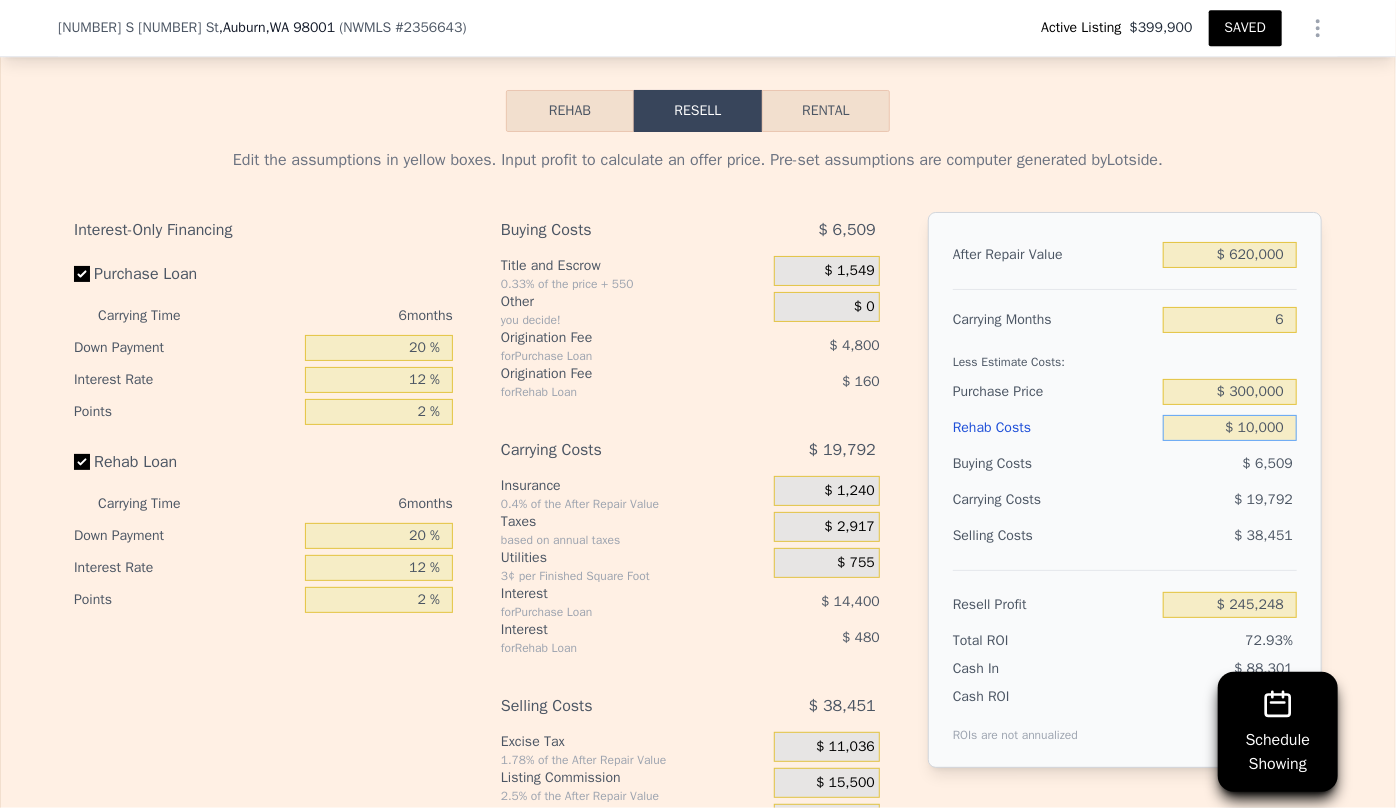 type on "$ 0000" 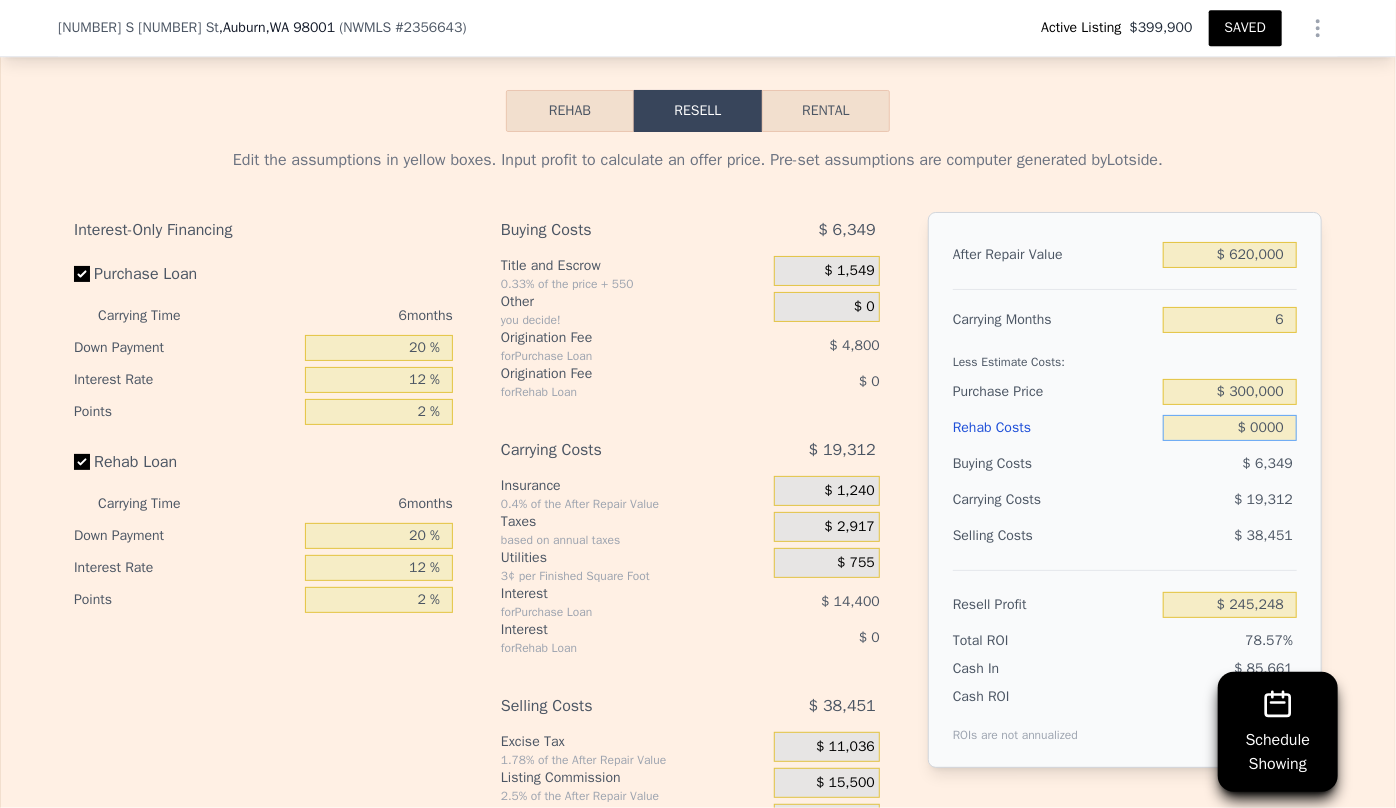 type on "$ 255,888" 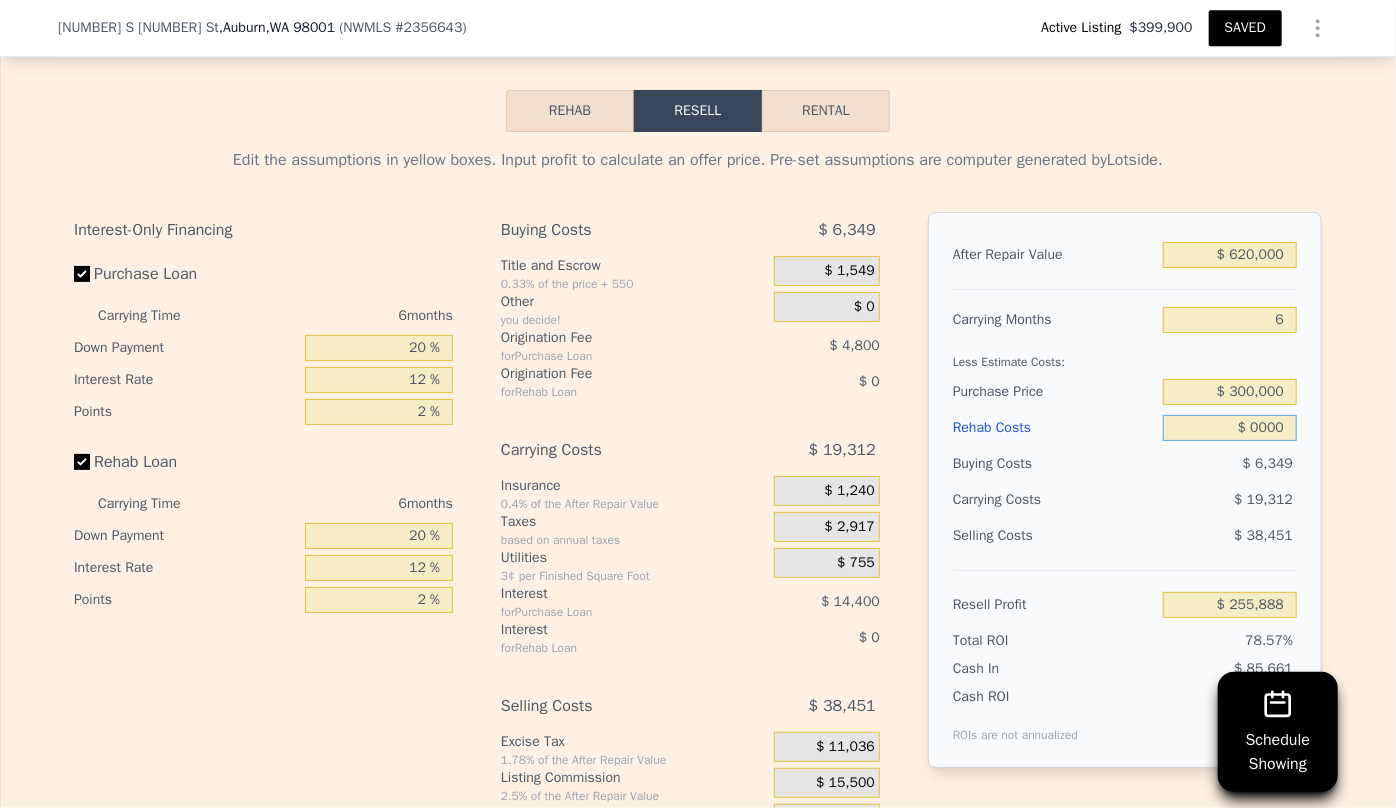 type on "$ 20,000" 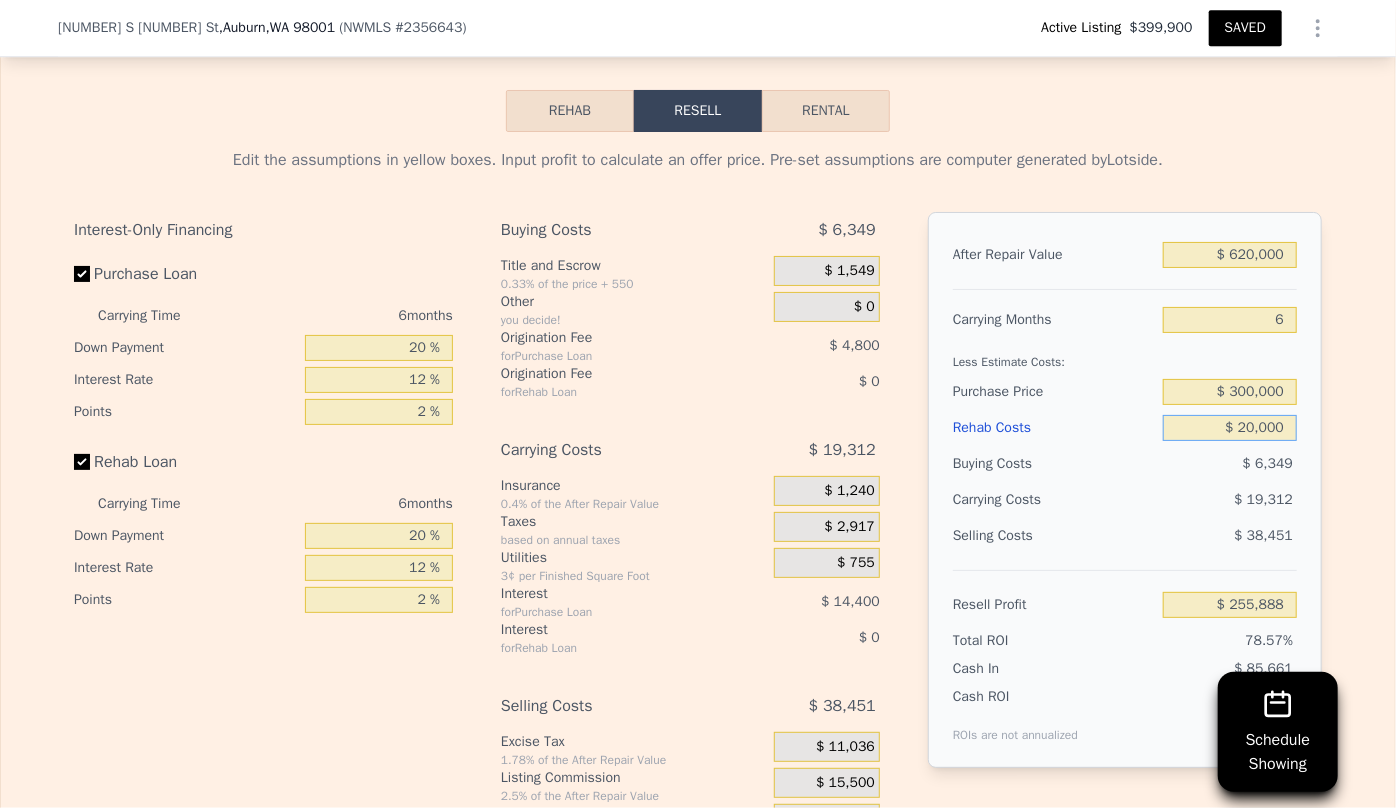 type on "$ 234,608" 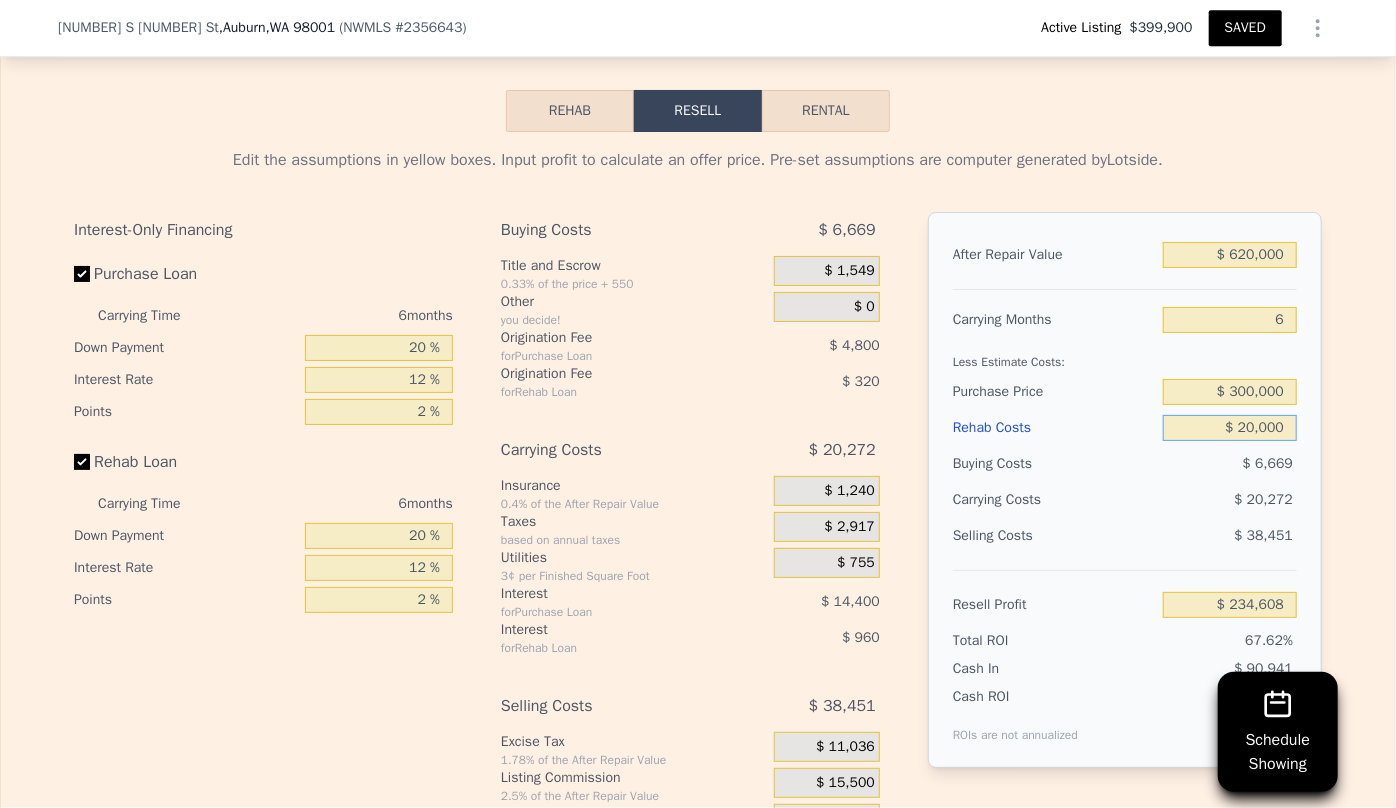type on "$ 200,000" 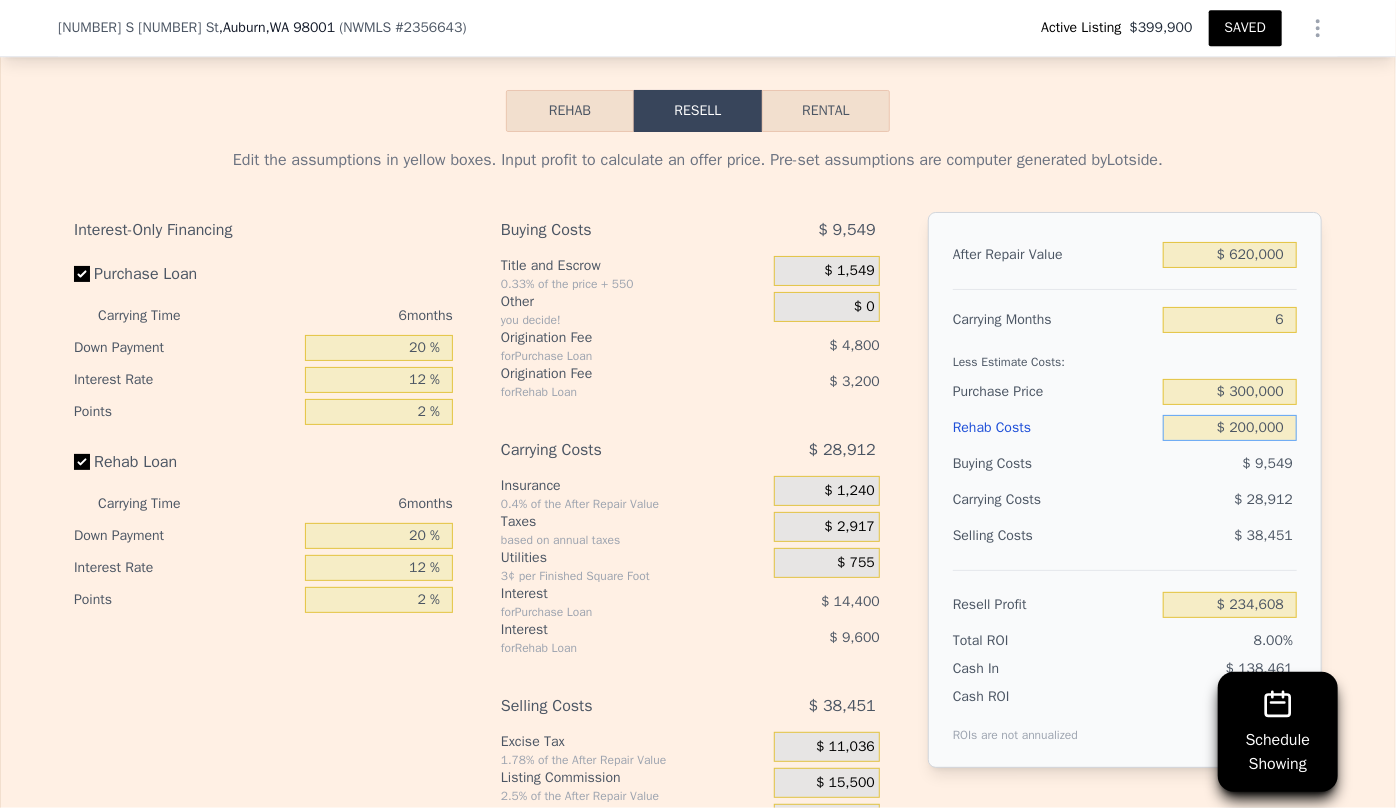 type on "$ 43,088" 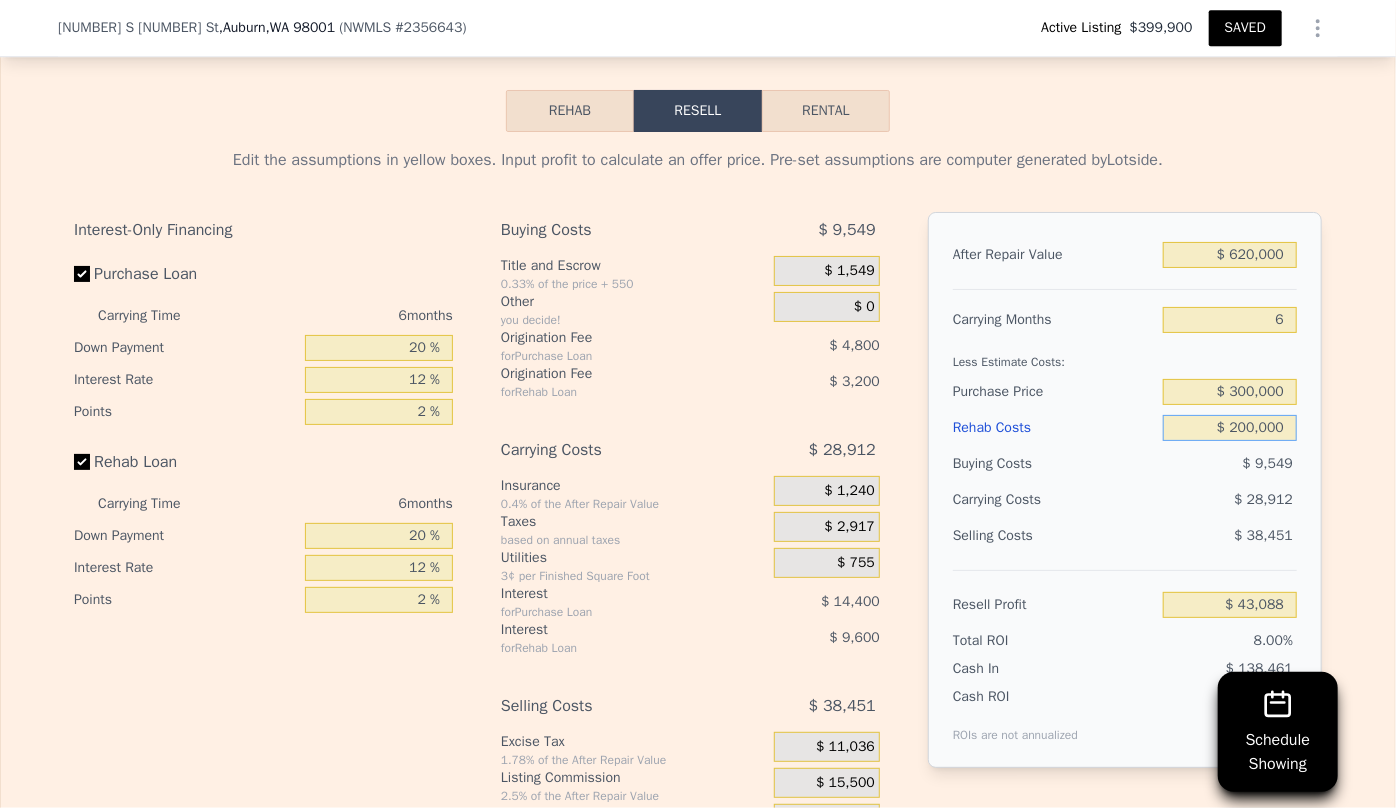 type on "$ 2,000,000" 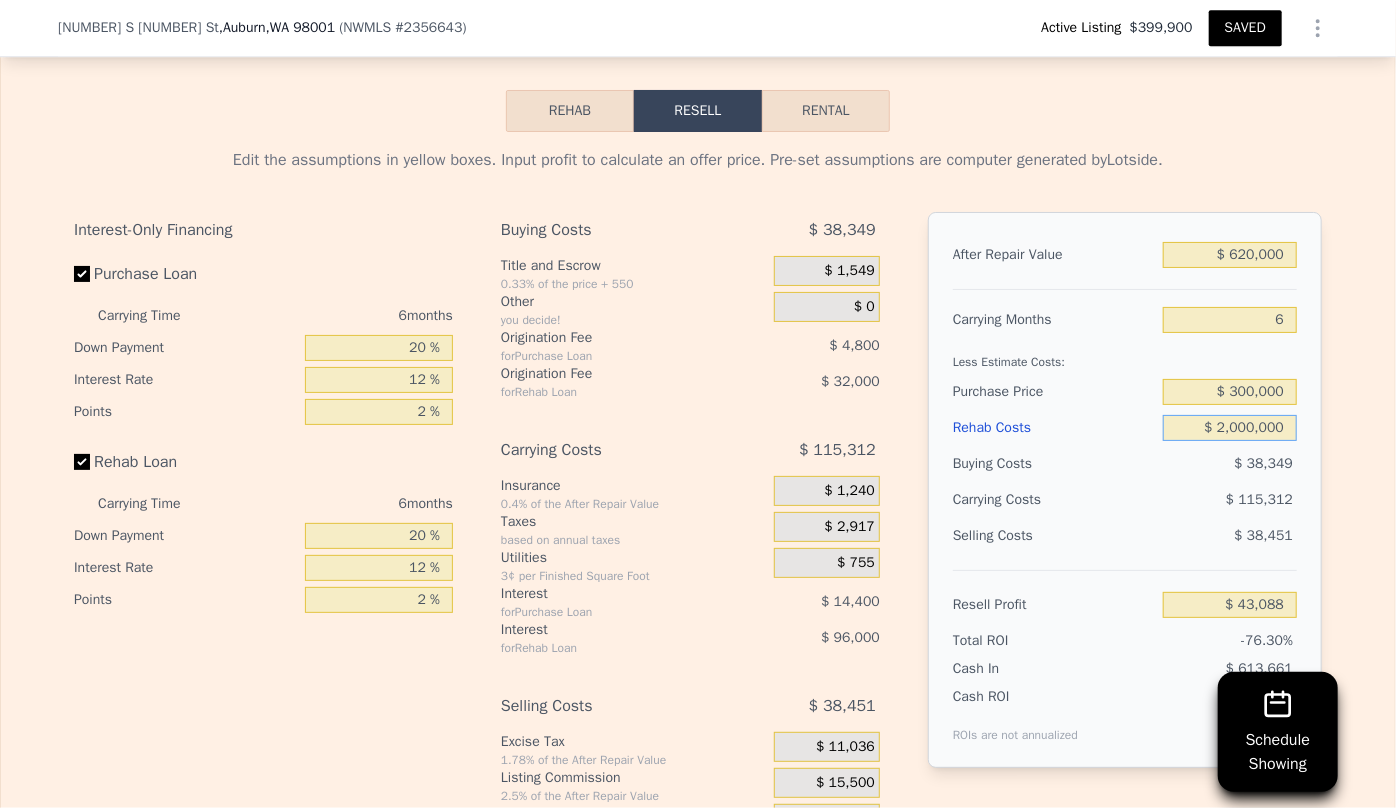 type on "-$ 1,872,112" 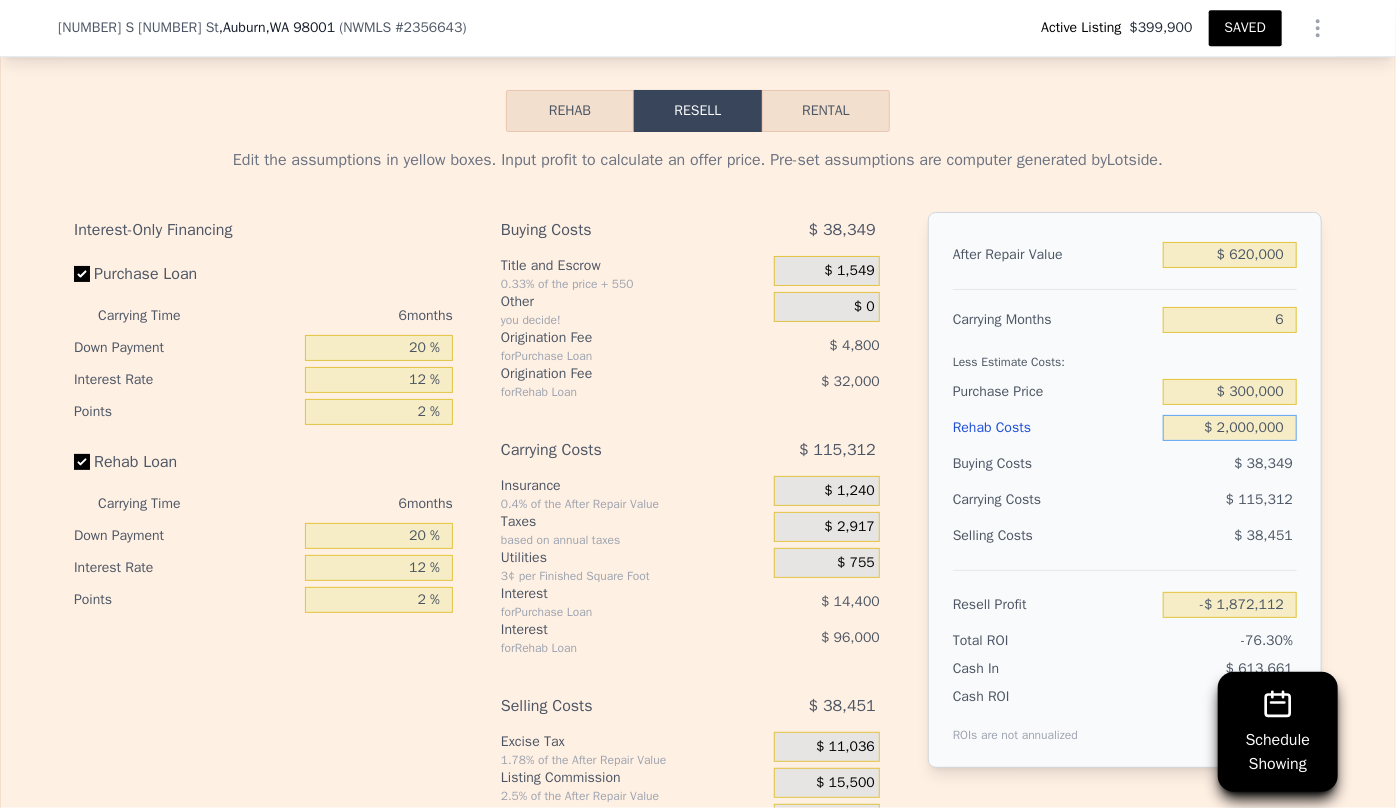 type on "$ 200,000" 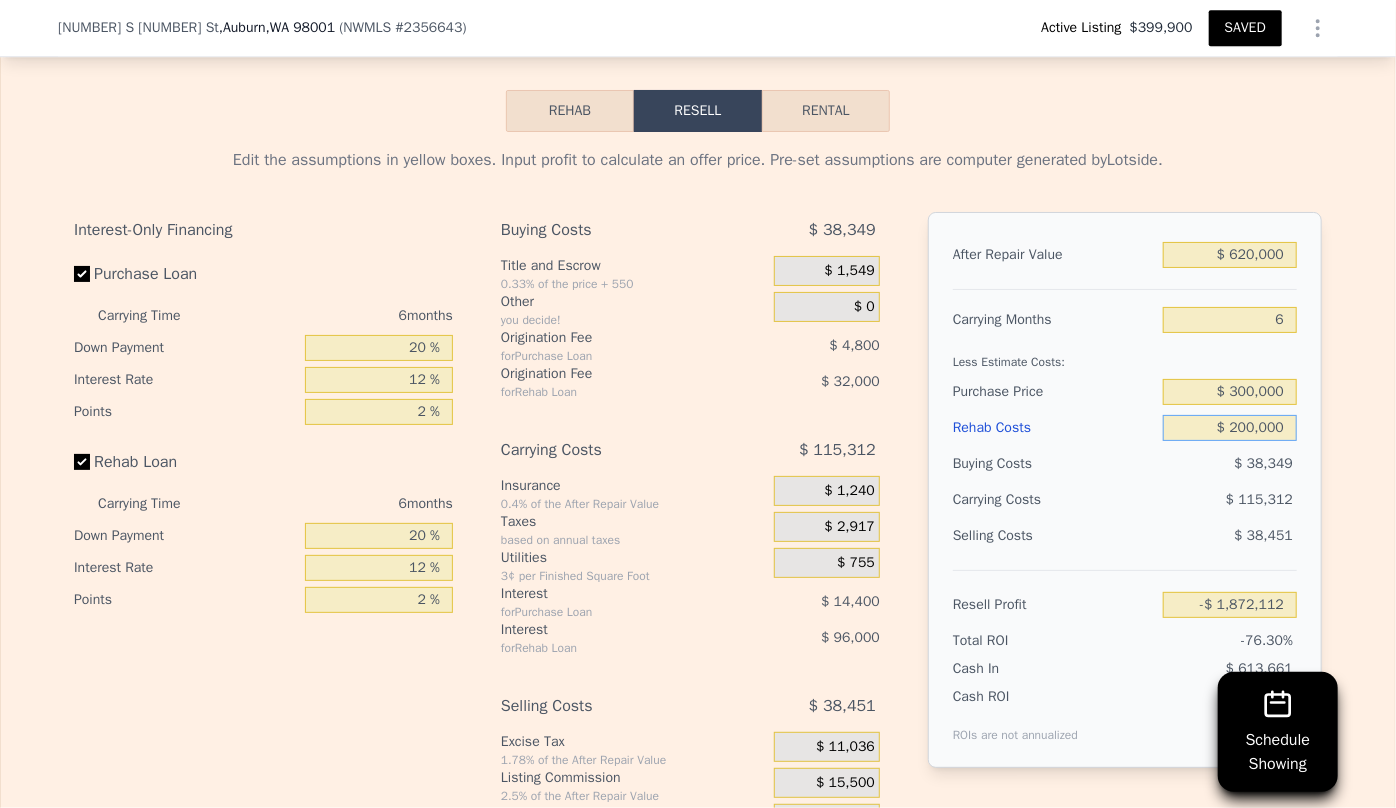 type on "$ 43,088" 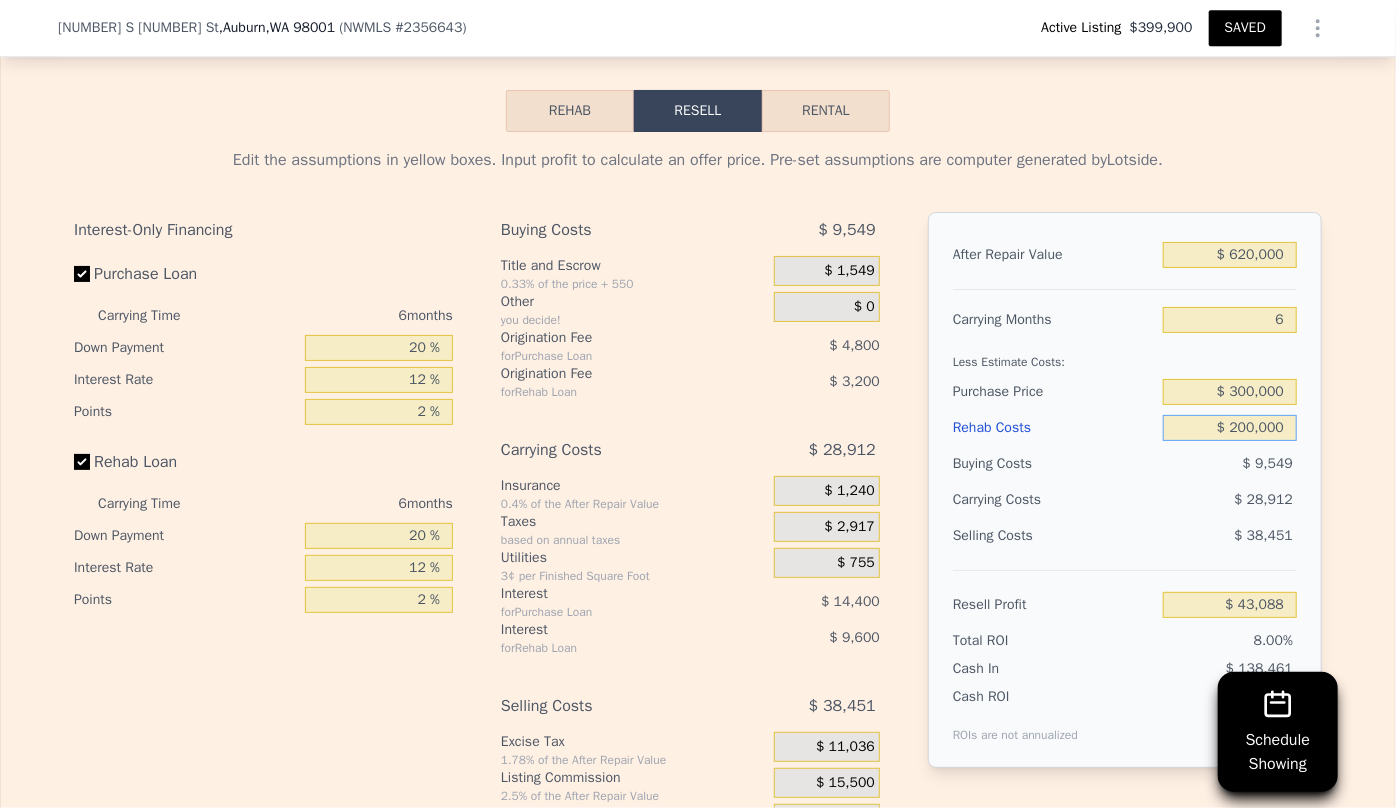 type on "$ 200,000" 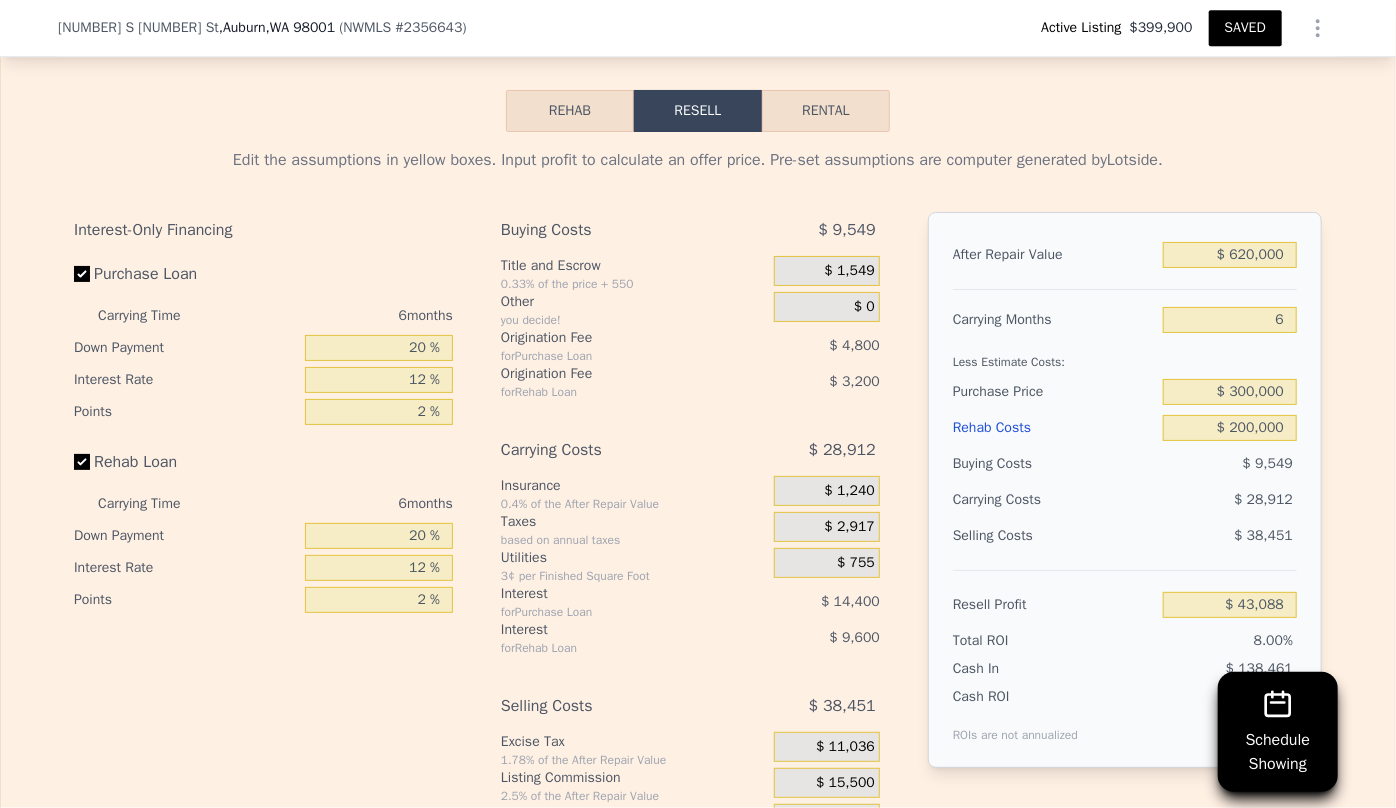 click on "$ 38,451" at bounding box center (1230, 536) 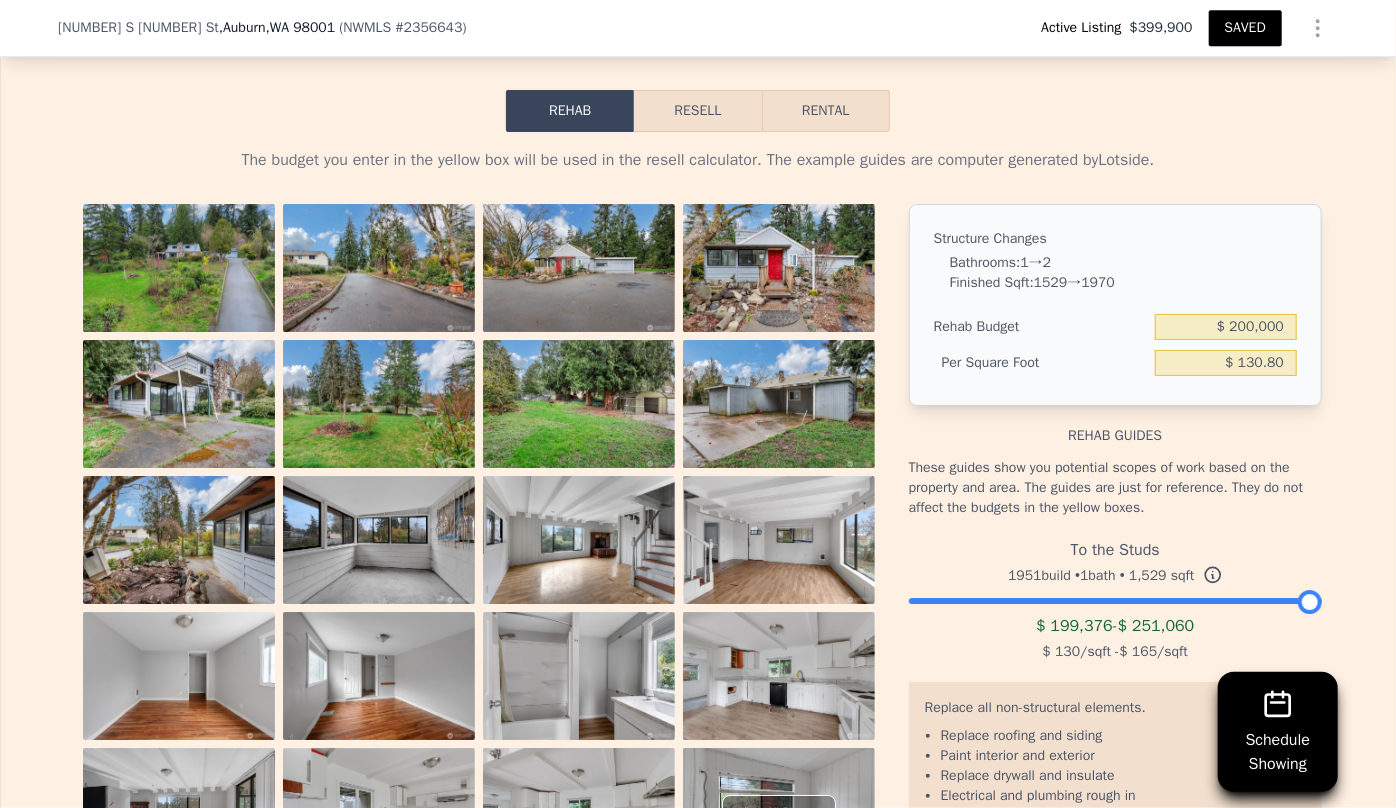 click on "Resell" at bounding box center [697, 111] 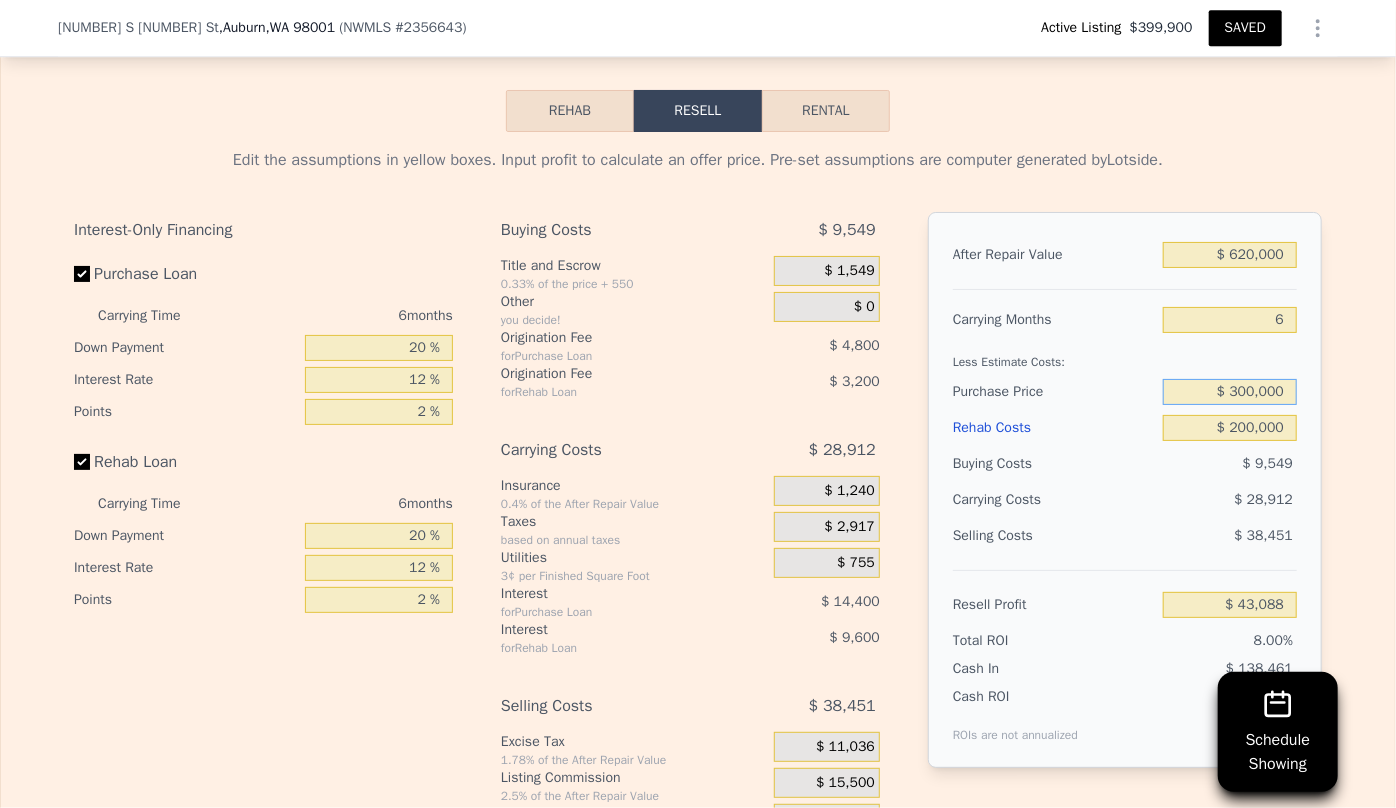 click on "$ 300,000" at bounding box center (1230, 392) 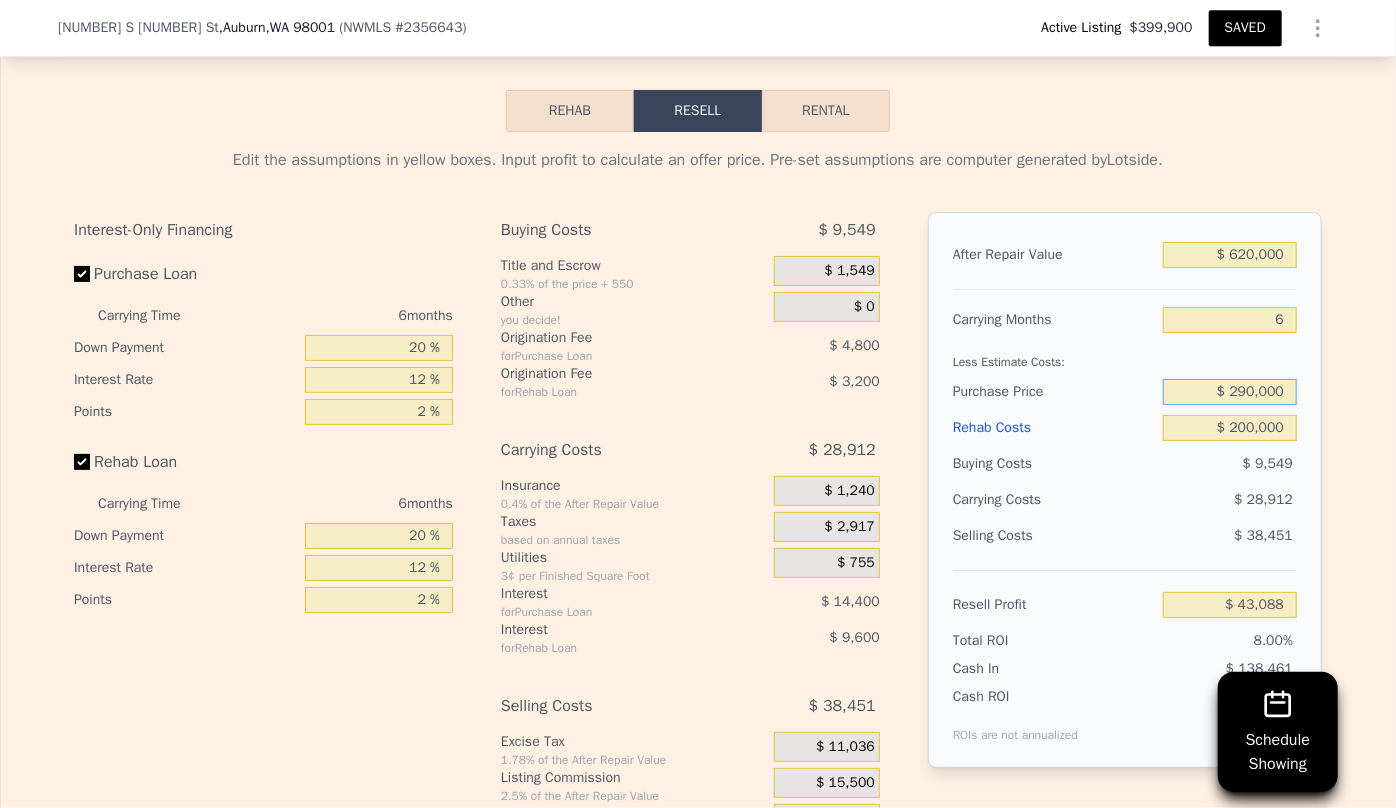 type on "$ 290,000" 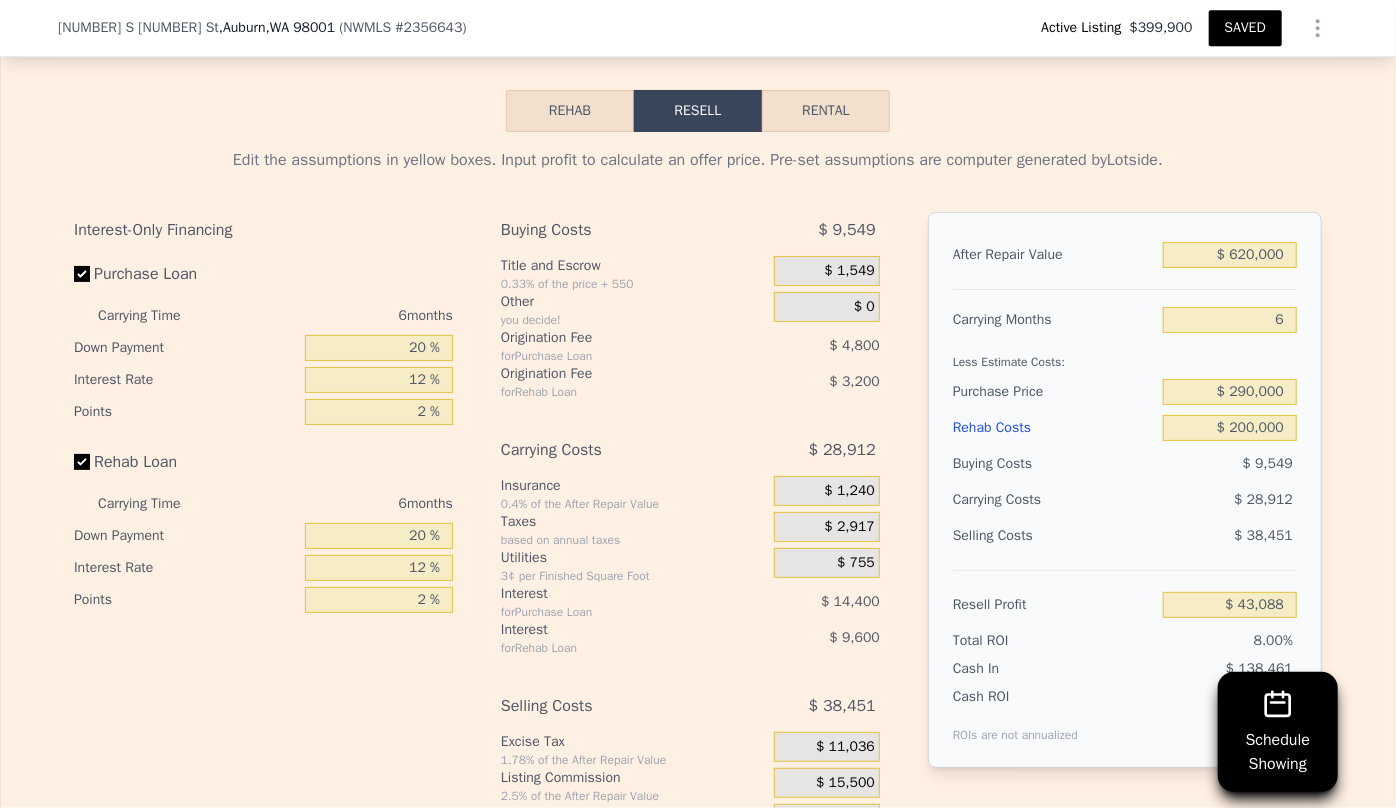 click on "$ 9,549" at bounding box center [1230, 464] 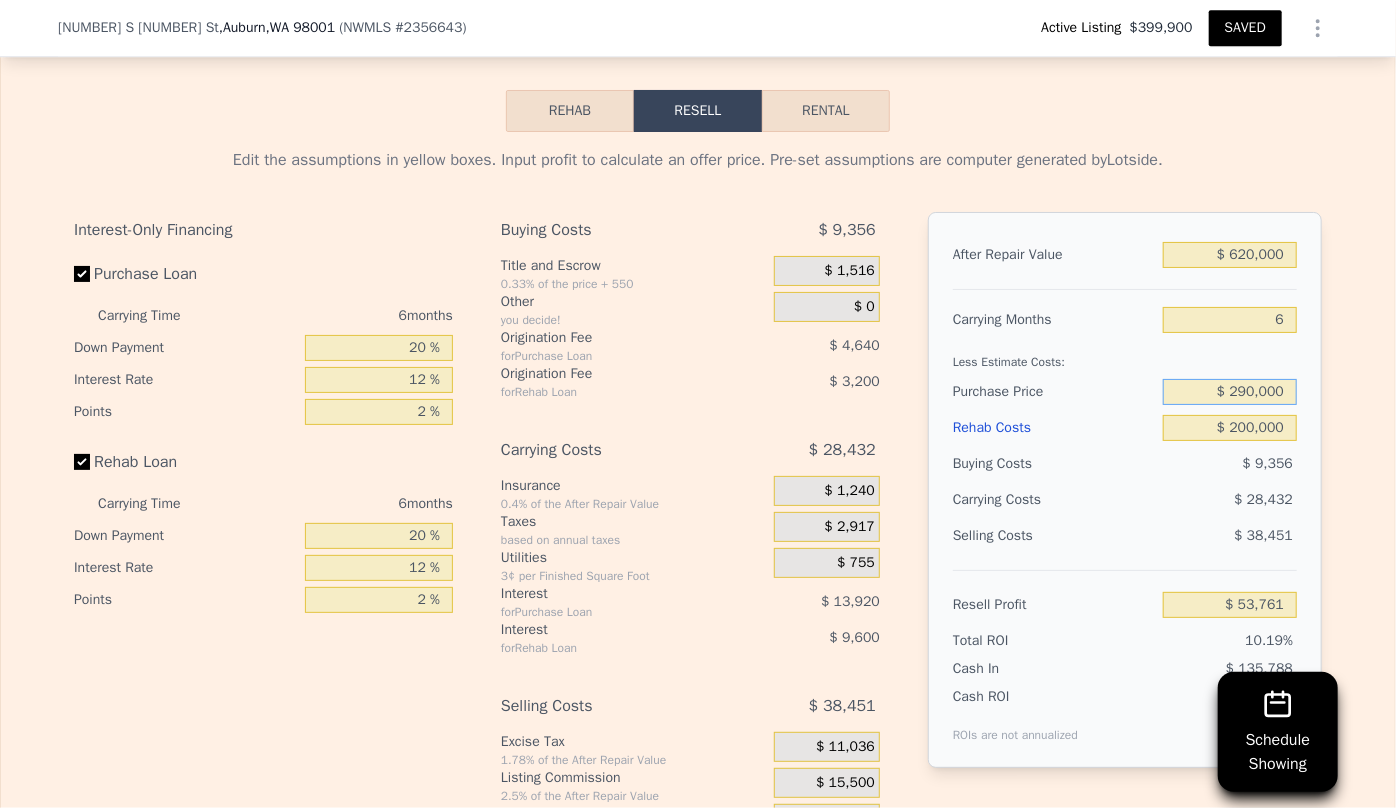 click on "$ 290,000" at bounding box center [1230, 392] 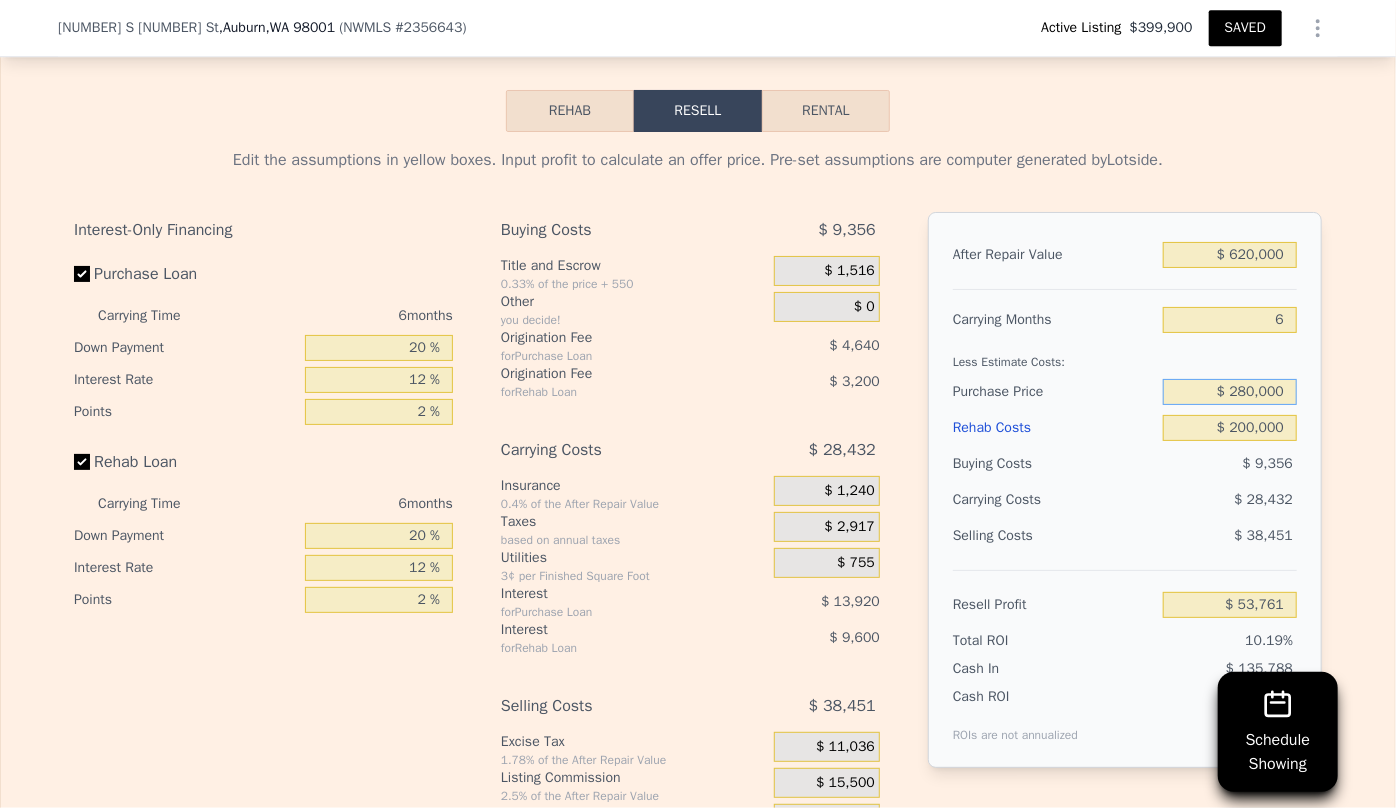 type on "$ 280,000" 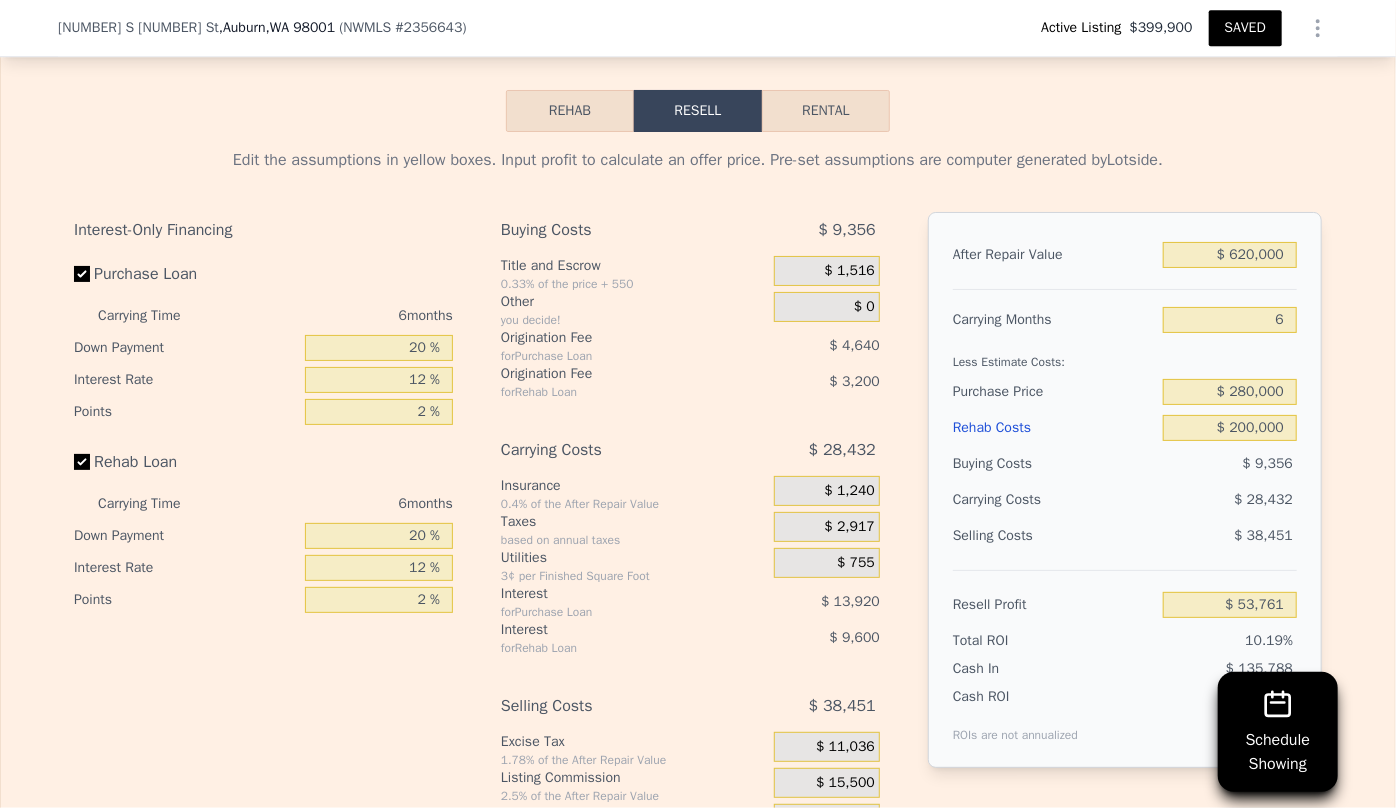 click on "$ 38,451" at bounding box center [1230, 536] 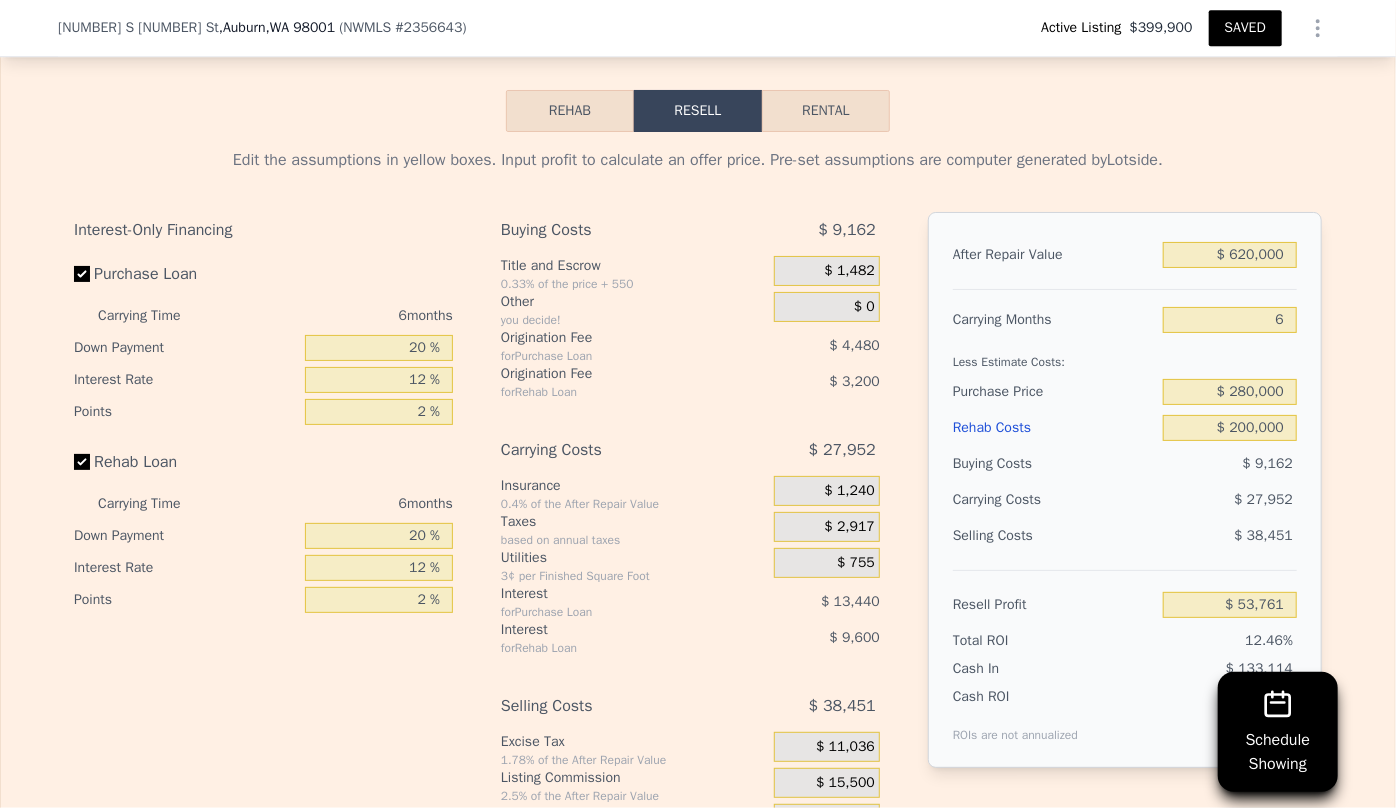 type on "$ 64,435" 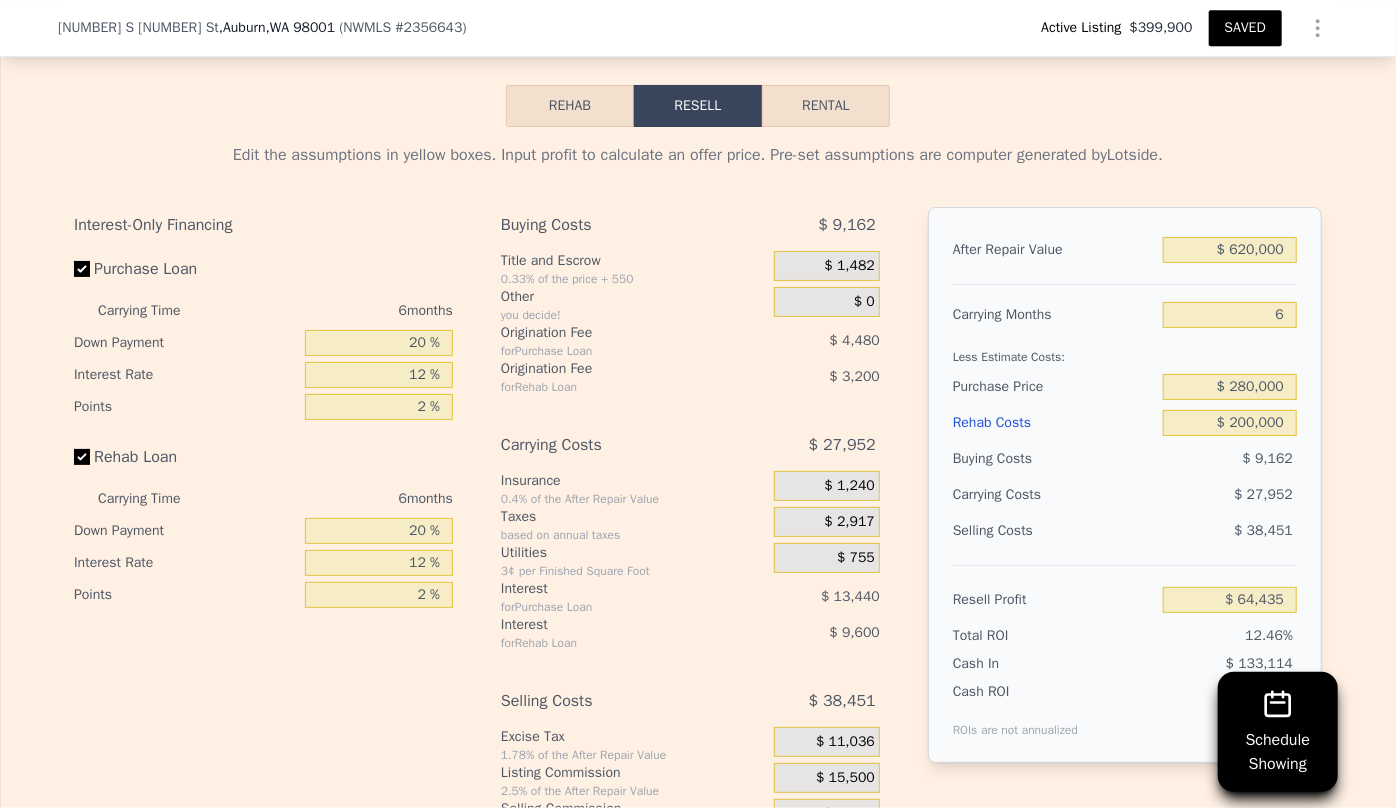 scroll, scrollTop: 3174, scrollLeft: 0, axis: vertical 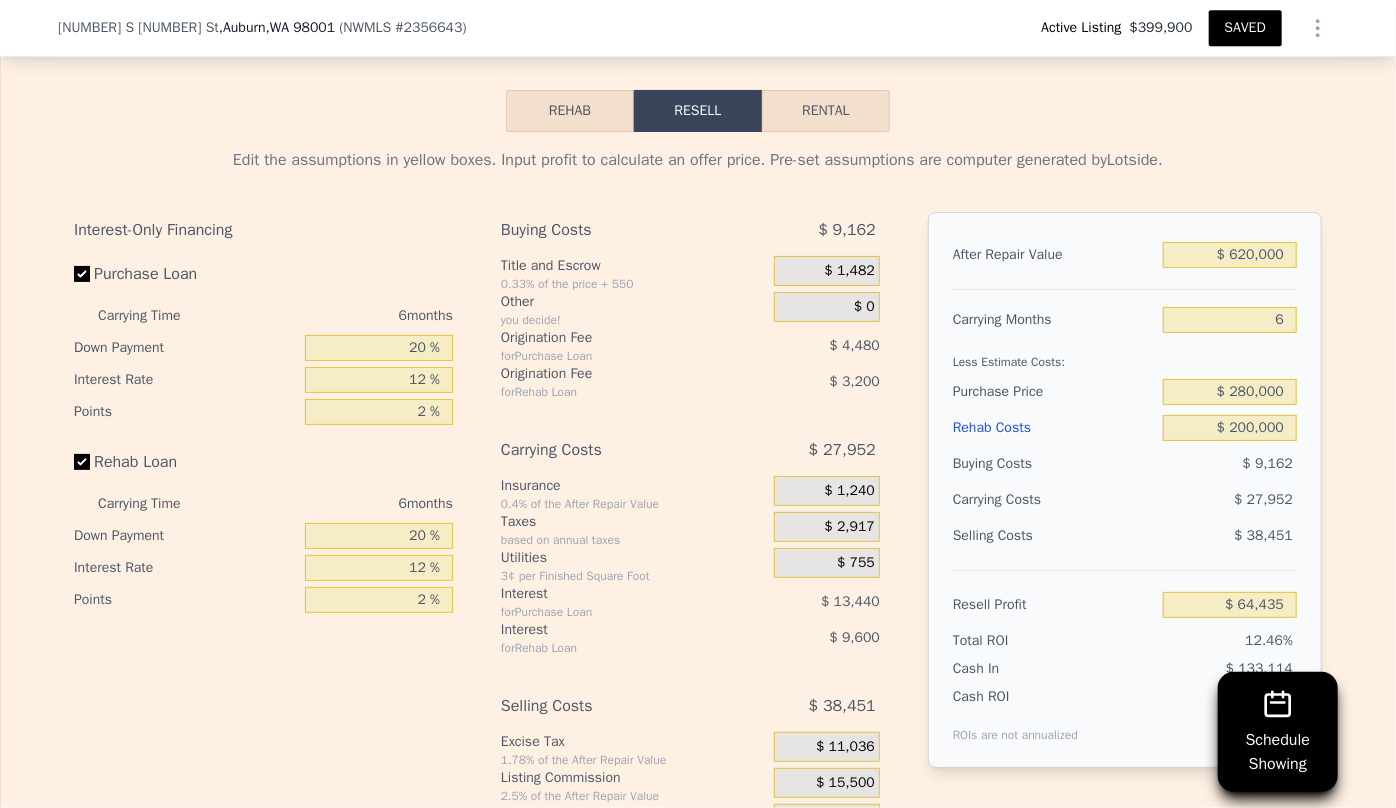 click on "SAVED" at bounding box center (1245, 28) 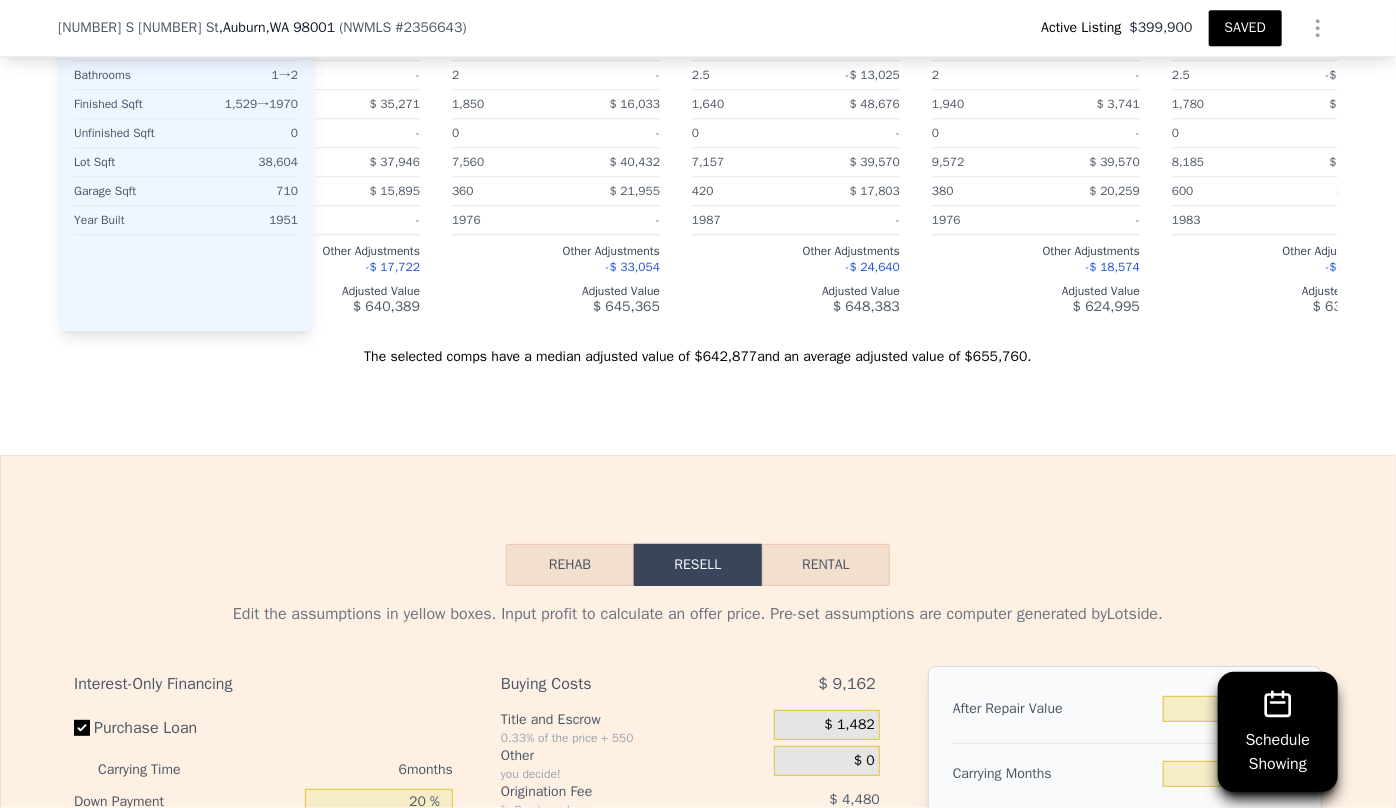 scroll, scrollTop: 2720, scrollLeft: 0, axis: vertical 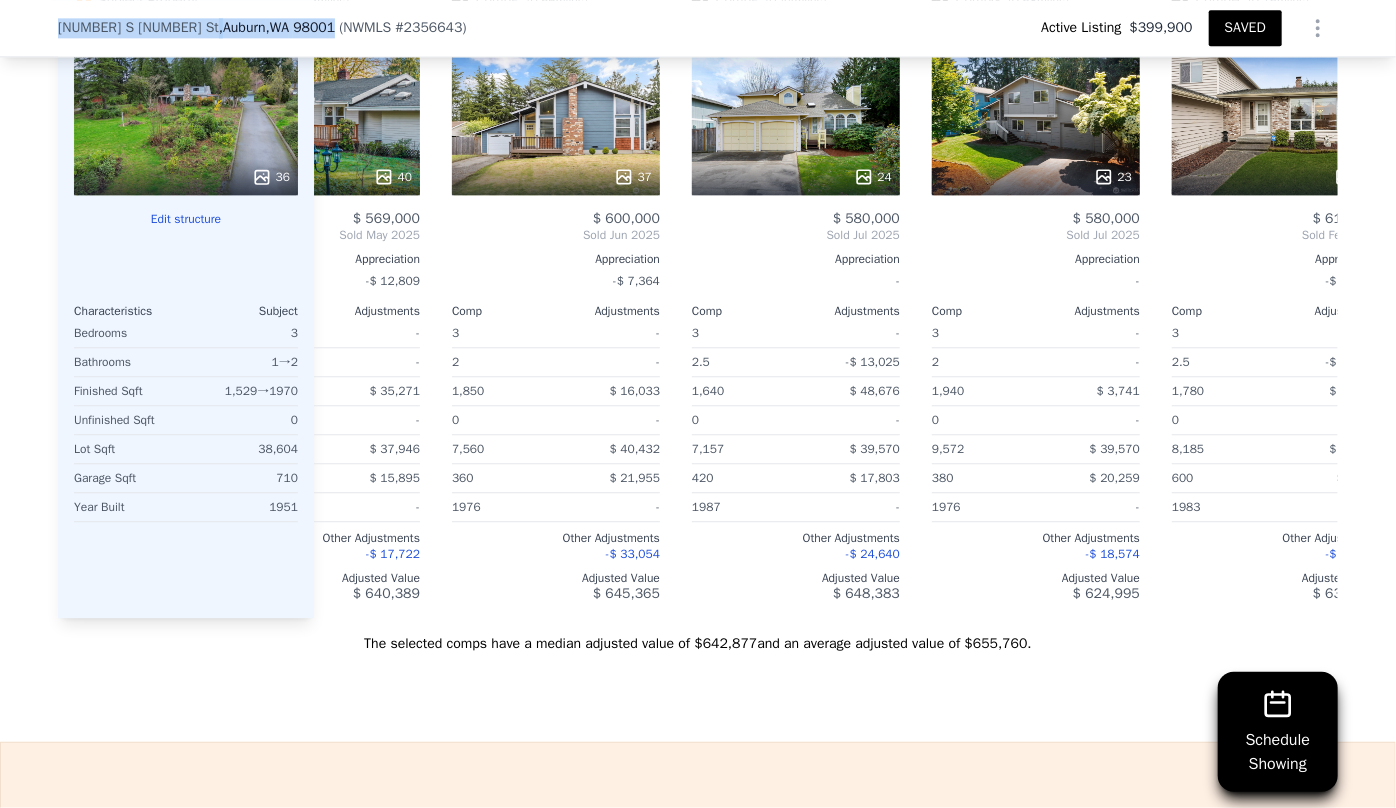 drag, startPoint x: 40, startPoint y: 26, endPoint x: 275, endPoint y: 15, distance: 235.25731 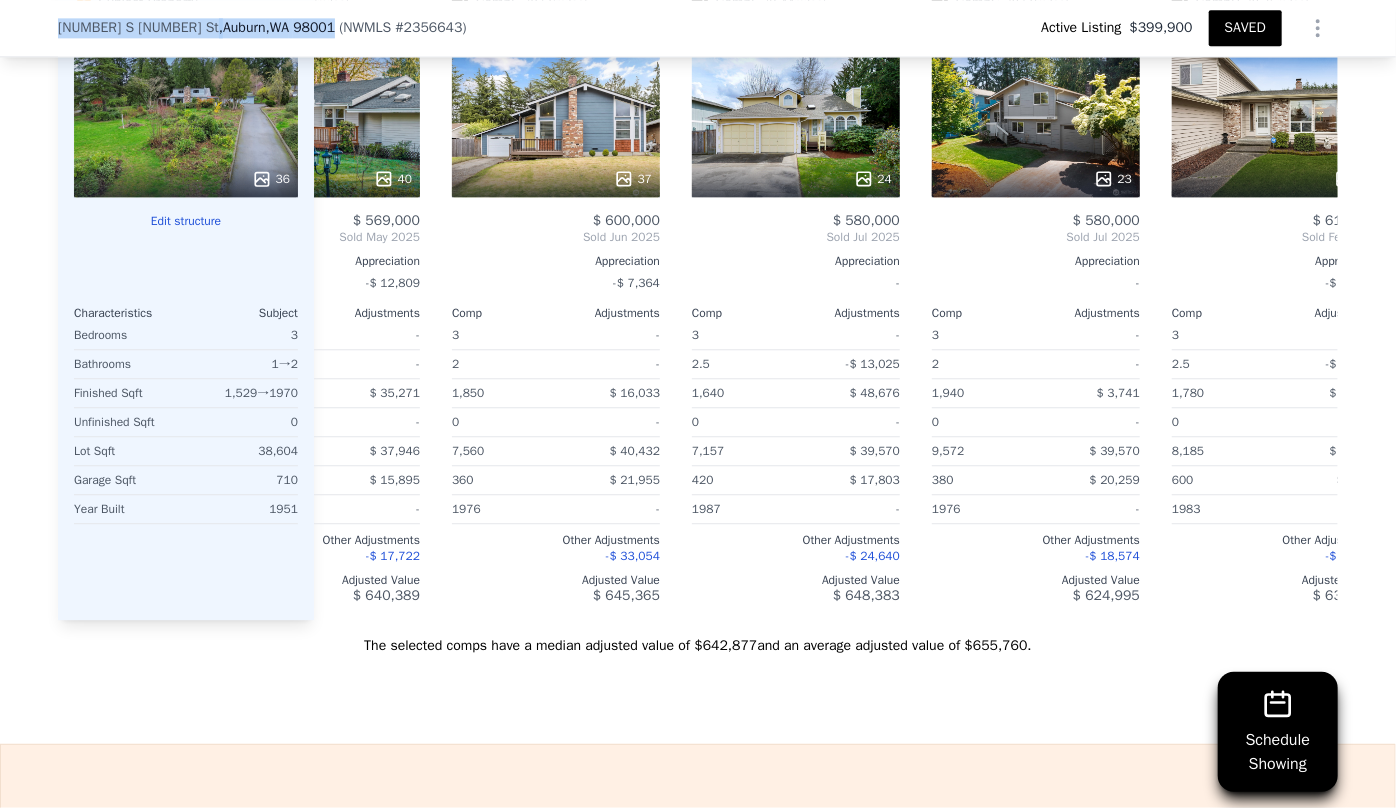 copy on "[NUMBER] S [STREET] St , Lakeland North , [STATE] [POSTAL_CODE]" 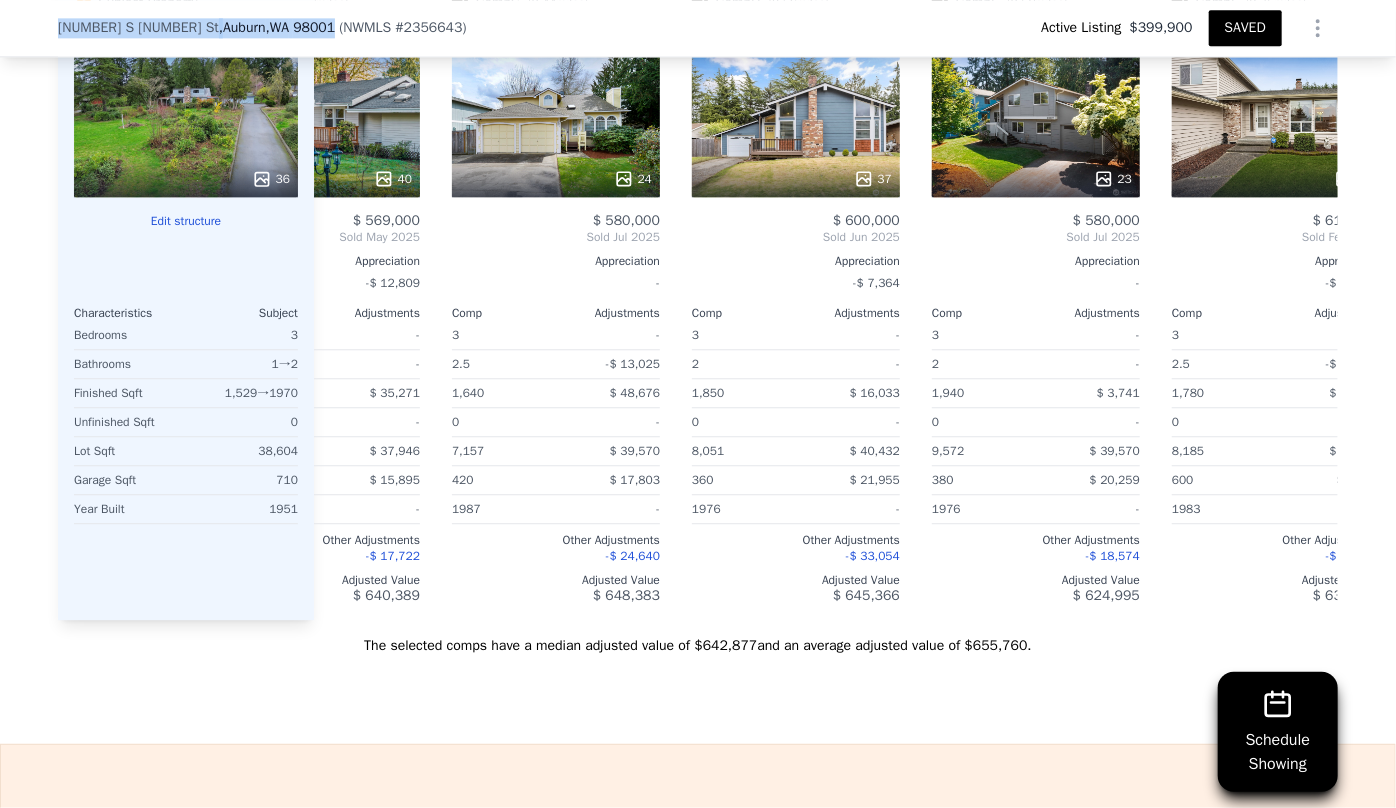 type on "3" 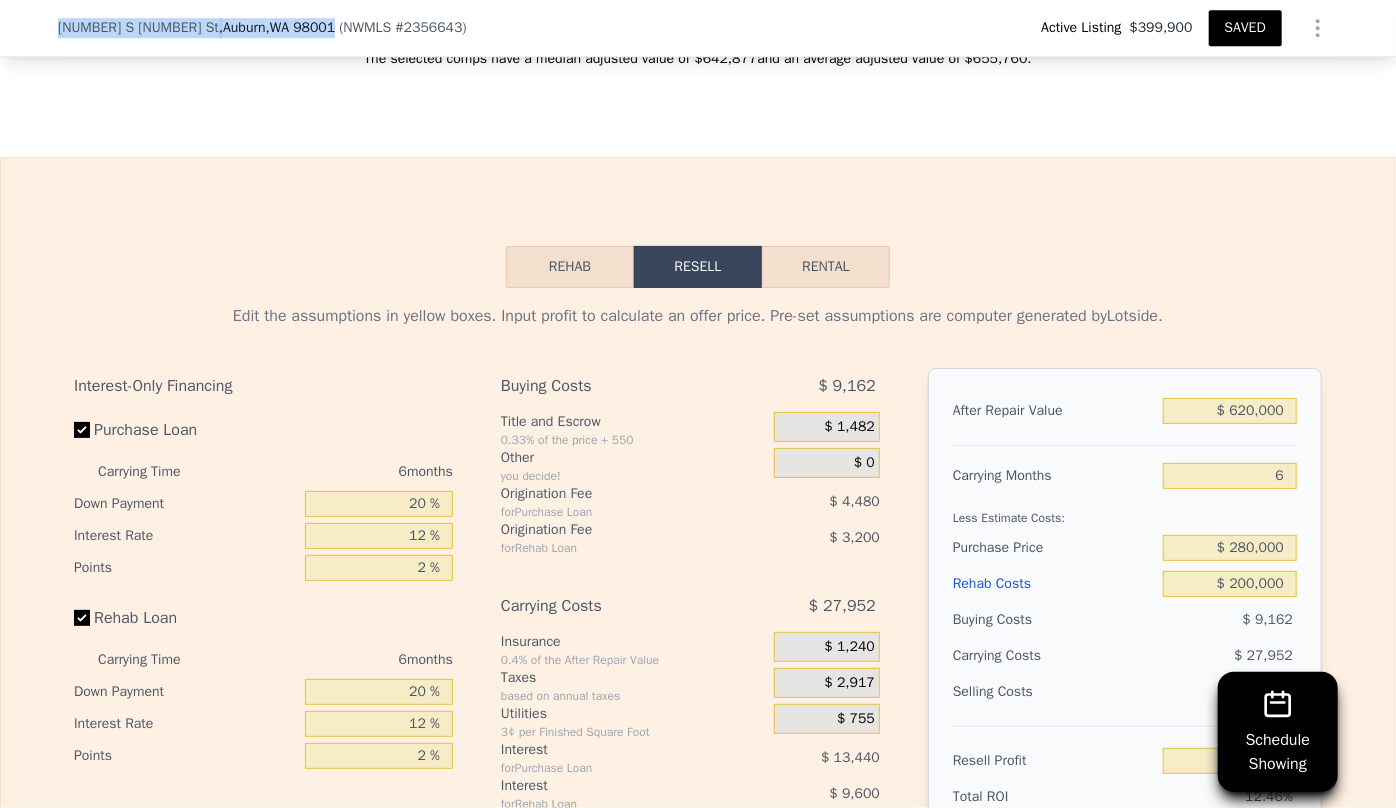 scroll, scrollTop: 3068, scrollLeft: 0, axis: vertical 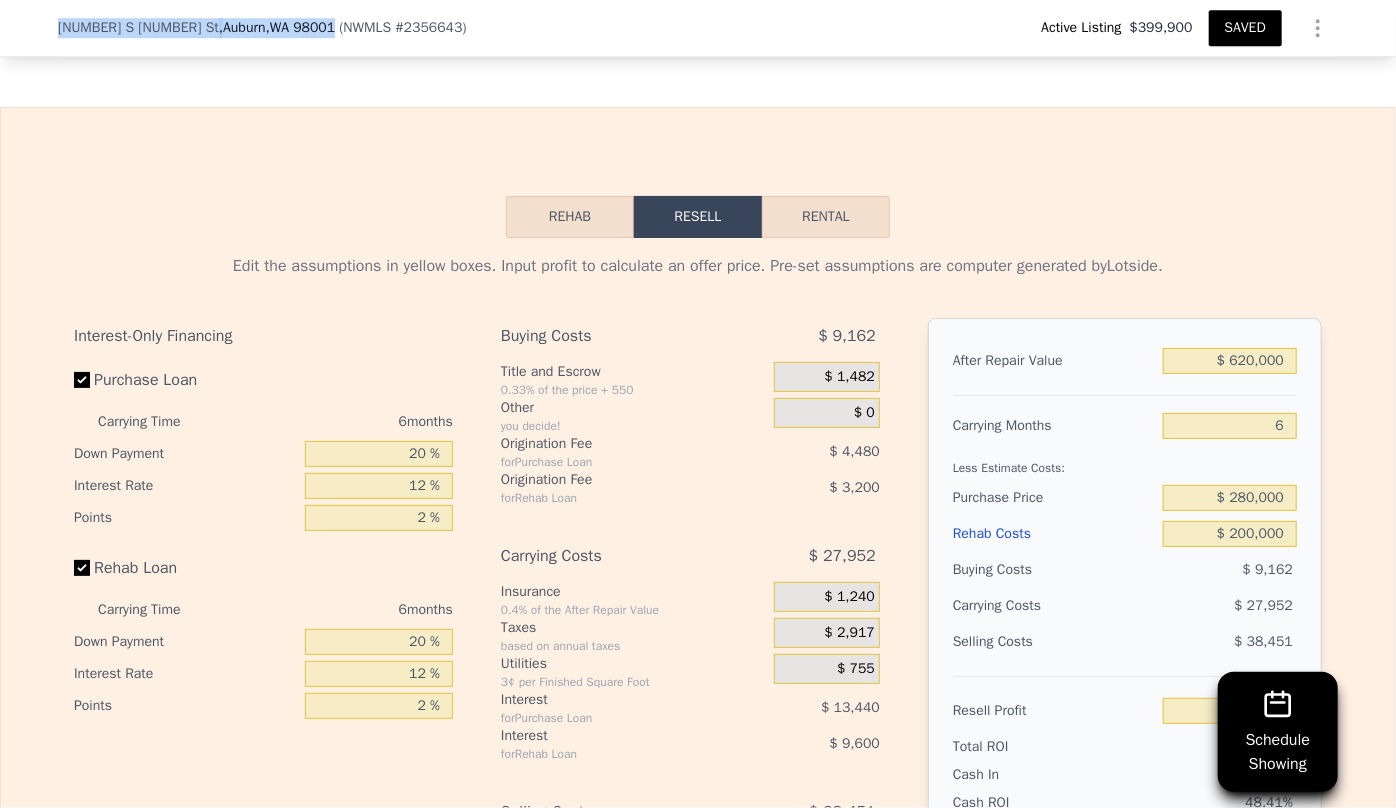 click on "SAVED" at bounding box center [1245, 28] 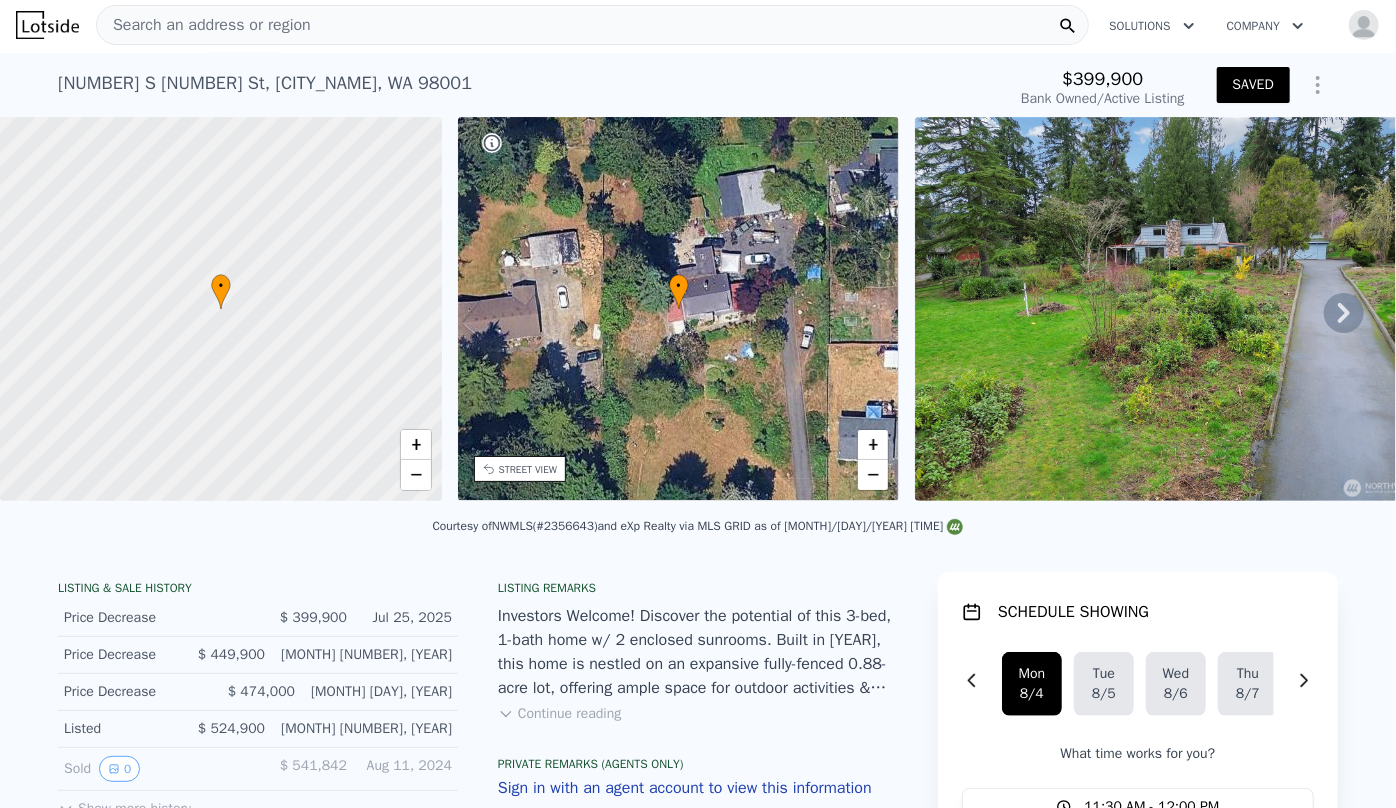 scroll, scrollTop: 0, scrollLeft: 0, axis: both 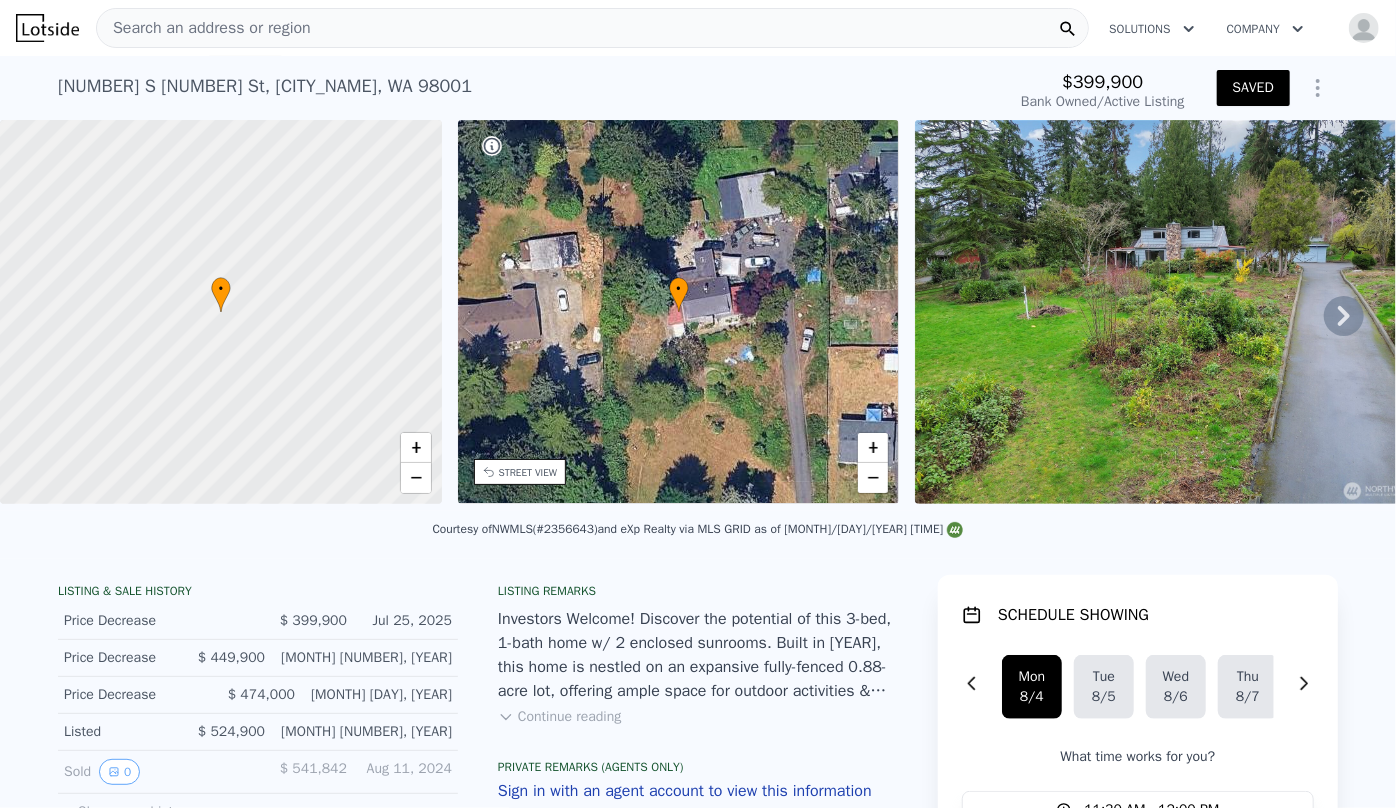 click on "Search an address or region" at bounding box center [204, 28] 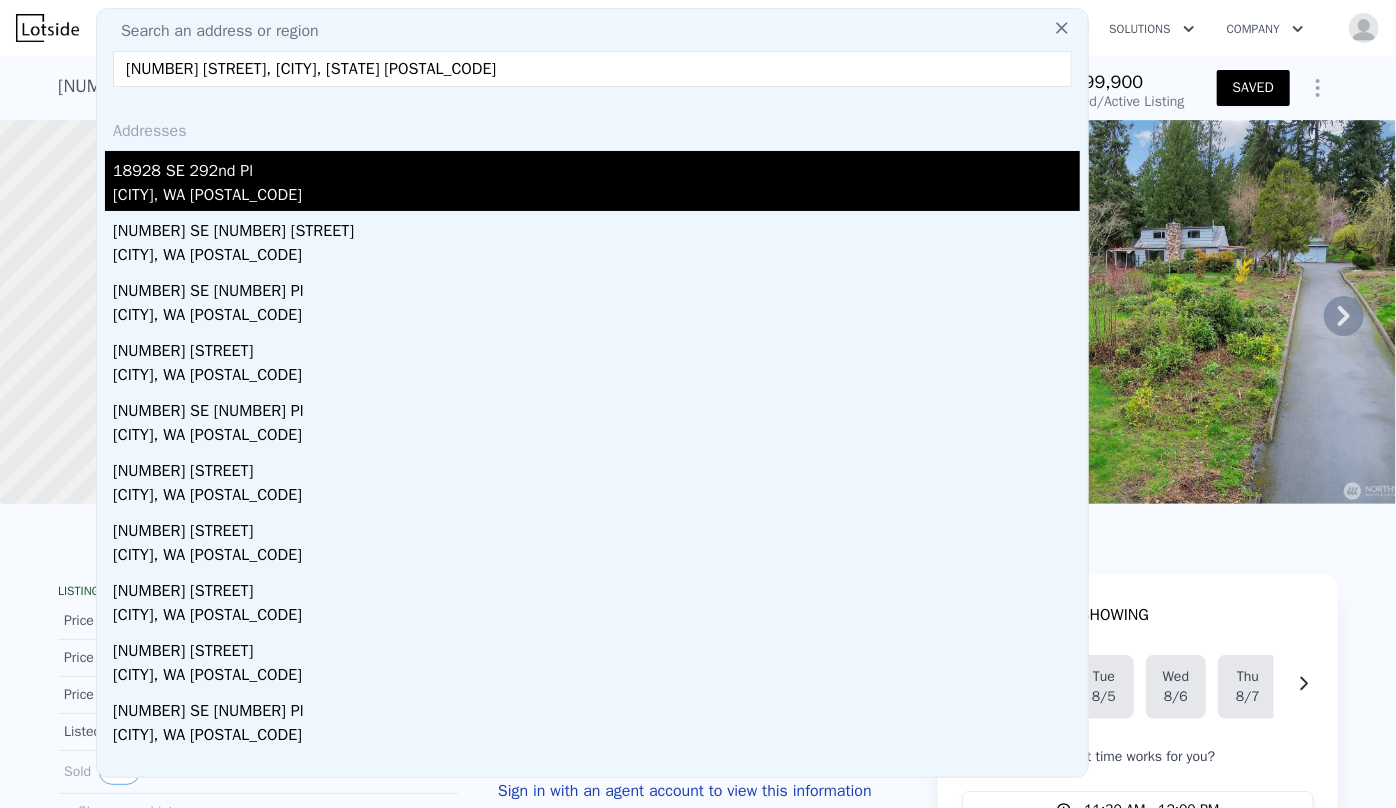 type on "[NUMBER] [STREET], [CITY], [STATE] [POSTAL_CODE]" 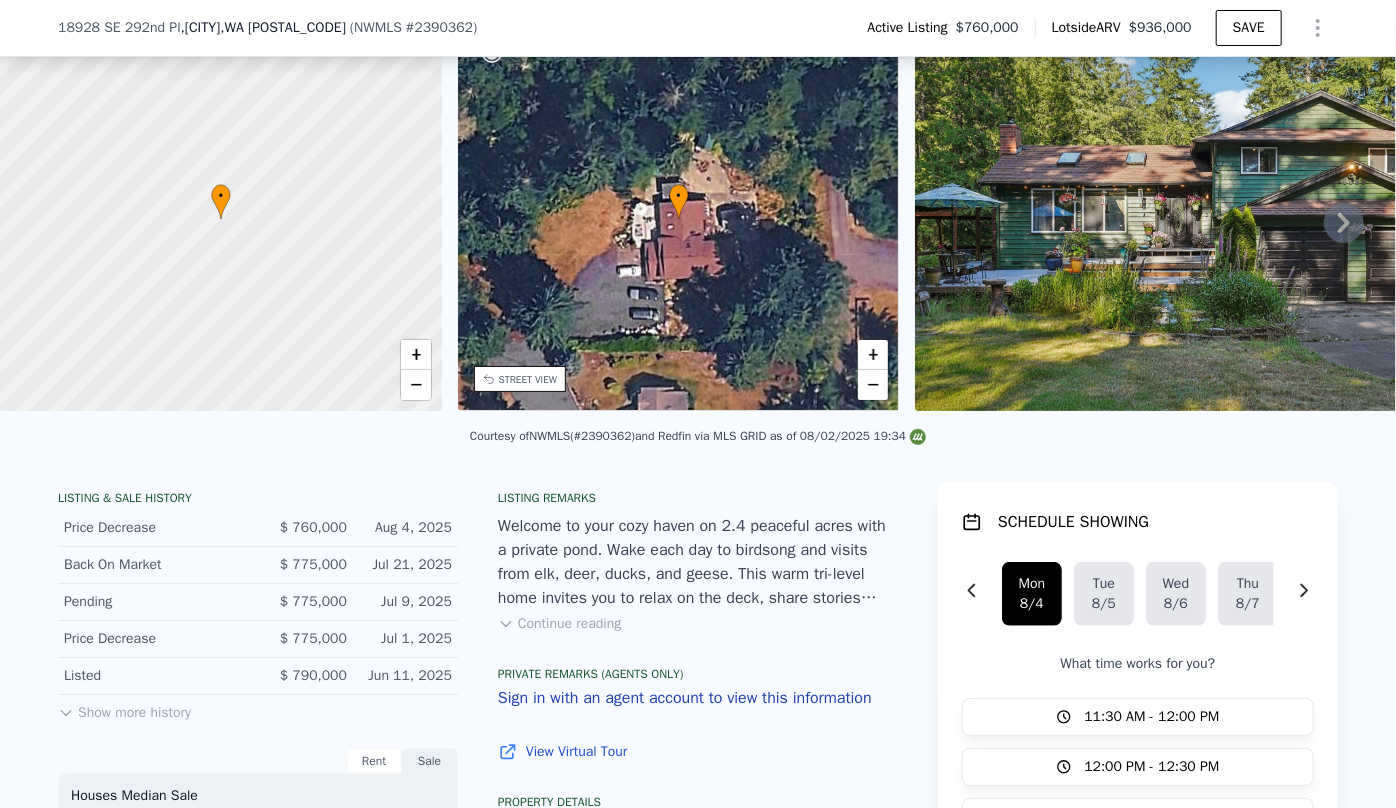 scroll, scrollTop: 174, scrollLeft: 0, axis: vertical 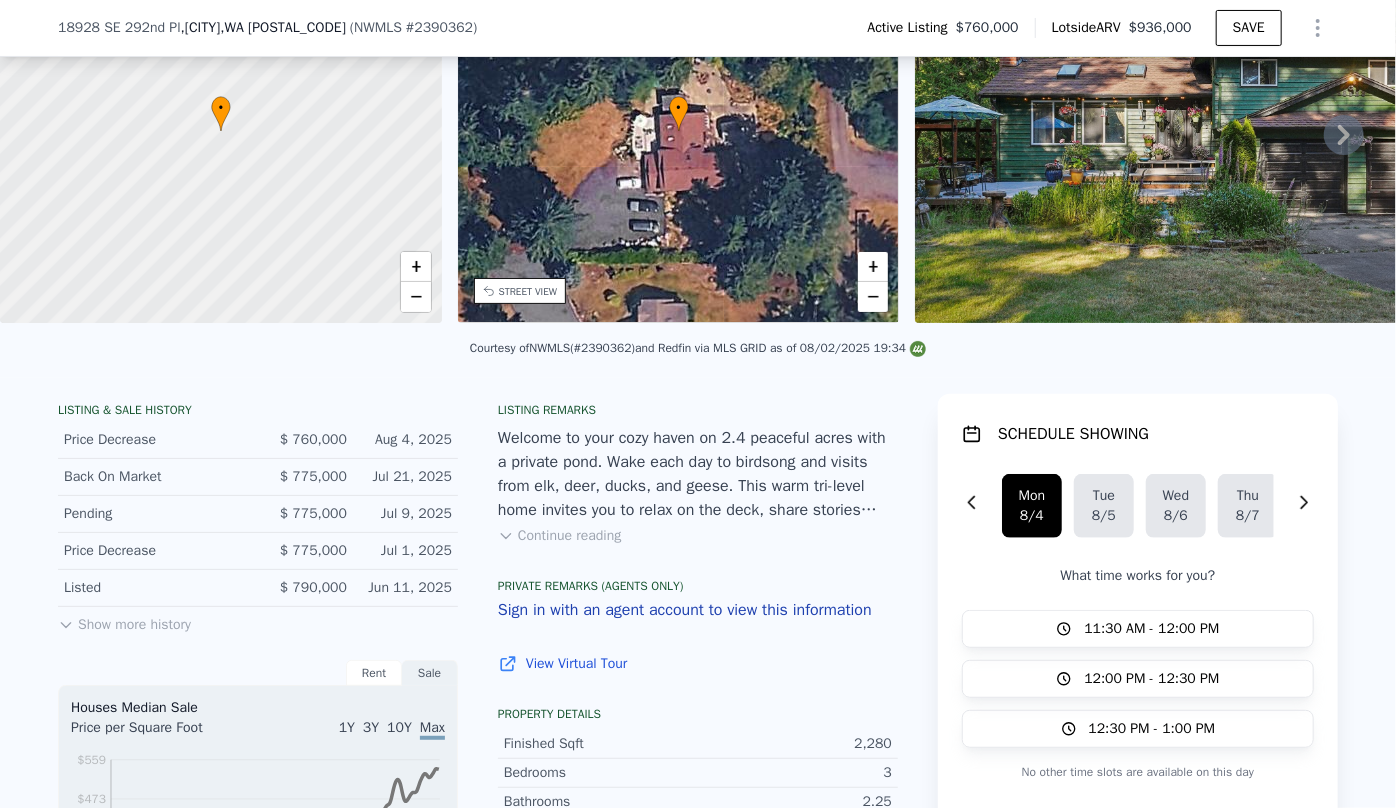 click on "STREET VIEW" at bounding box center [528, 291] 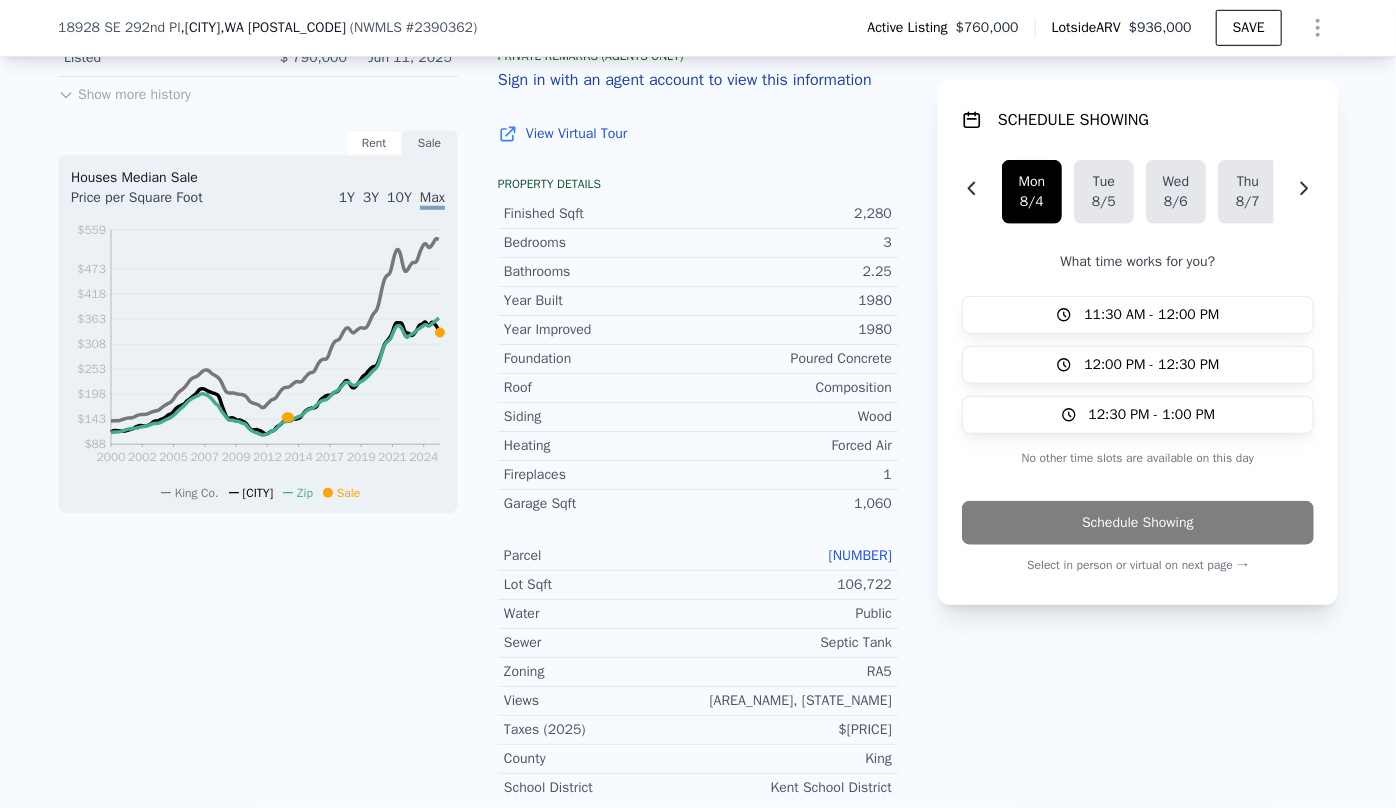 scroll, scrollTop: 810, scrollLeft: 0, axis: vertical 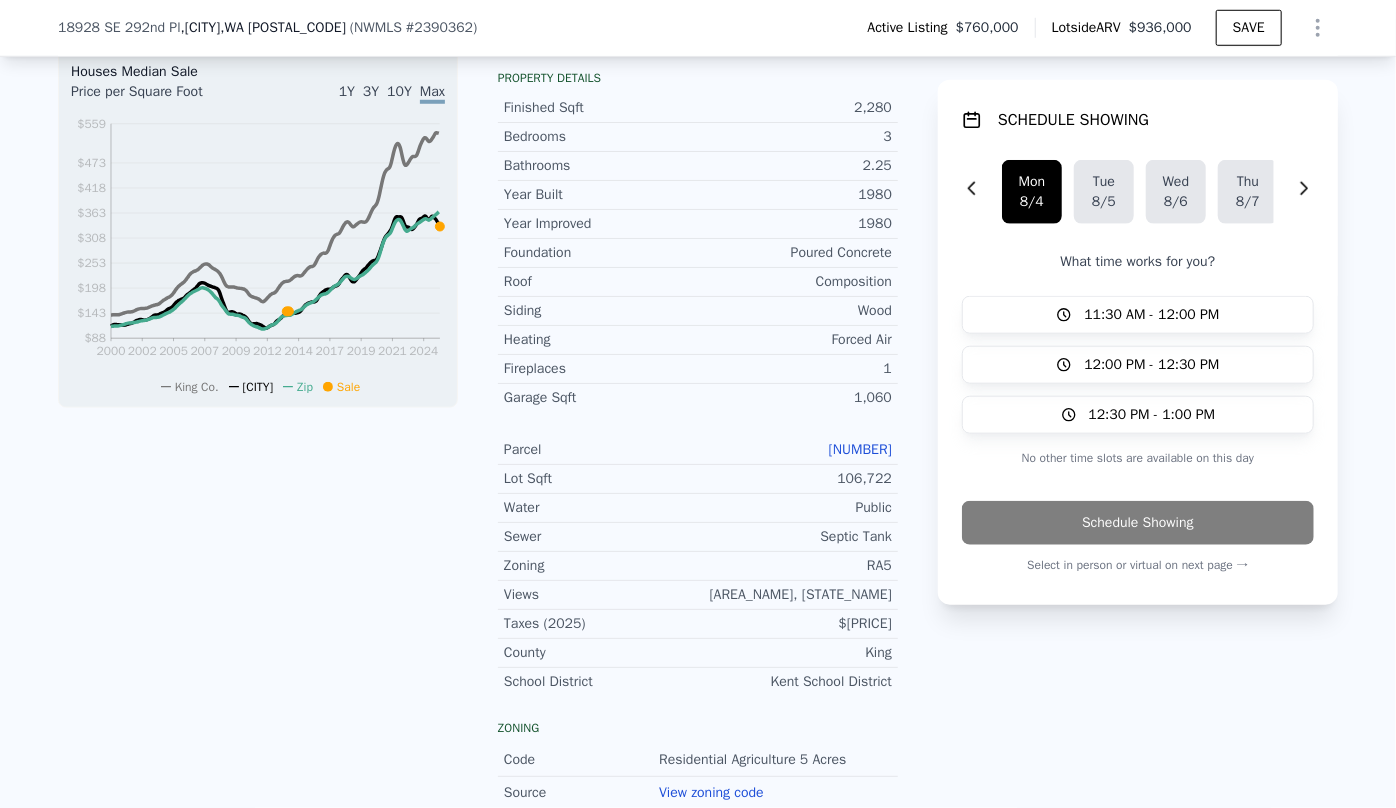 click on "[NUMBER]" at bounding box center [860, 449] 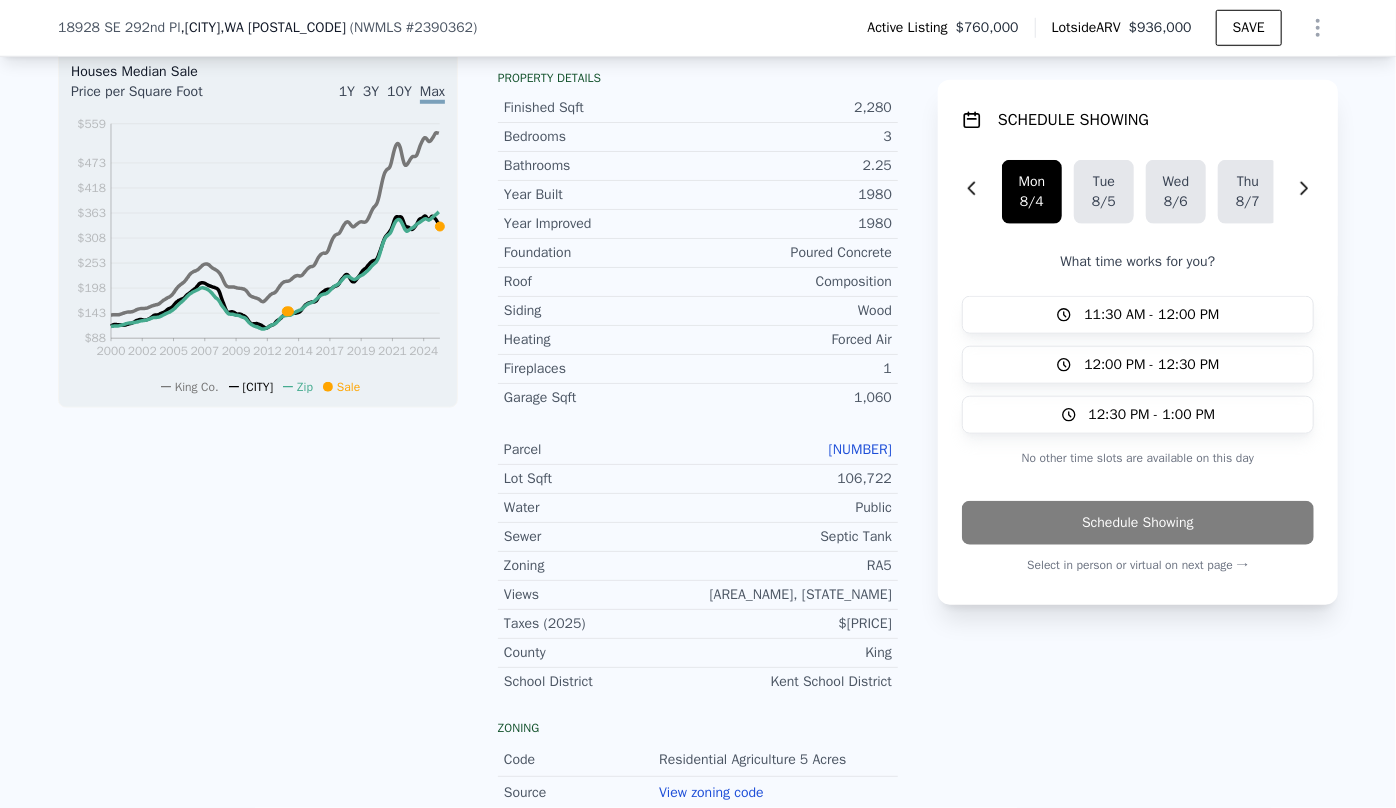 click 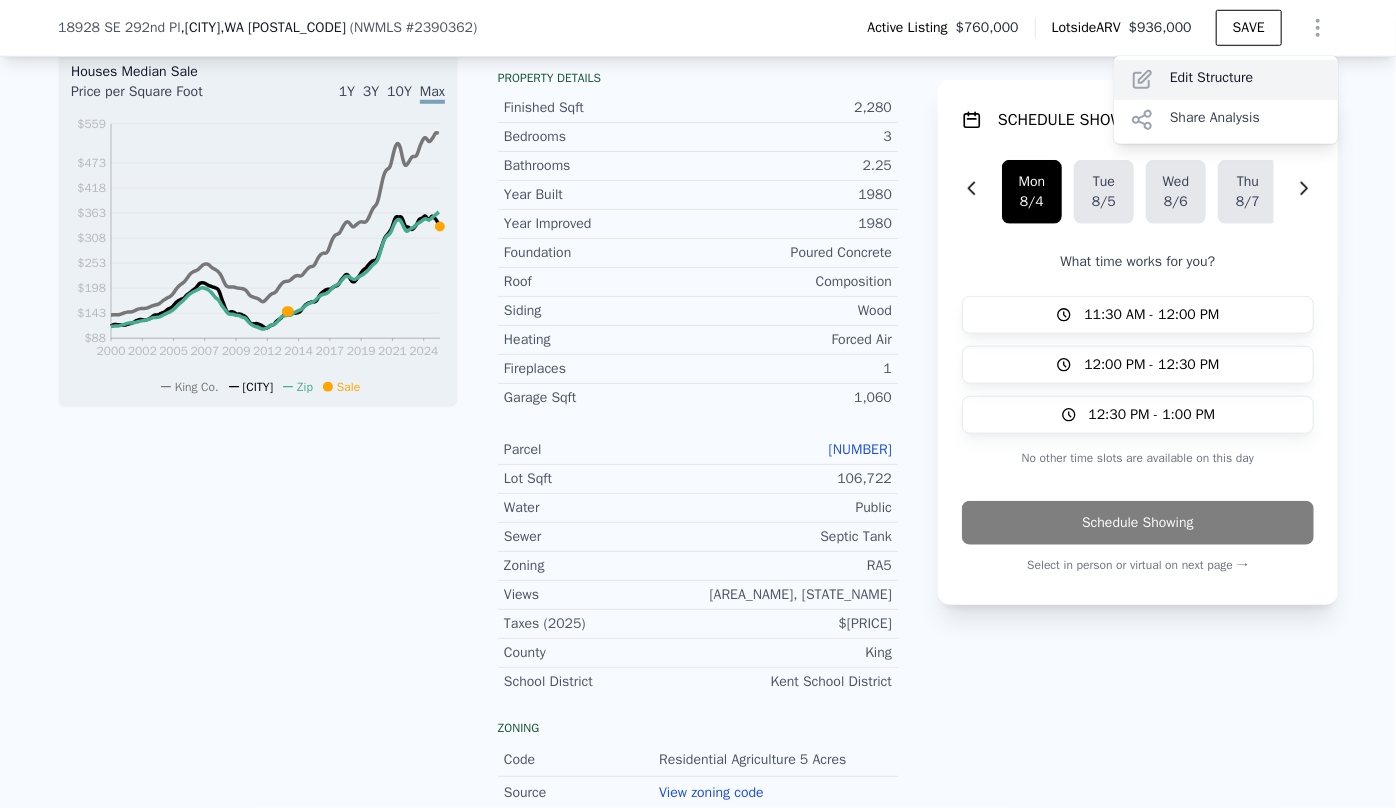 click on "Edit Structure" at bounding box center (1226, 80) 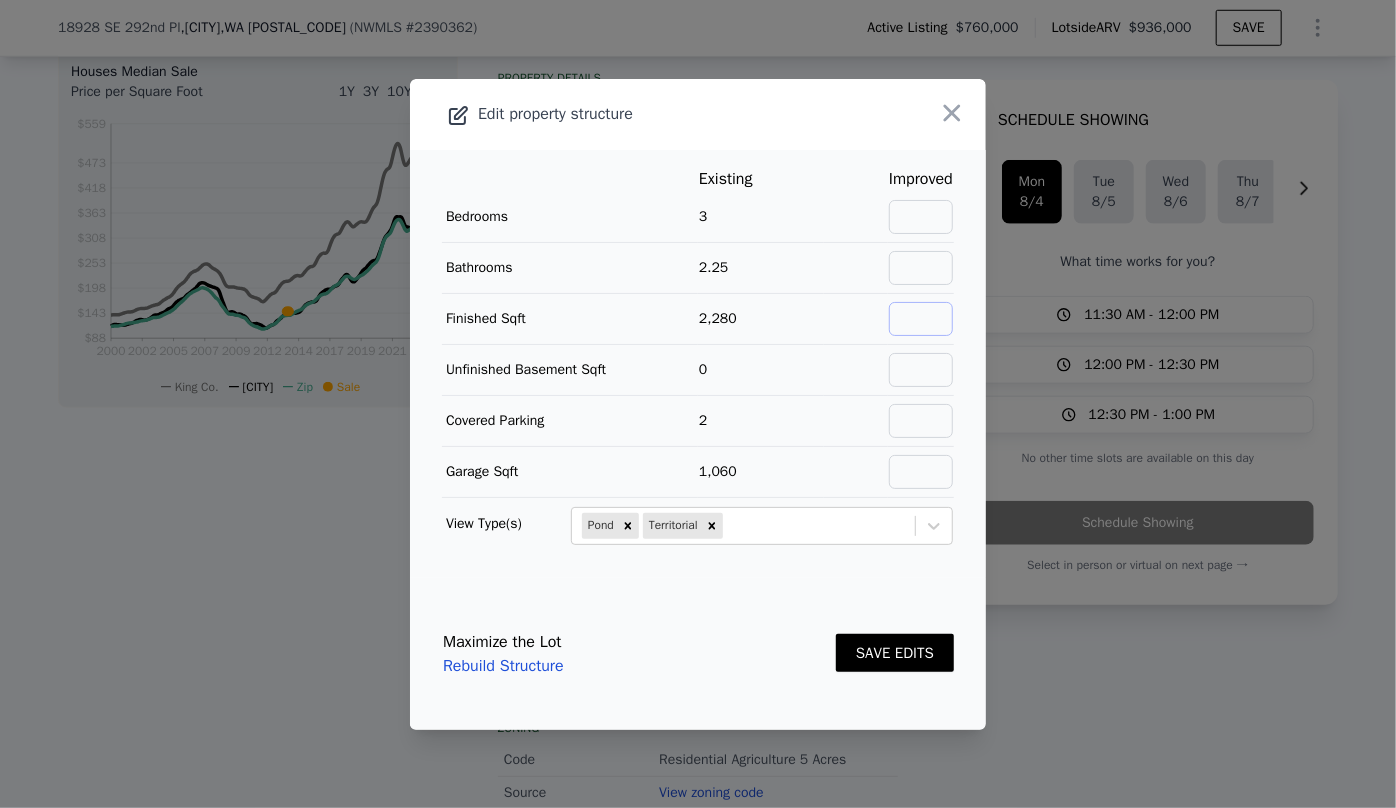 click at bounding box center [921, 319] 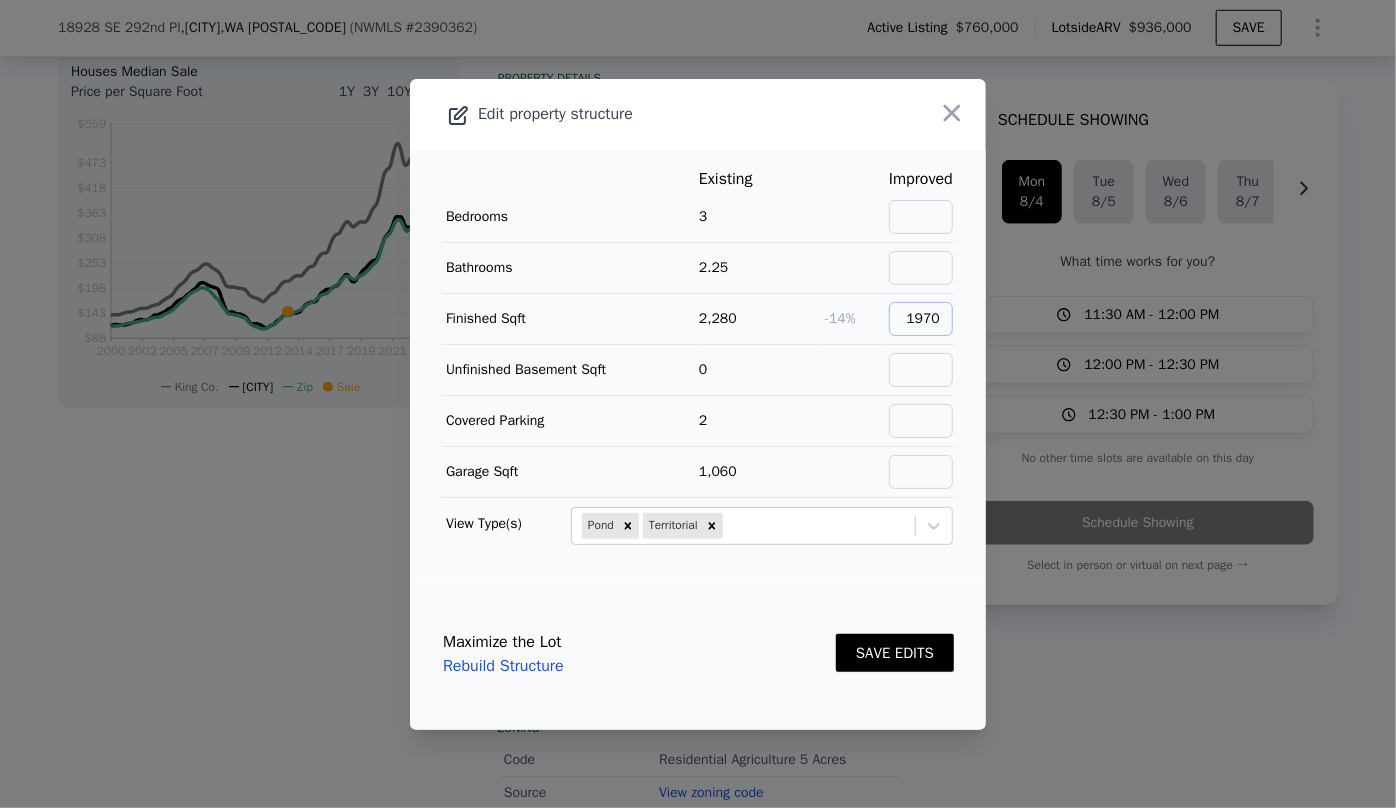 type on "1970" 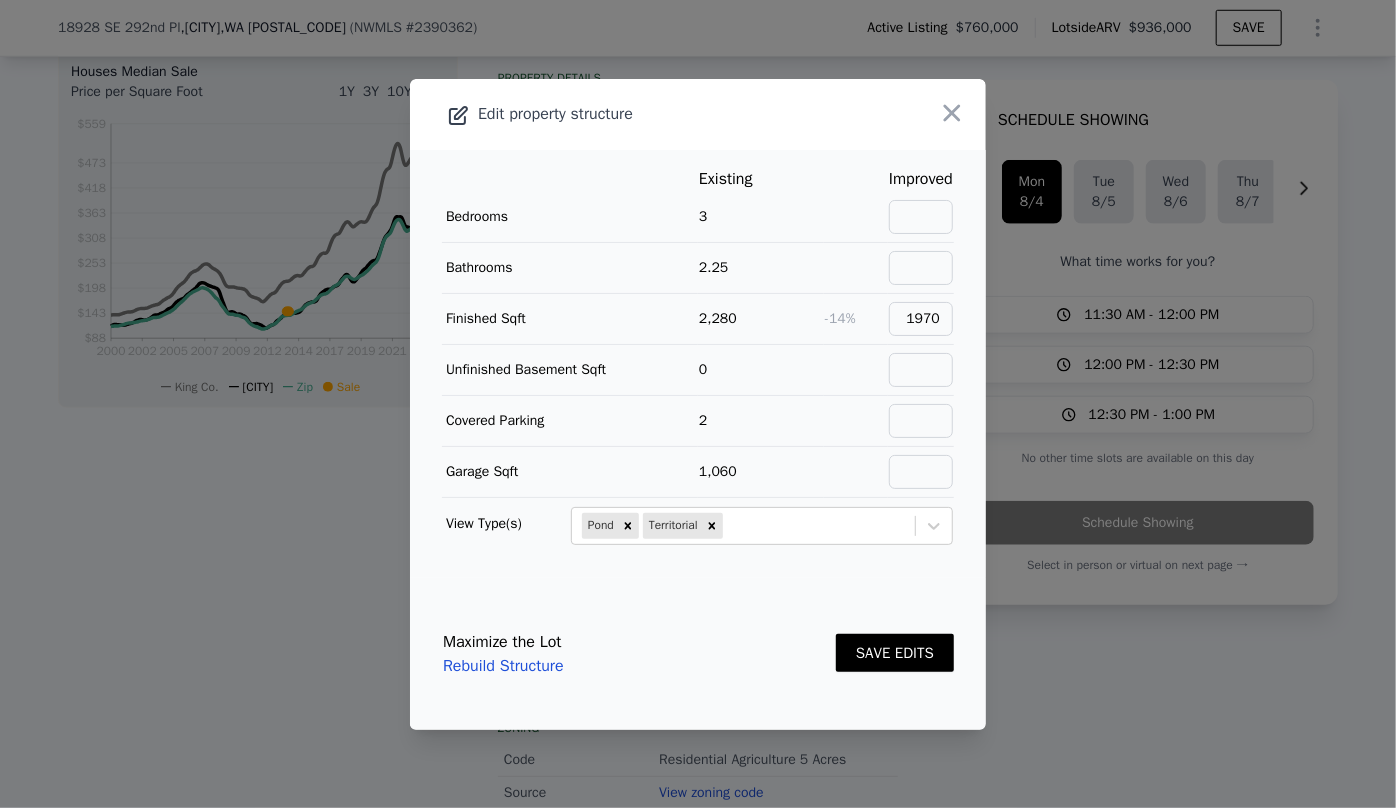 click on "SAVE EDITS" at bounding box center (895, 653) 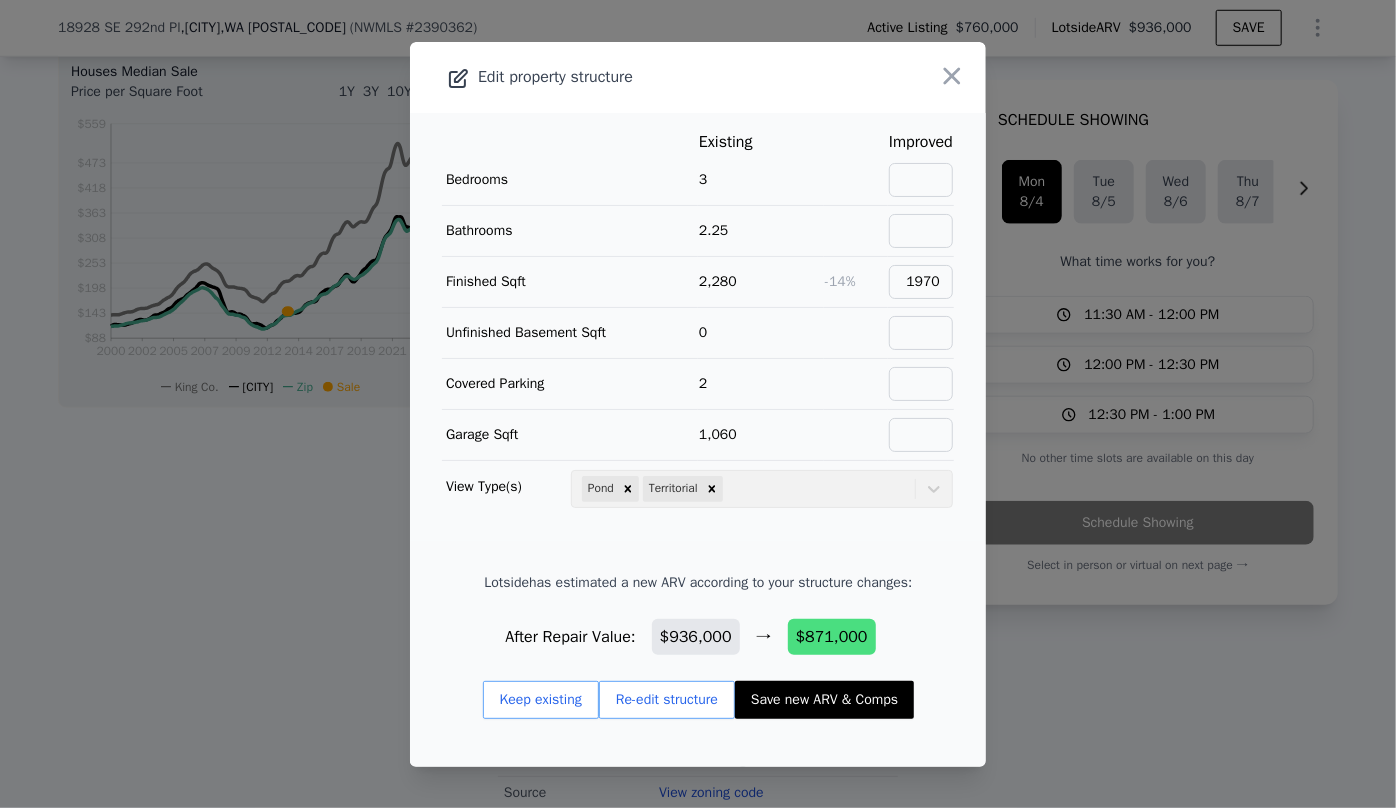 drag, startPoint x: 802, startPoint y: 700, endPoint x: 813, endPoint y: 456, distance: 244.24782 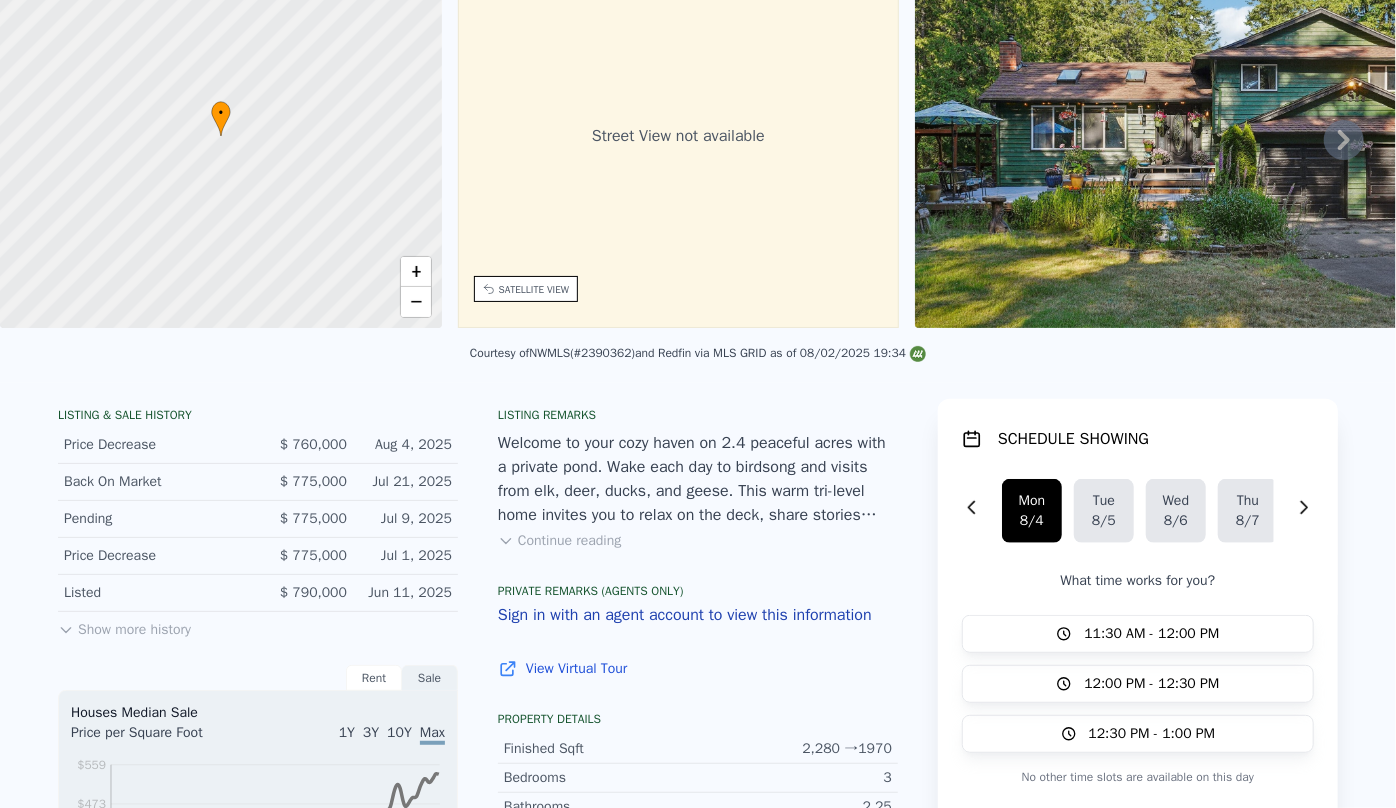 scroll, scrollTop: 47, scrollLeft: 0, axis: vertical 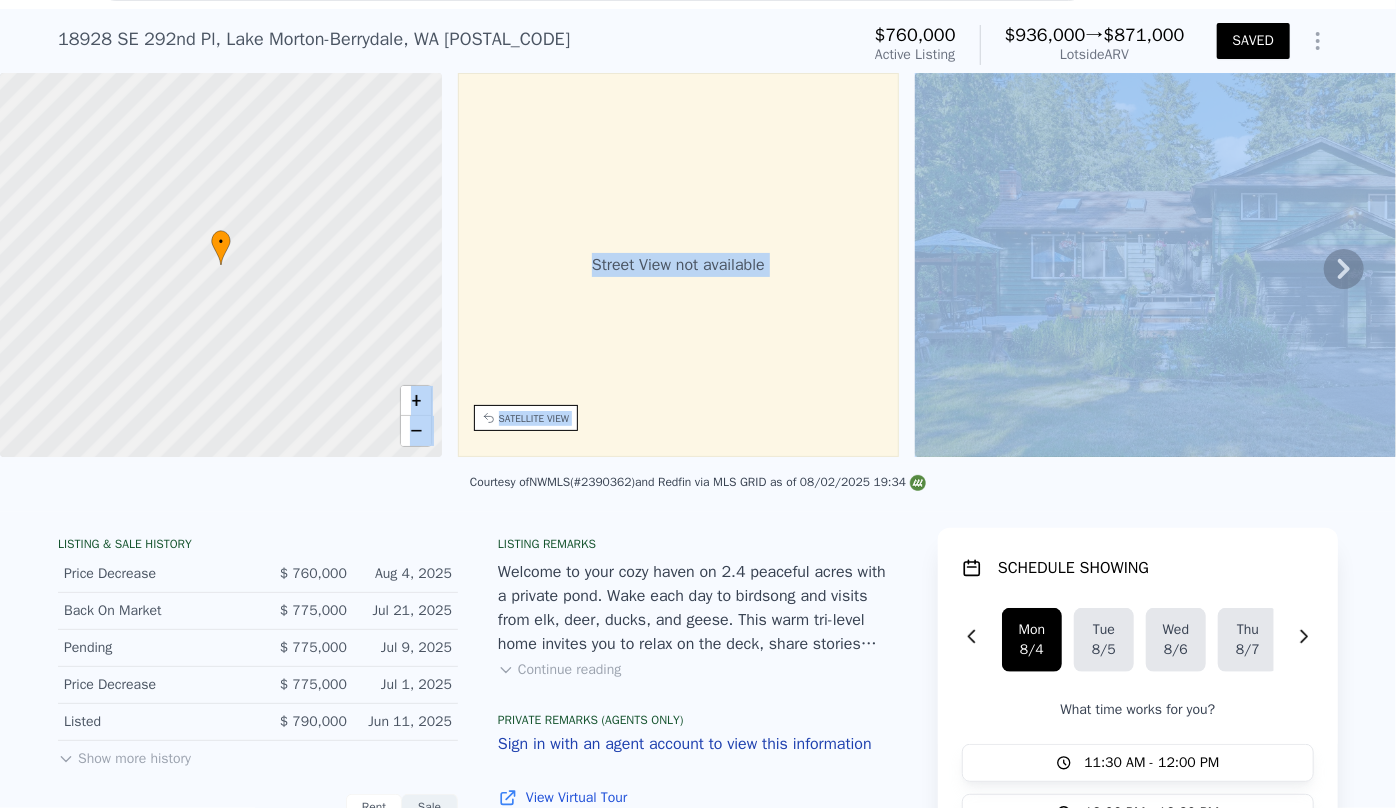 drag, startPoint x: 96, startPoint y: 501, endPoint x: 351, endPoint y: 520, distance: 255.70686 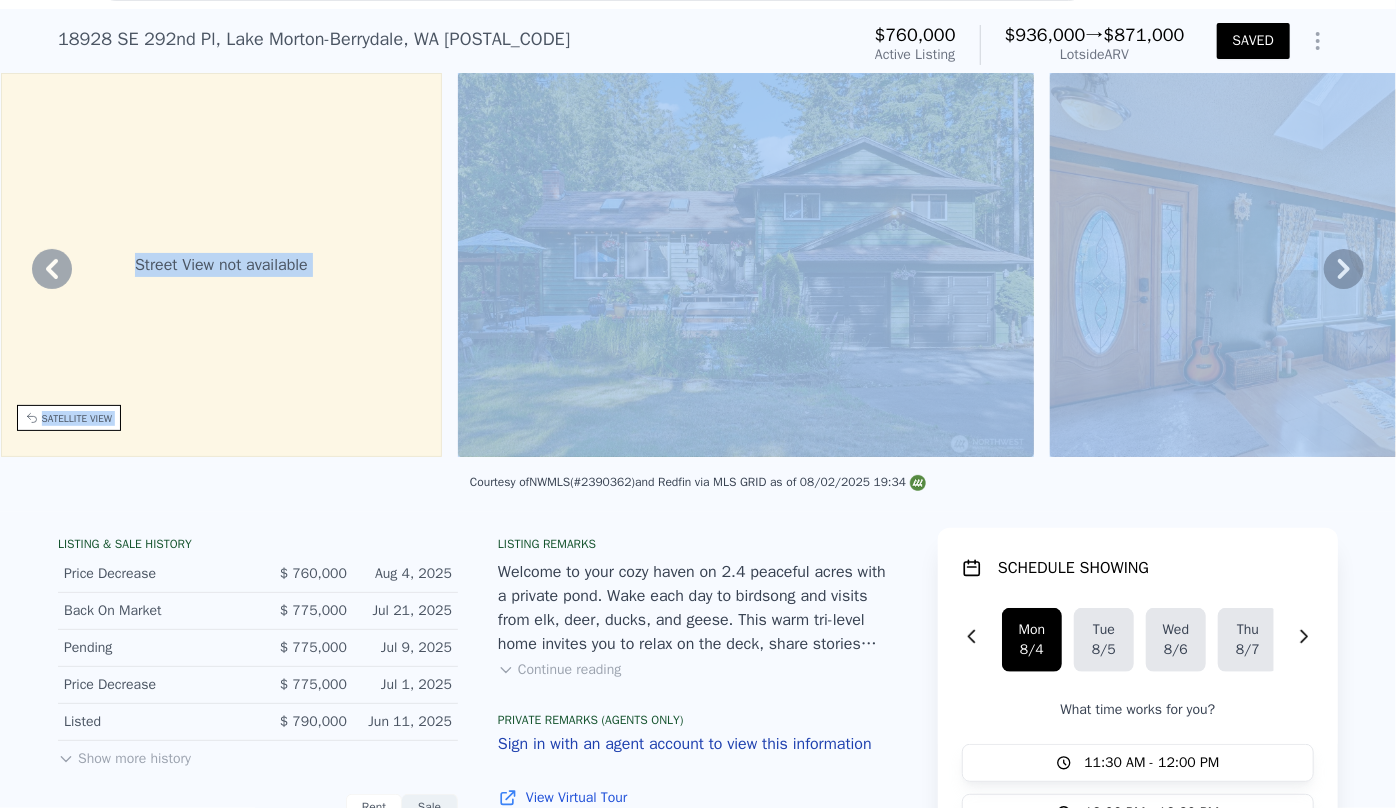 click on "Courtesy of  NWMLS  (#[NUMBER])  and Redfin via MLS GRID as of [MONTH] [NUMBER], [YEAR] [TIME]" at bounding box center (698, 488) 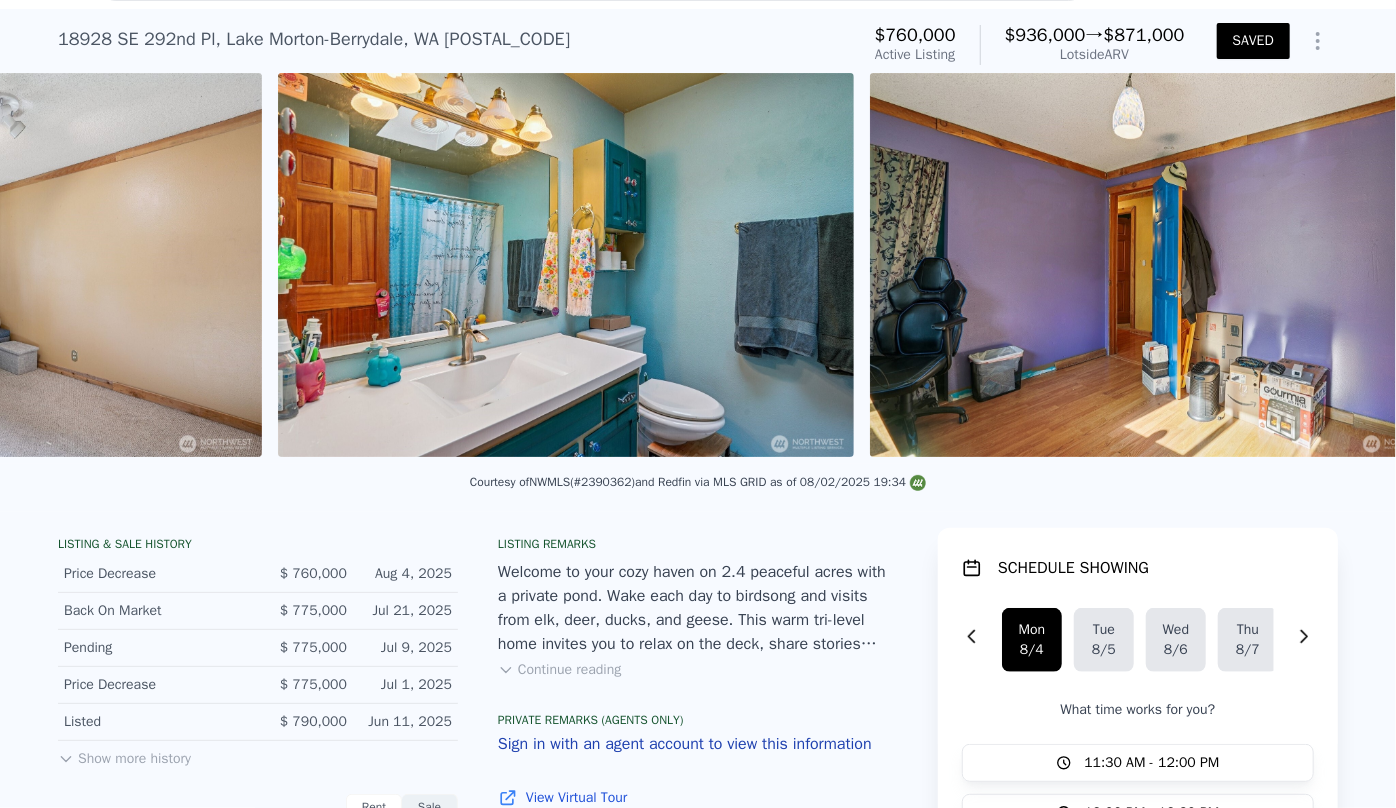 scroll, scrollTop: 0, scrollLeft: 6244, axis: horizontal 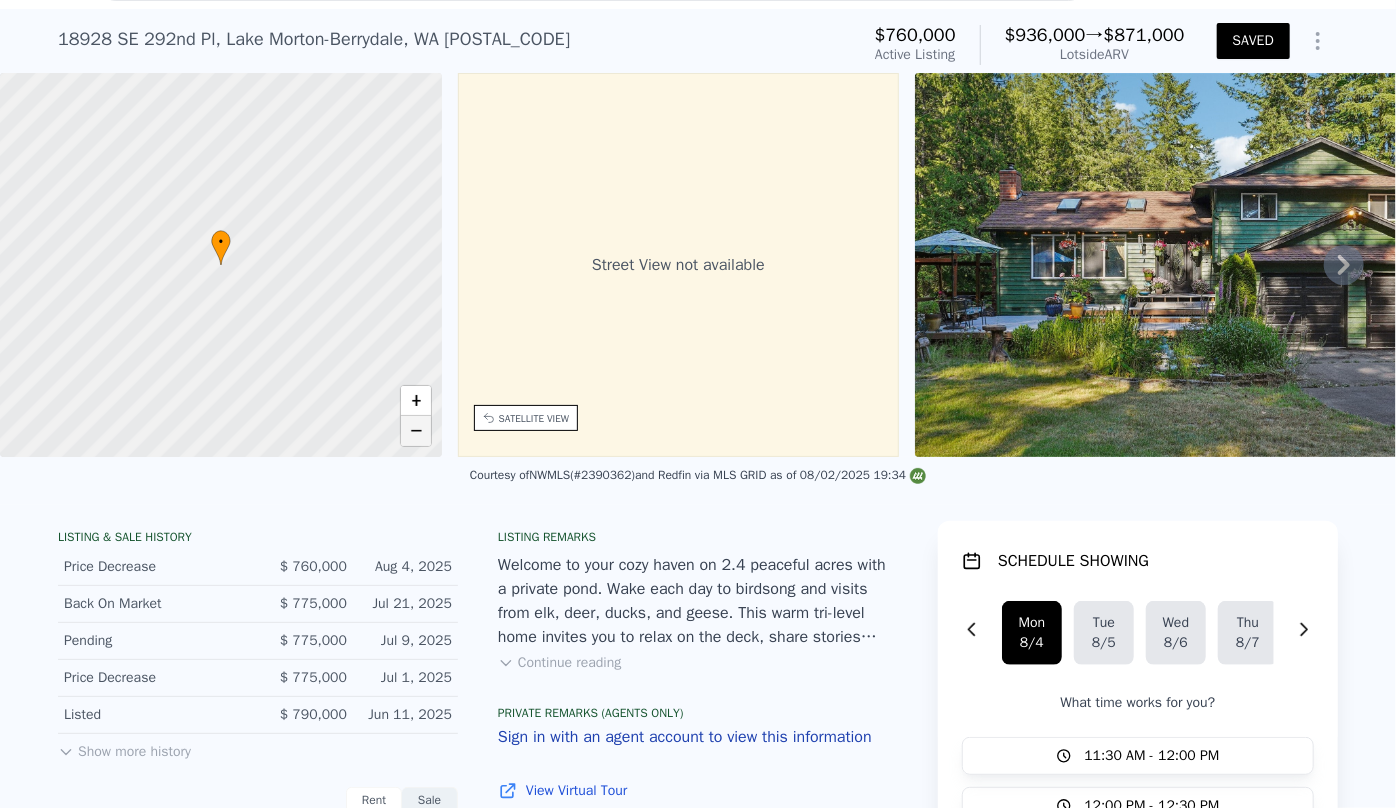 click on "−" at bounding box center (416, 431) 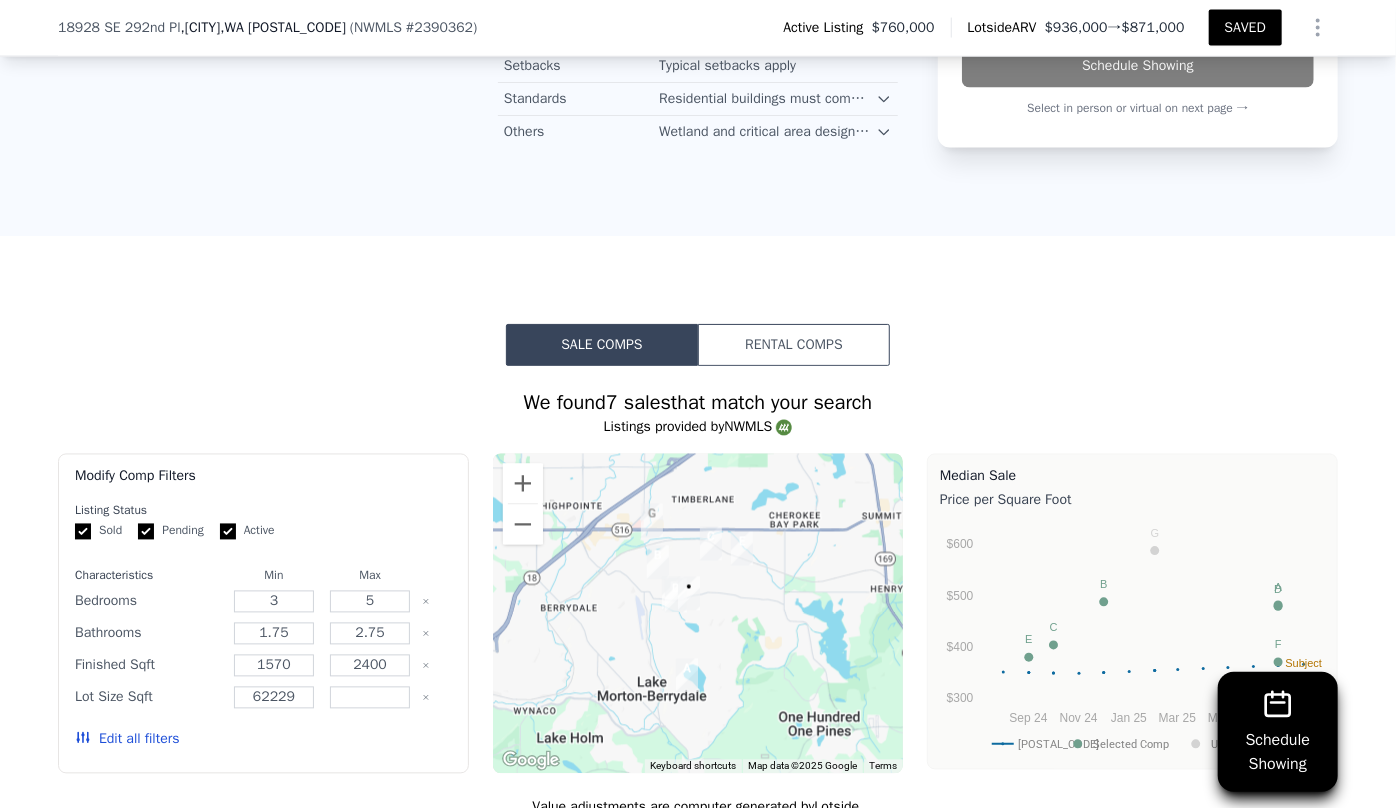 scroll, scrollTop: 2000, scrollLeft: 0, axis: vertical 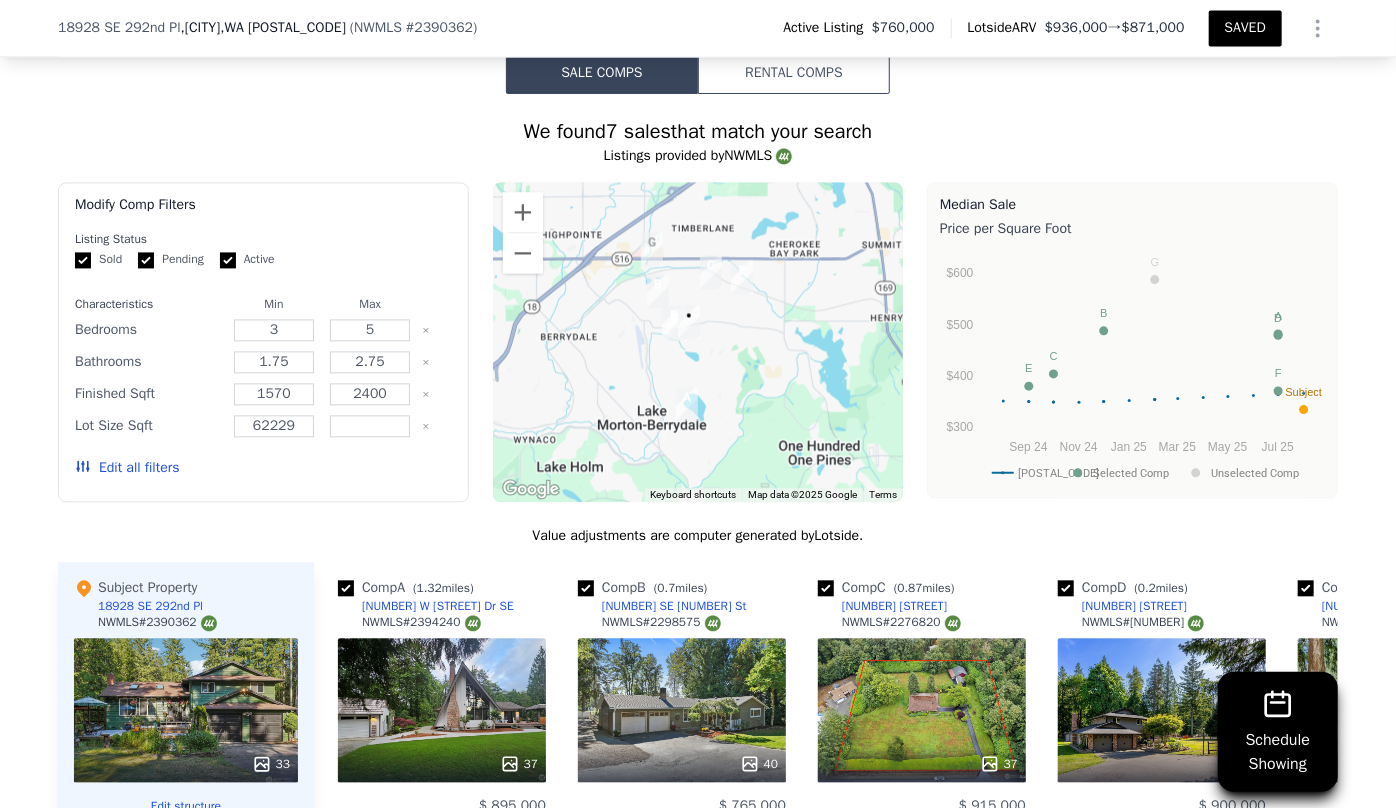 click on "Edit all filters" at bounding box center (127, 468) 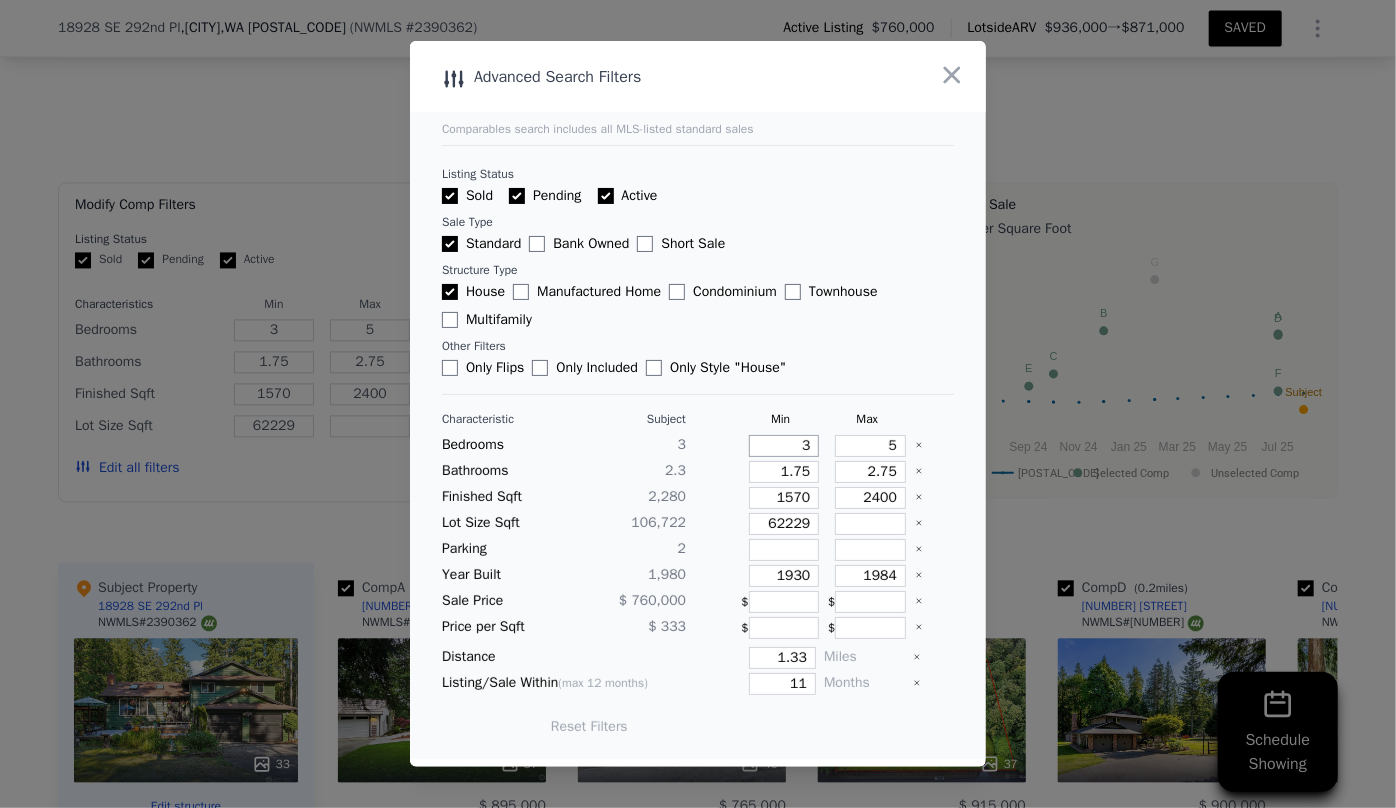 drag, startPoint x: 803, startPoint y: 444, endPoint x: 737, endPoint y: 433, distance: 66.910385 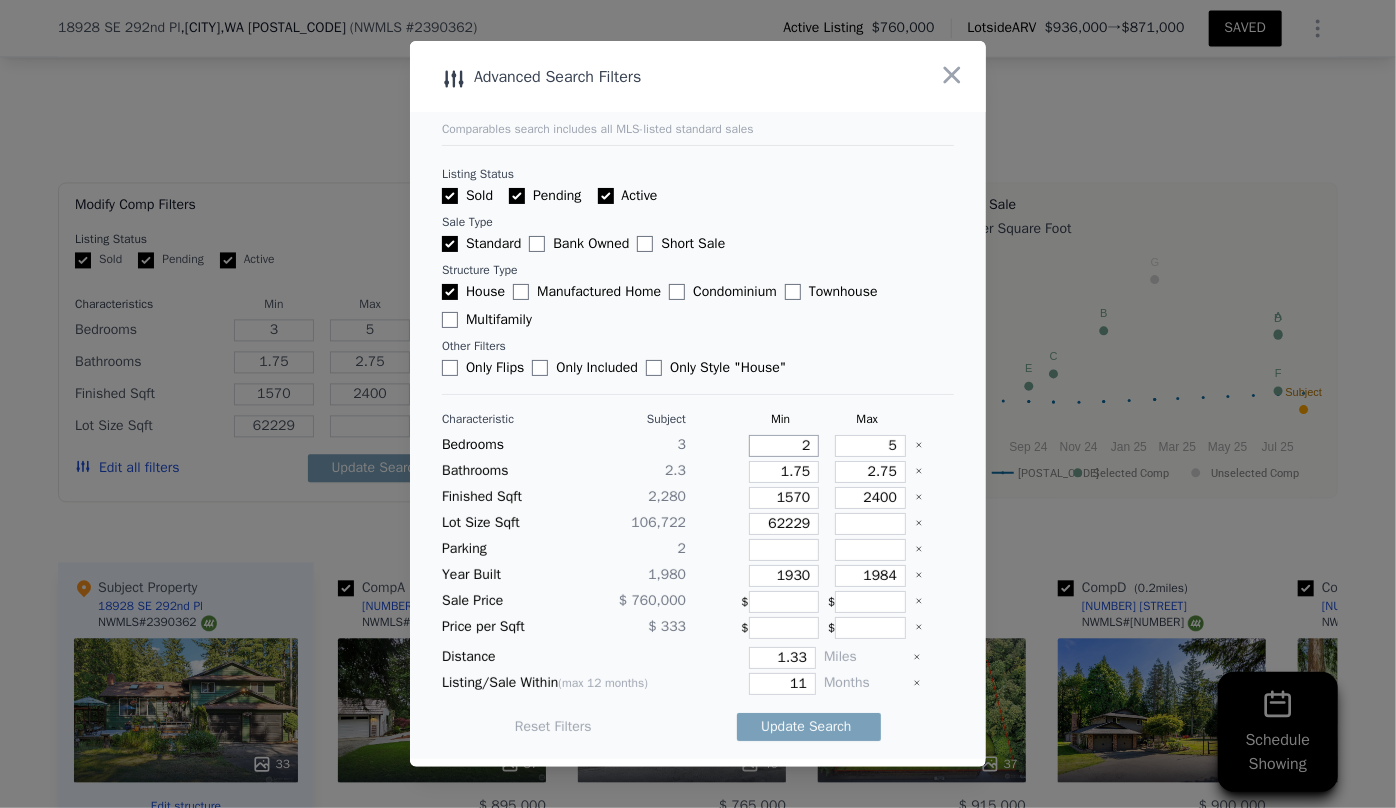 type on "2" 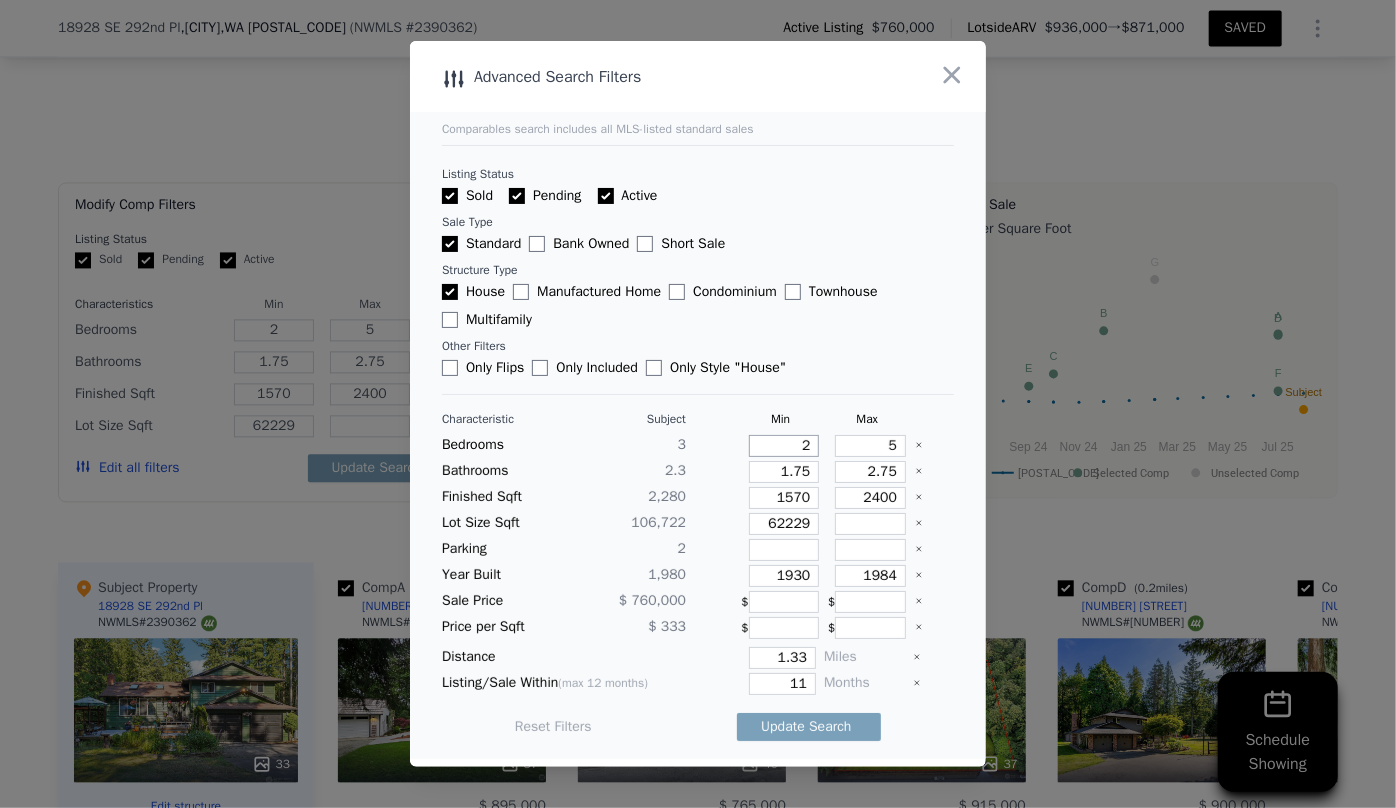 type on "2" 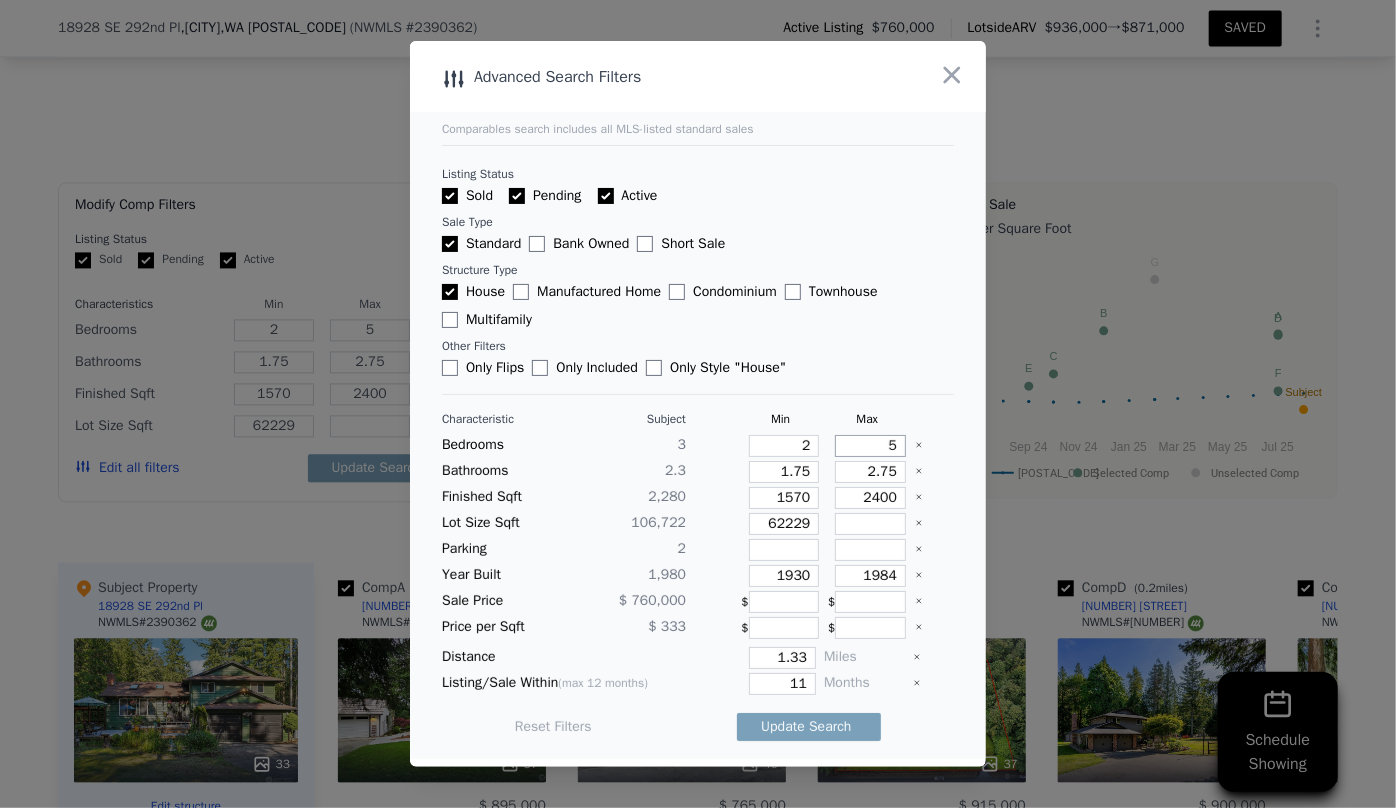 drag, startPoint x: 884, startPoint y: 447, endPoint x: 830, endPoint y: 449, distance: 54.037025 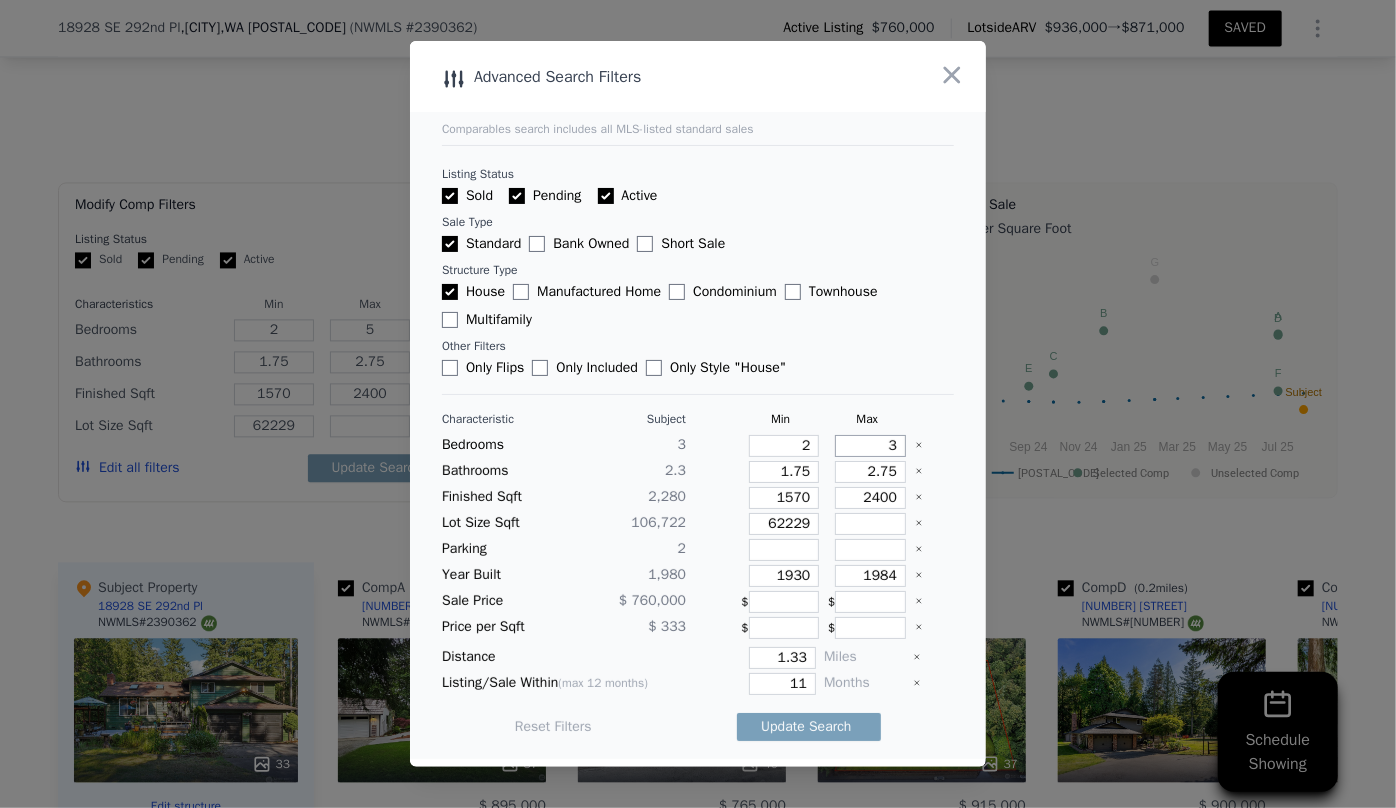 type on "3" 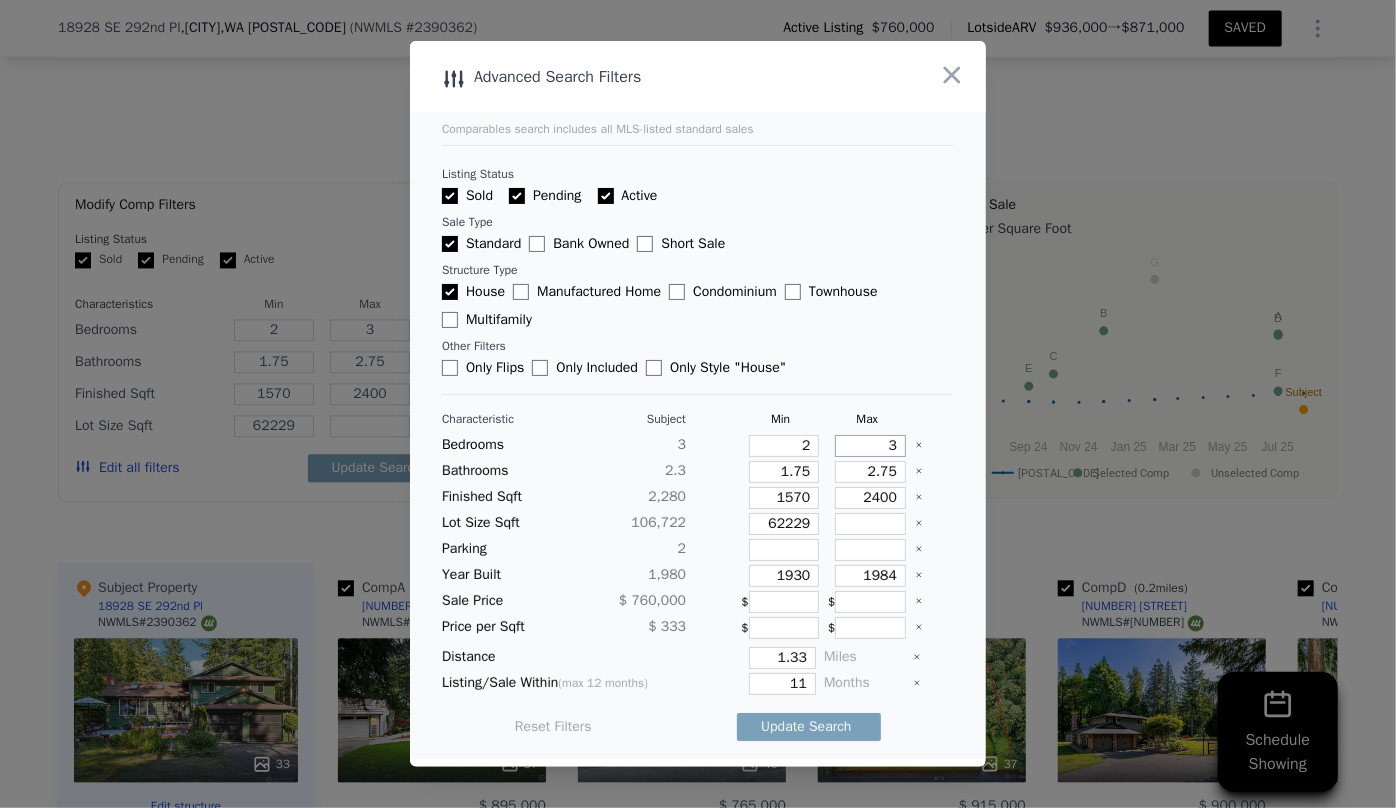 type on "3" 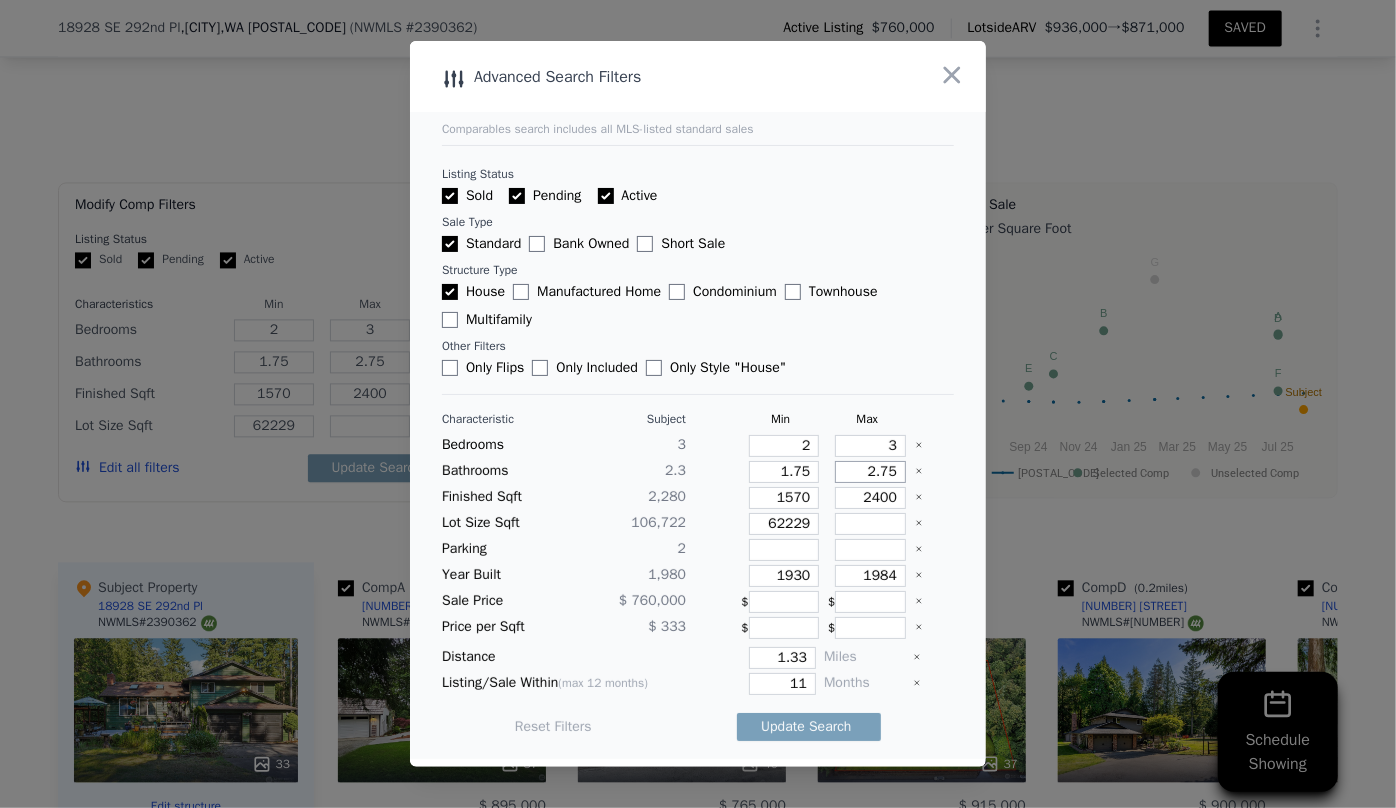 drag, startPoint x: 892, startPoint y: 471, endPoint x: 821, endPoint y: 471, distance: 71 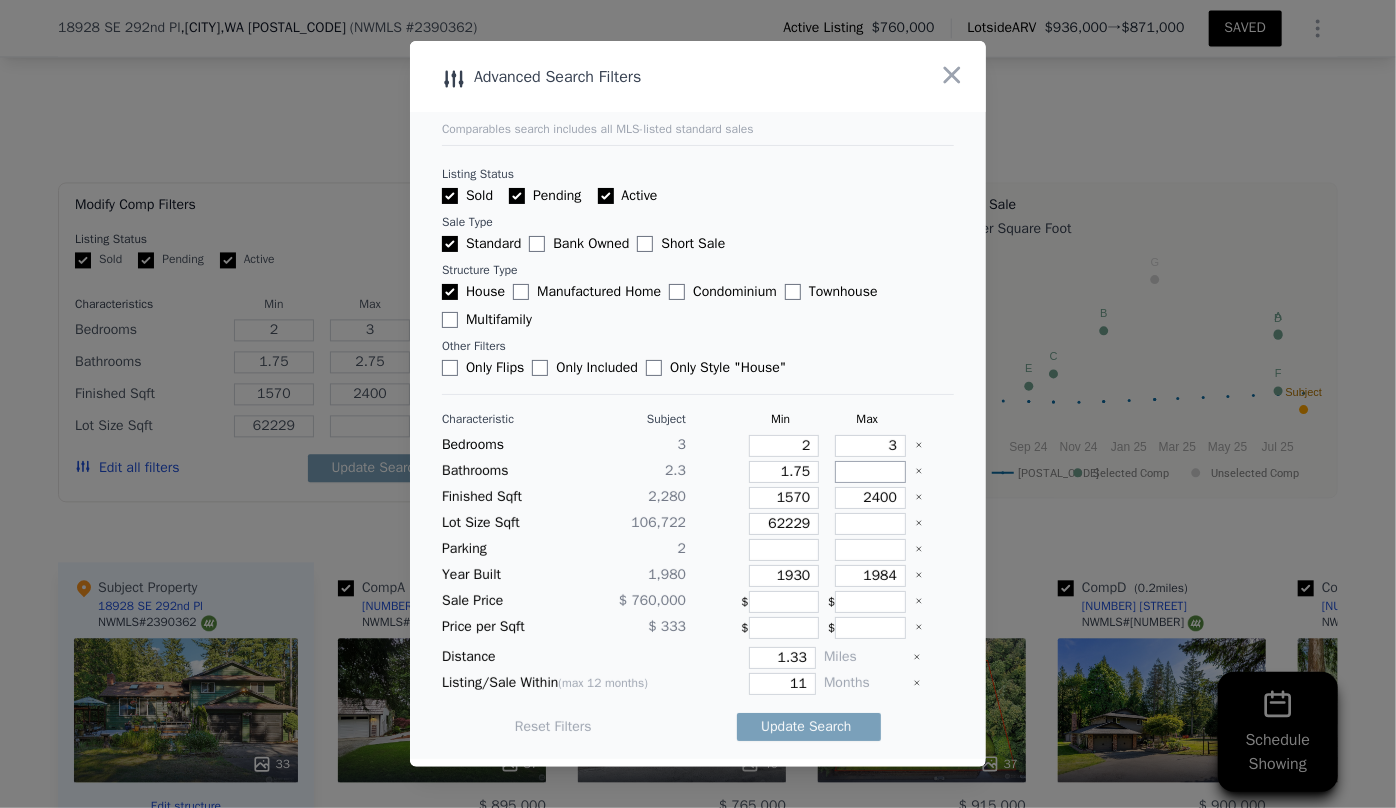 type 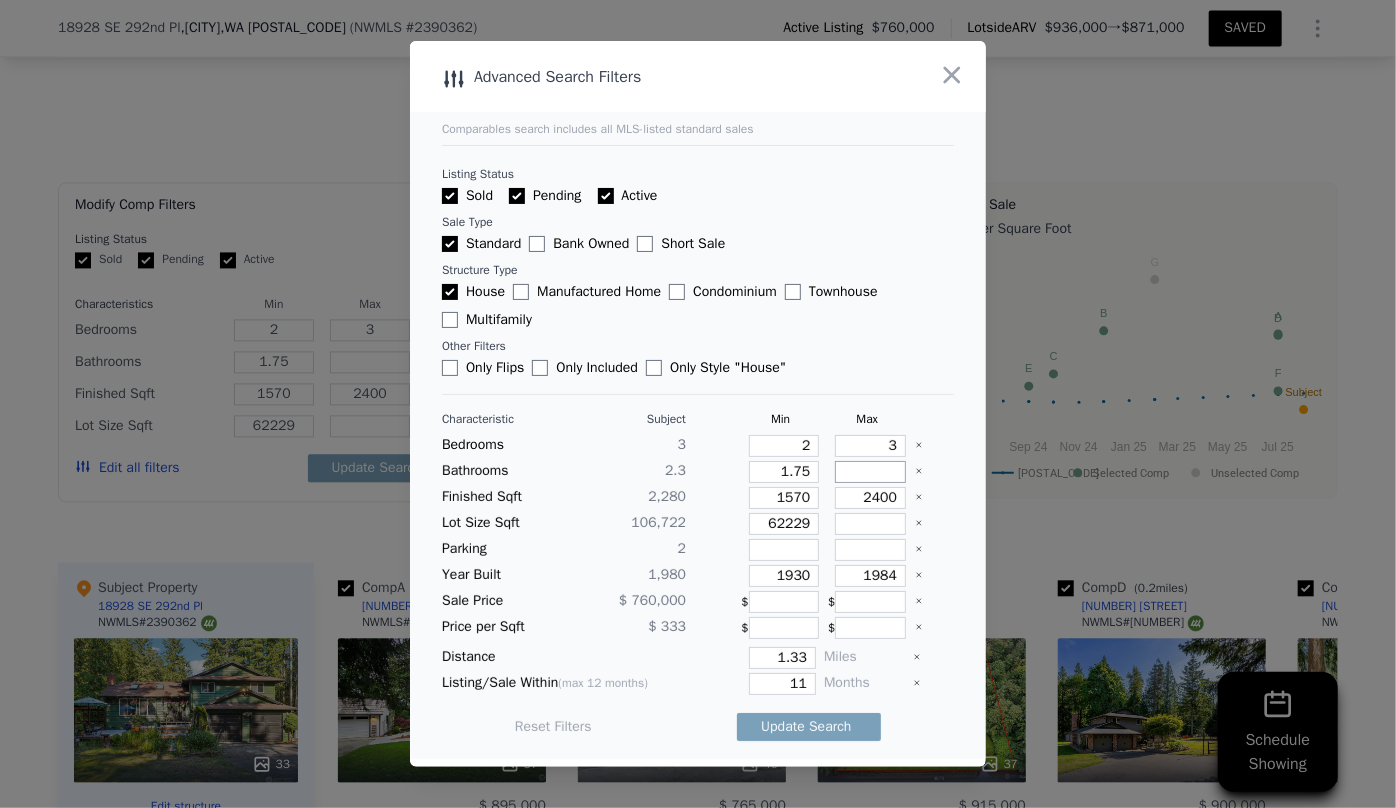 type 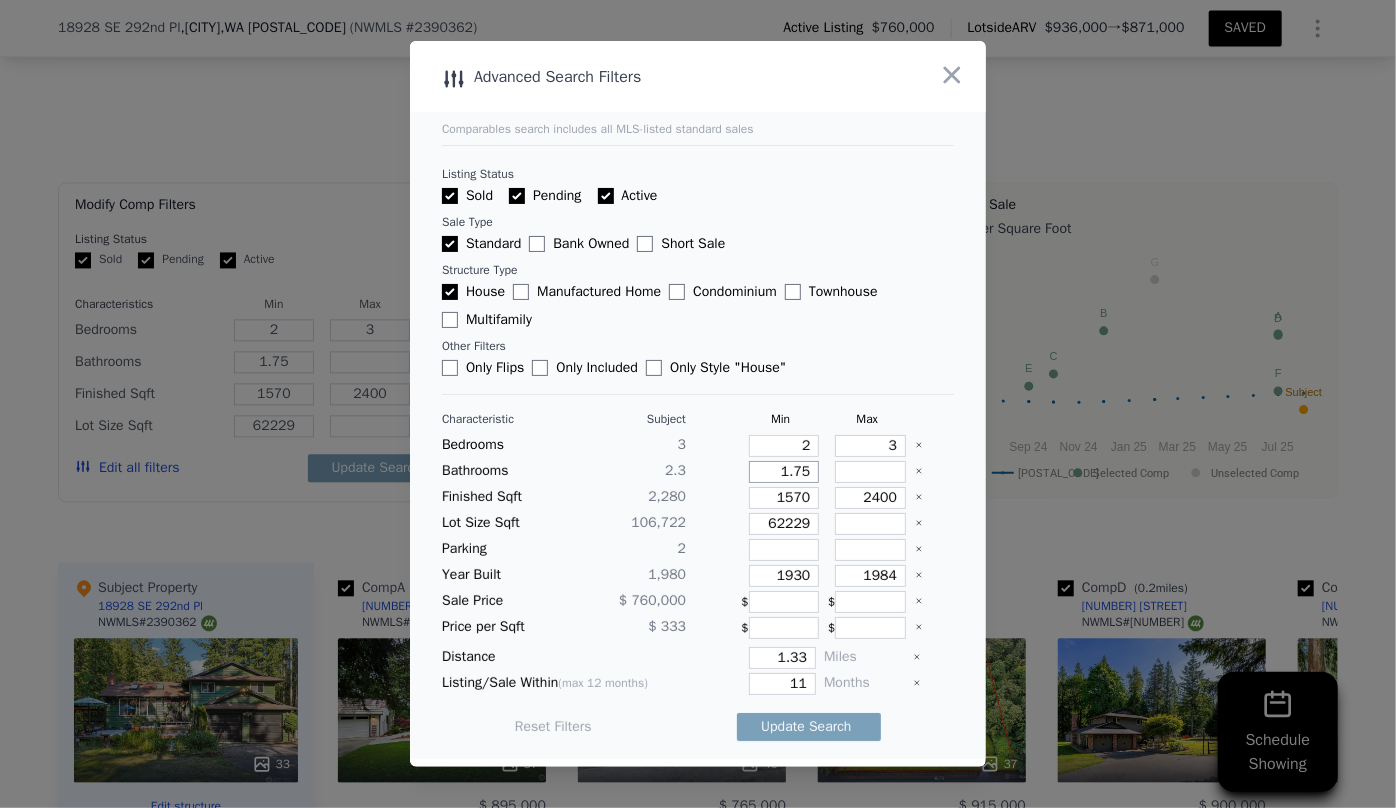 click on "1.75" at bounding box center [784, 472] 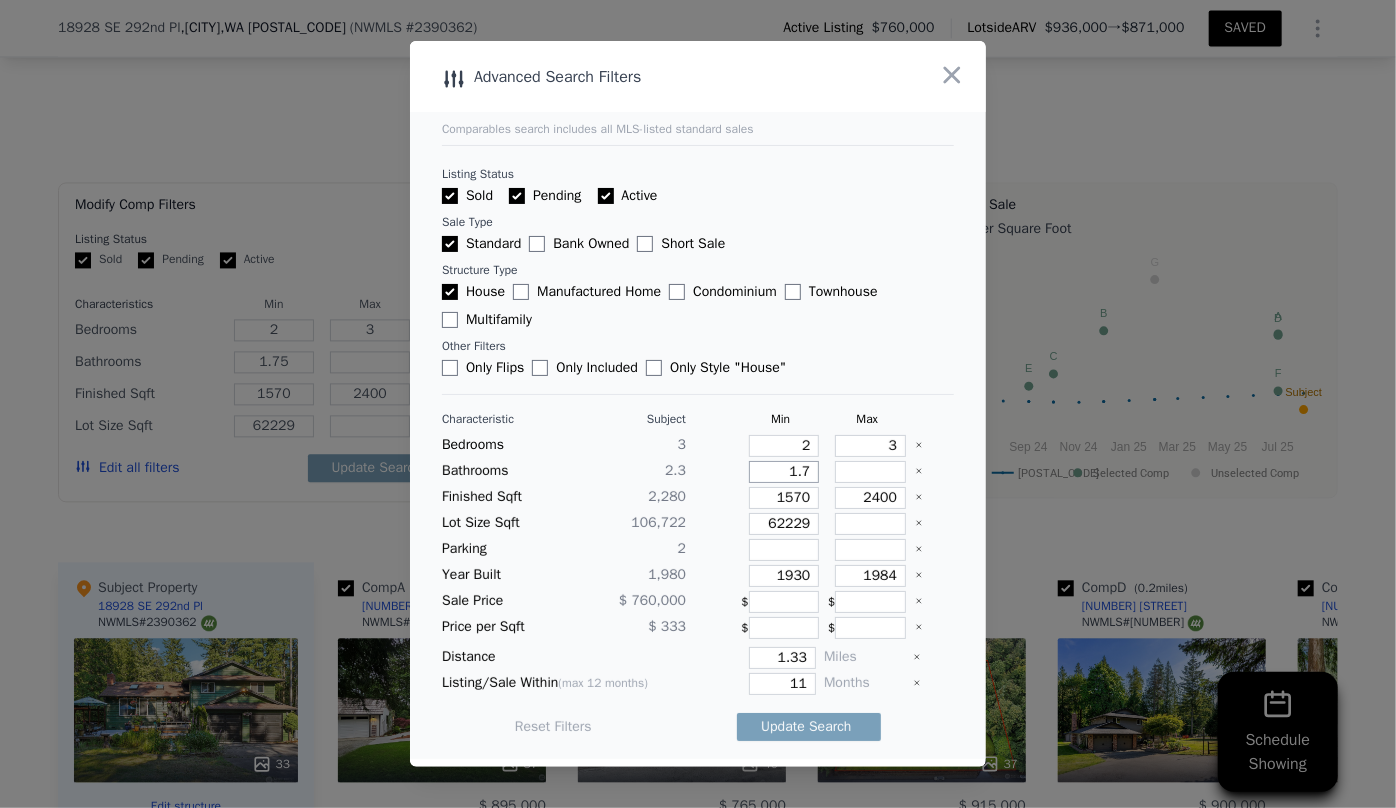 type on "1" 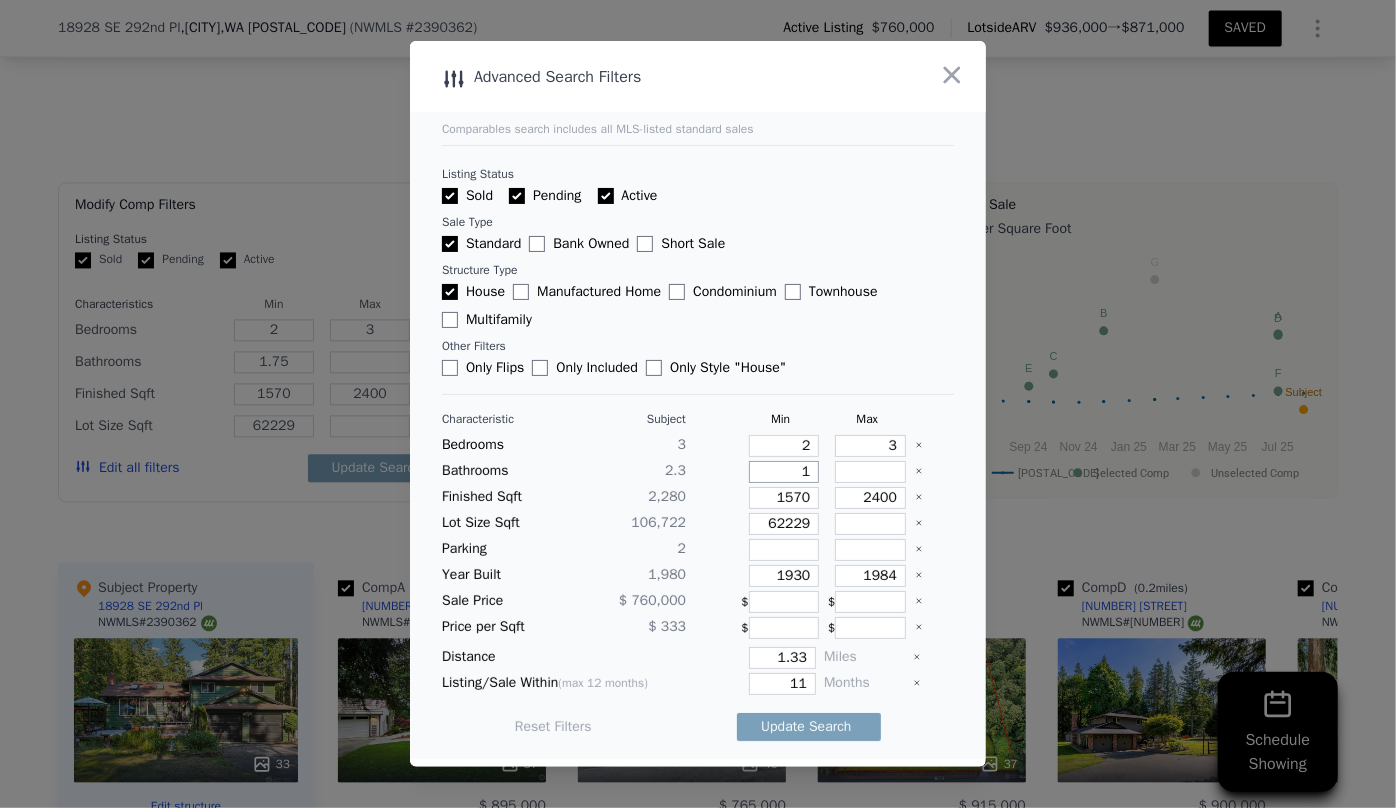 type on "1.7" 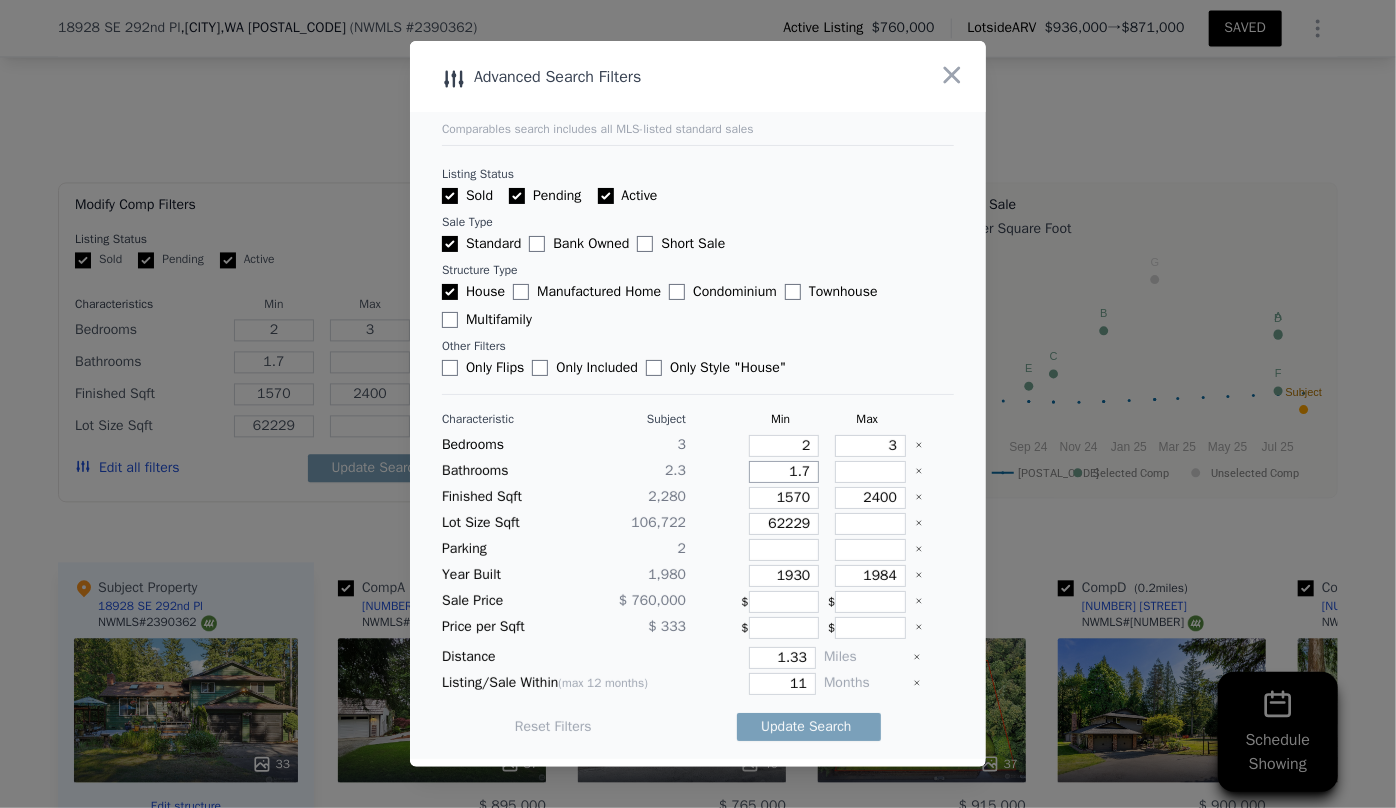 type on "1" 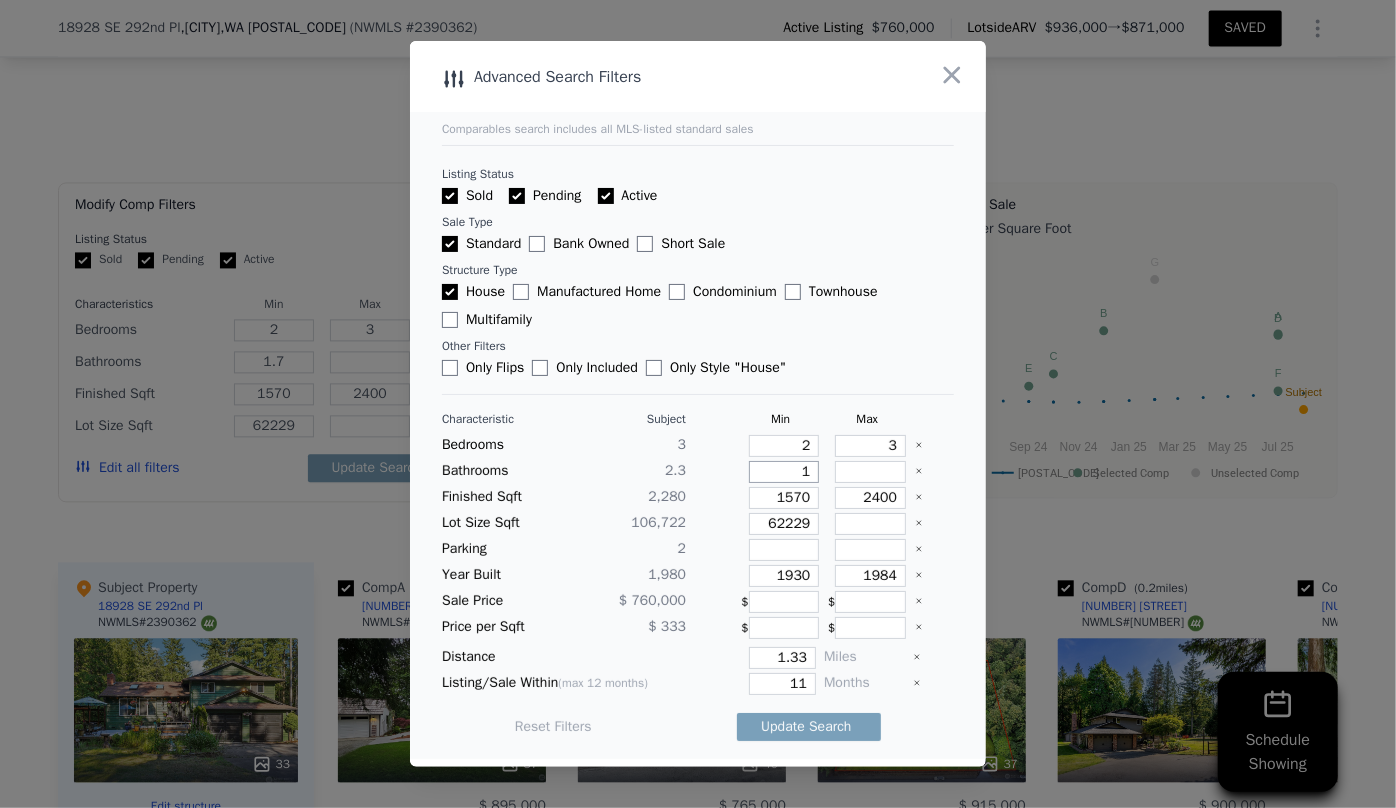 type on "1" 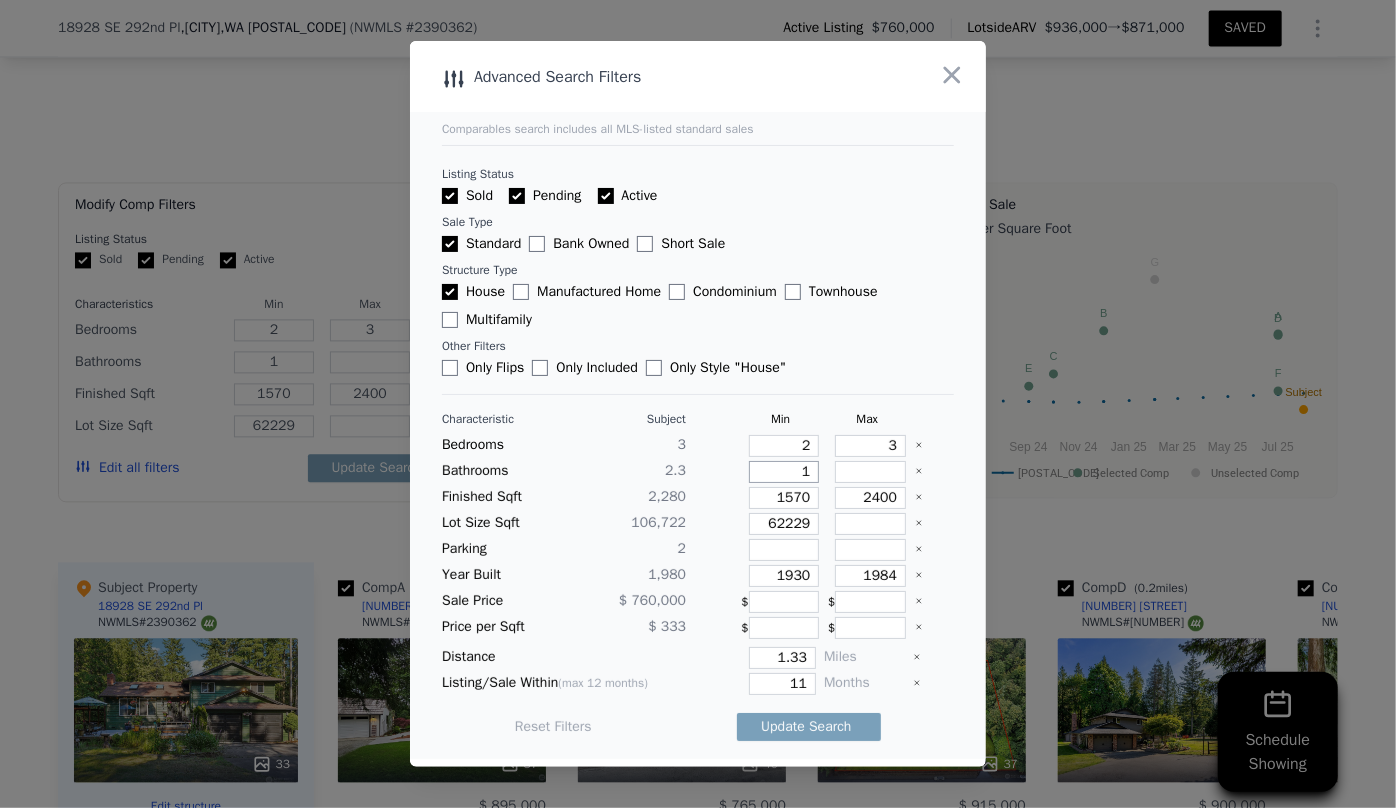 type on "1" 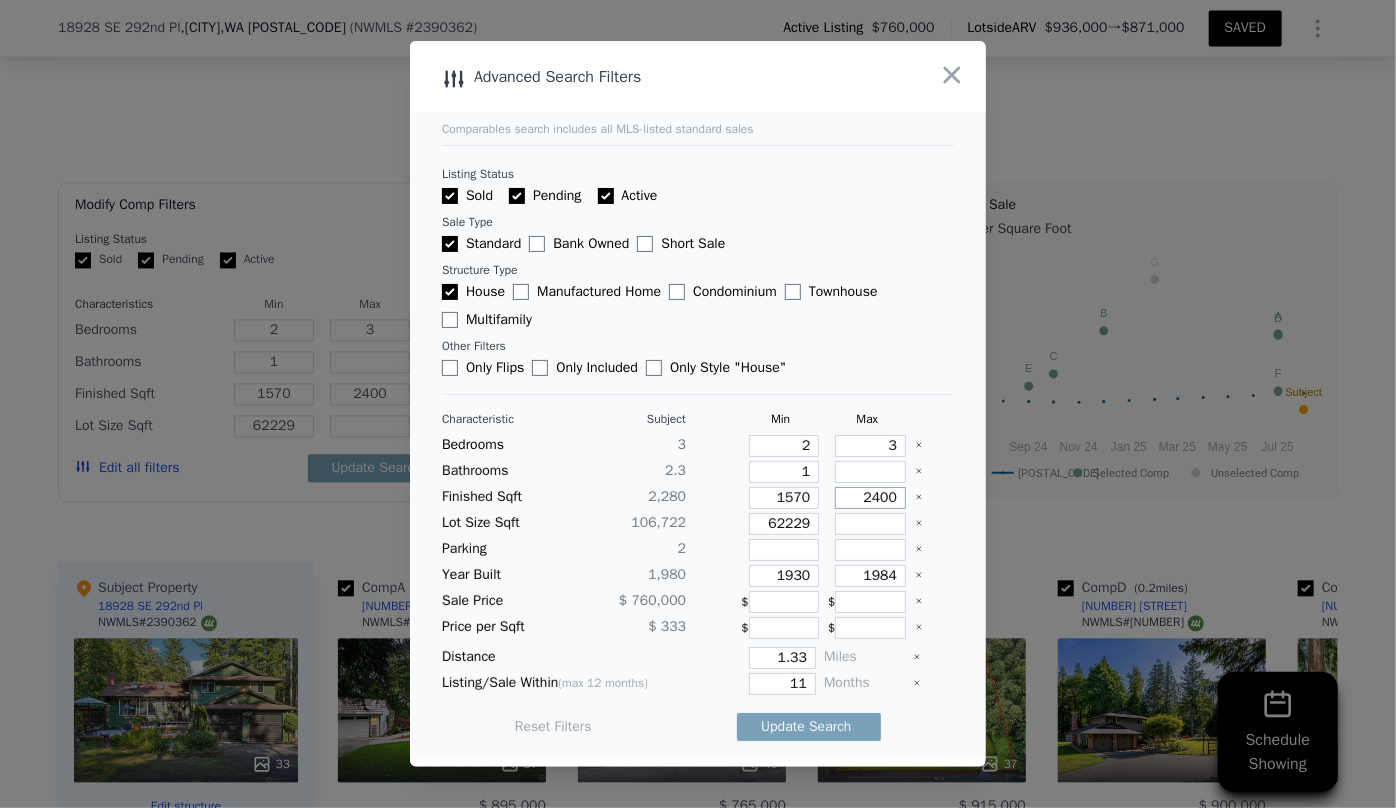 drag, startPoint x: 886, startPoint y: 503, endPoint x: 807, endPoint y: 498, distance: 79.15807 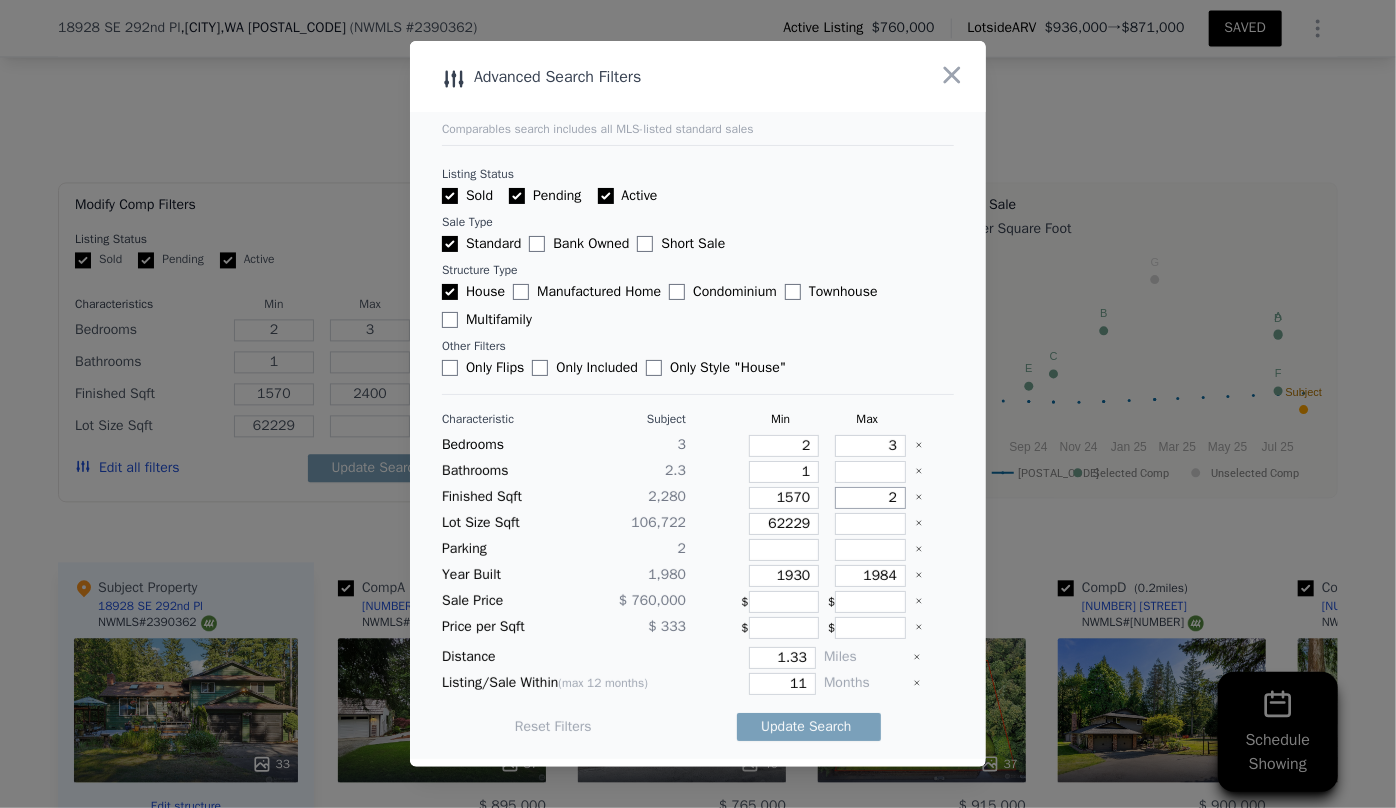 type on "2" 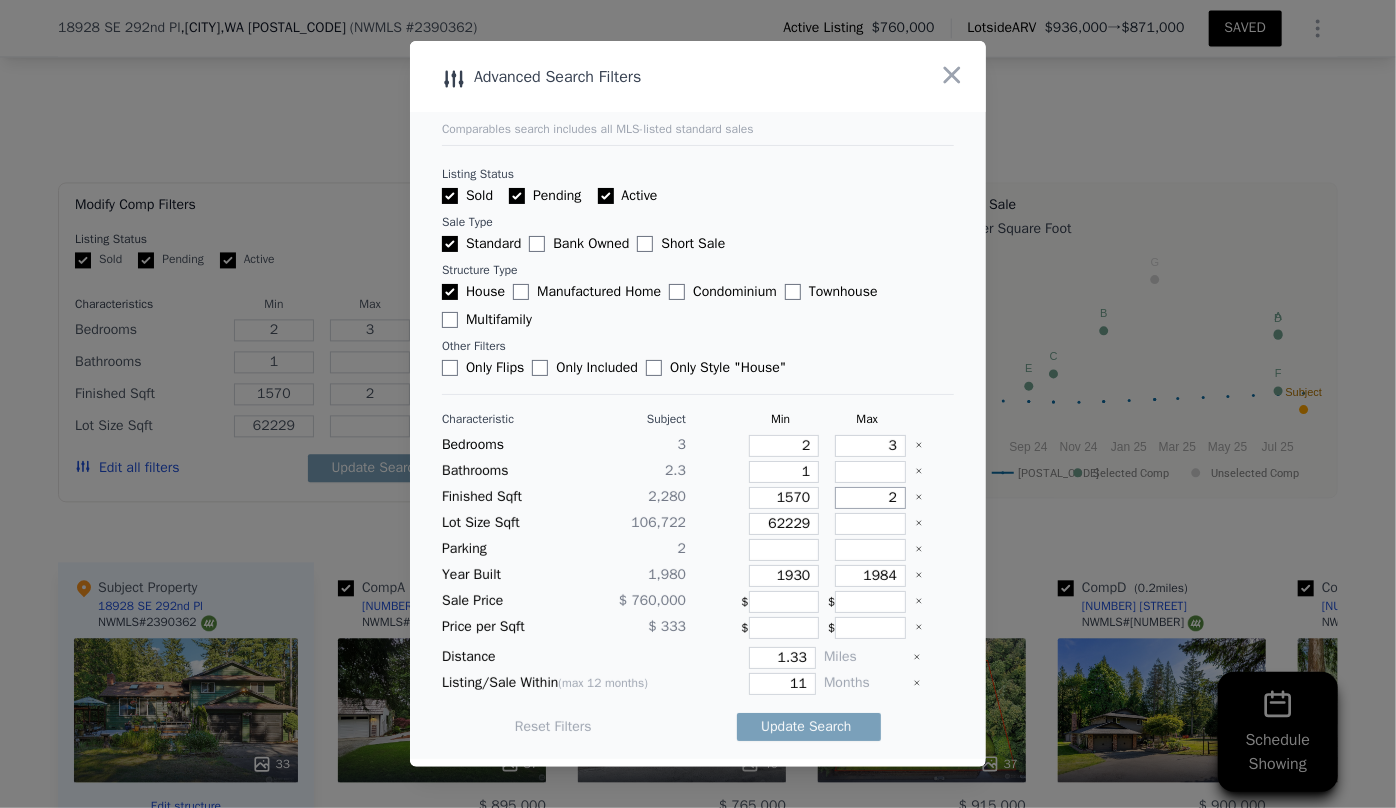 type on "21" 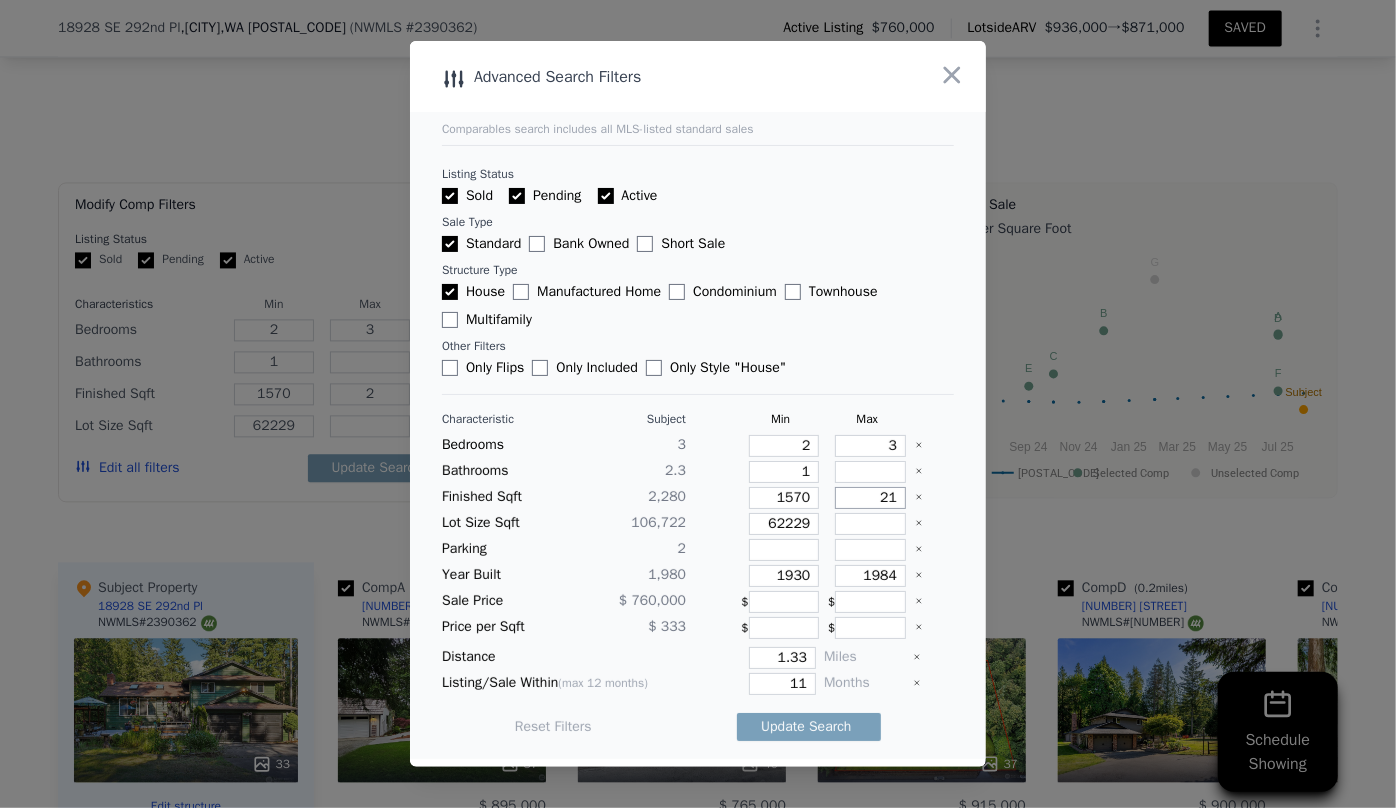 type on "21" 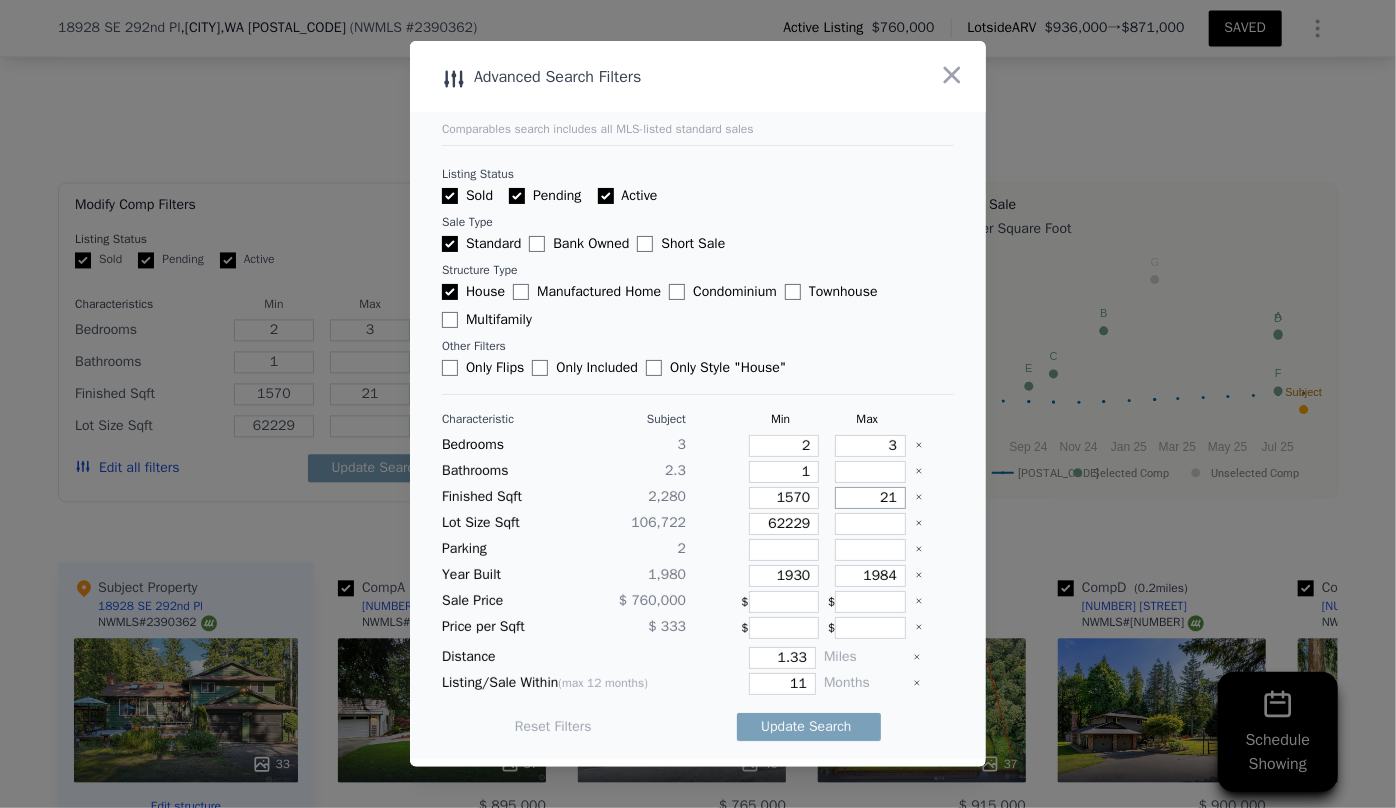 type on "210" 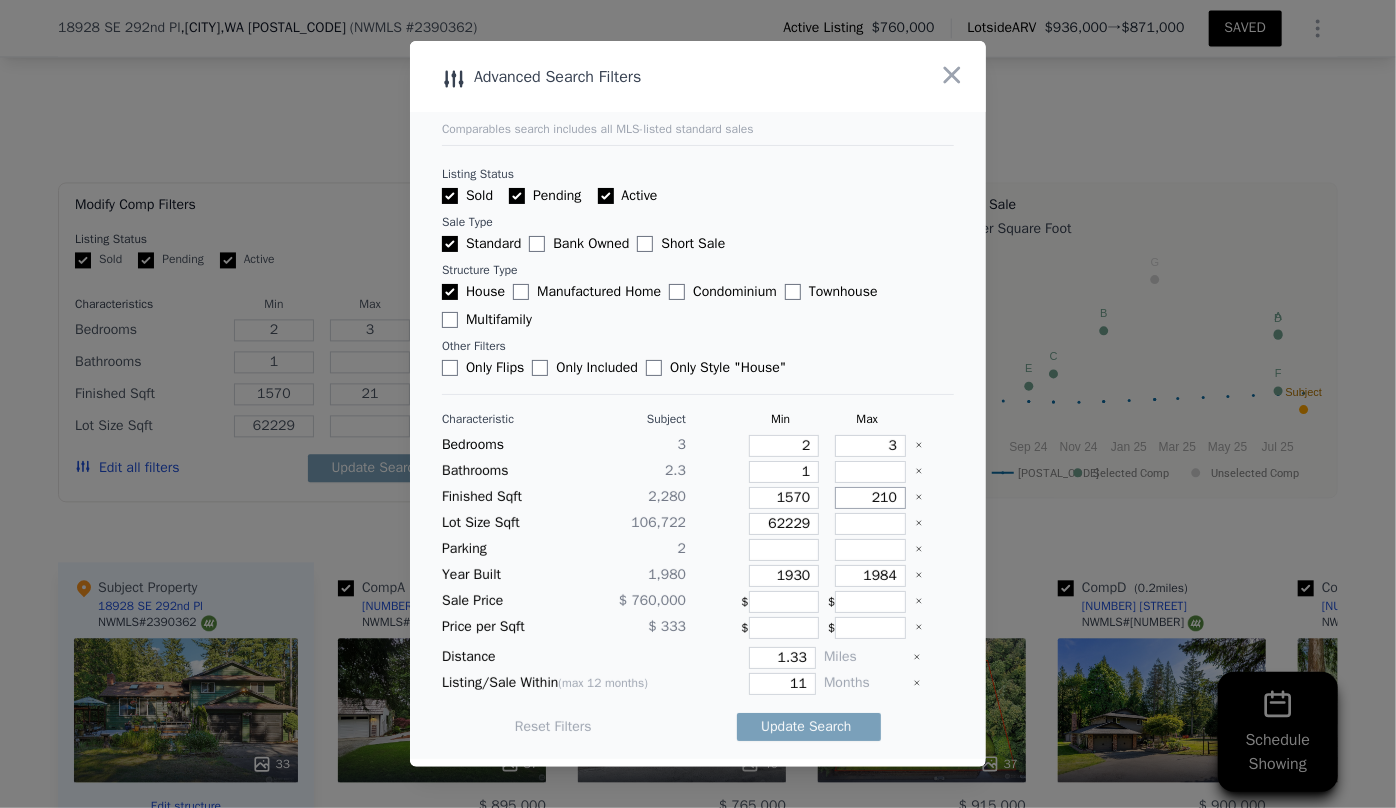 type on "210" 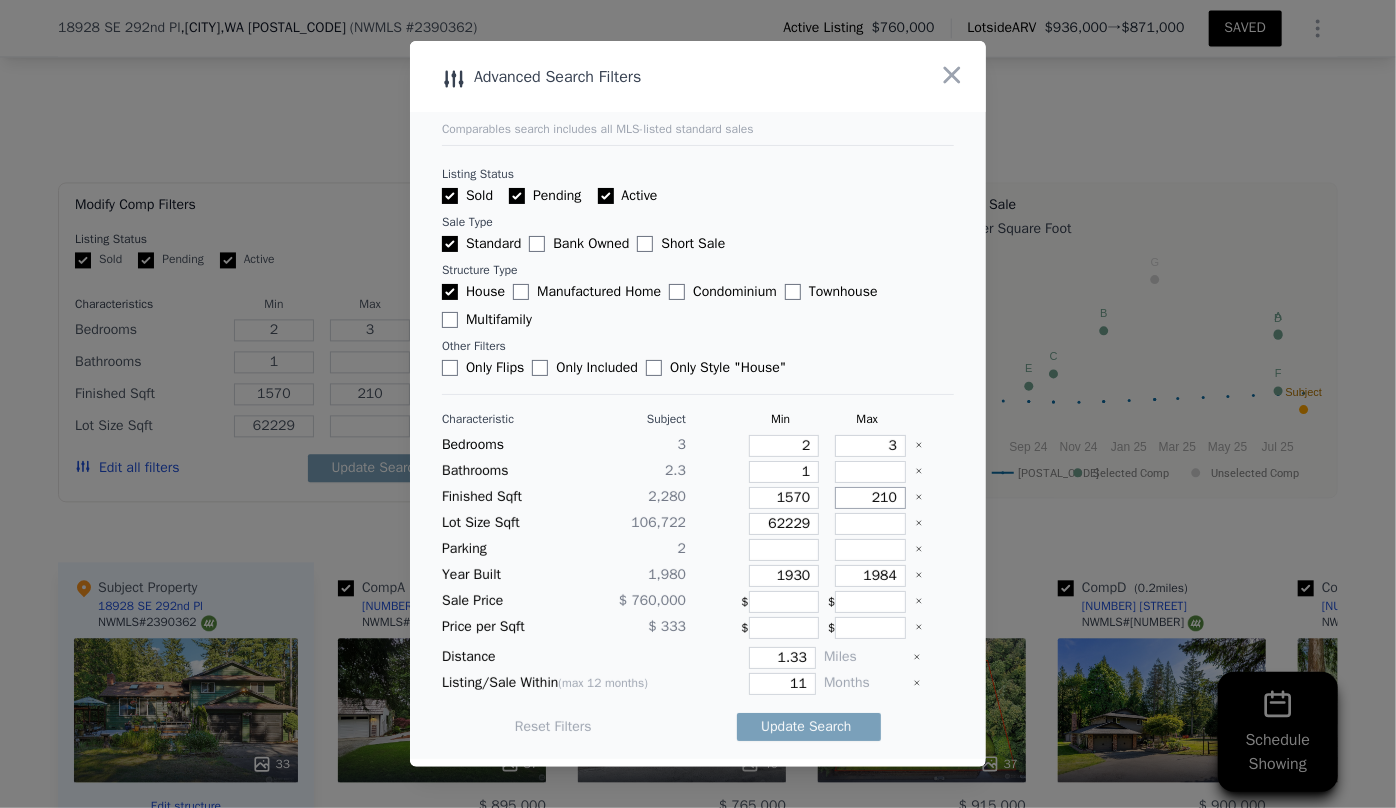 type on "2100" 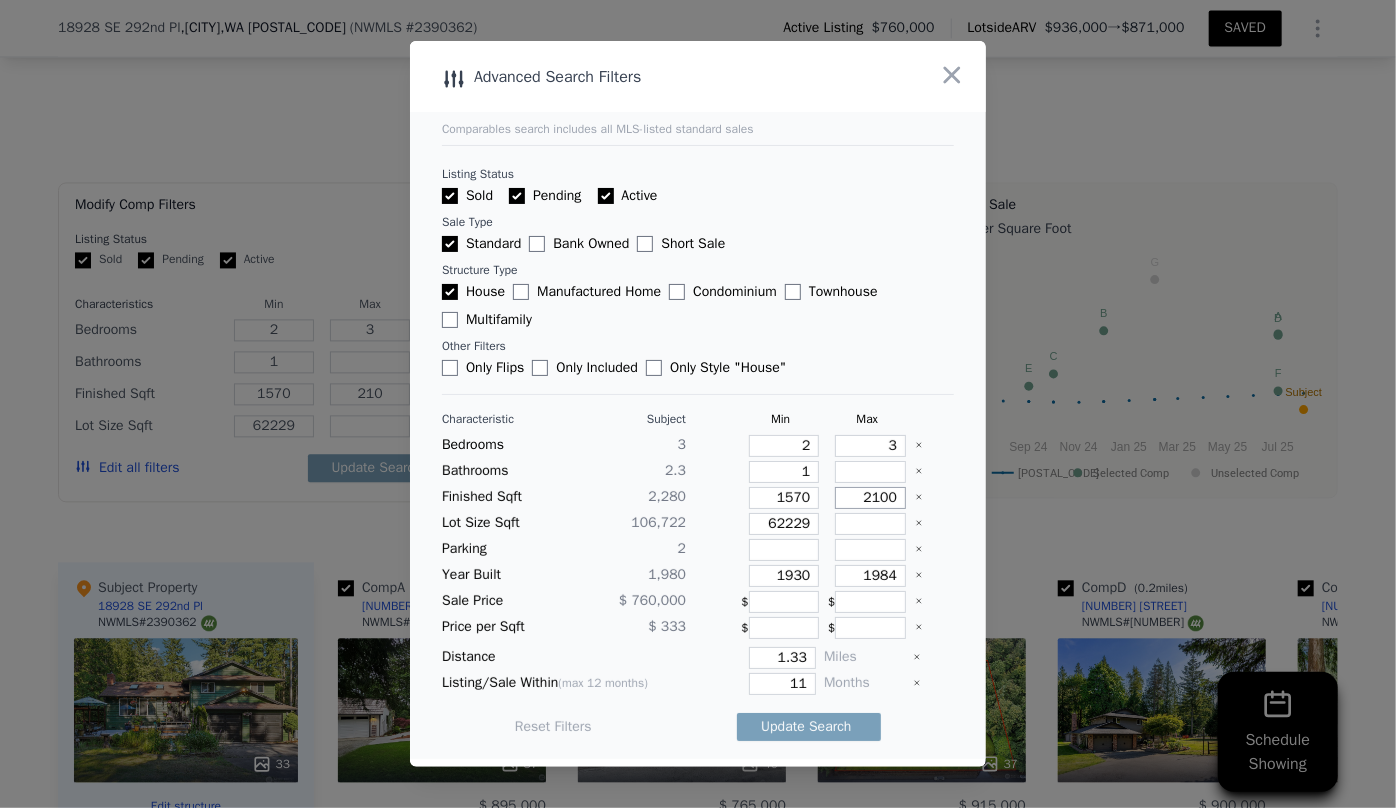 type on "2100" 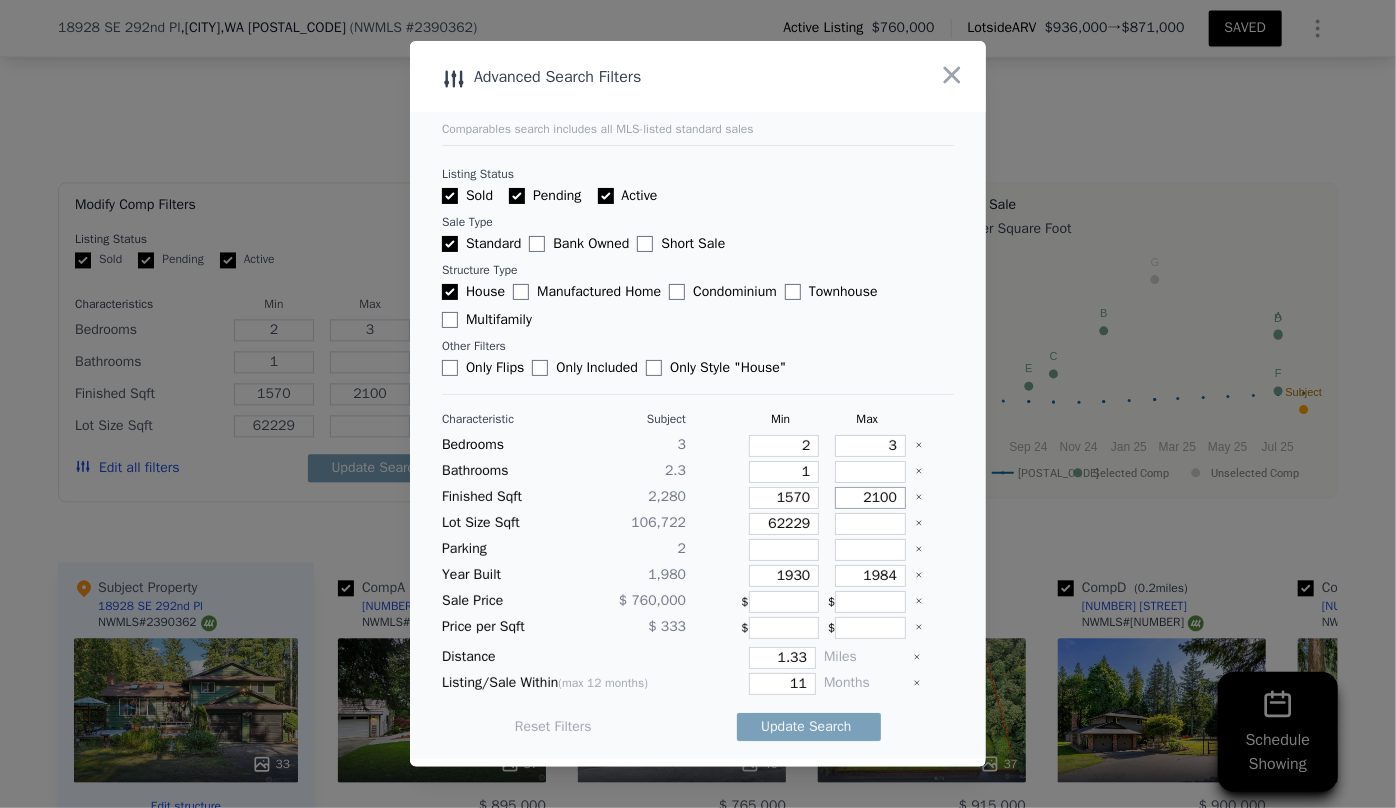 type on "2100" 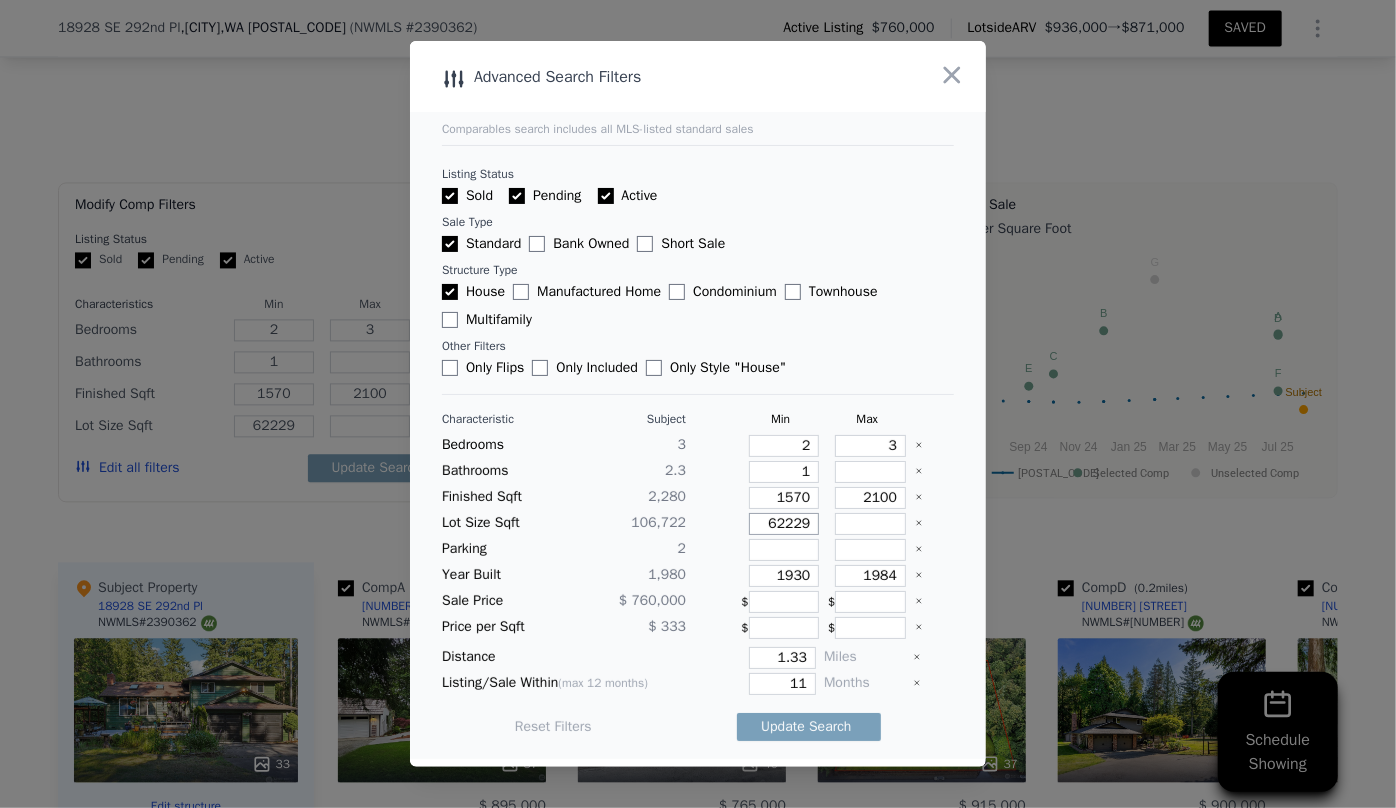 drag, startPoint x: 802, startPoint y: 525, endPoint x: 674, endPoint y: 526, distance: 128.0039 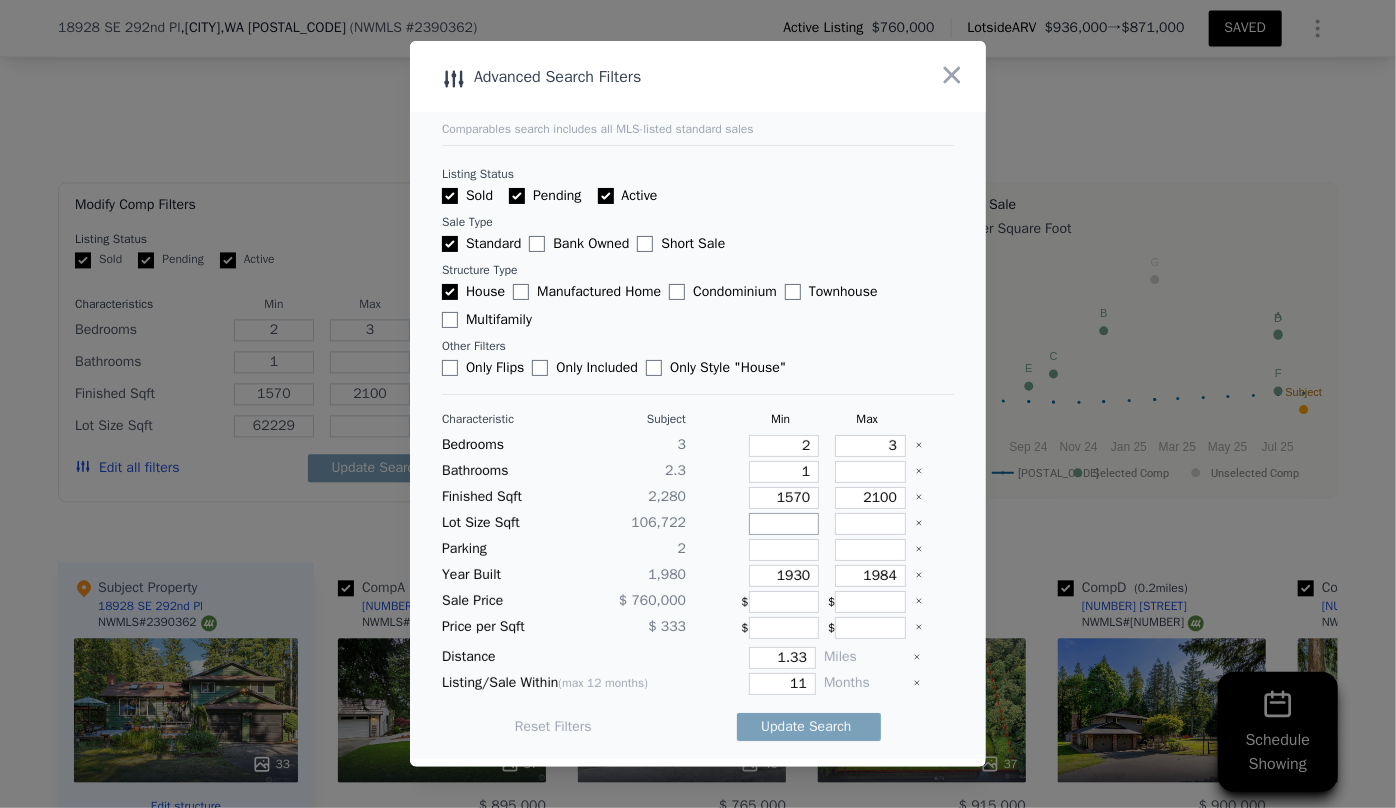 type 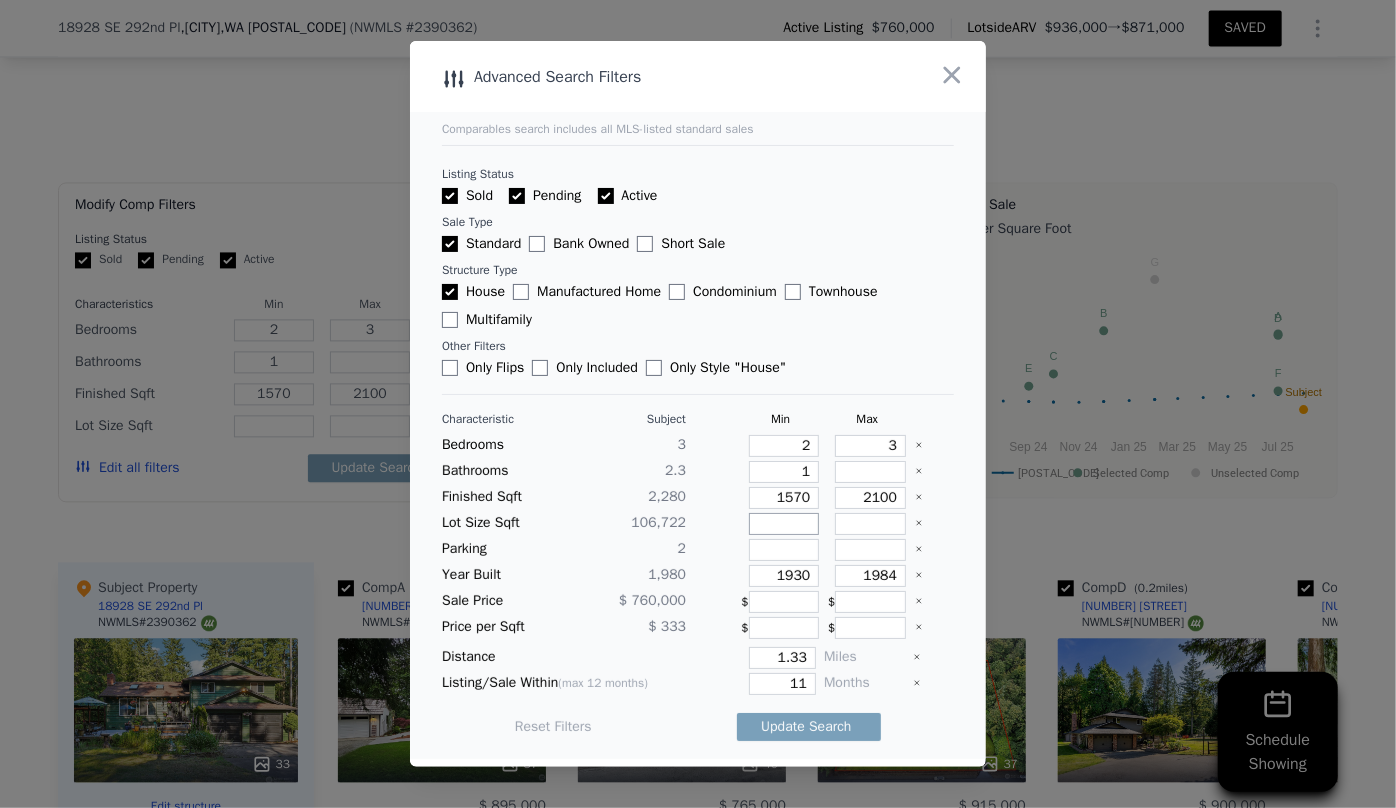 type 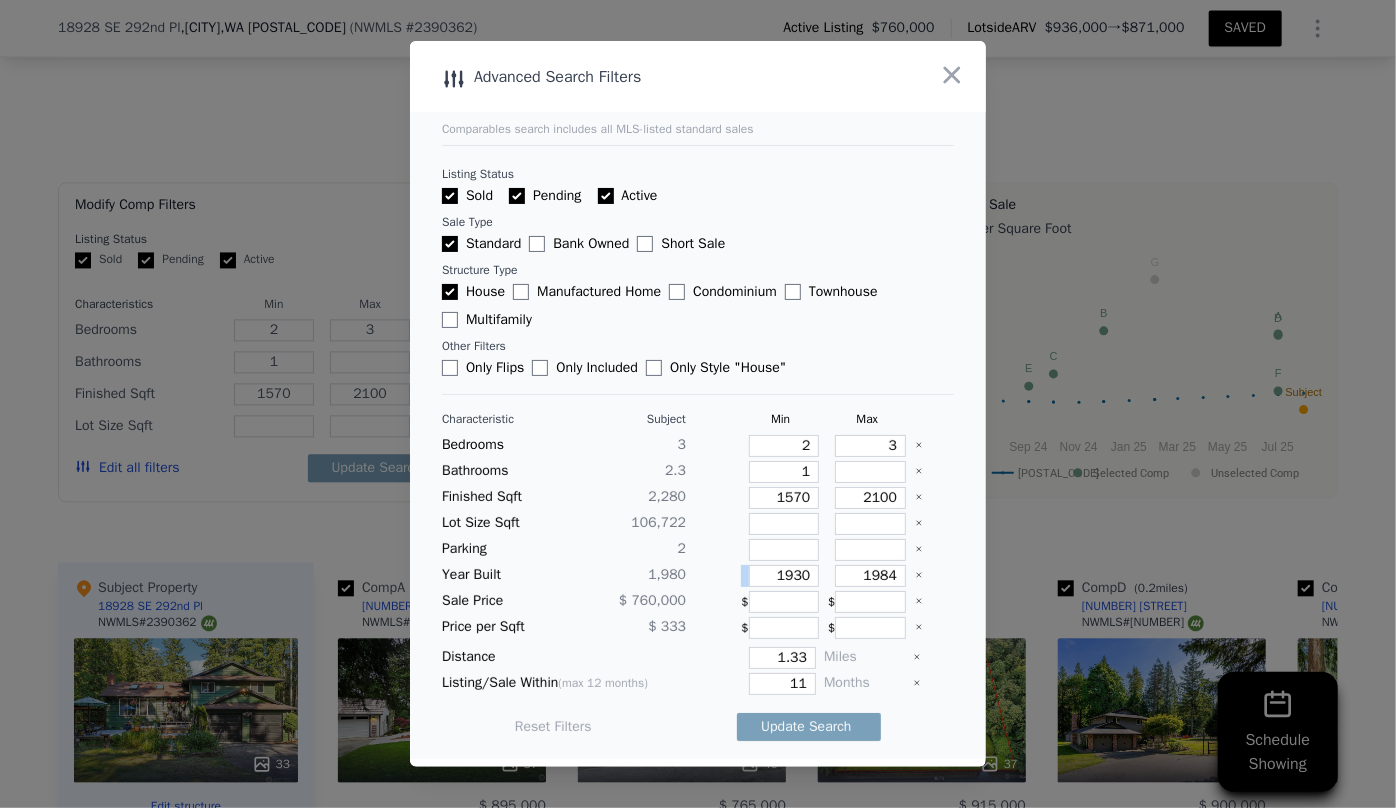 drag, startPoint x: 809, startPoint y: 572, endPoint x: 709, endPoint y: 567, distance: 100.12492 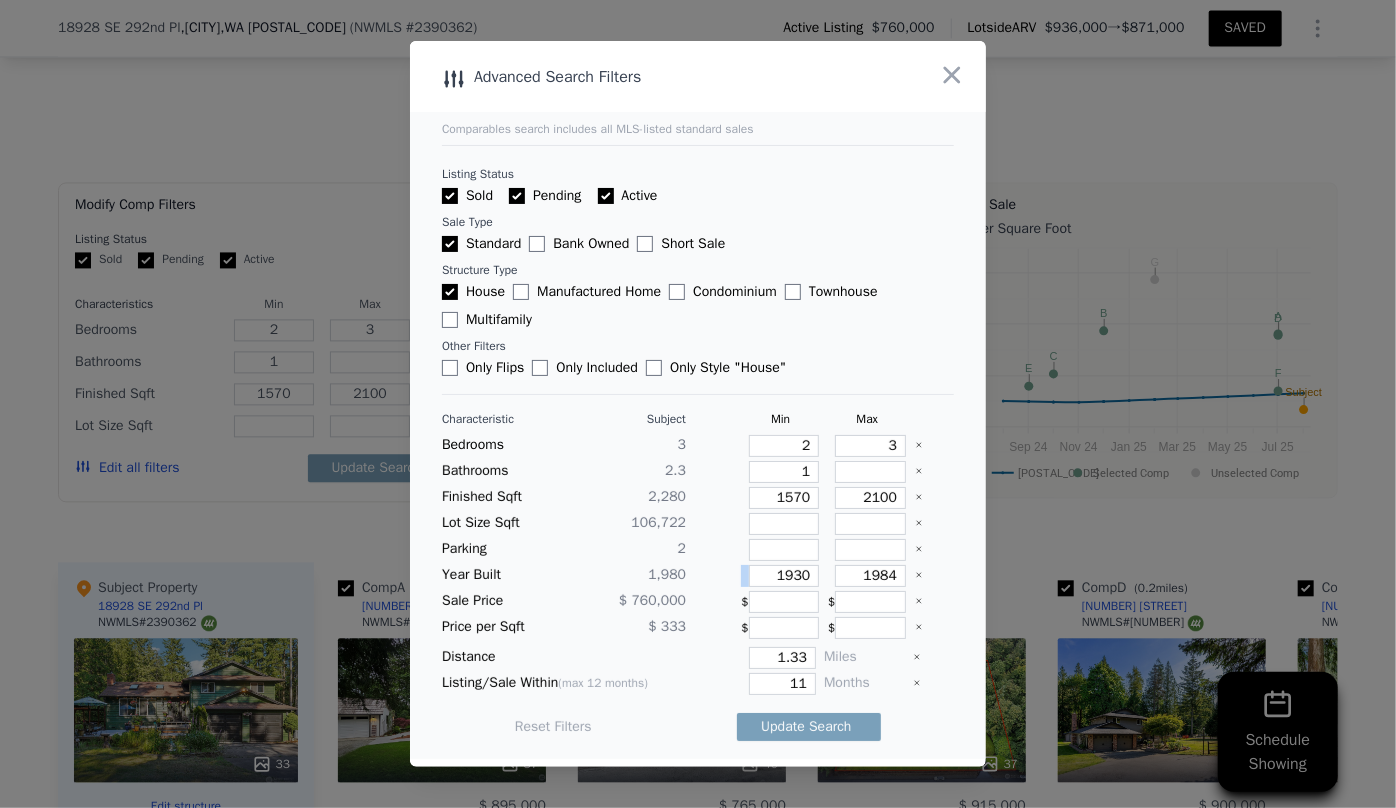 click on "Year Built 1,980 1930 1984" at bounding box center [698, 576] 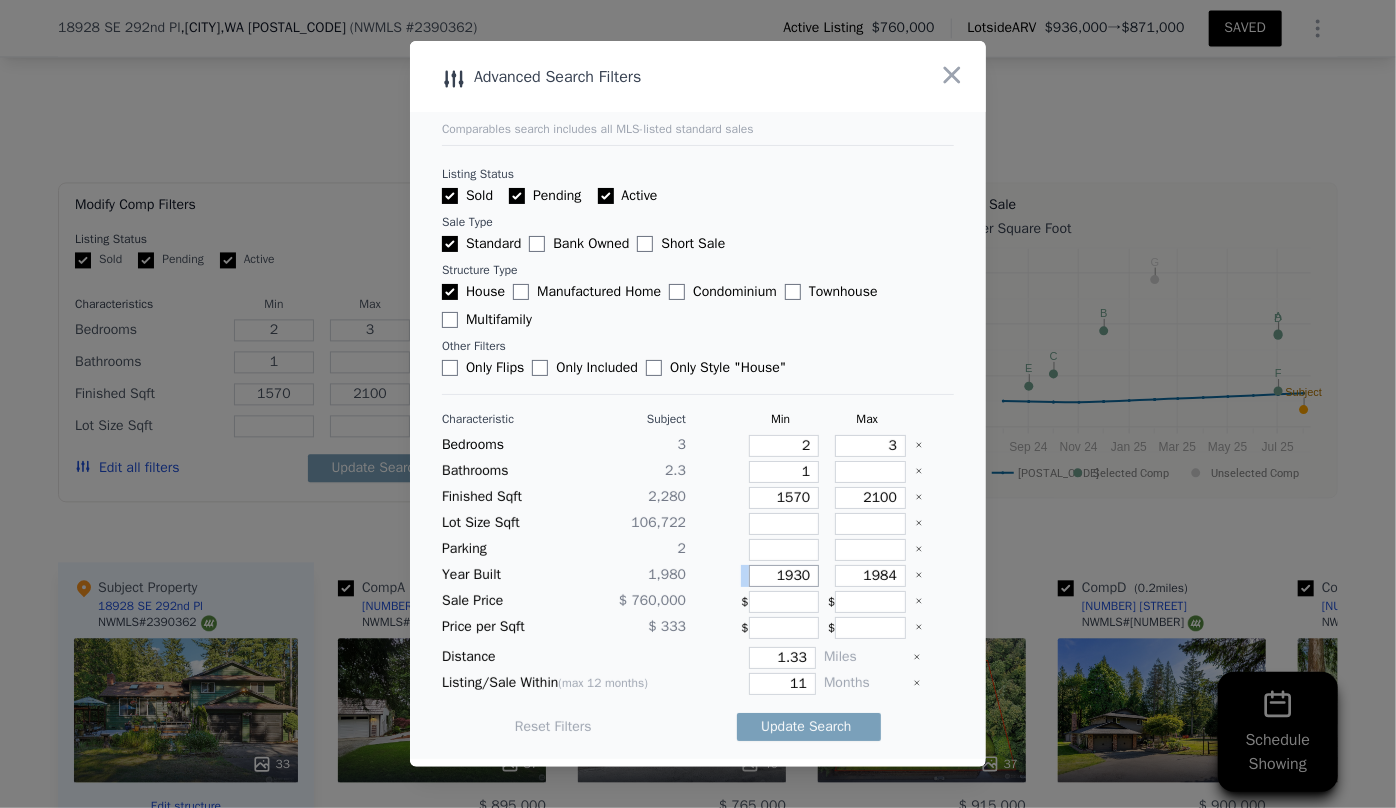 click on "1930" at bounding box center [784, 576] 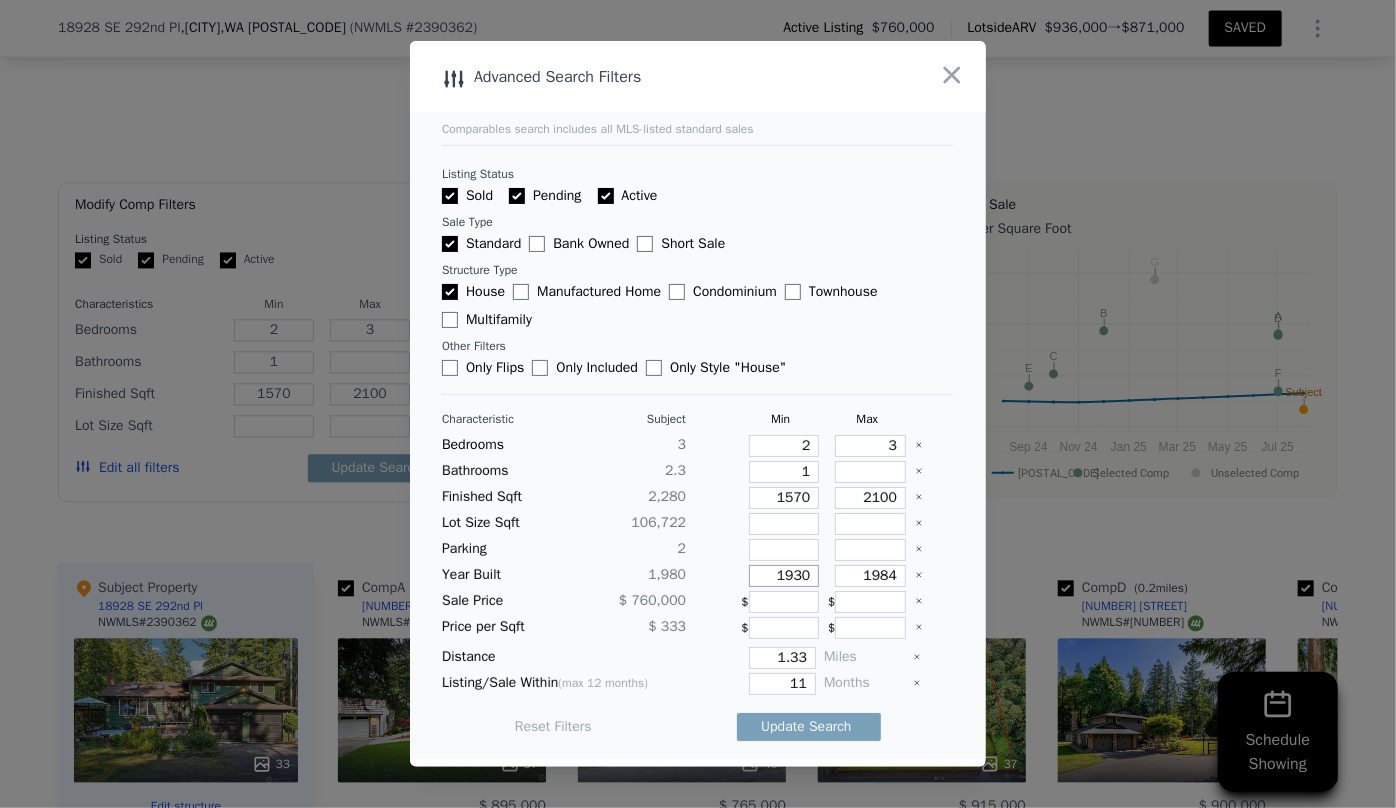 drag, startPoint x: 802, startPoint y: 570, endPoint x: 668, endPoint y: 570, distance: 134 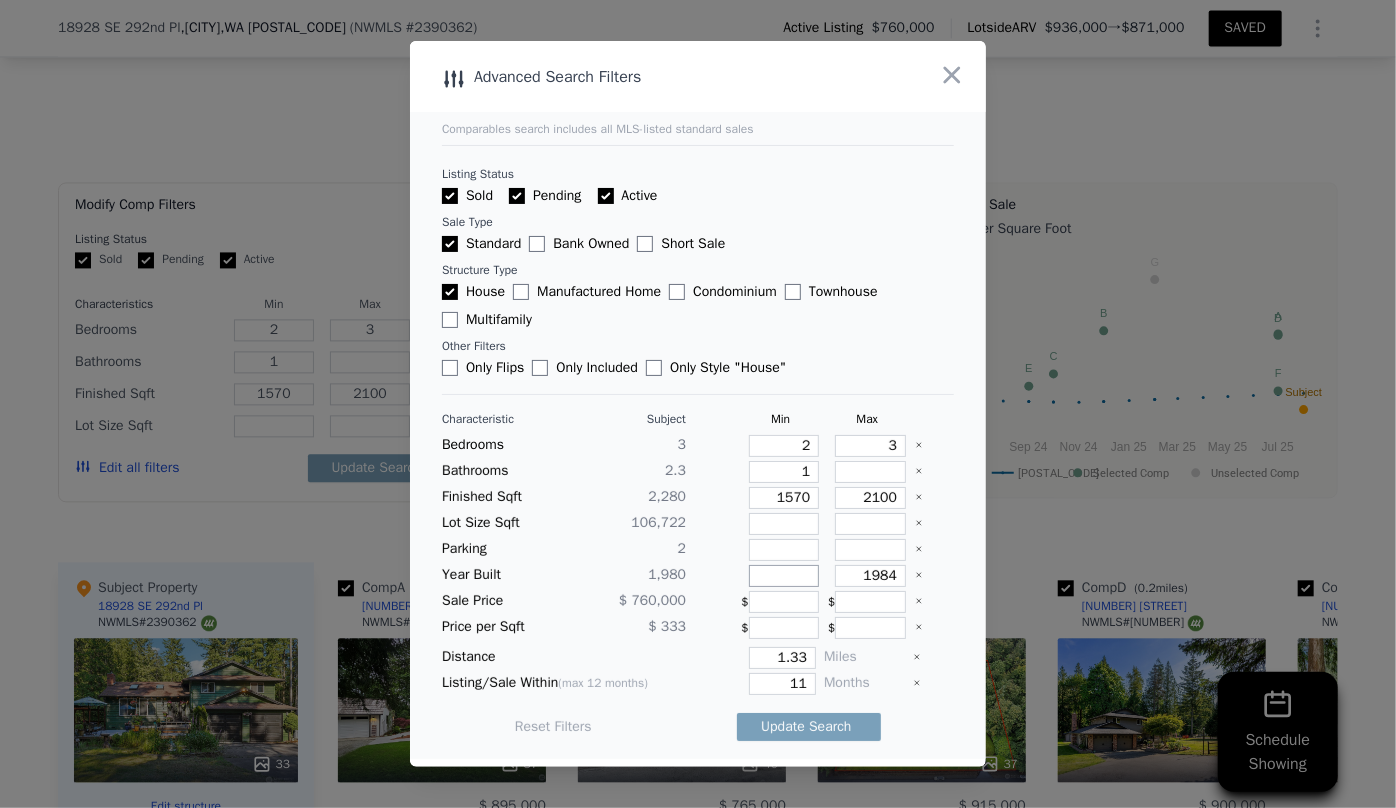type 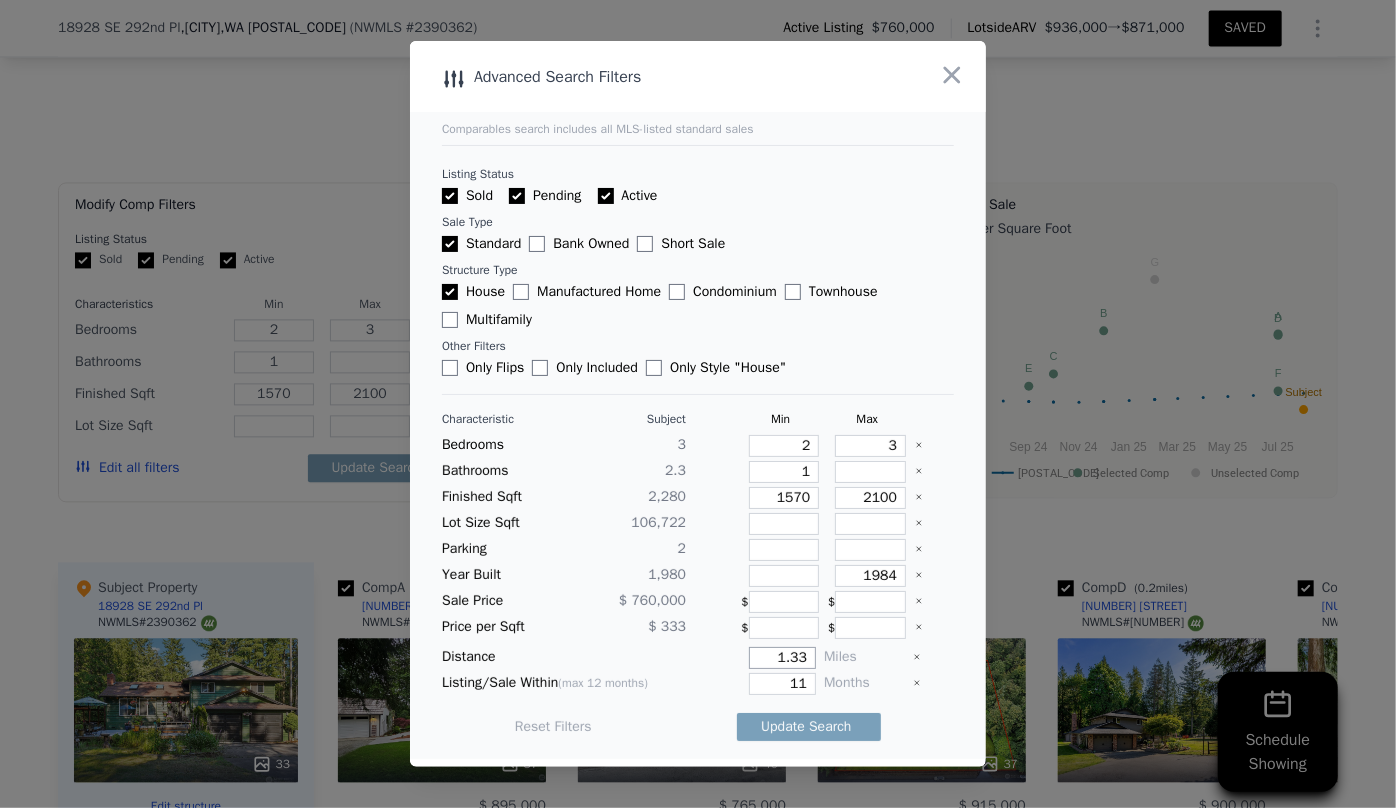 drag, startPoint x: 797, startPoint y: 659, endPoint x: 685, endPoint y: 655, distance: 112.0714 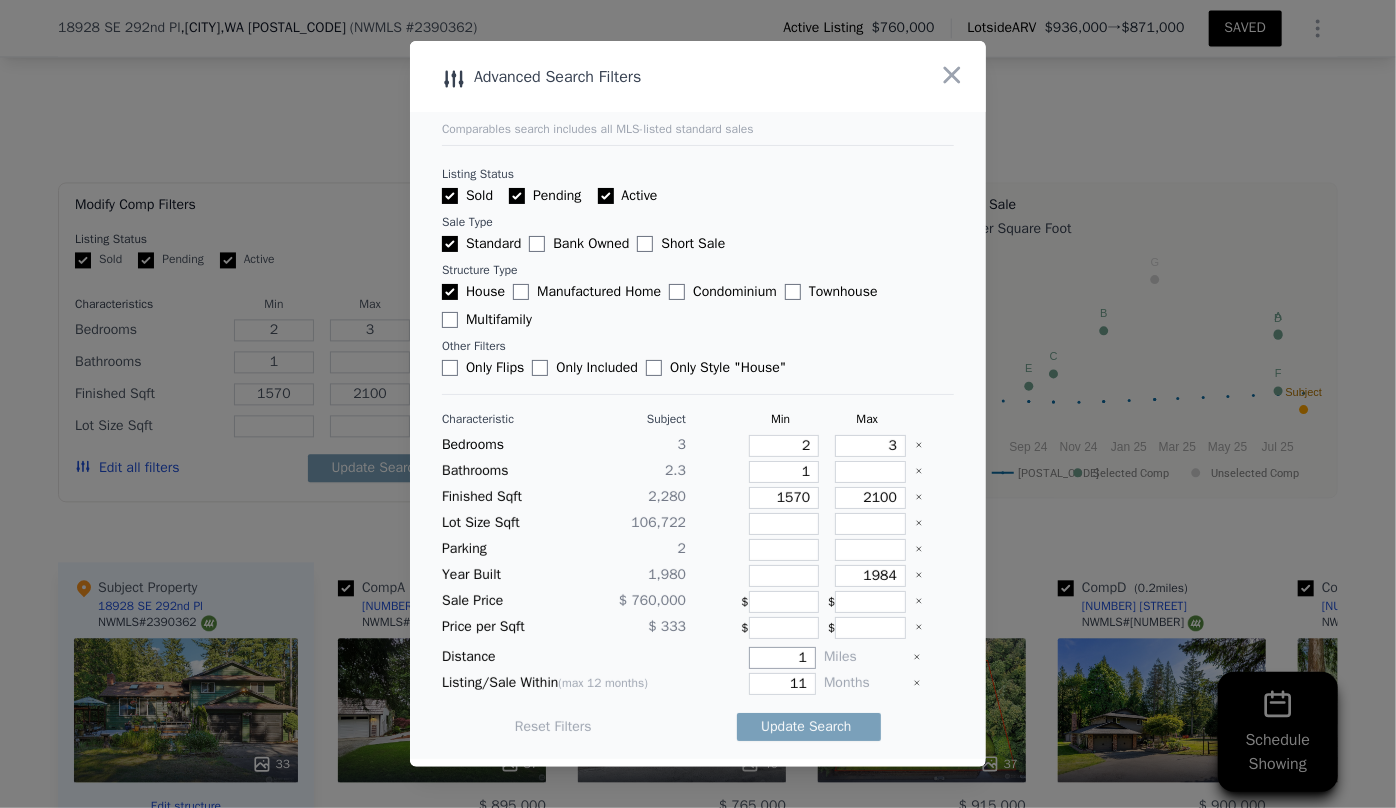 type on "1" 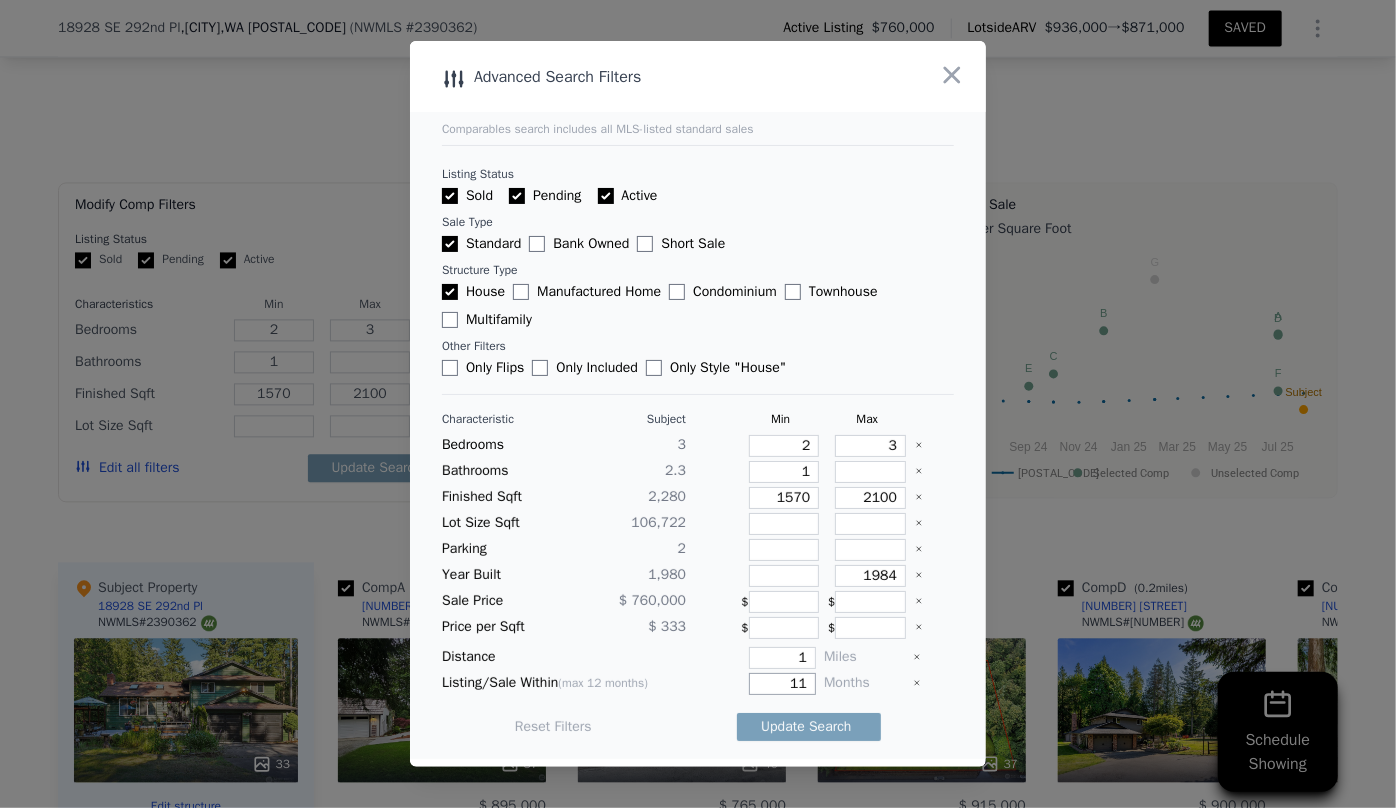drag, startPoint x: 796, startPoint y: 680, endPoint x: 717, endPoint y: 680, distance: 79 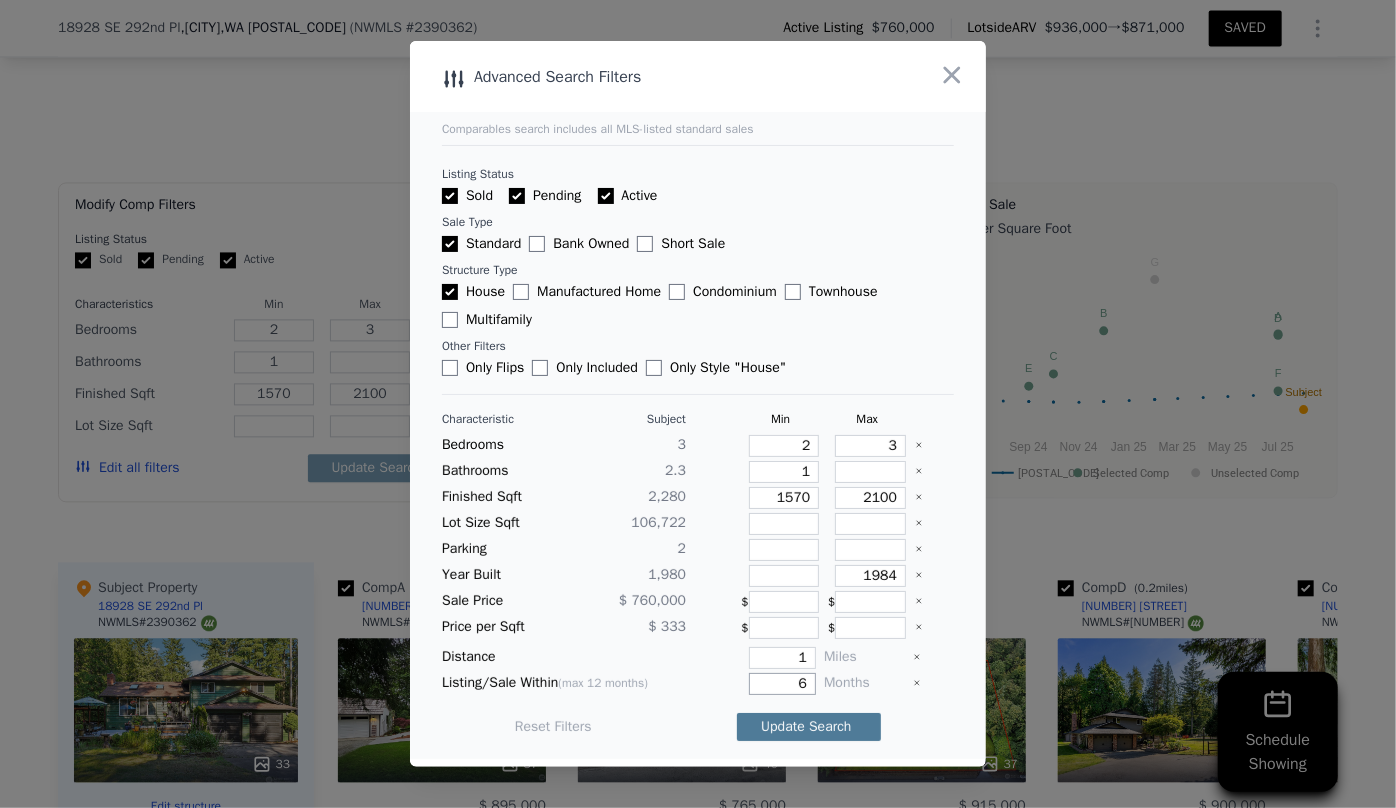 type on "6" 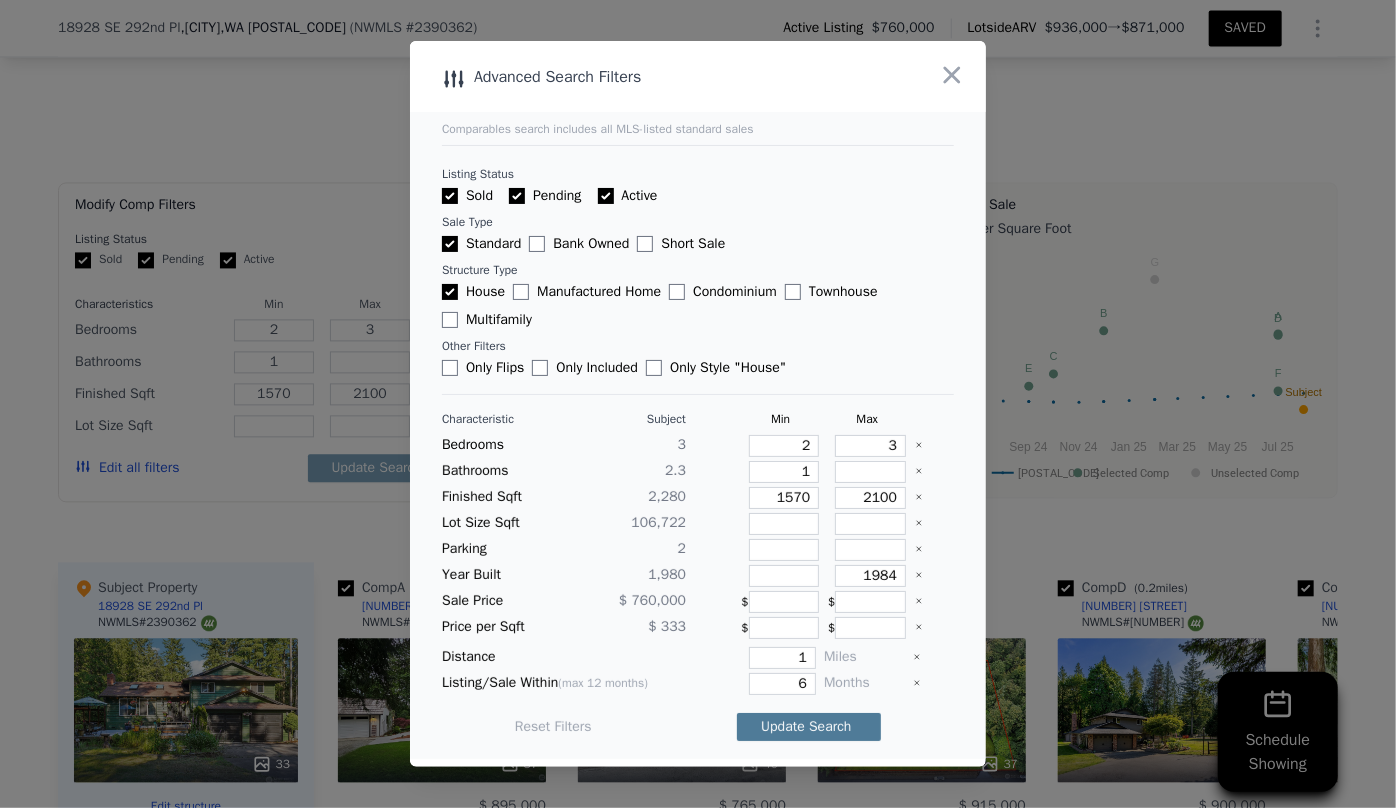click on "Update Search" at bounding box center (809, 727) 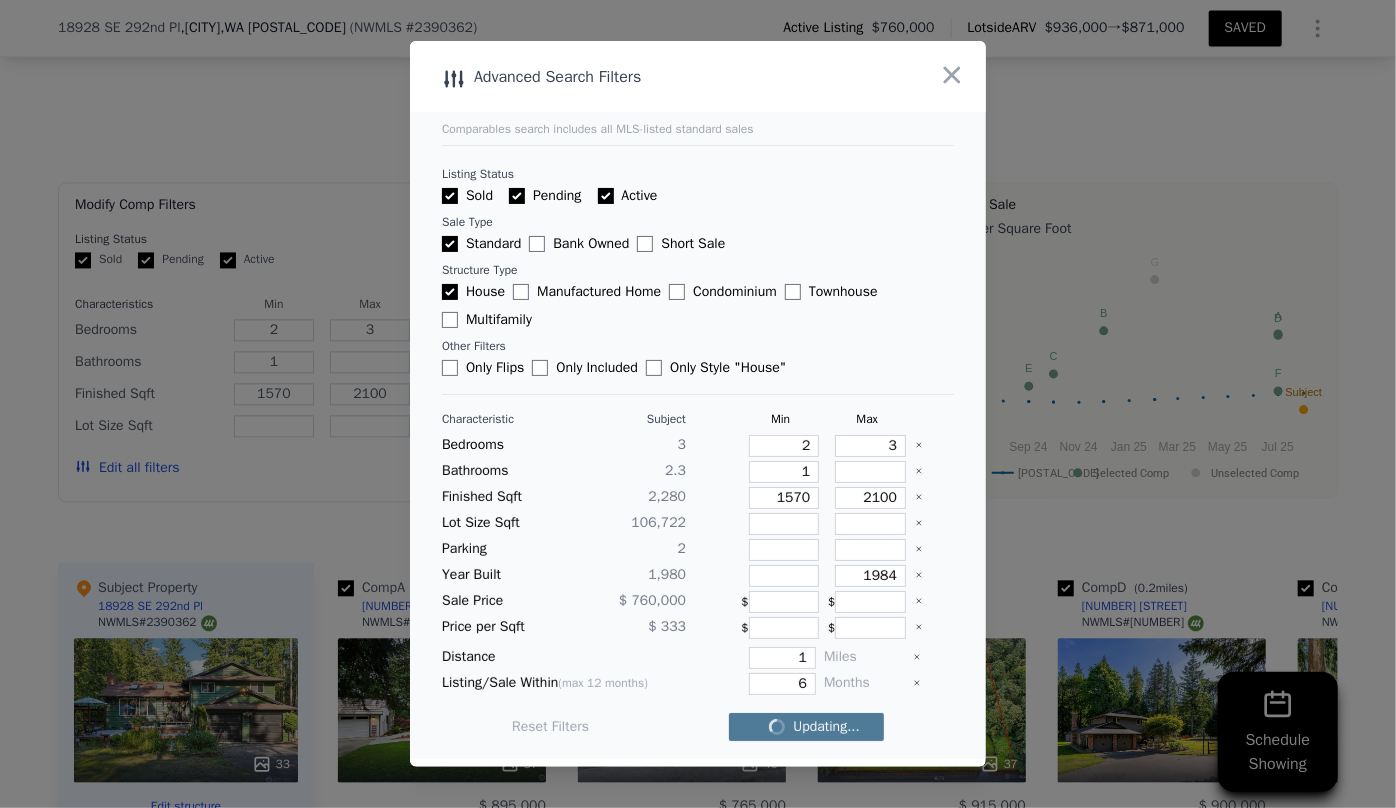 checkbox on "false" 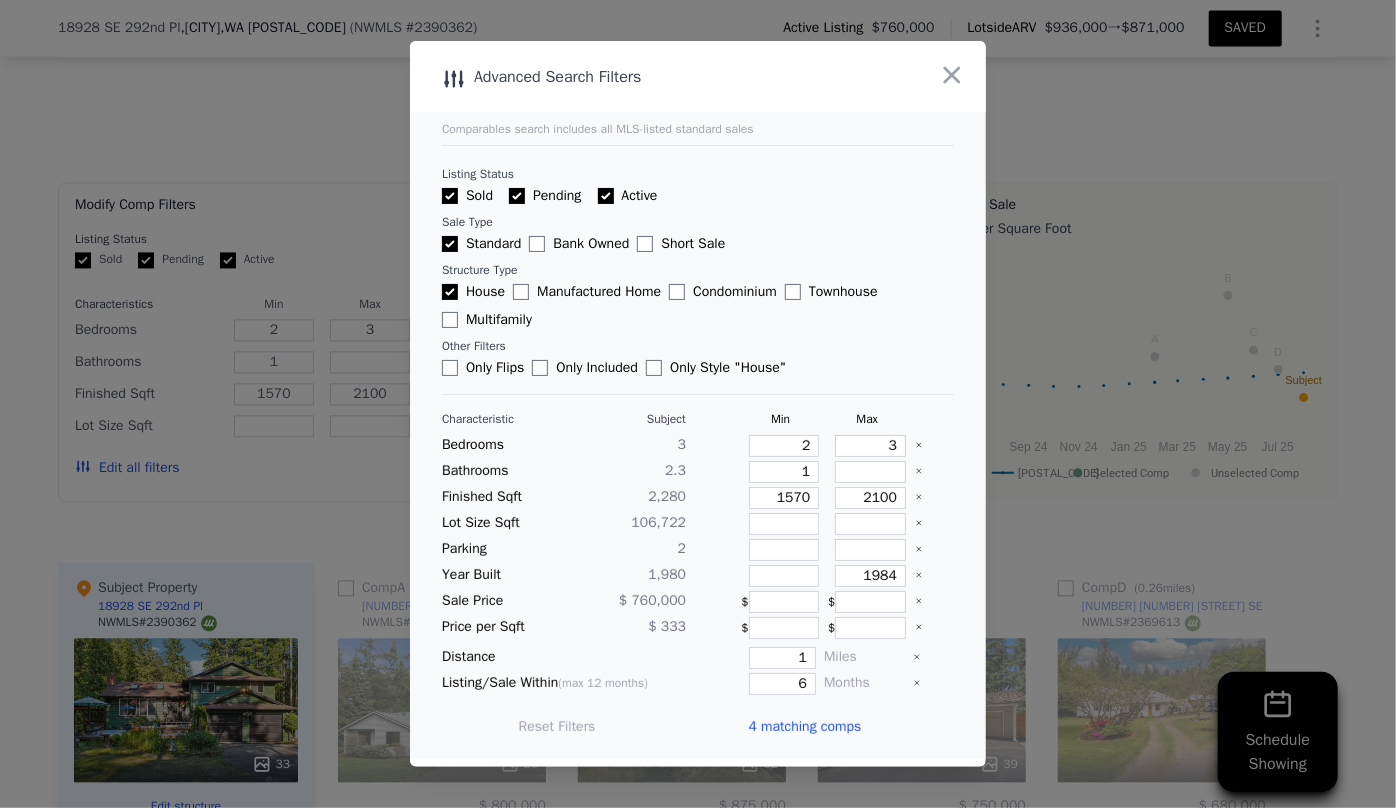 click on "4 matching comps" at bounding box center (804, 727) 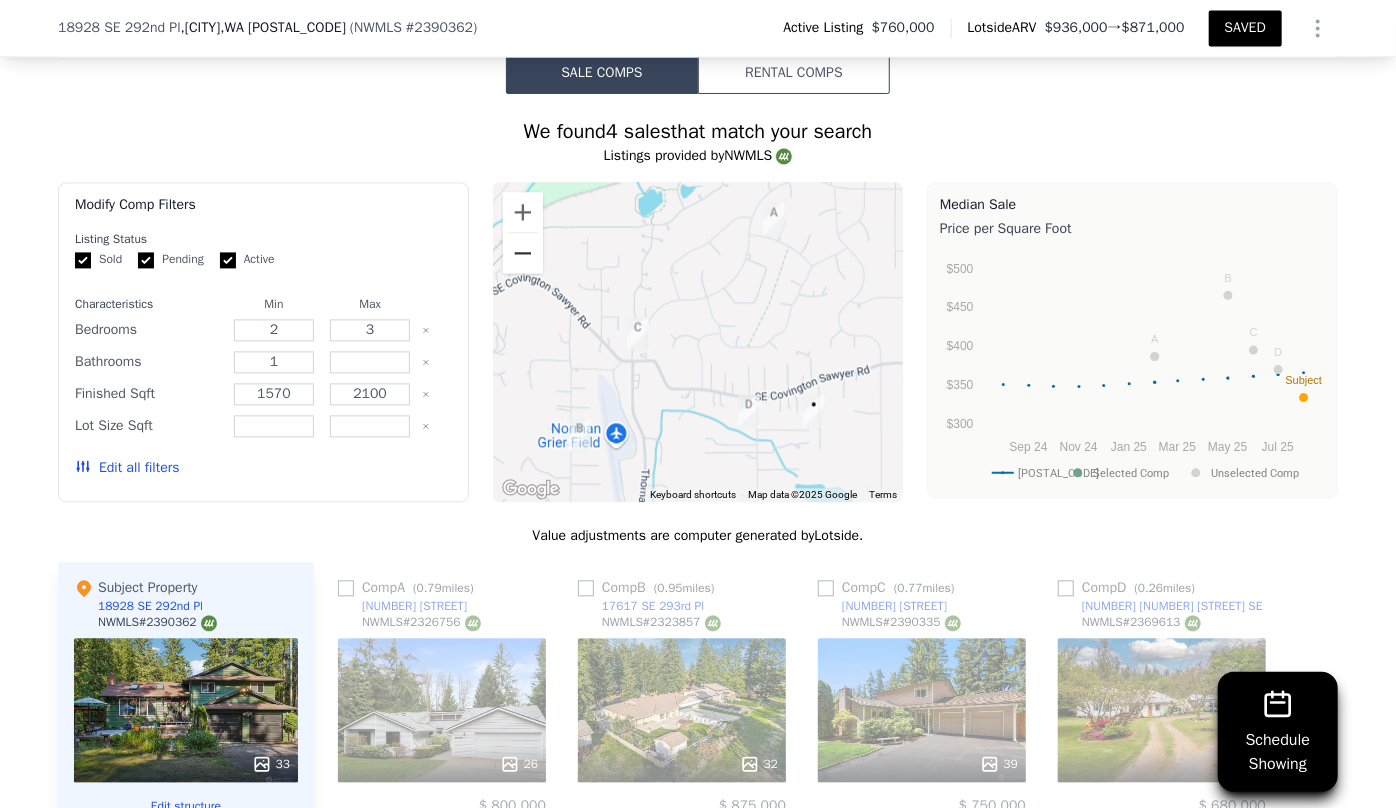 click at bounding box center (523, 253) 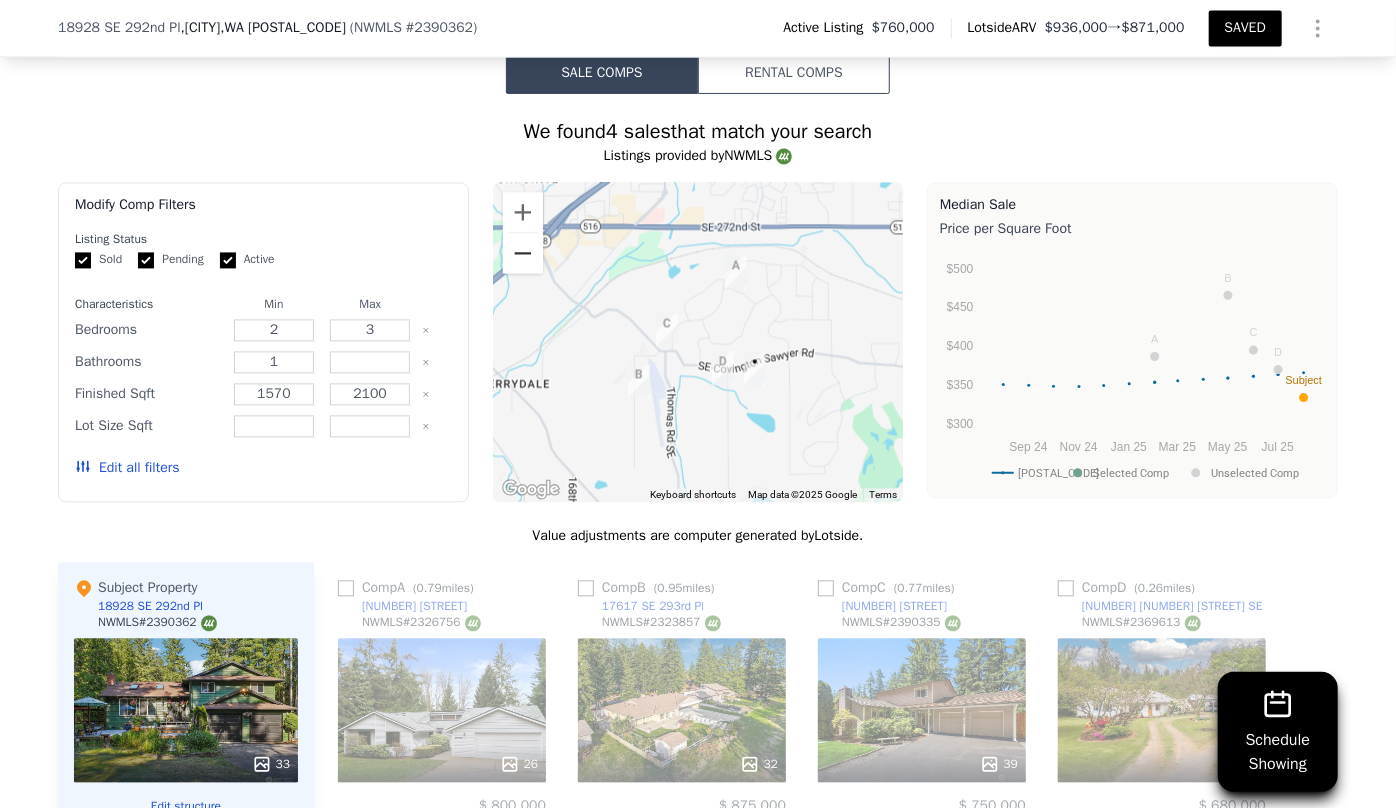 click at bounding box center [523, 253] 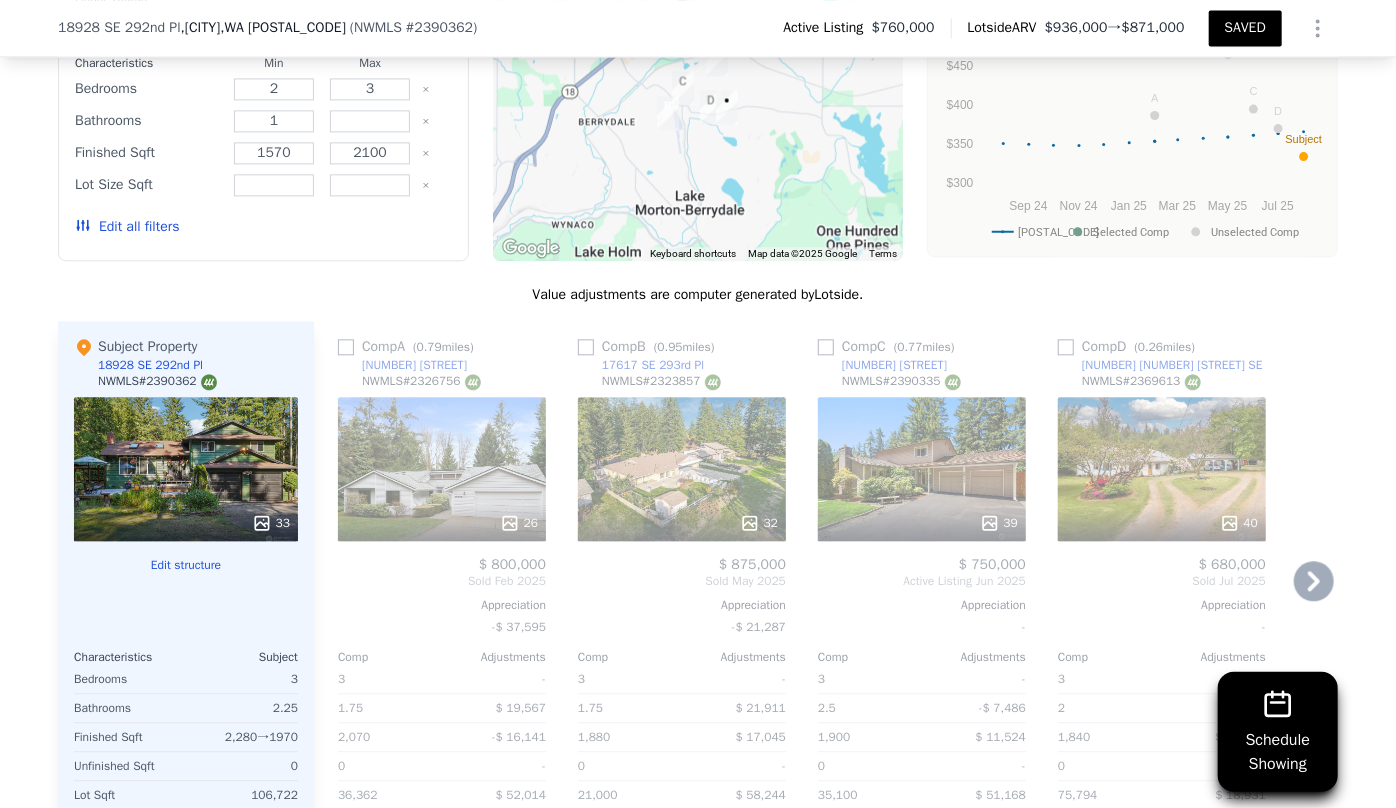 scroll, scrollTop: 2273, scrollLeft: 0, axis: vertical 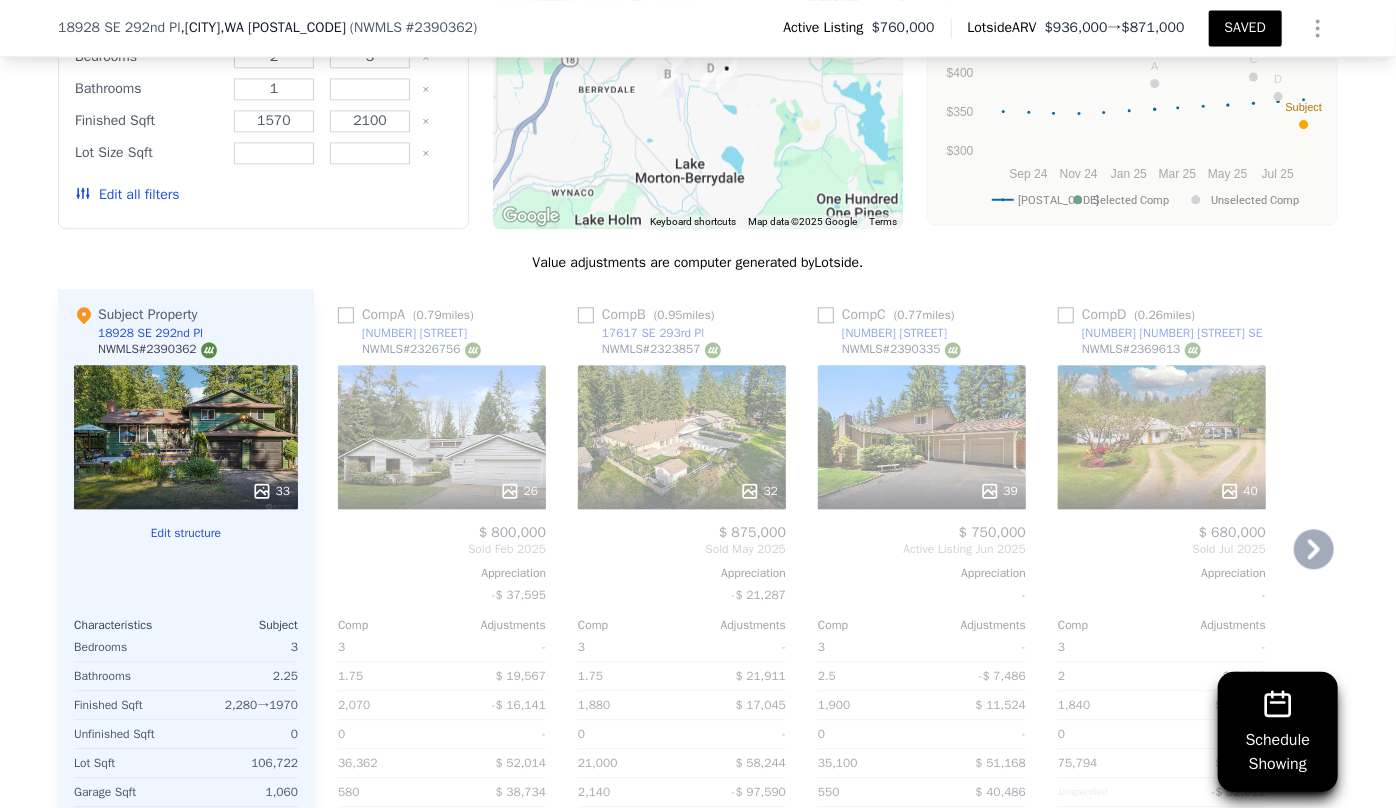 click on "26" at bounding box center (442, 491) 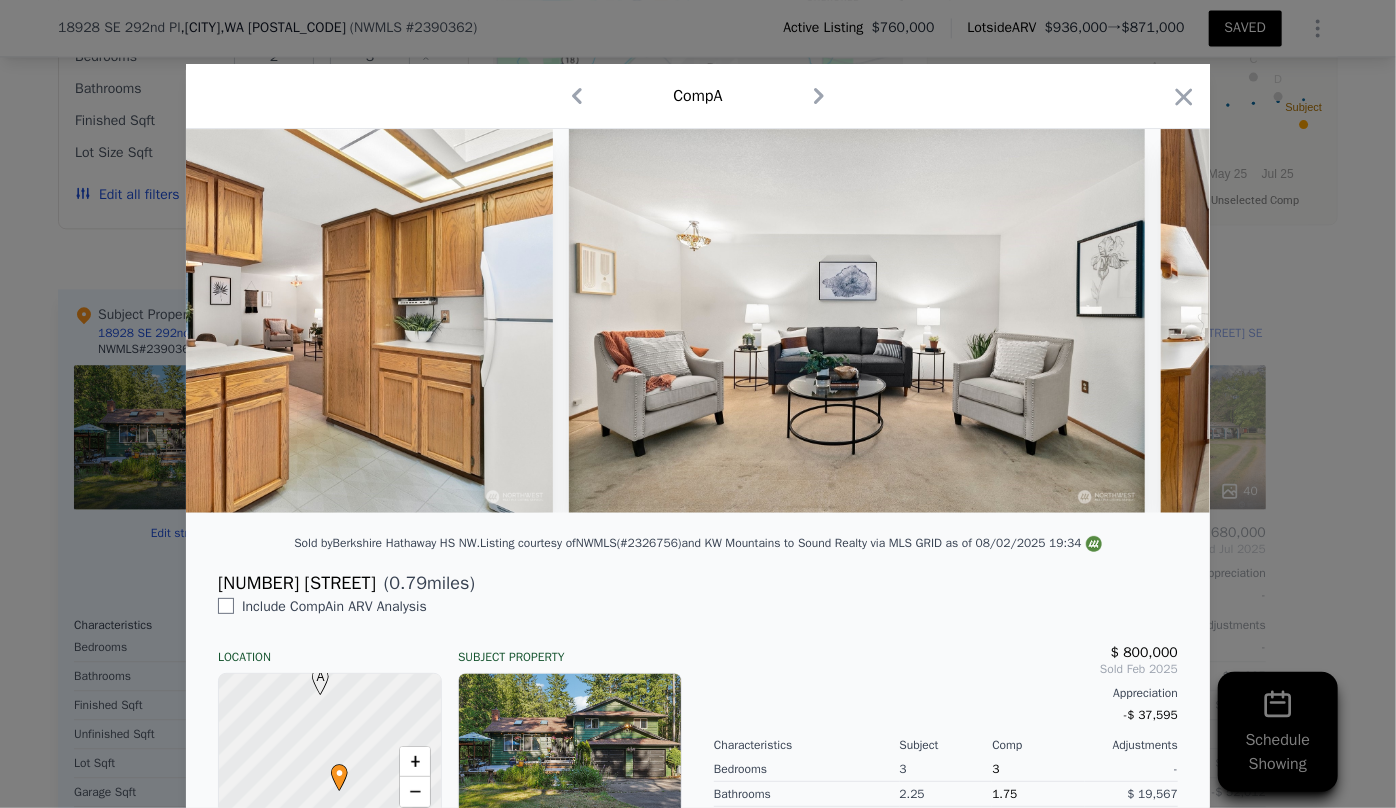 scroll, scrollTop: 0, scrollLeft: 2611, axis: horizontal 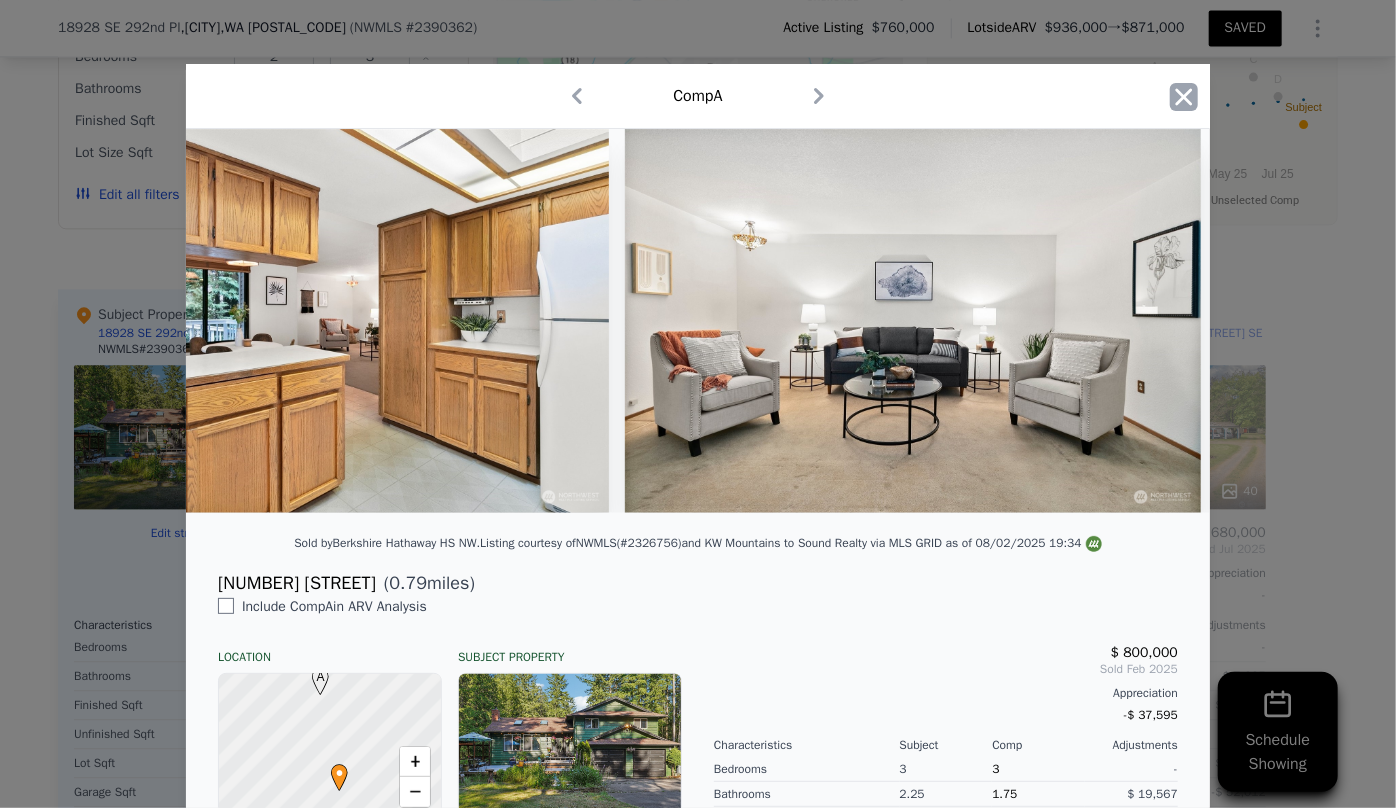 click 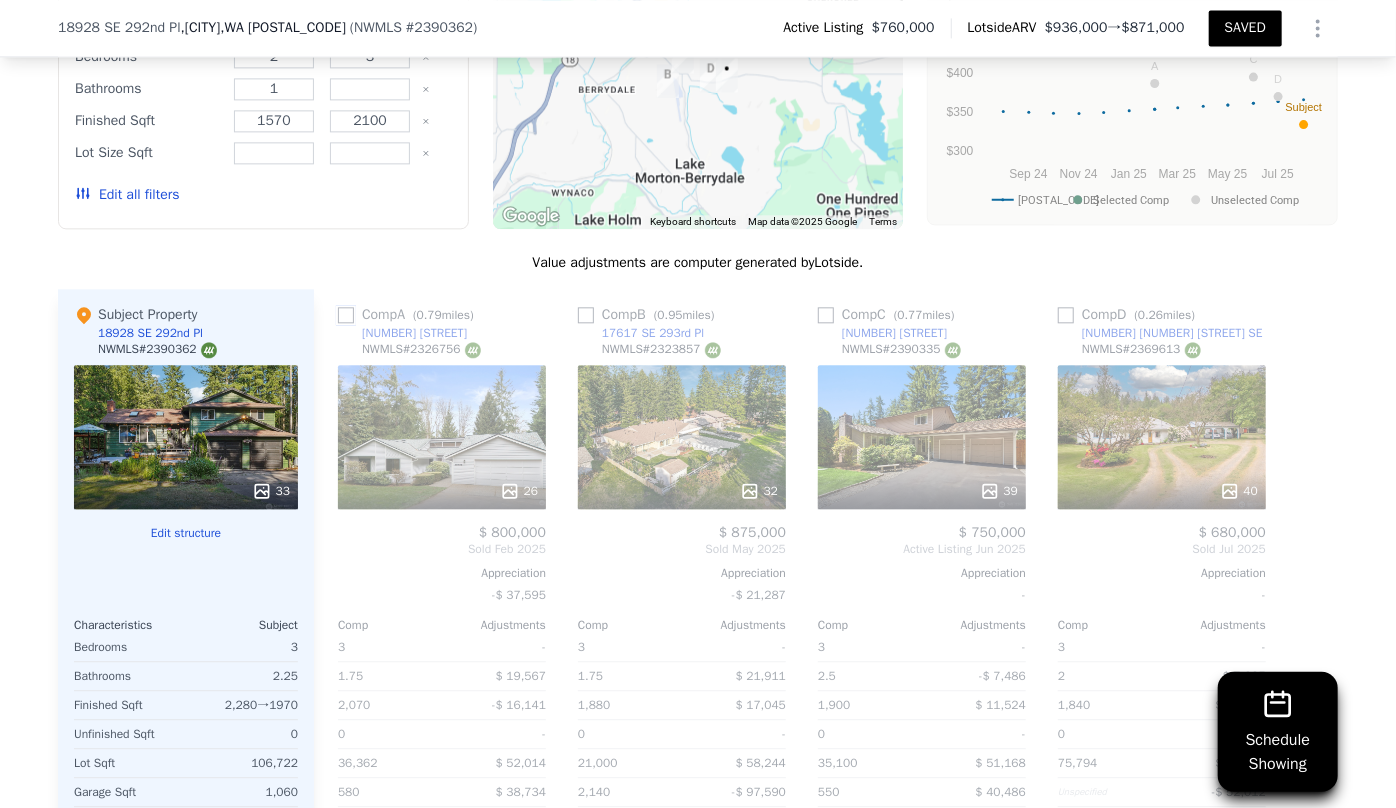 click at bounding box center [346, 315] 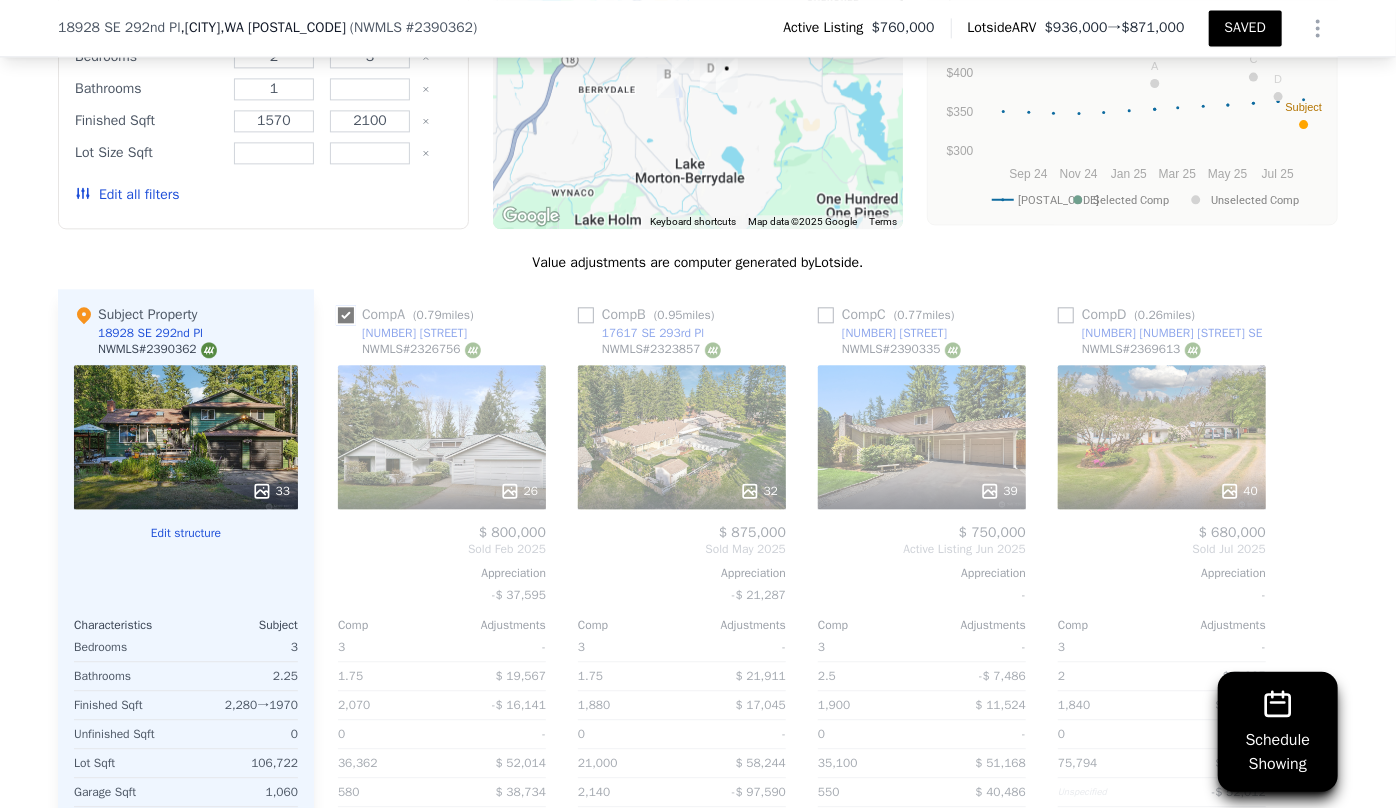 checkbox on "true" 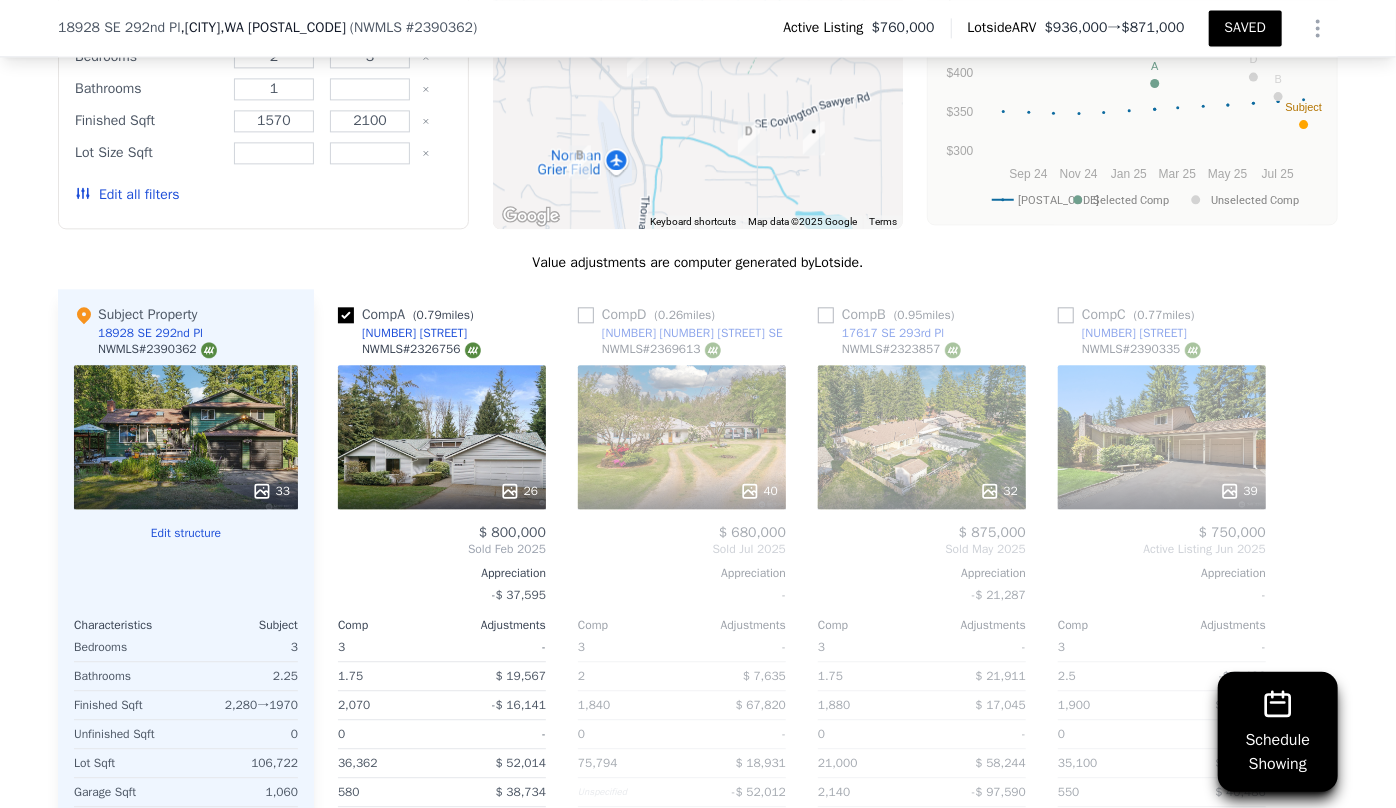 click on "40" at bounding box center [682, 437] 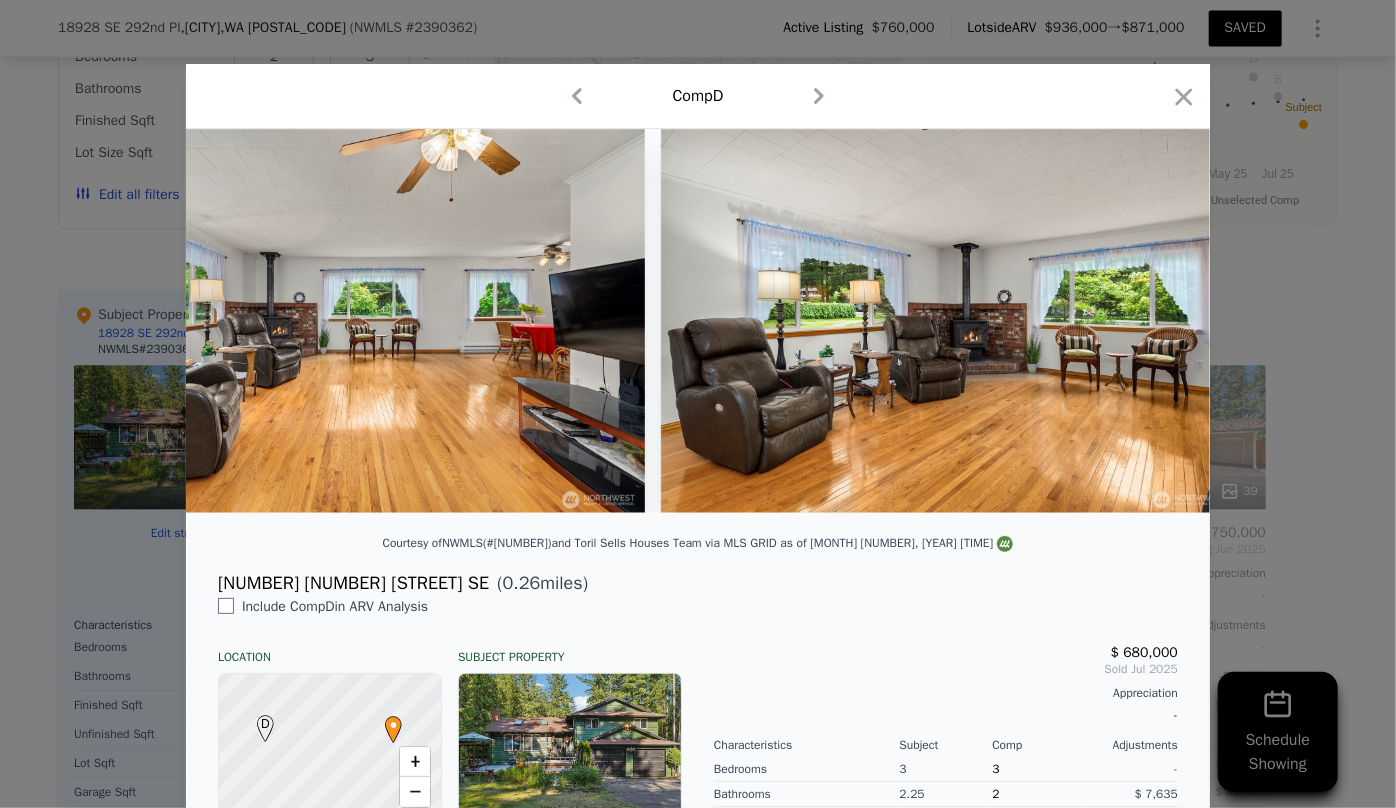 scroll, scrollTop: 0, scrollLeft: 14218, axis: horizontal 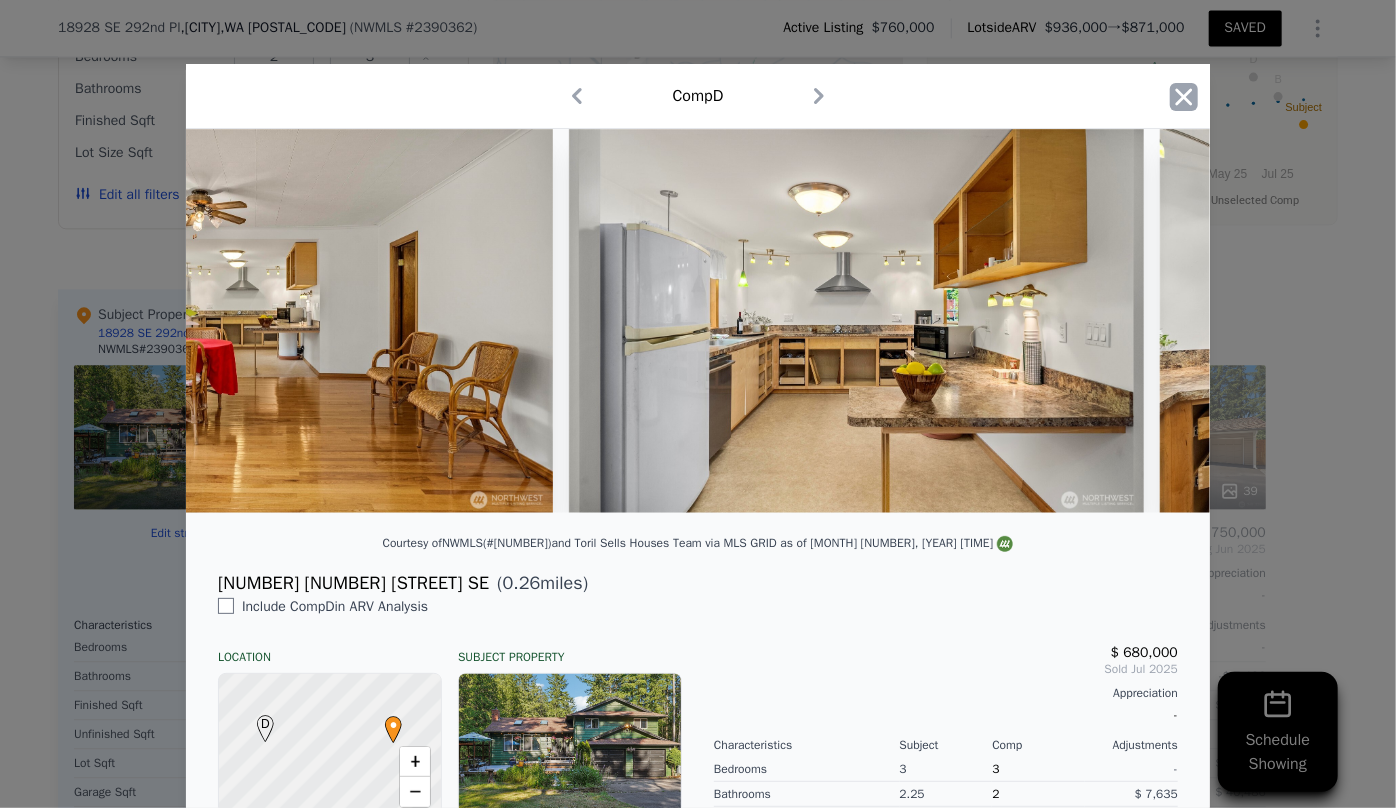 click 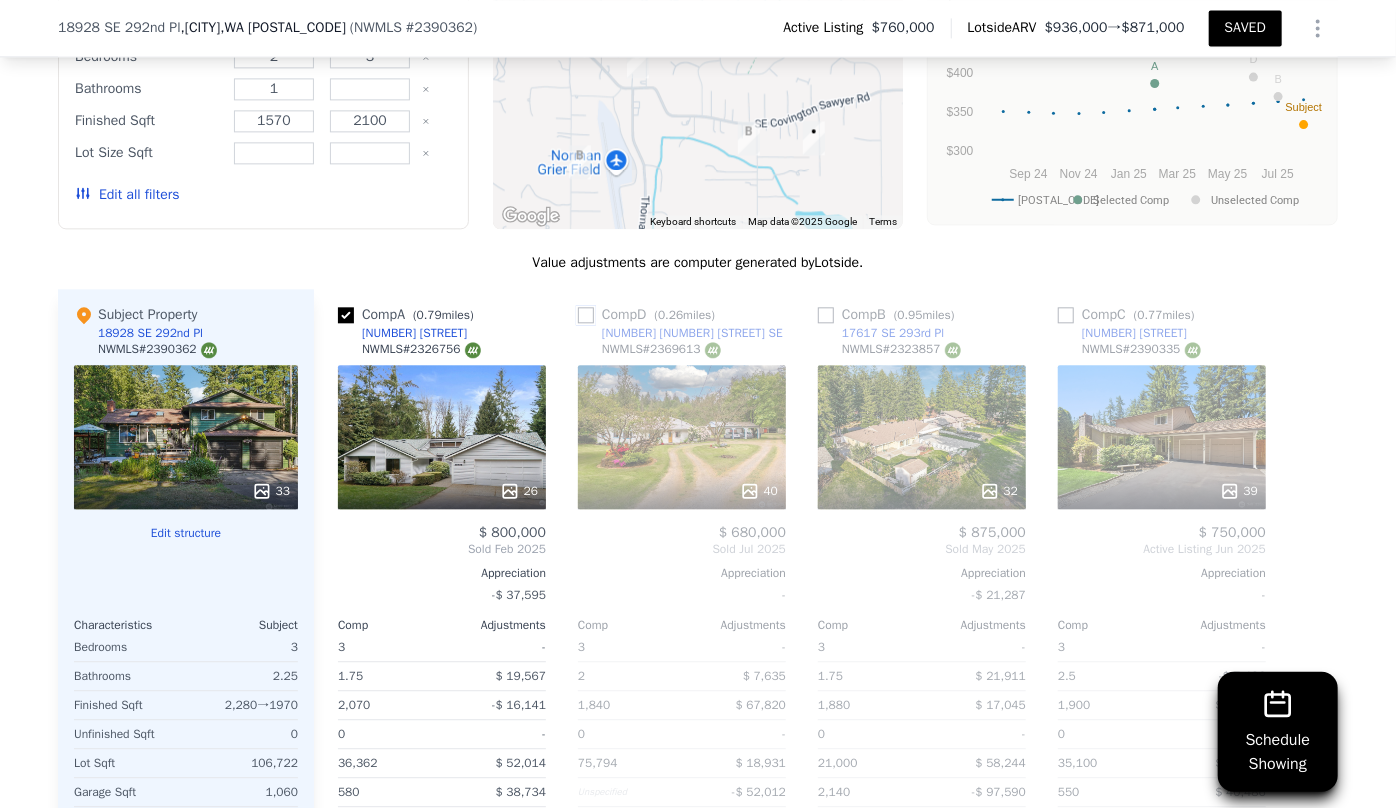 click at bounding box center (586, 315) 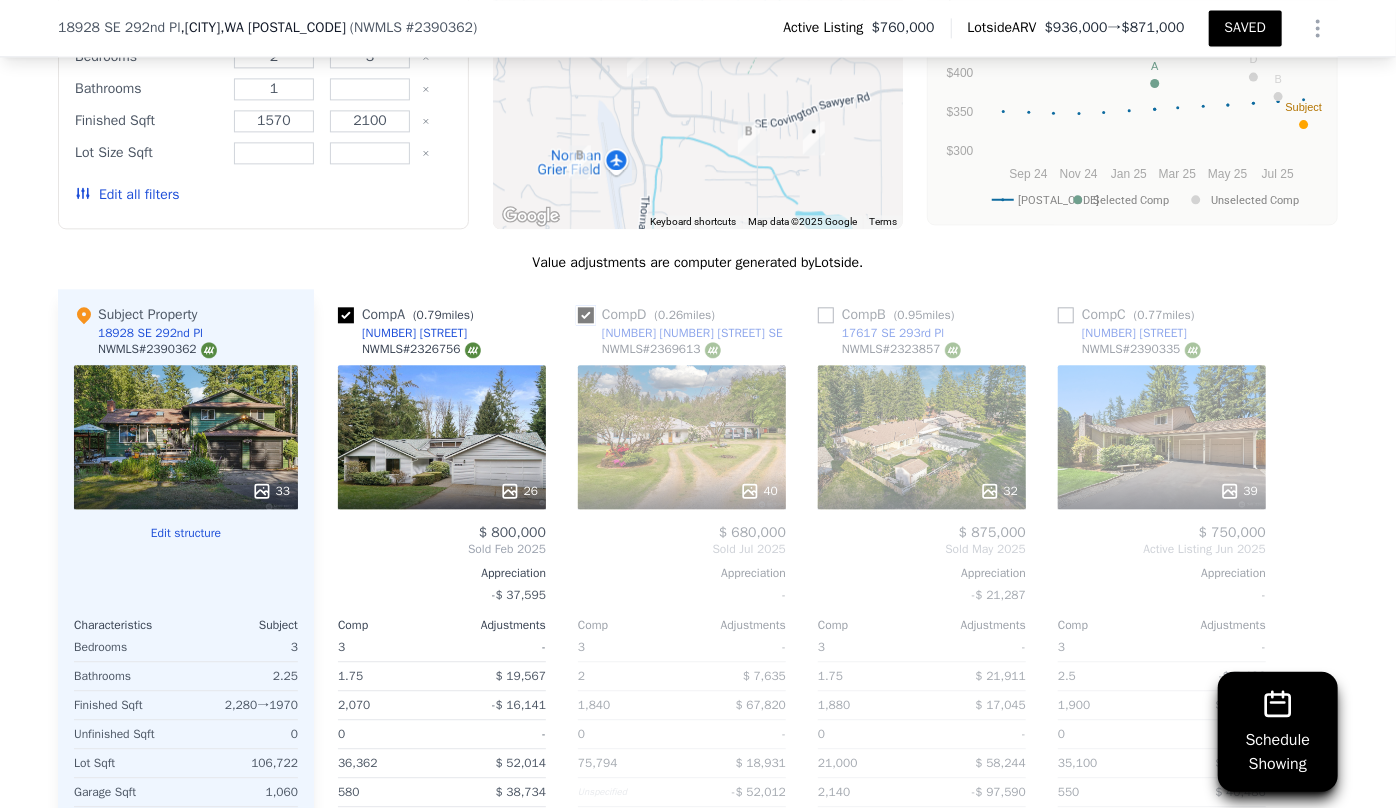 checkbox on "true" 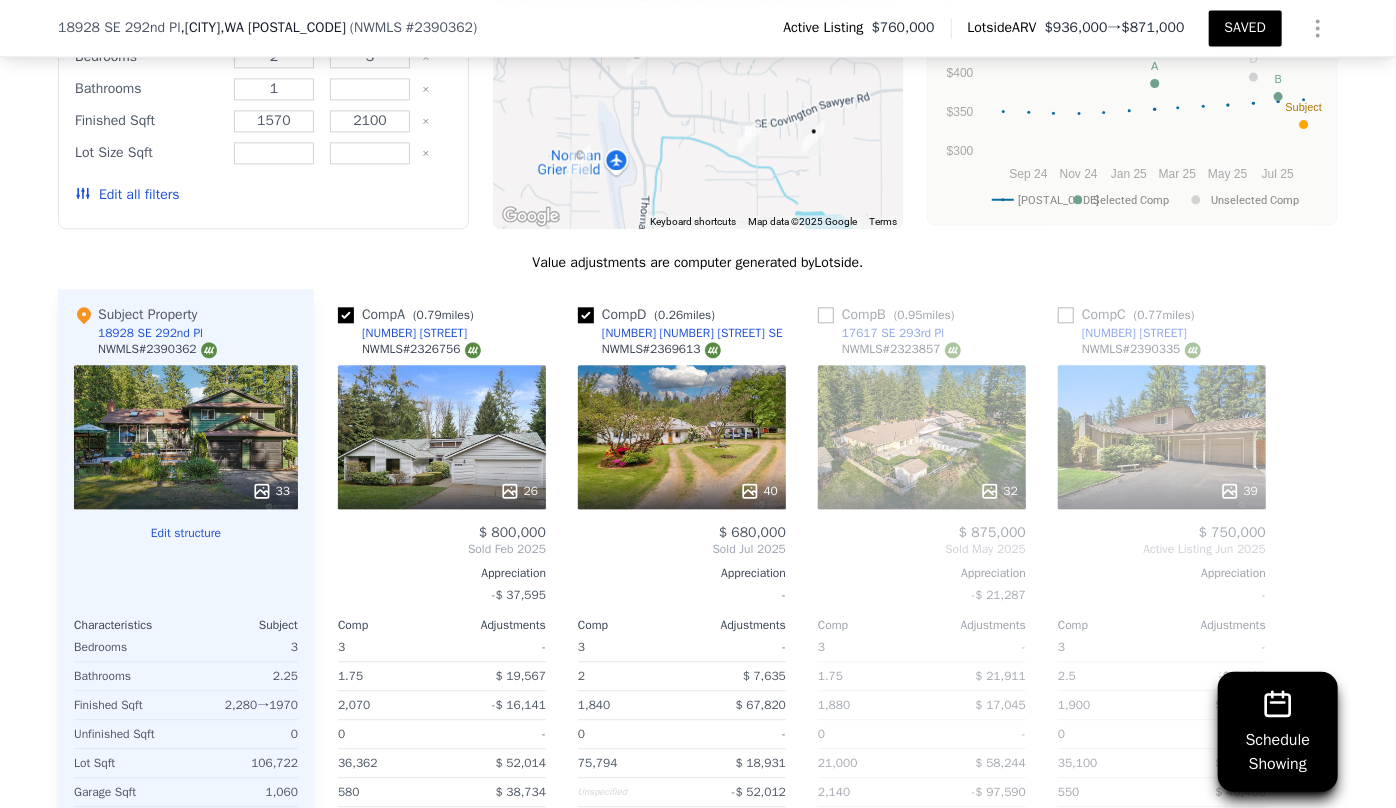 click on "32" at bounding box center (922, 437) 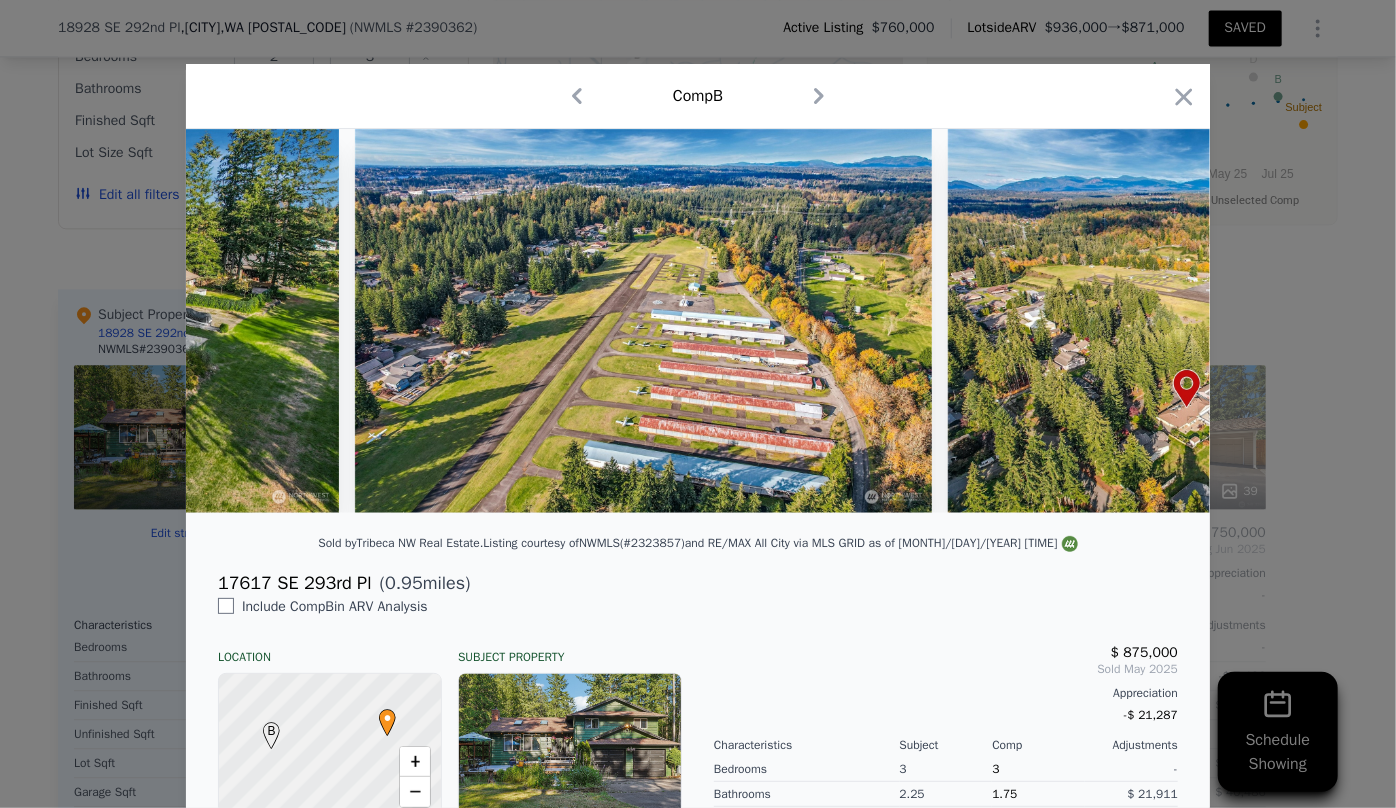 scroll, scrollTop: 0, scrollLeft: 6128, axis: horizontal 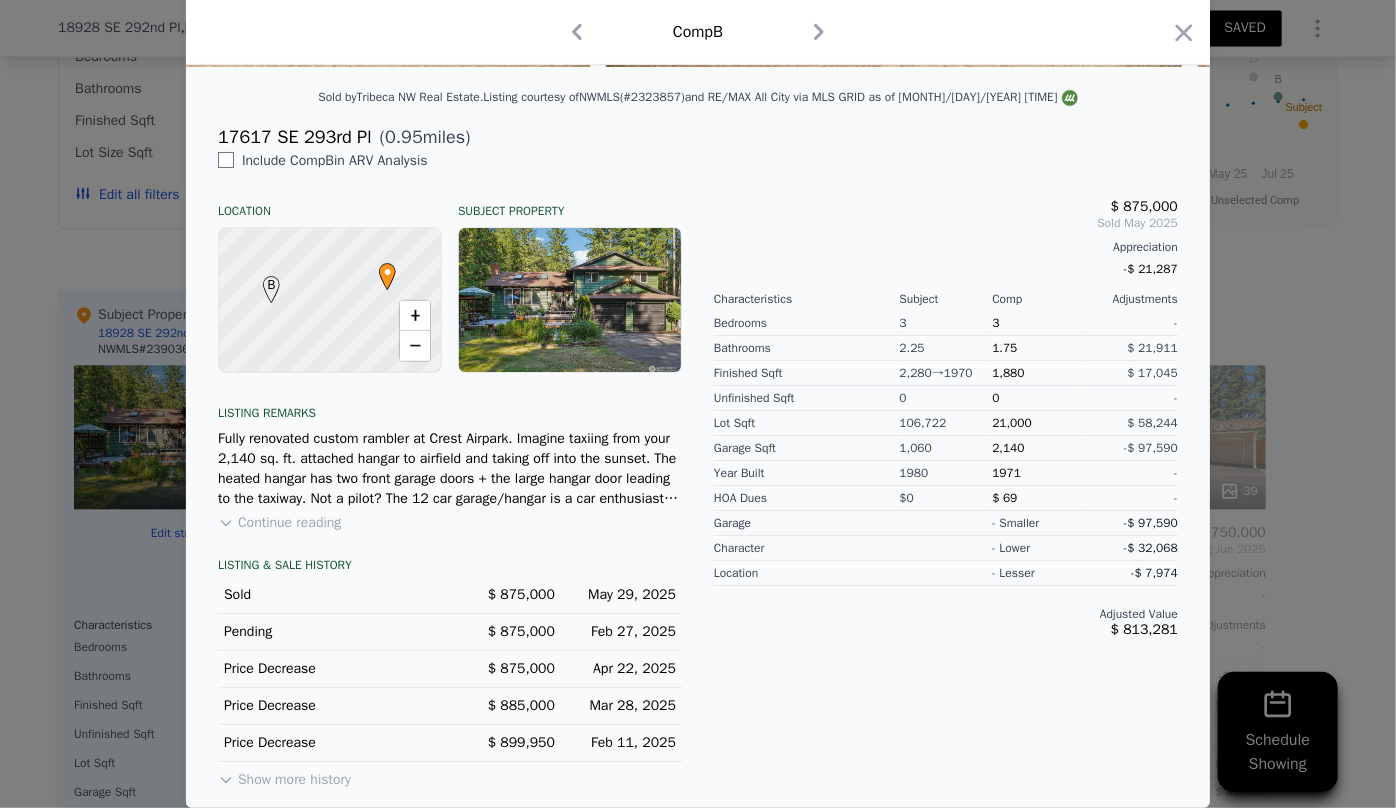 click on "Continue reading" at bounding box center (279, 523) 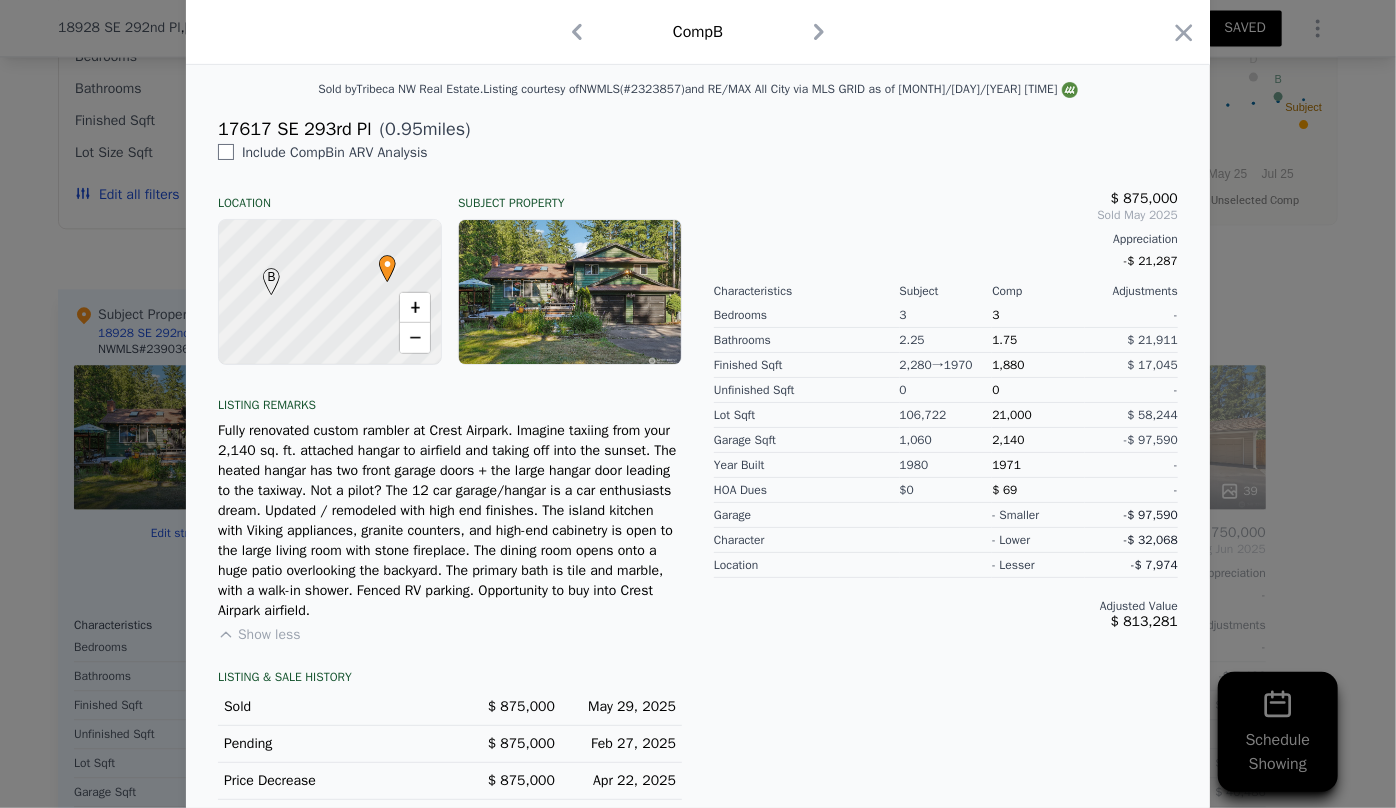 scroll, scrollTop: 0, scrollLeft: 0, axis: both 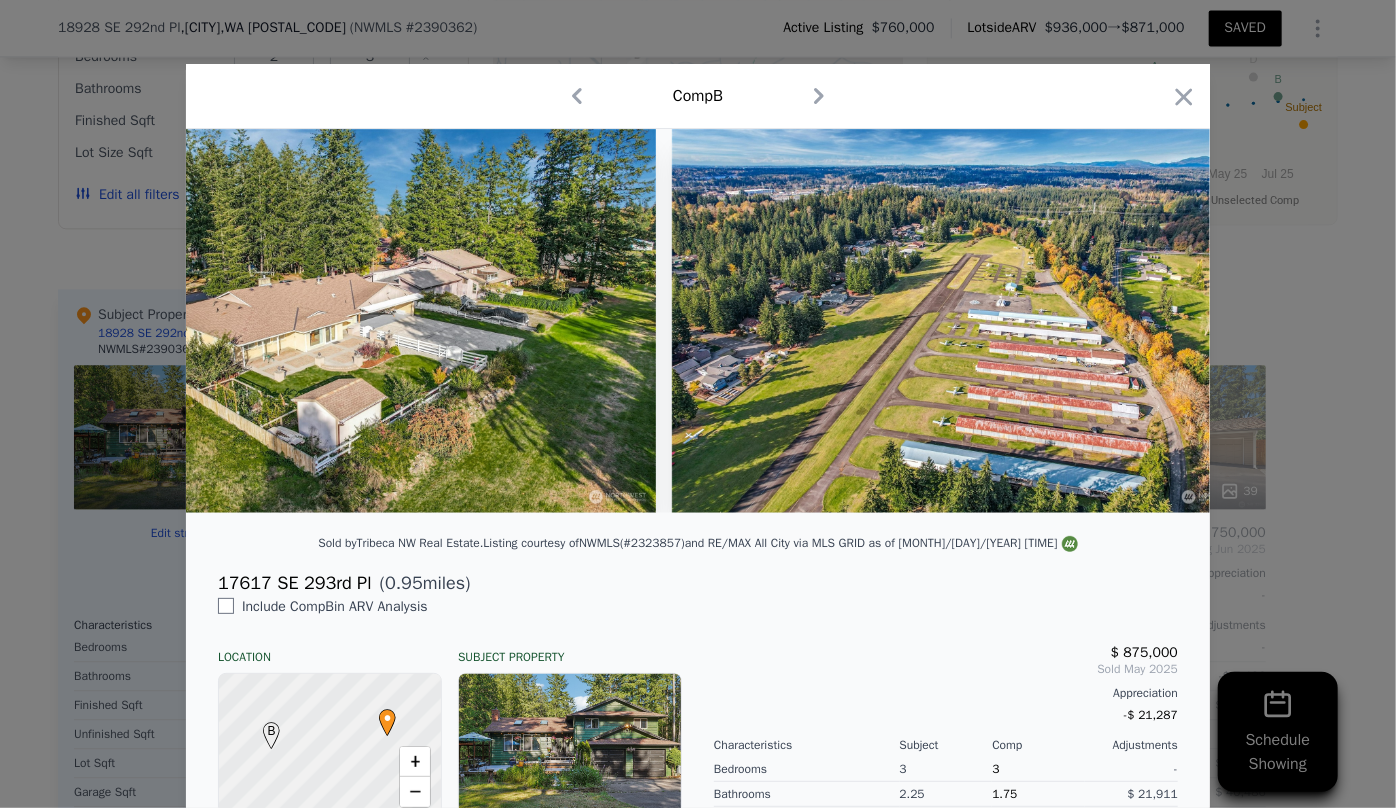 click 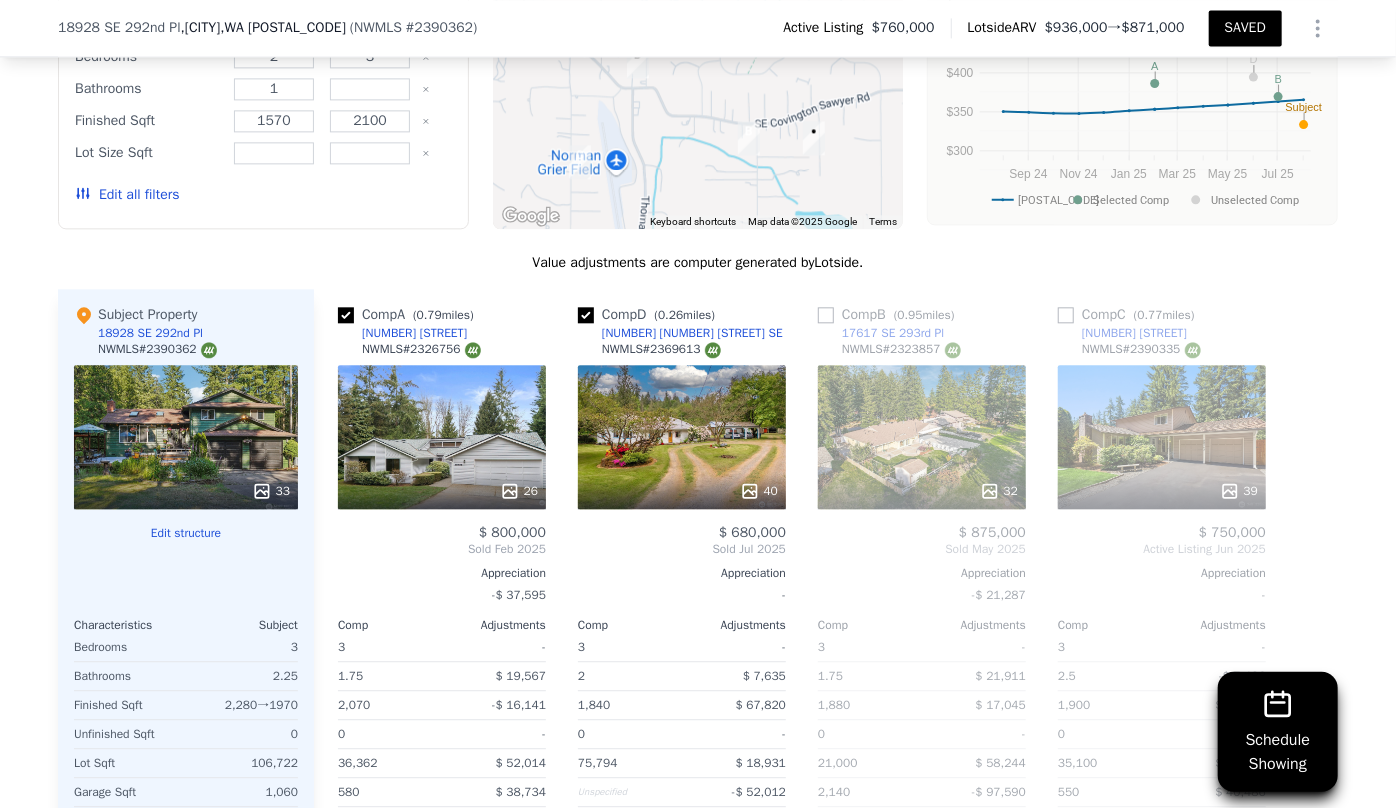 click on "39" at bounding box center (1162, 437) 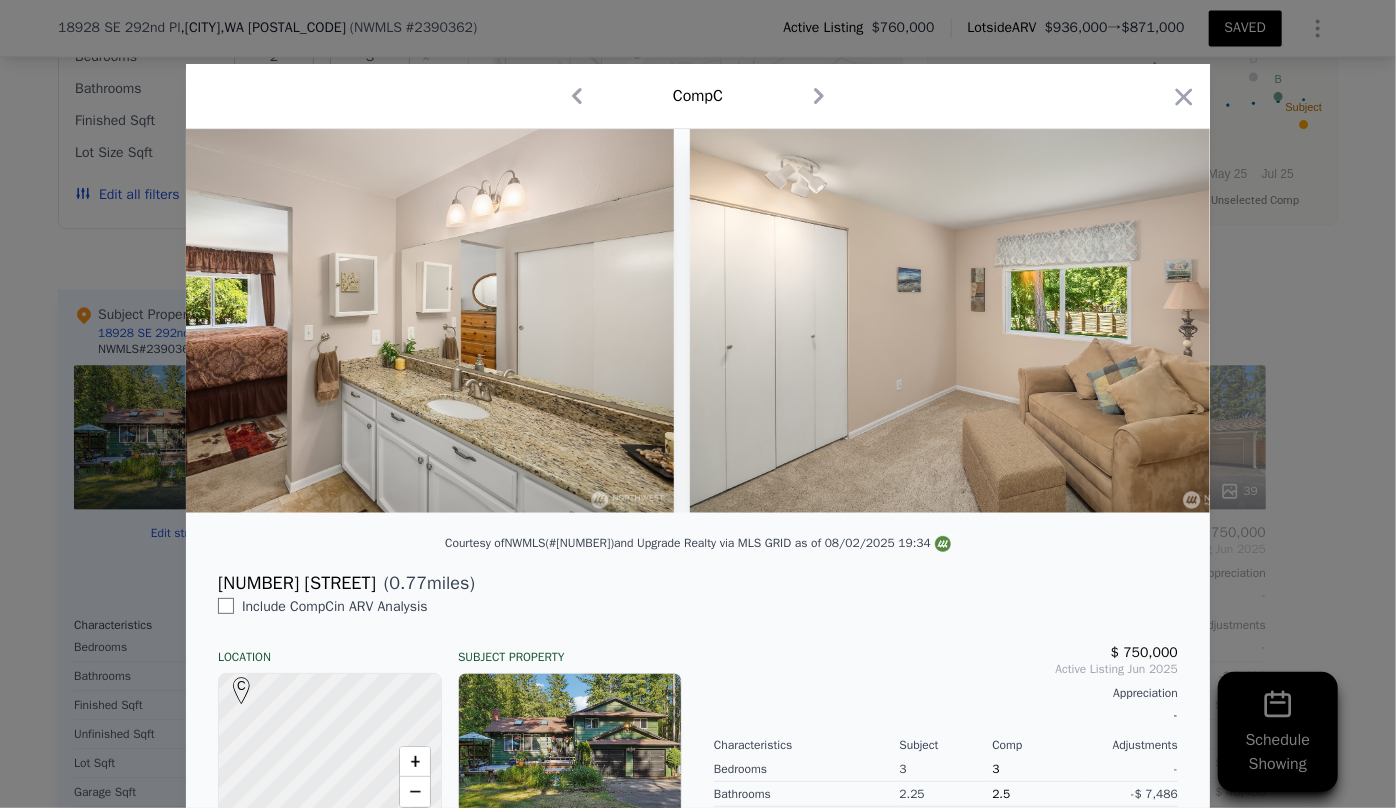 scroll, scrollTop: 0, scrollLeft: 13379, axis: horizontal 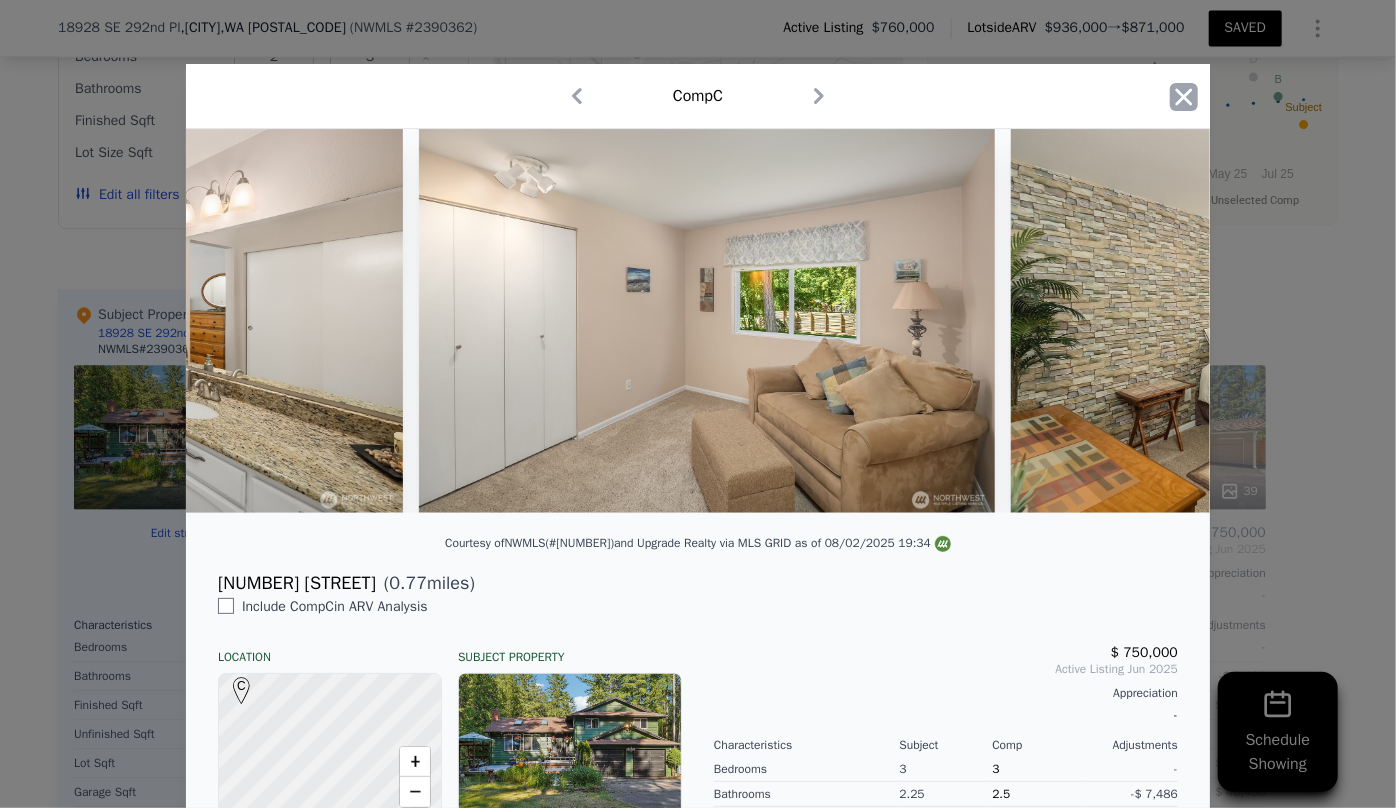click 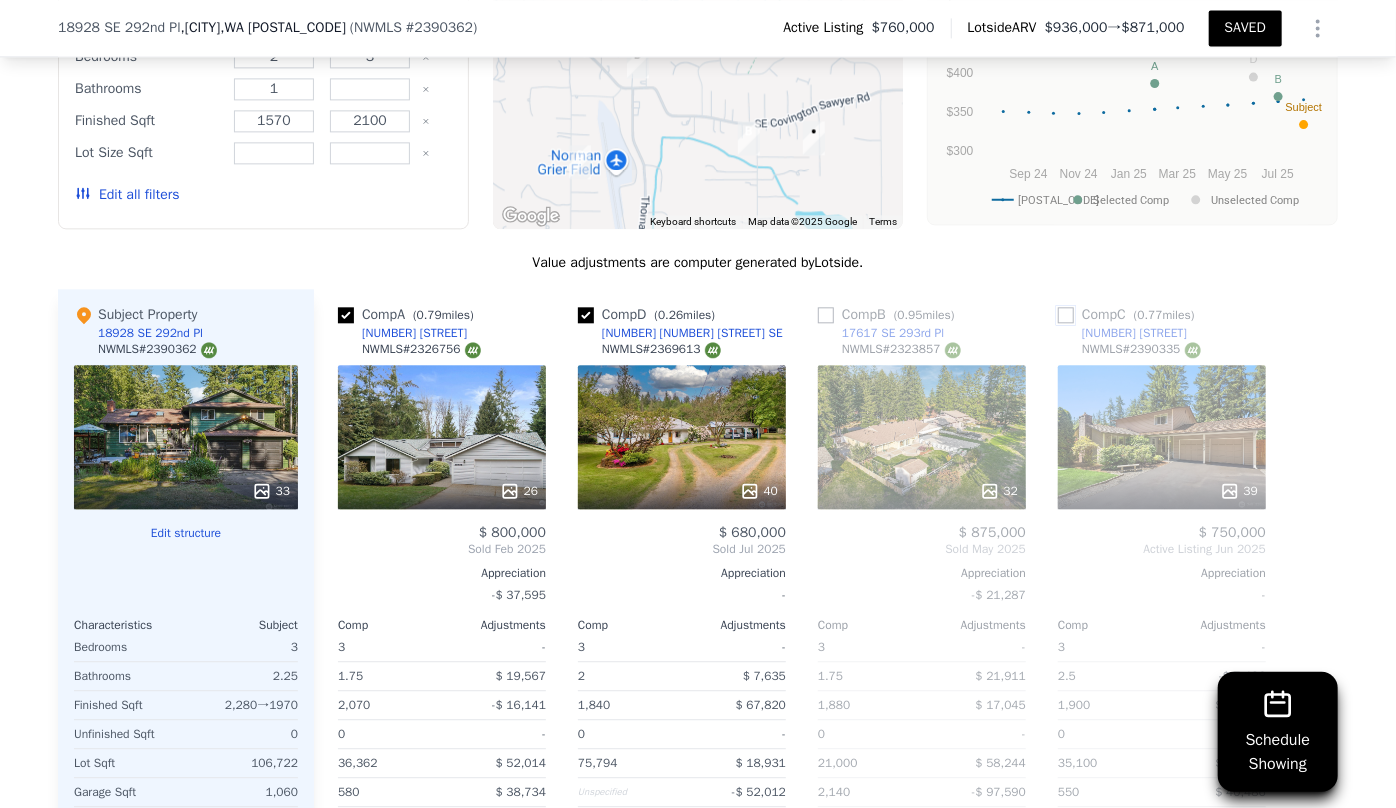drag, startPoint x: 1059, startPoint y: 323, endPoint x: 1022, endPoint y: 346, distance: 43.56604 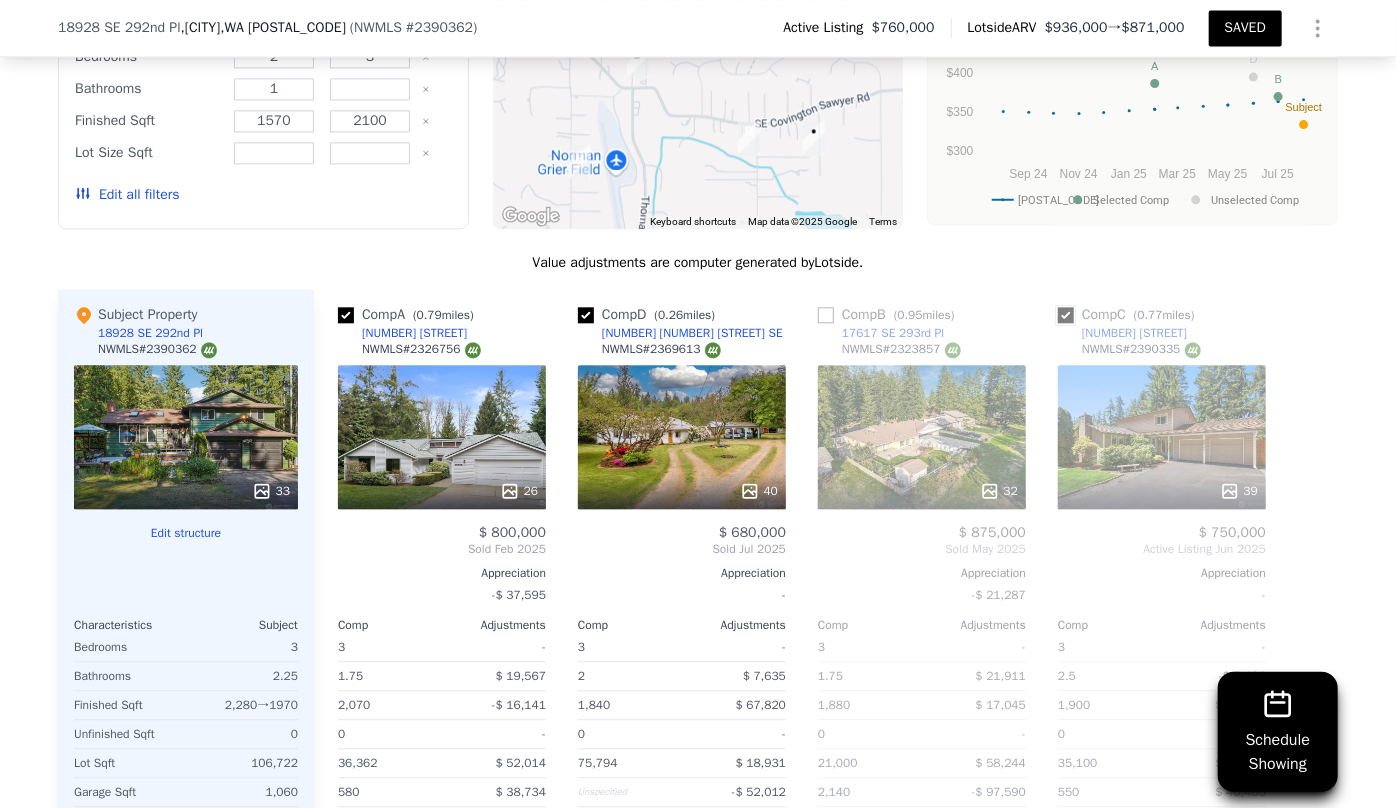 checkbox on "true" 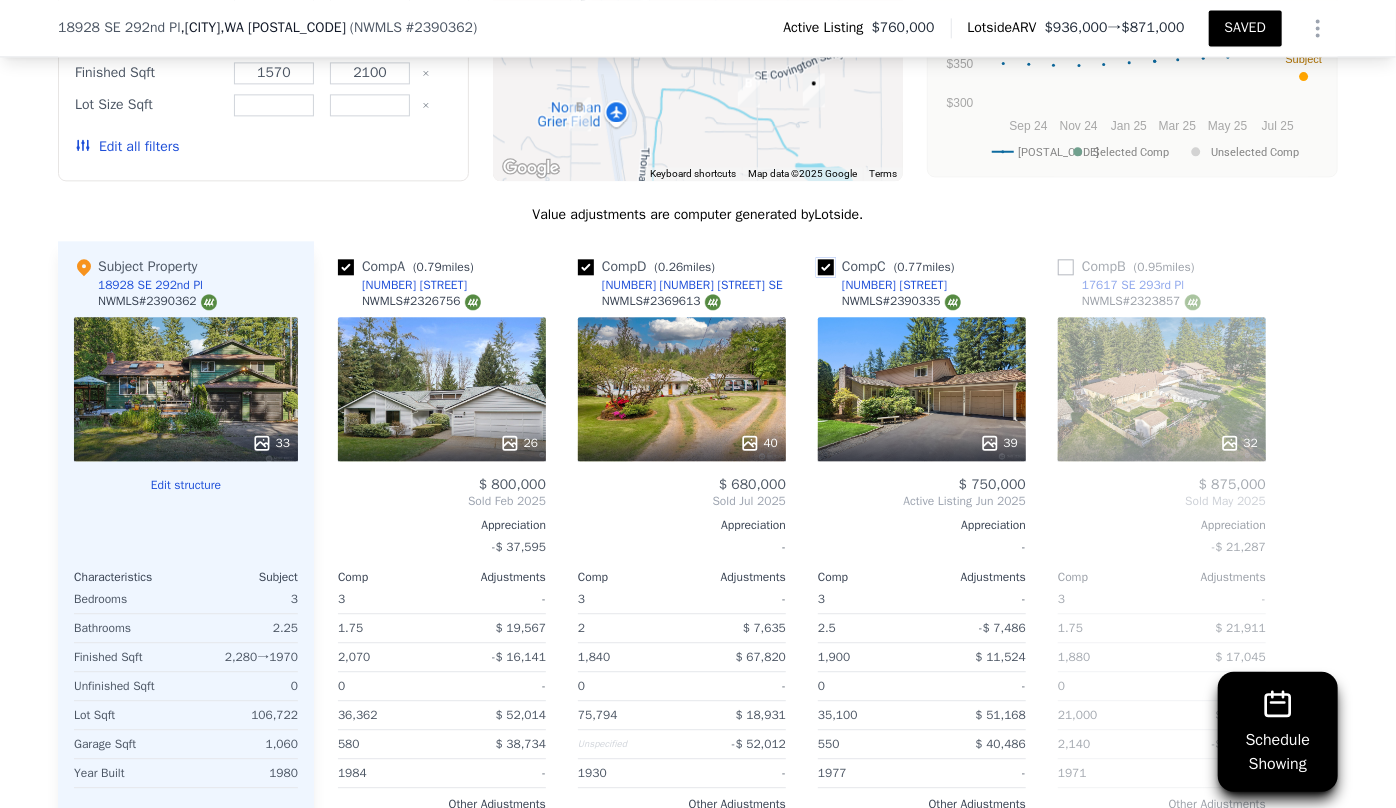scroll, scrollTop: 2364, scrollLeft: 0, axis: vertical 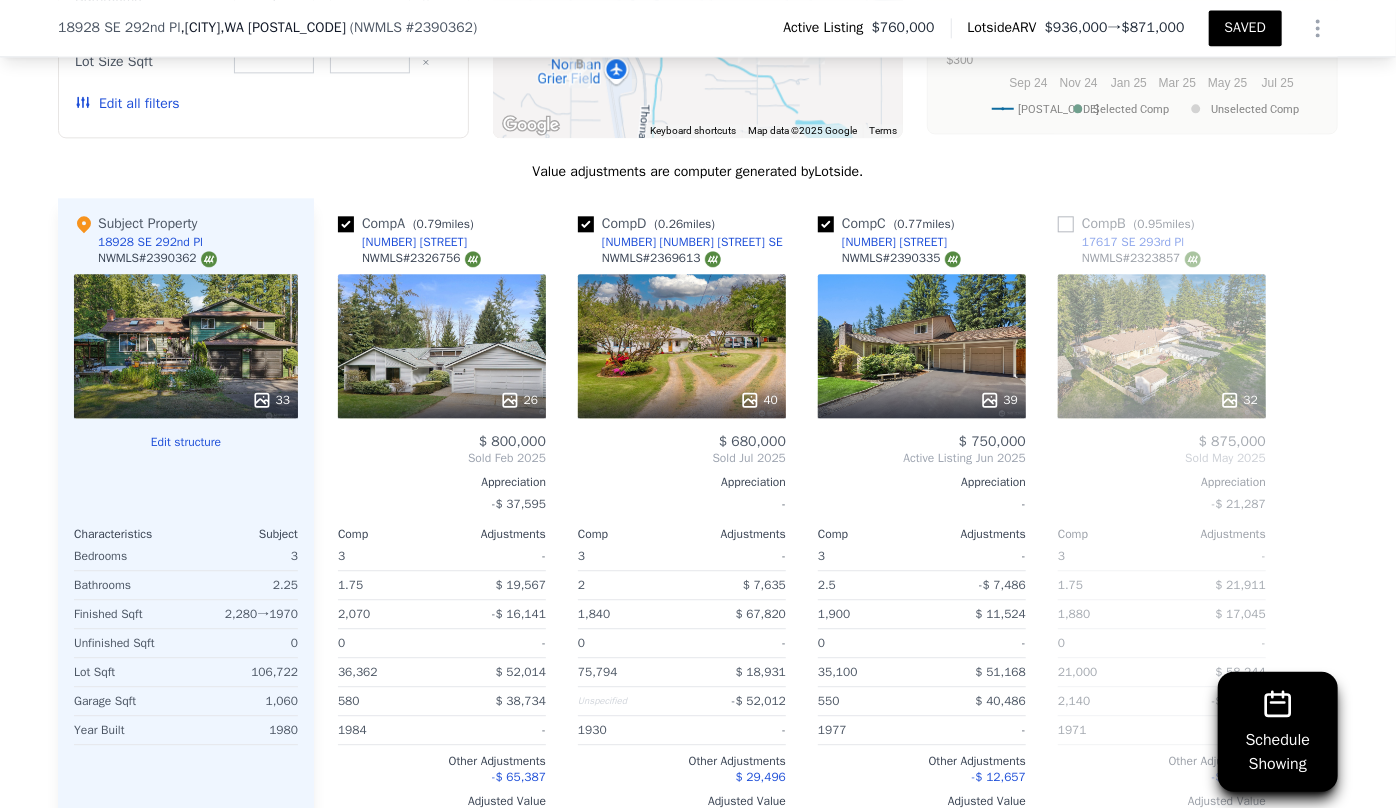 click on "17617 SE 293rd Pl" at bounding box center (1121, 242) 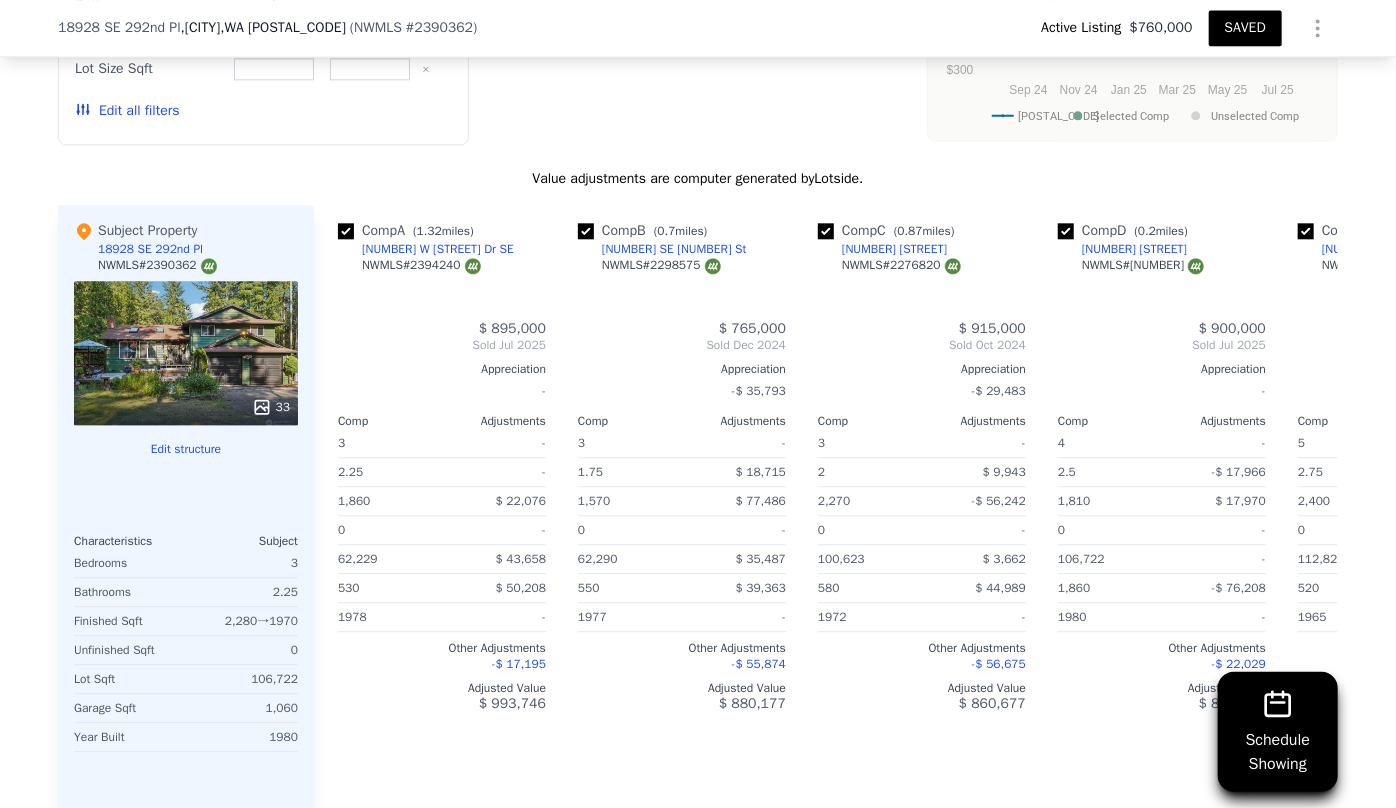 type on "3" 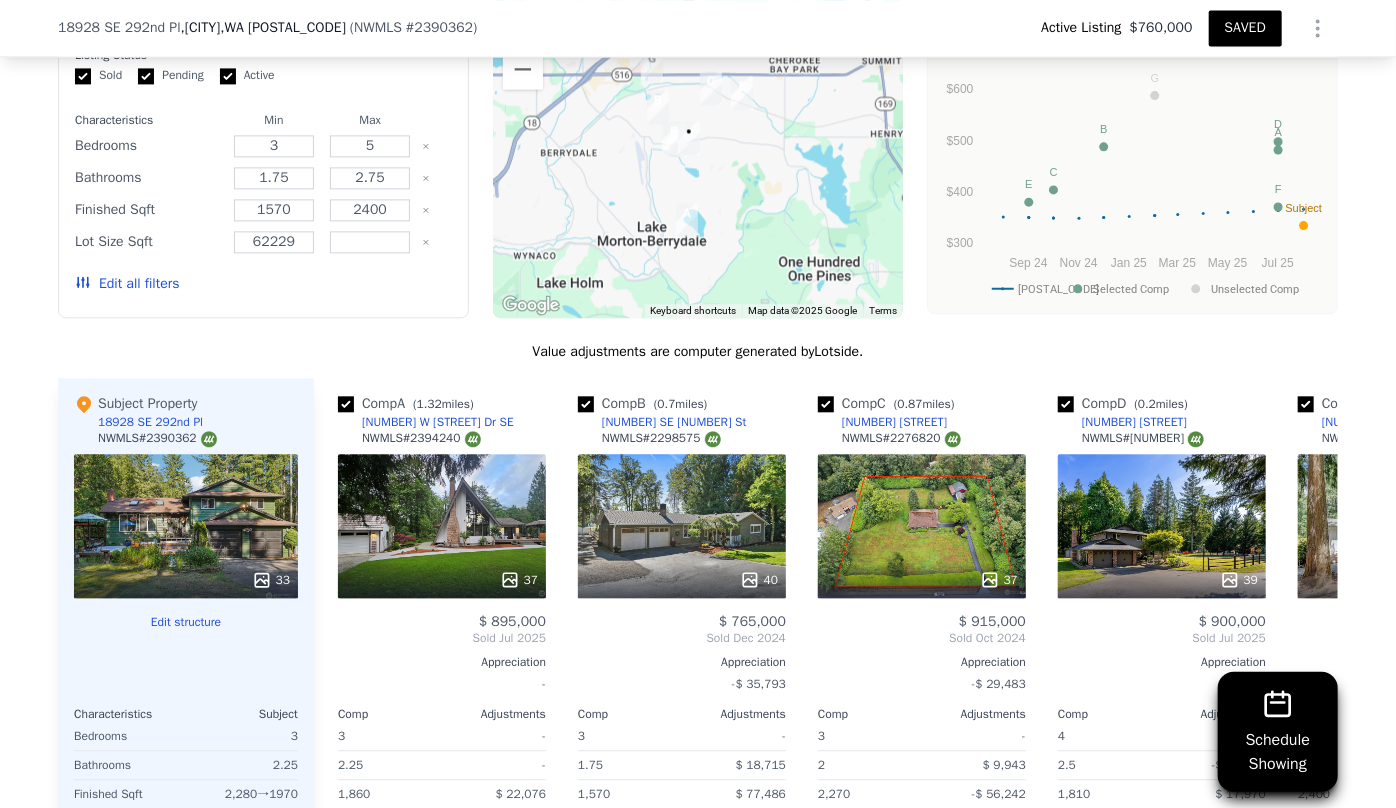 scroll, scrollTop: 1915, scrollLeft: 0, axis: vertical 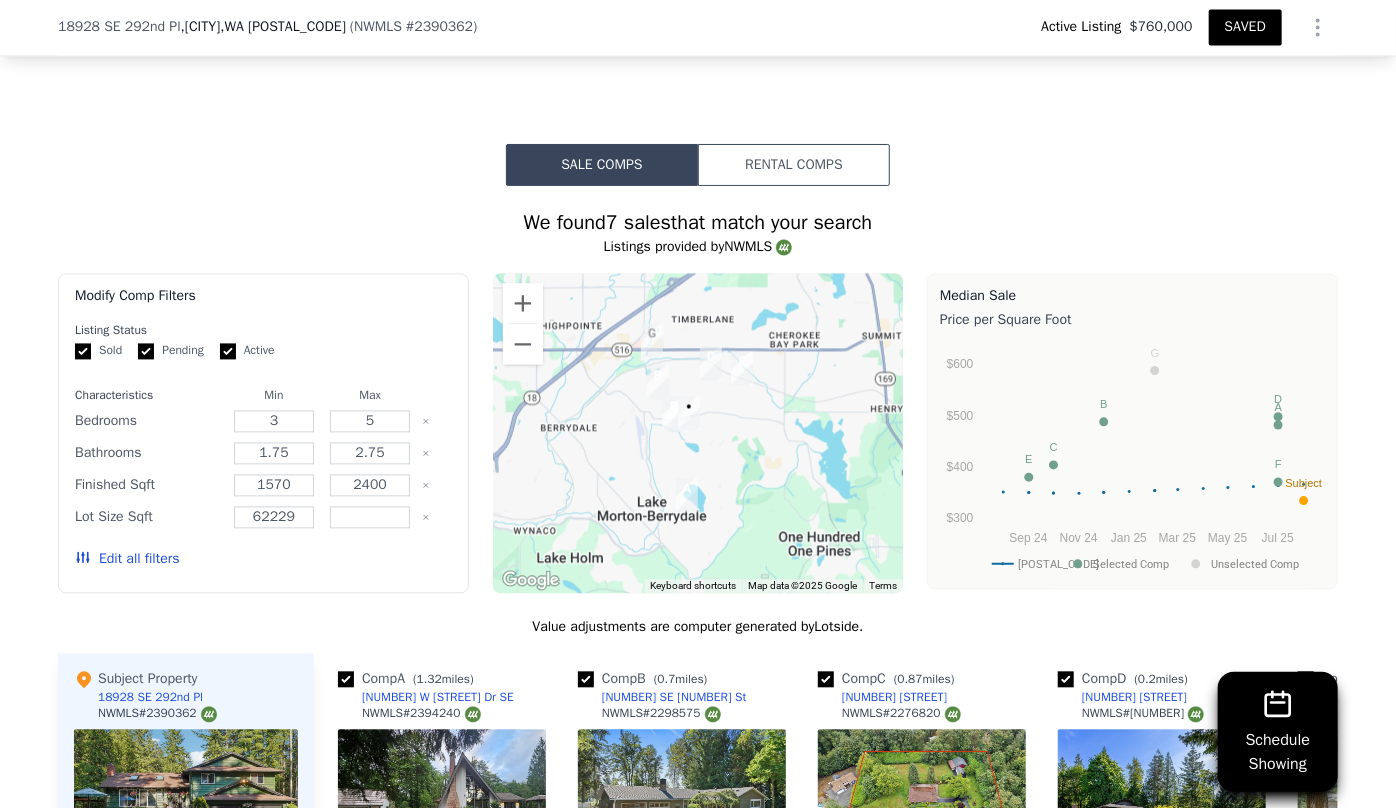 click on "Edit all filters" at bounding box center [127, 560] 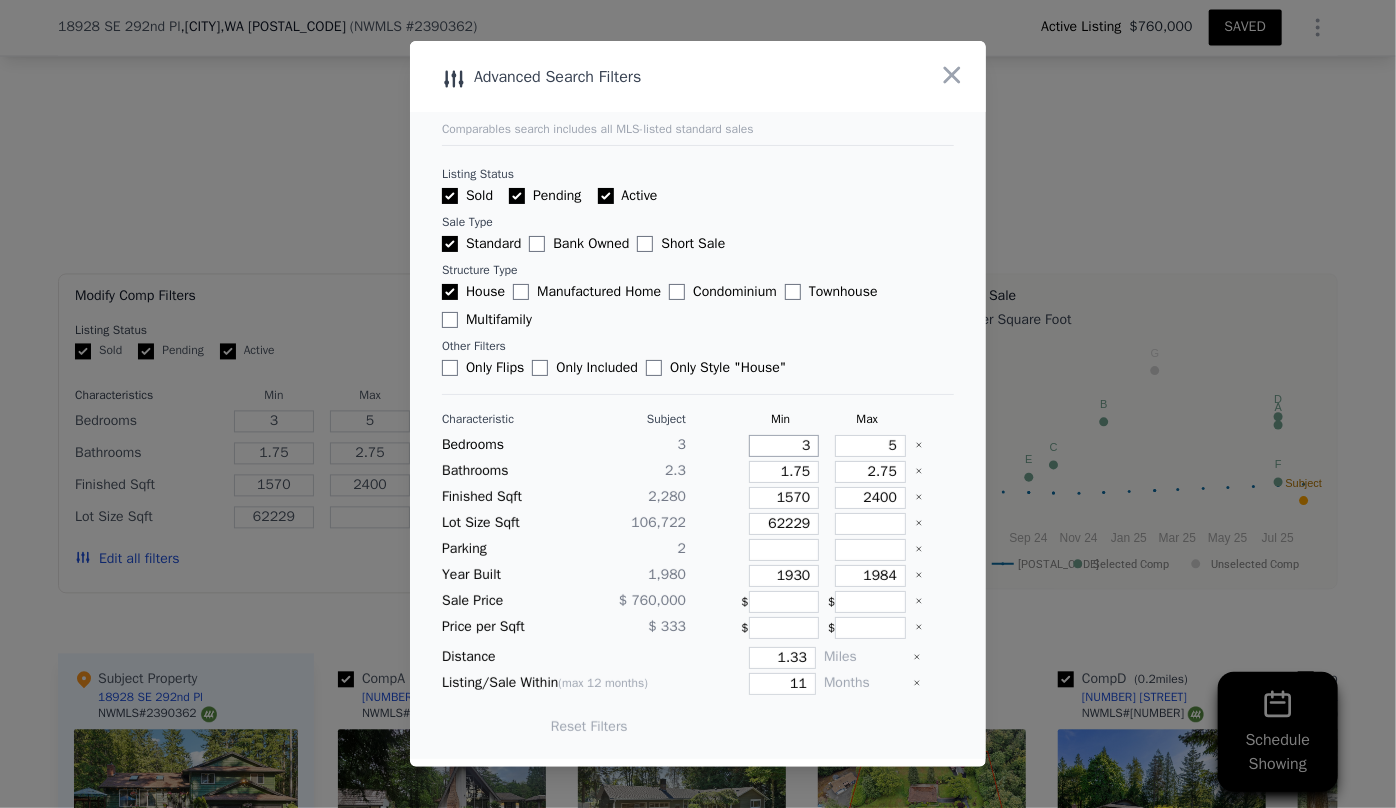 drag, startPoint x: 804, startPoint y: 445, endPoint x: 753, endPoint y: 444, distance: 51.009804 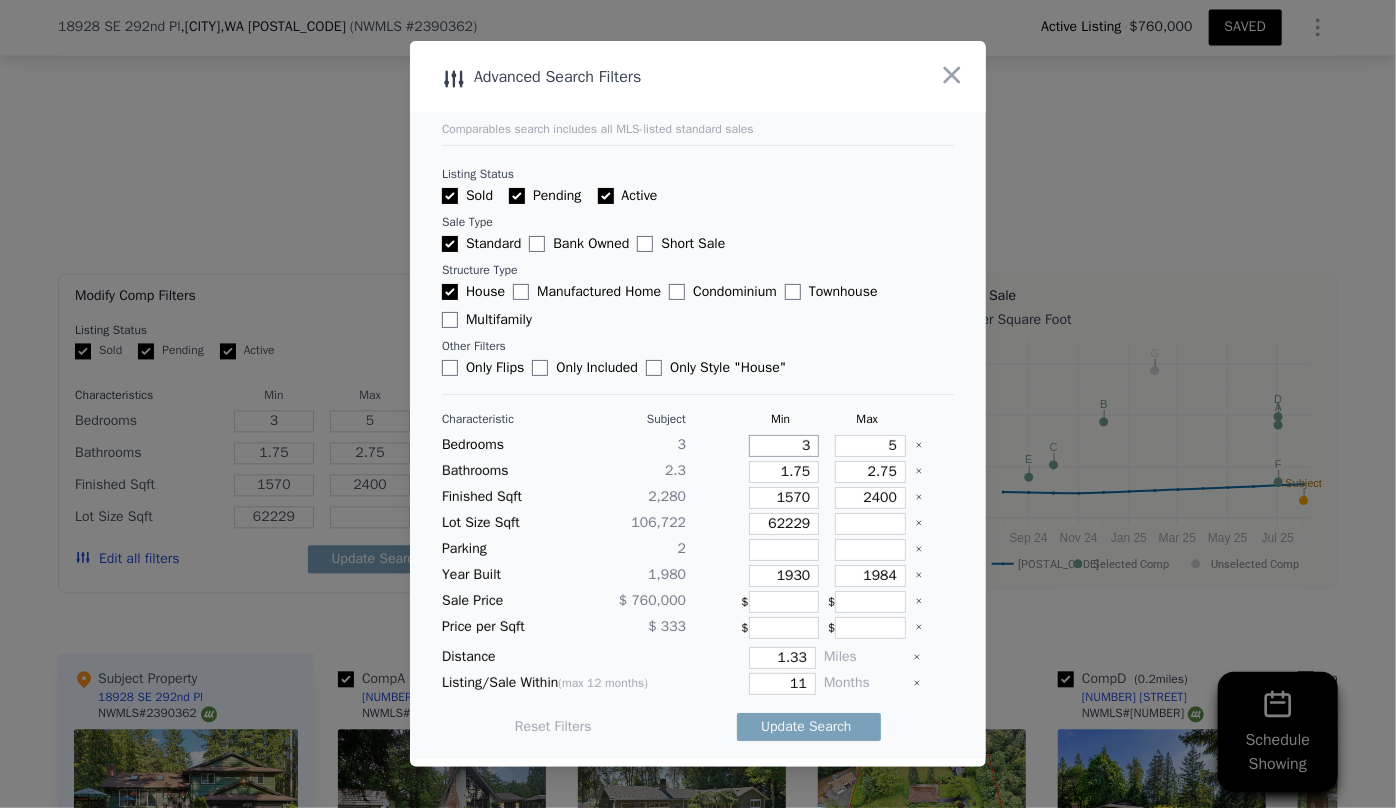 type on "2" 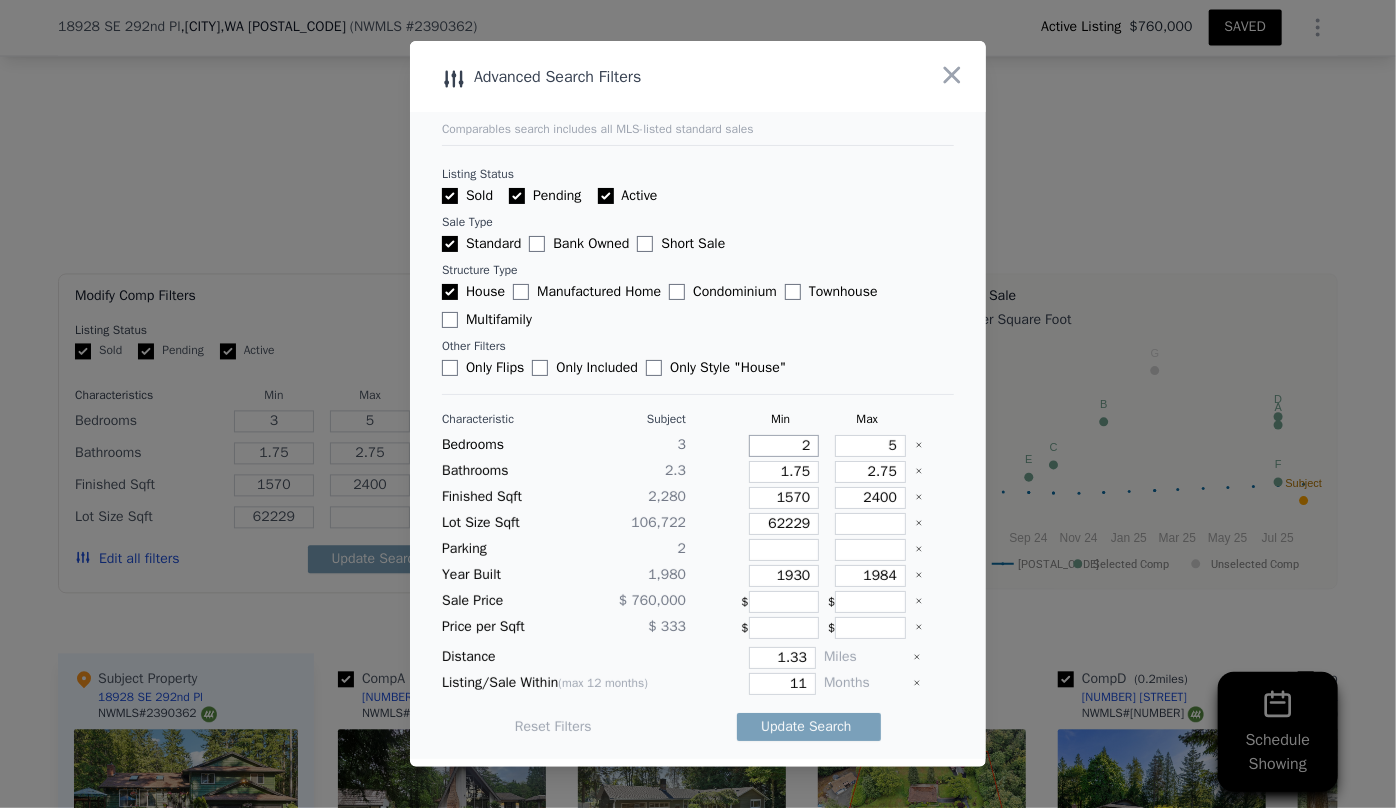 type on "2" 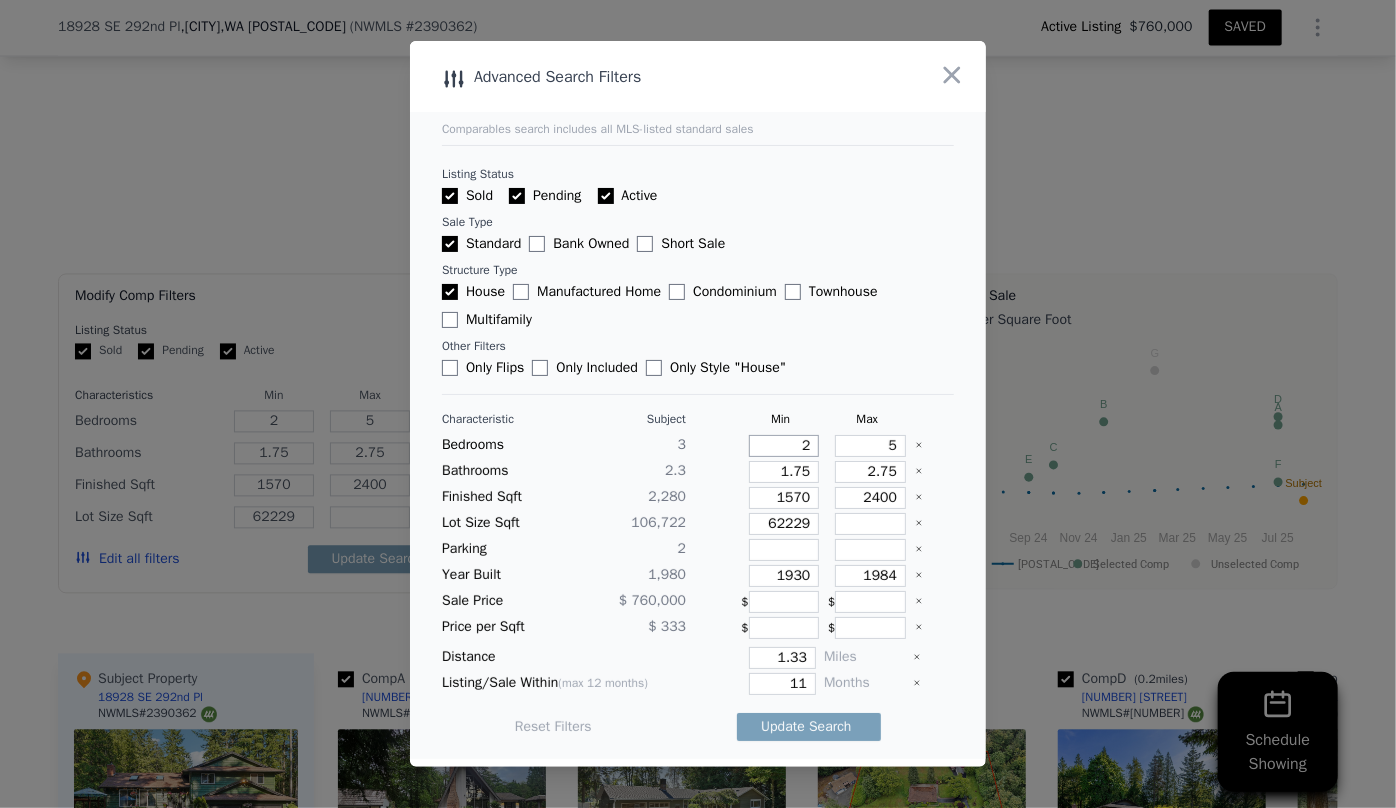 type on "2" 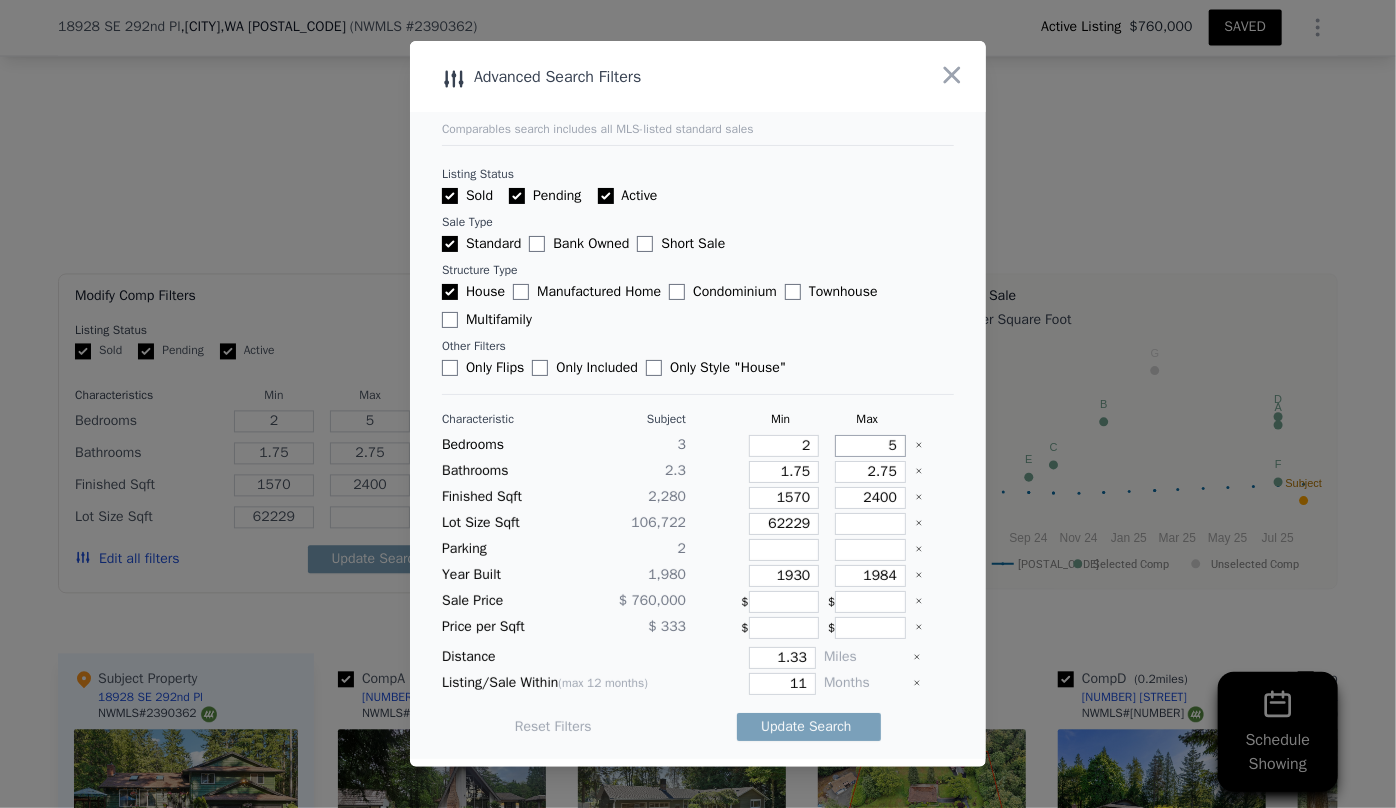 drag, startPoint x: 889, startPoint y: 451, endPoint x: 845, endPoint y: 449, distance: 44.04543 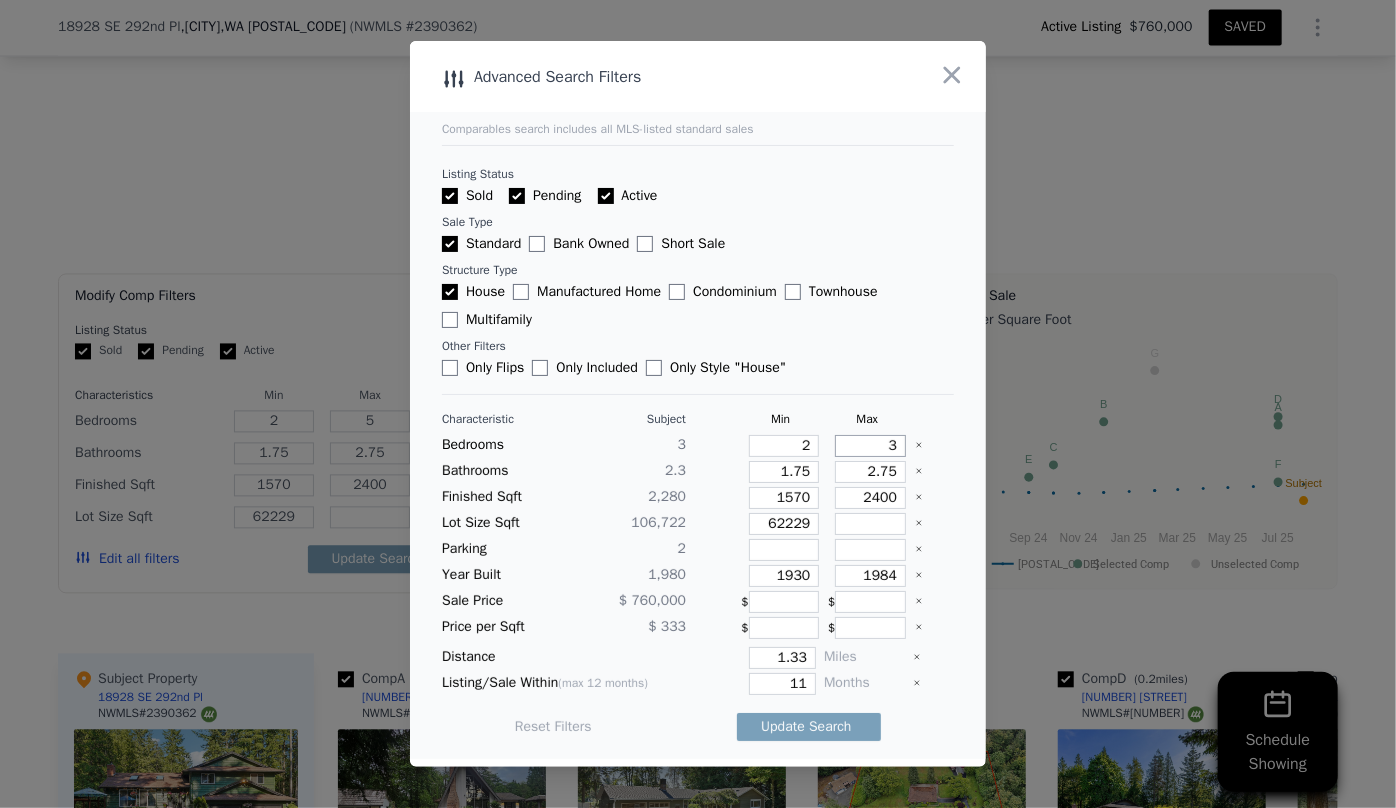 type on "3" 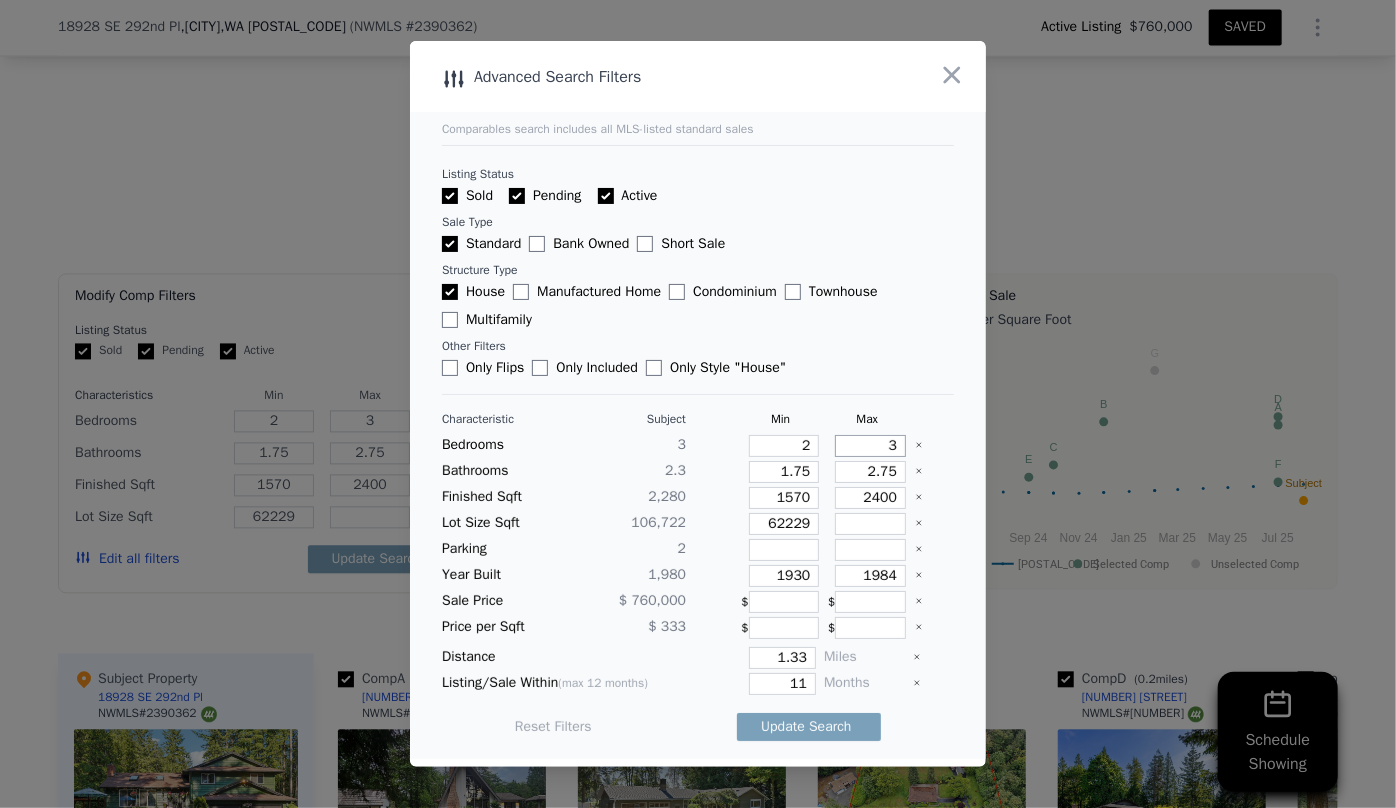 type on "3" 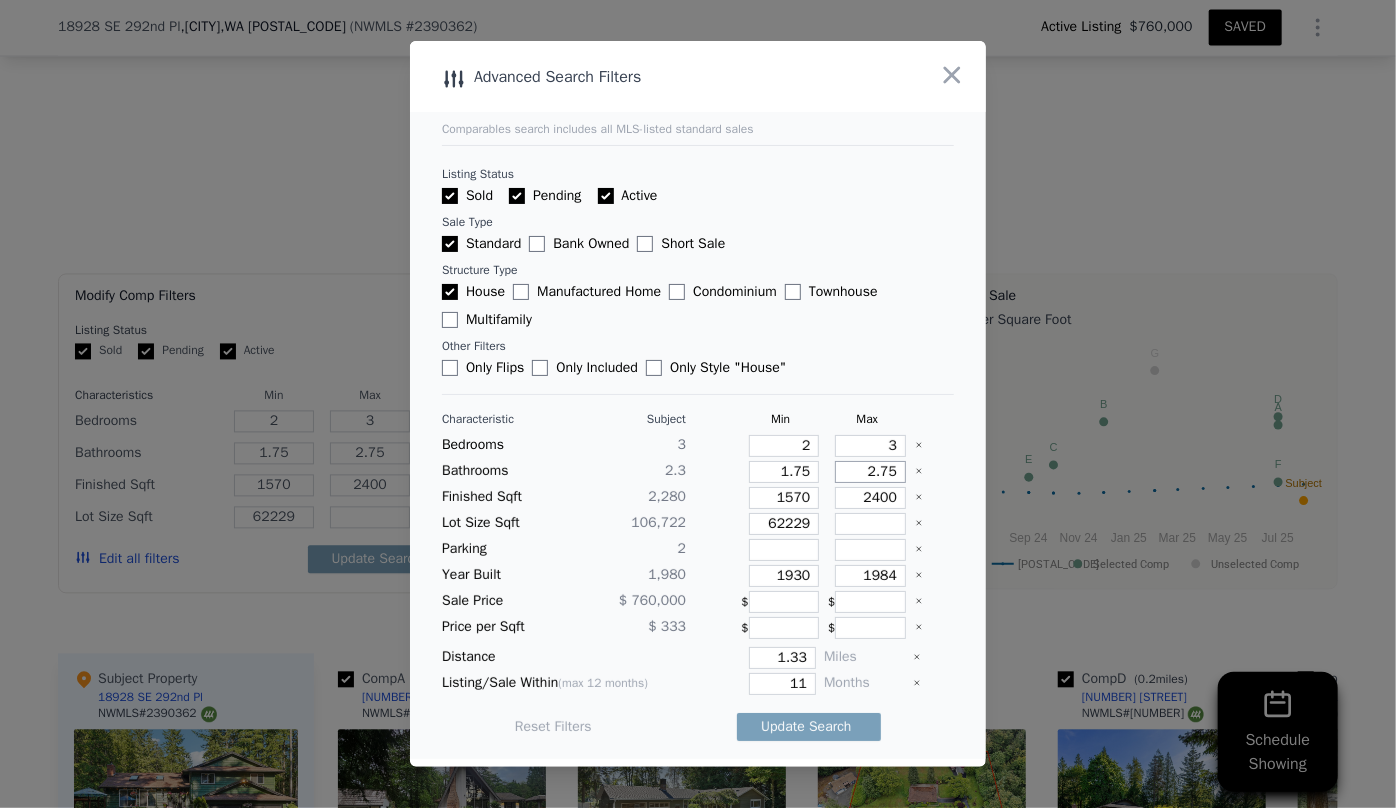 drag, startPoint x: 888, startPoint y: 472, endPoint x: 759, endPoint y: 484, distance: 129.55693 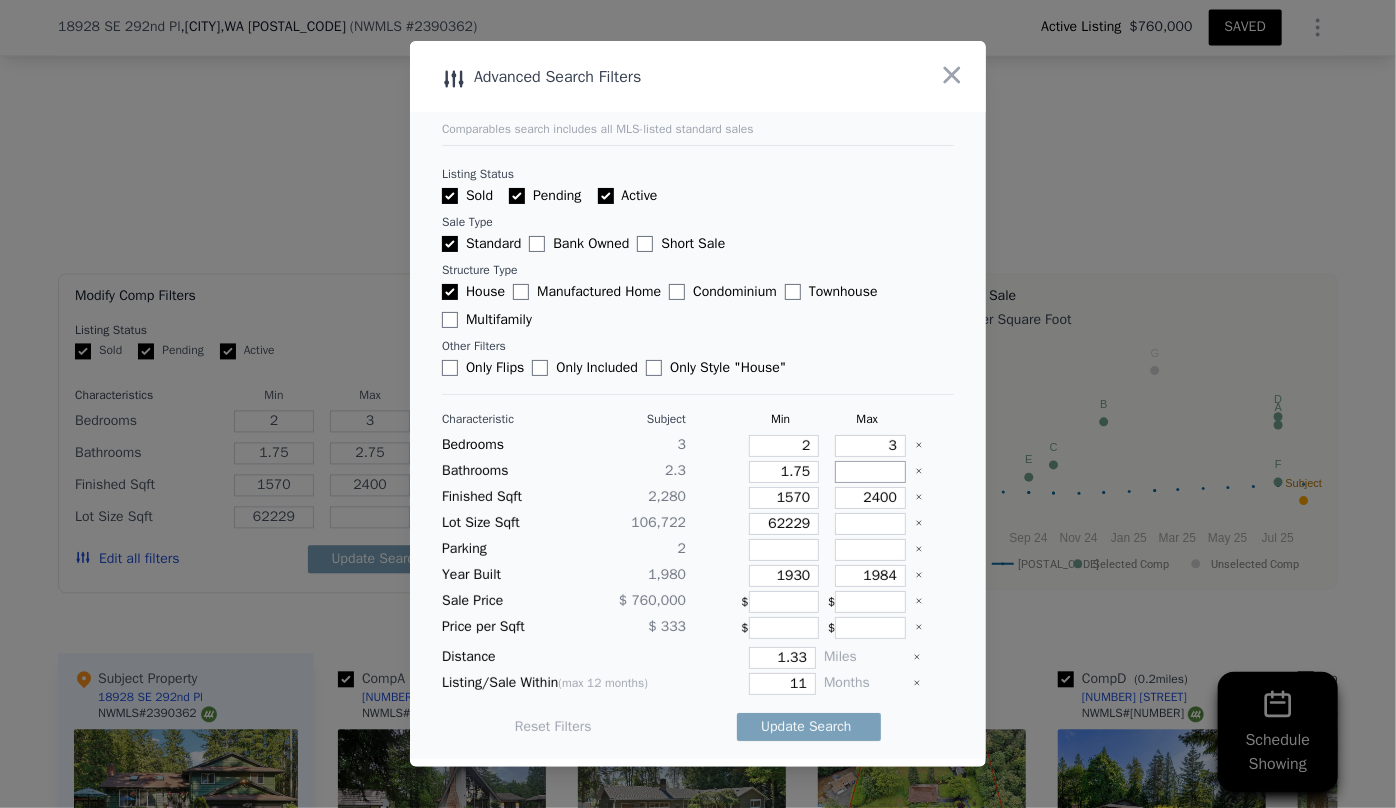 type 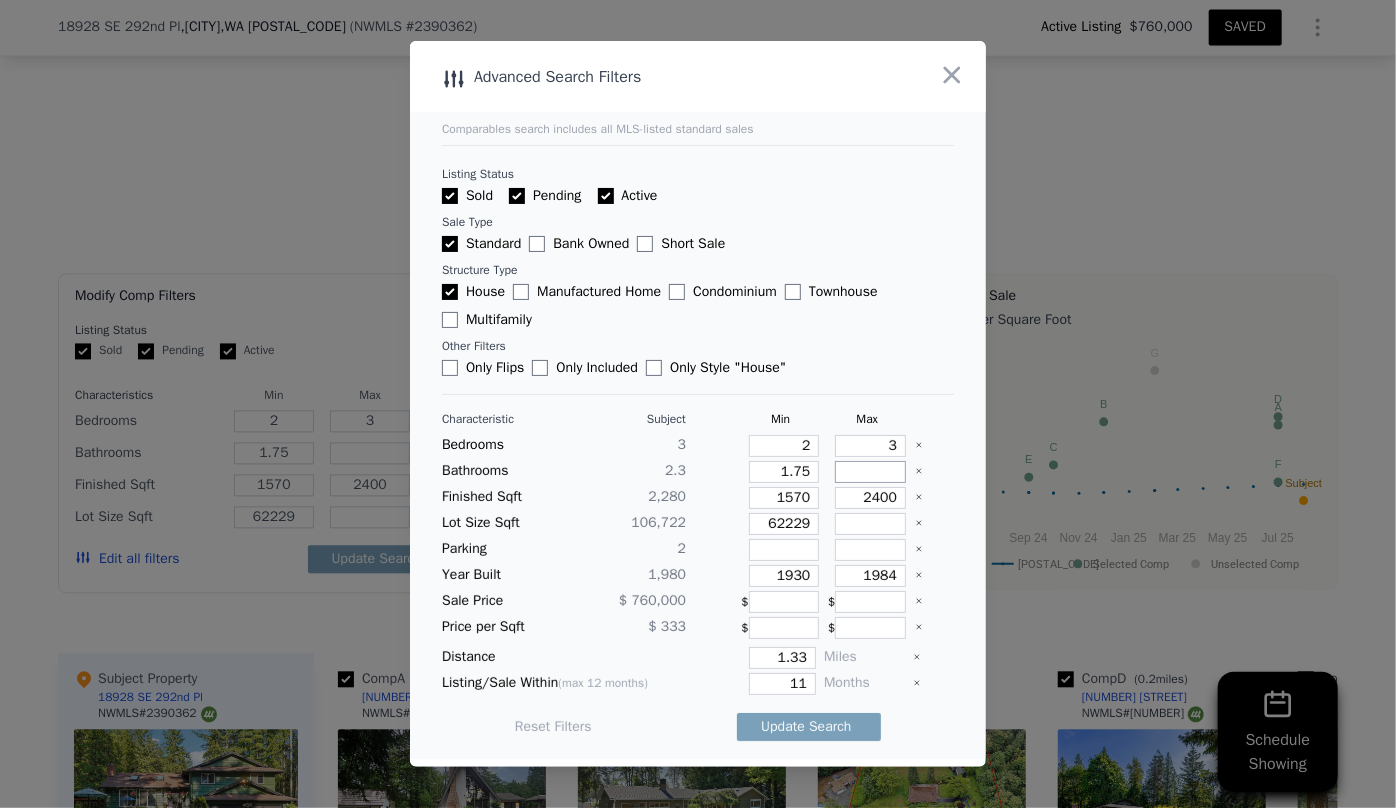 type 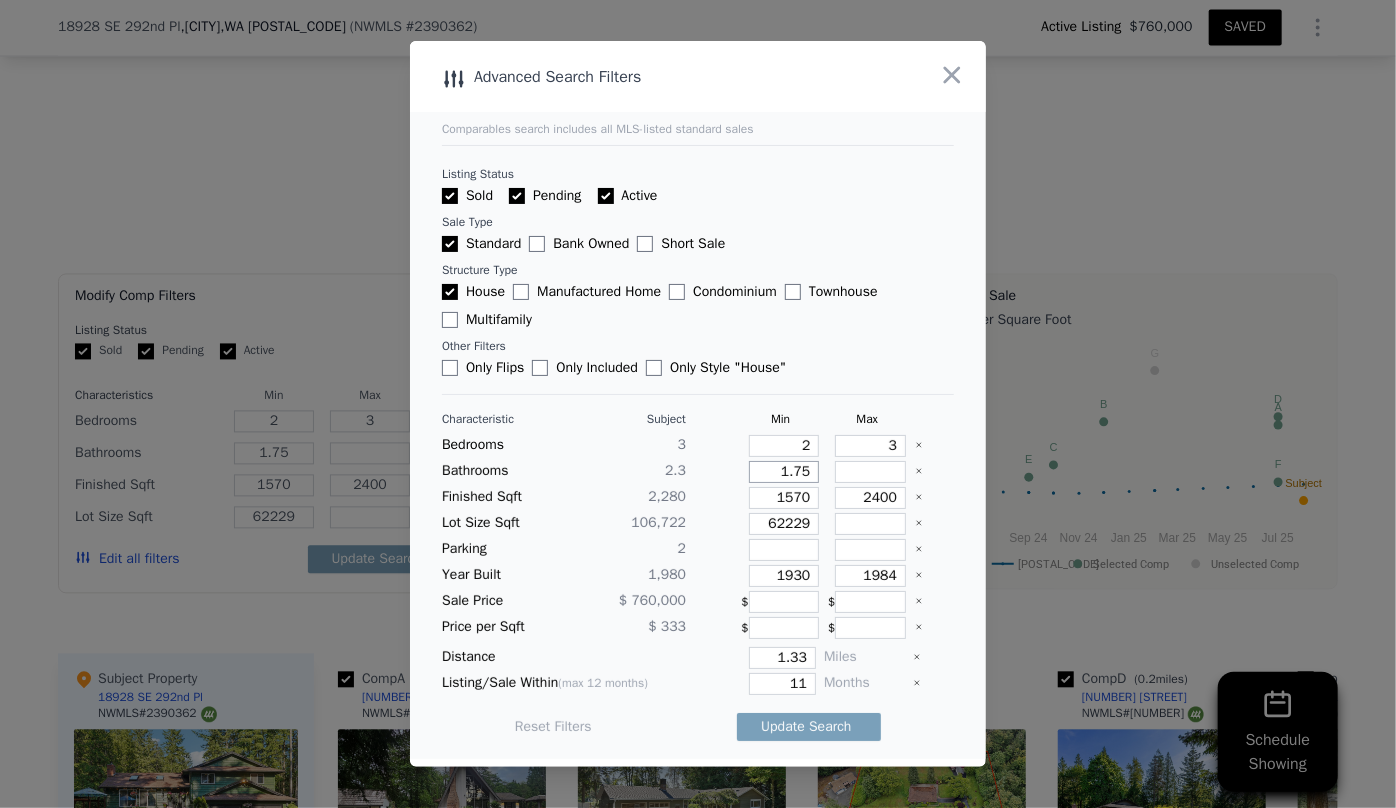 click on "1.75" at bounding box center (784, 472) 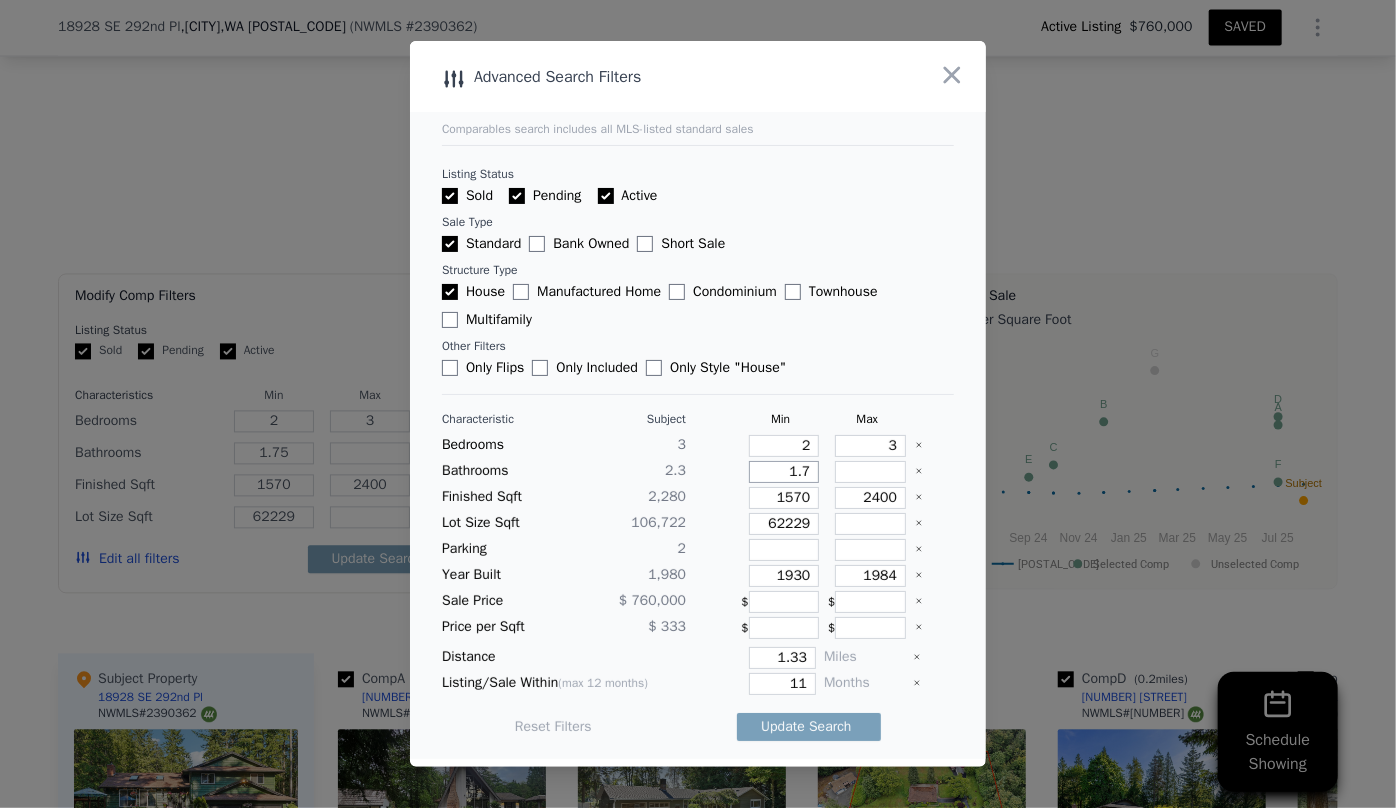 type on "1" 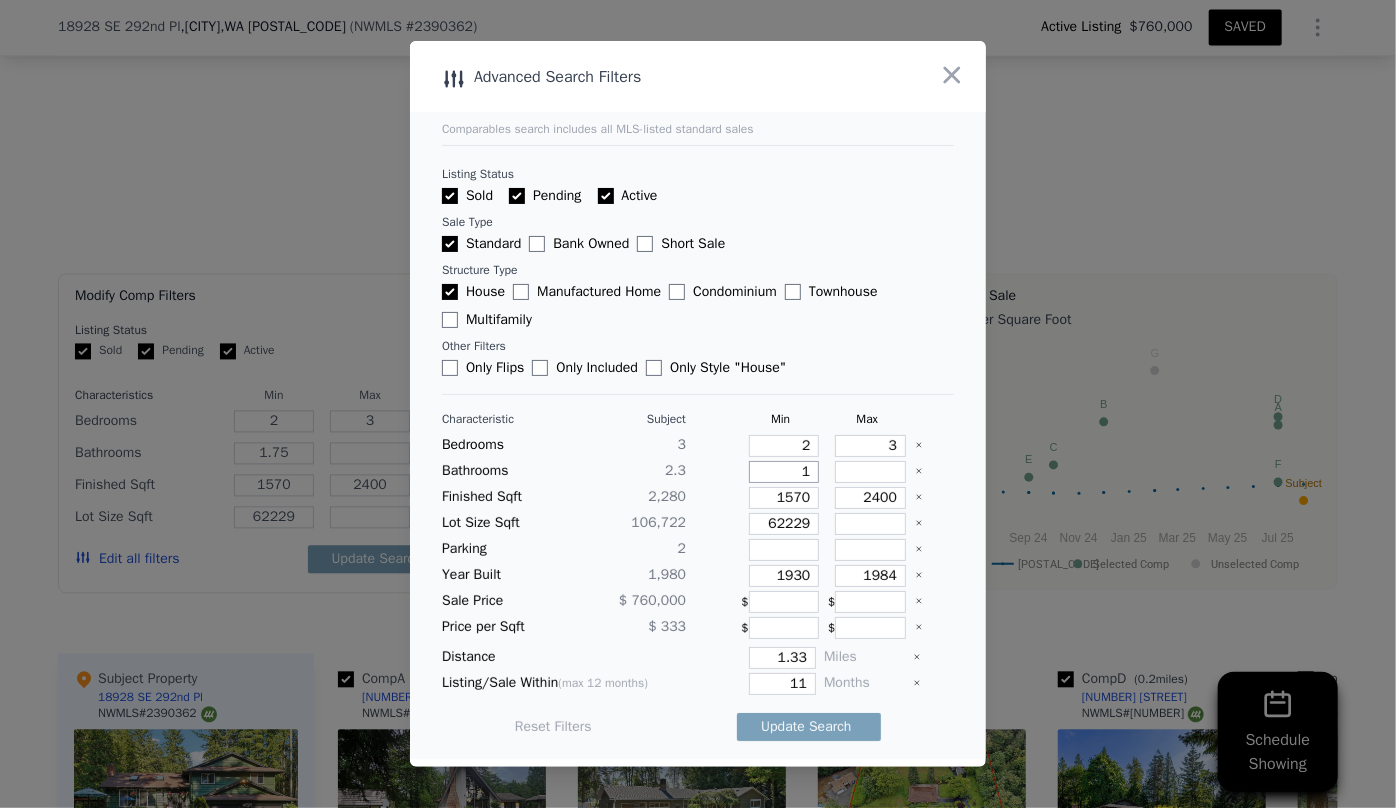 type on "1.7" 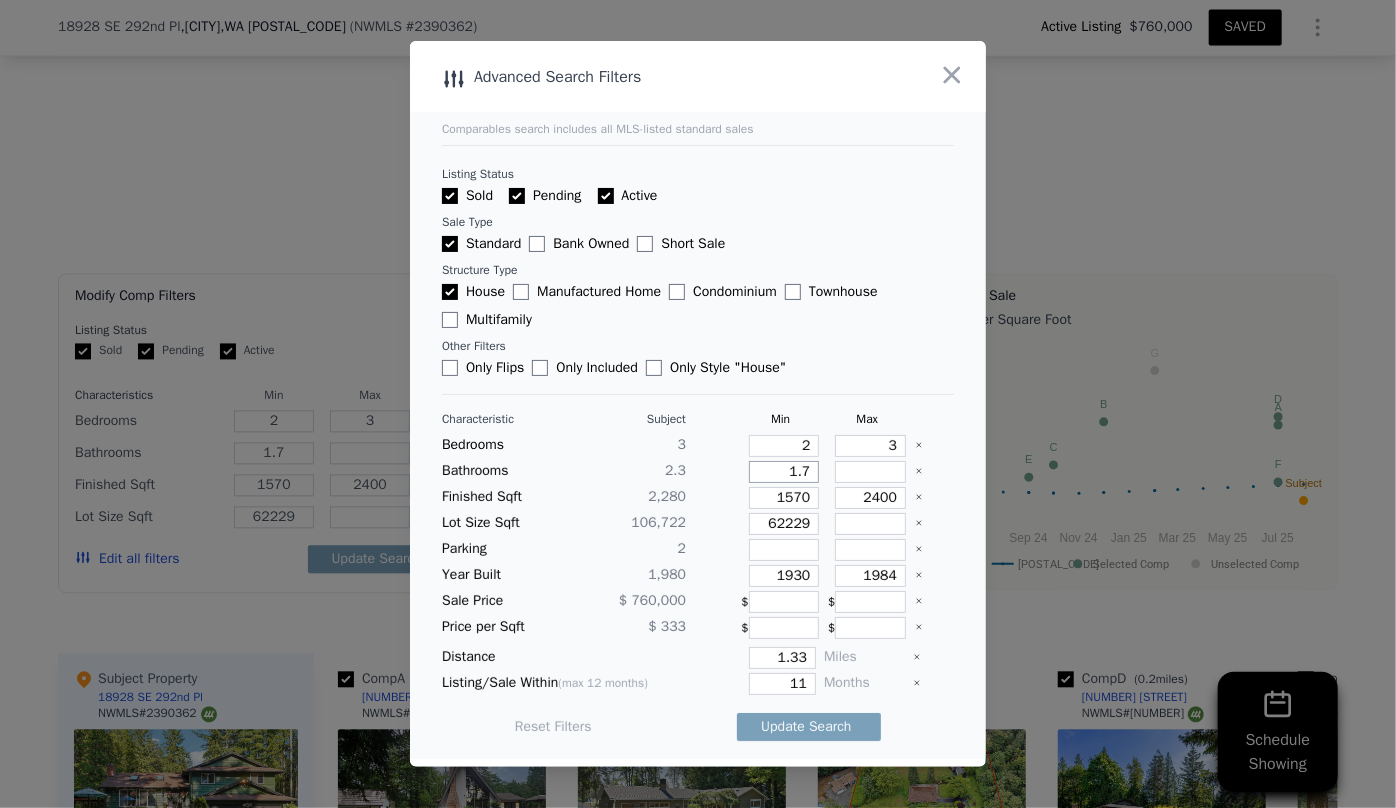 type on "1" 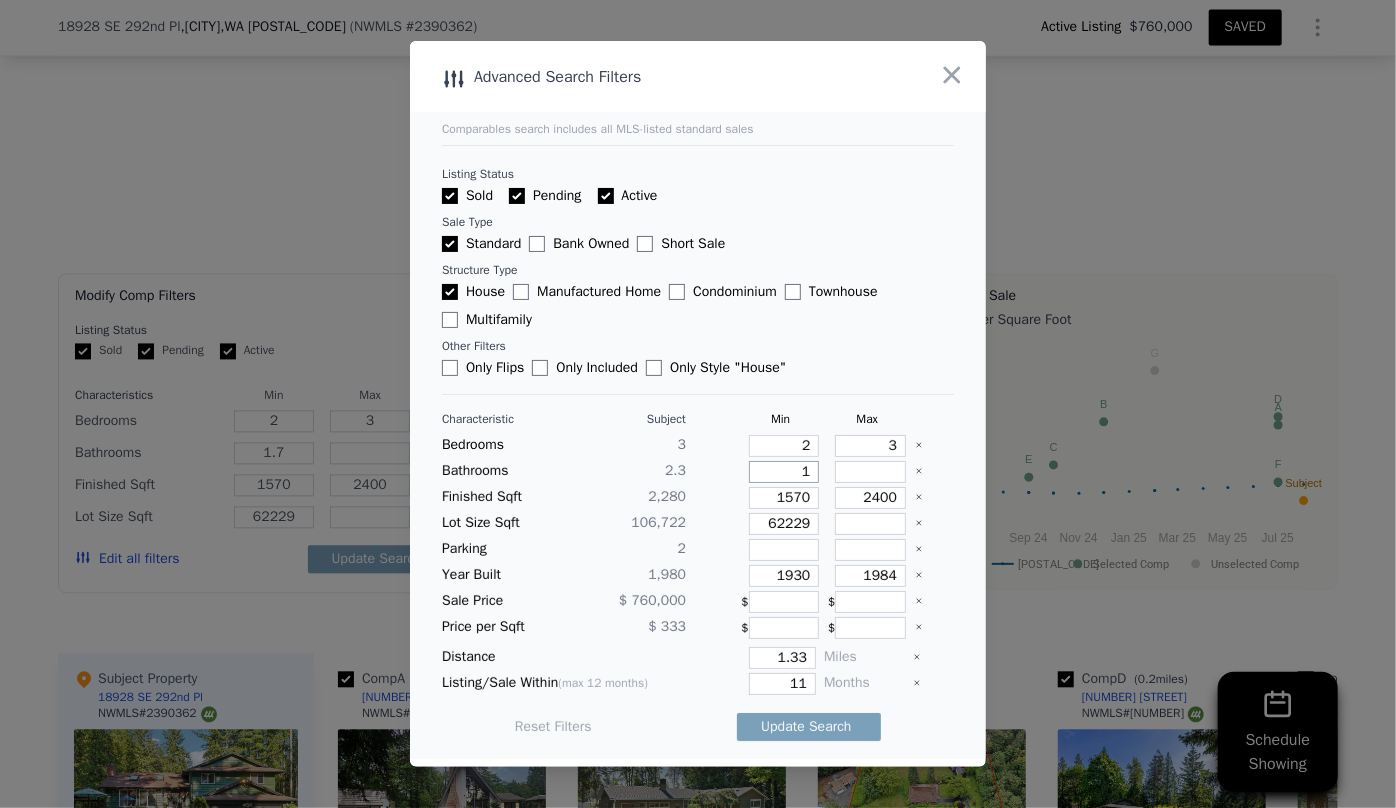 type on "1" 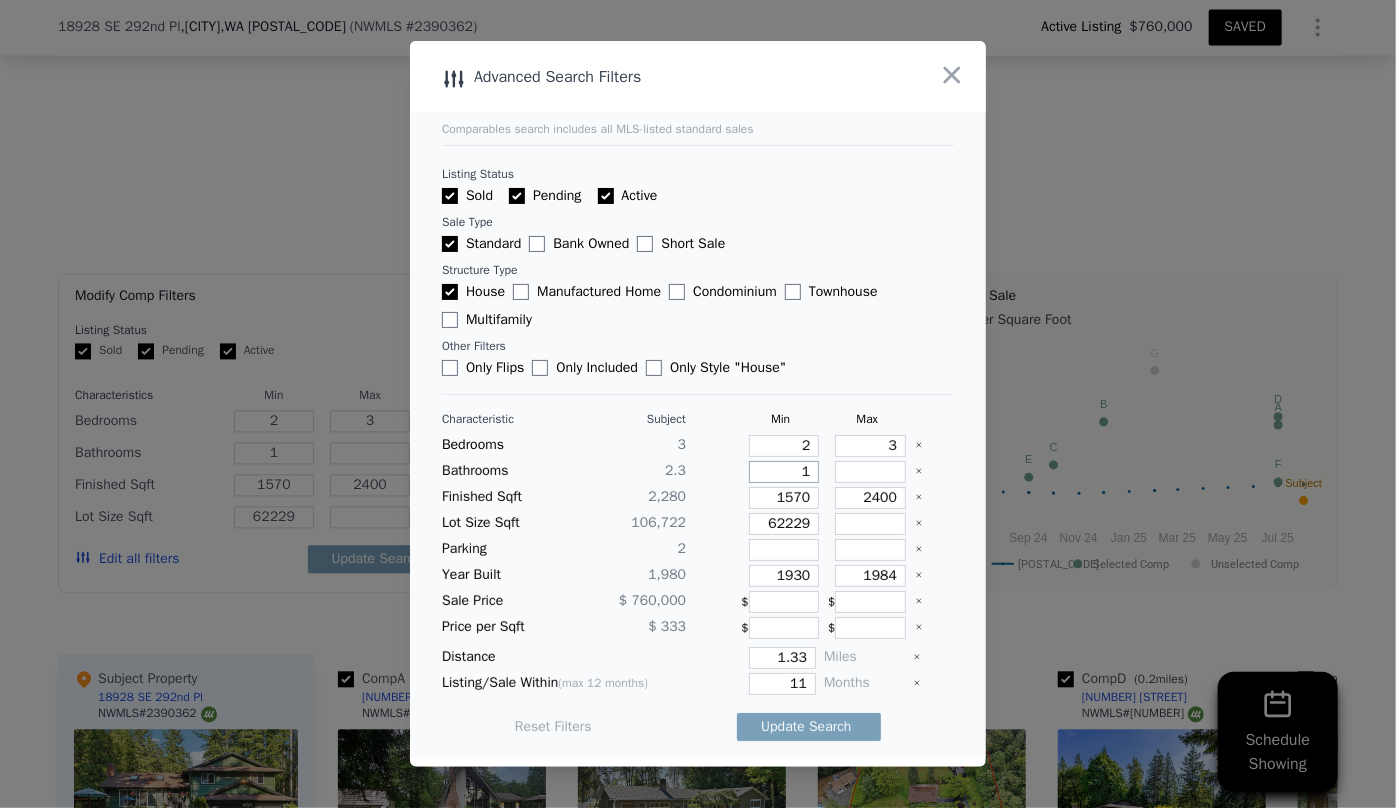 type on "1" 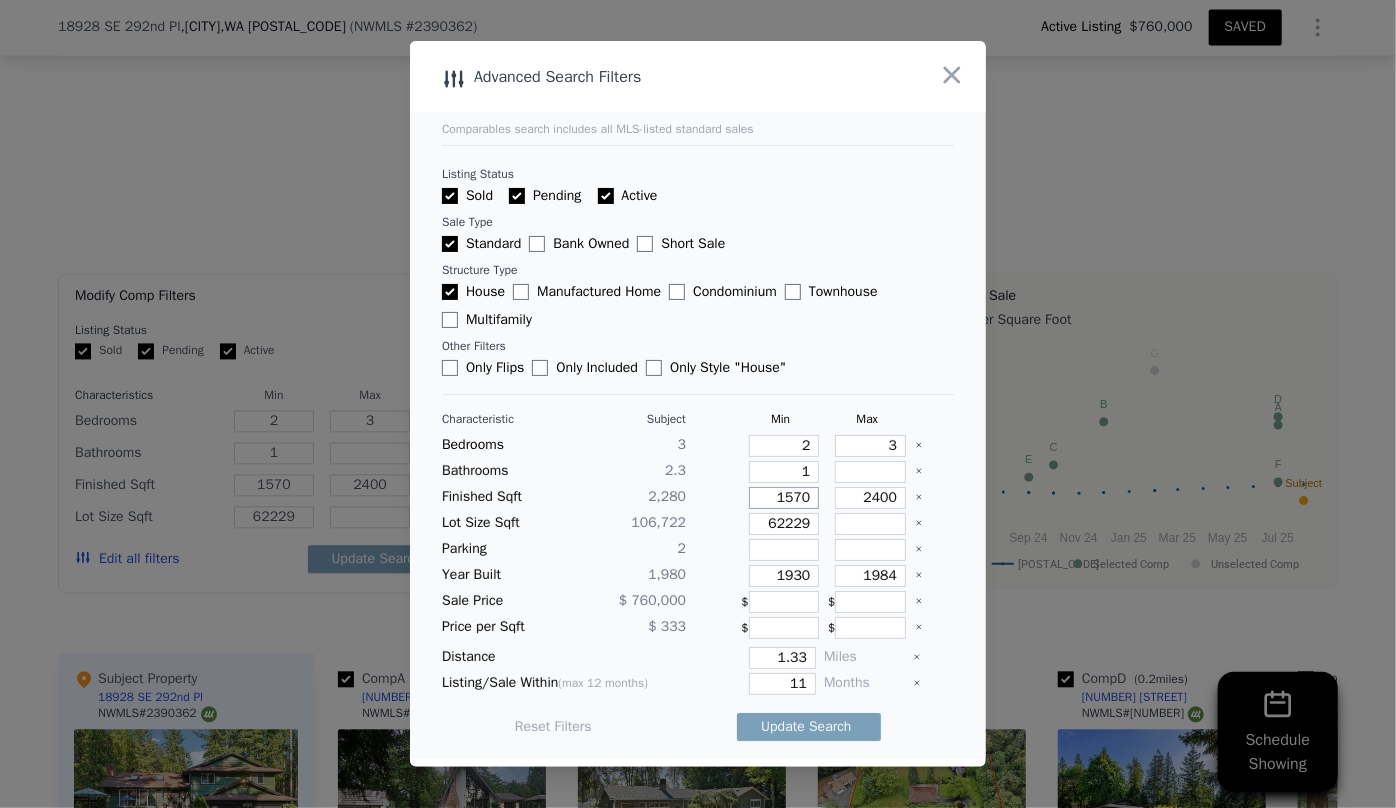 drag, startPoint x: 799, startPoint y: 503, endPoint x: 681, endPoint y: 512, distance: 118.34272 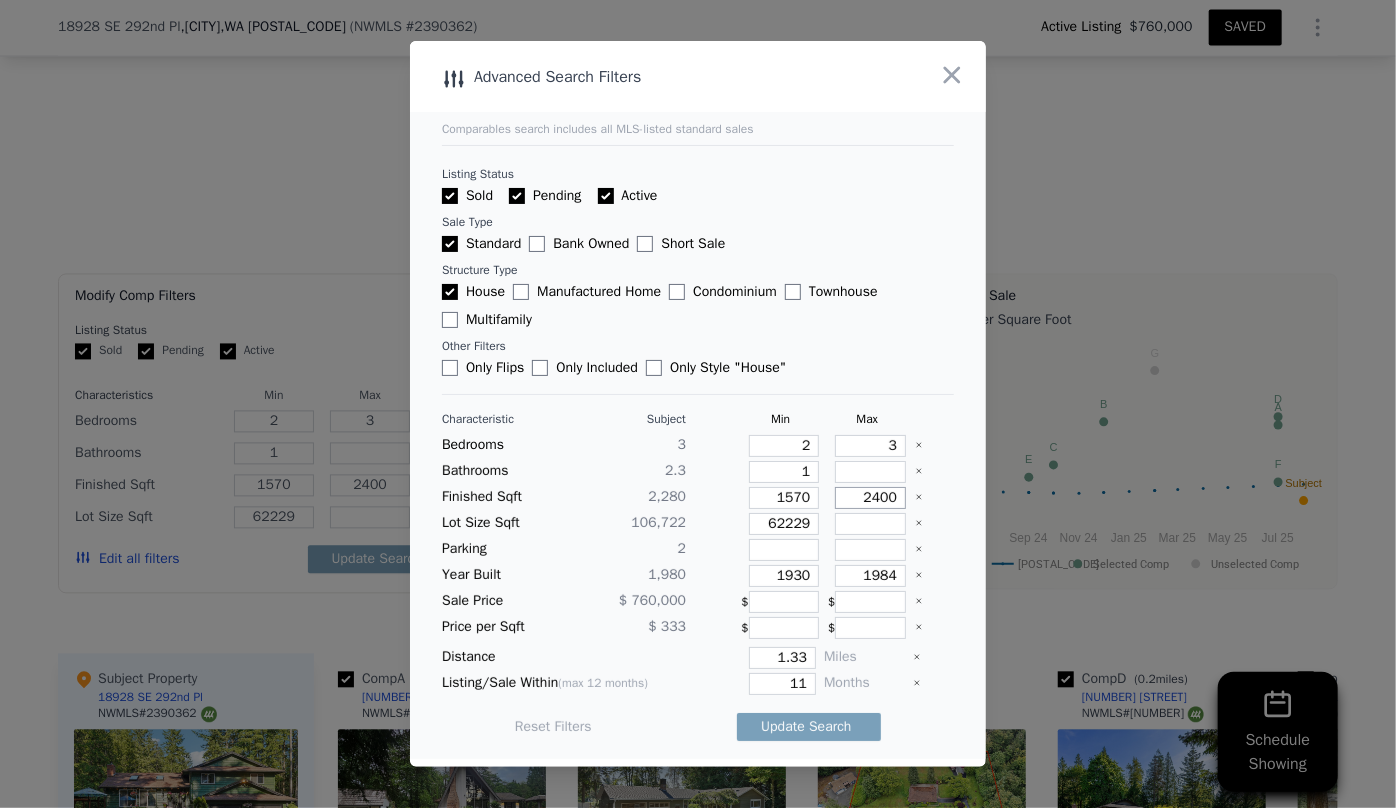 drag, startPoint x: 892, startPoint y: 505, endPoint x: 753, endPoint y: 516, distance: 139.43457 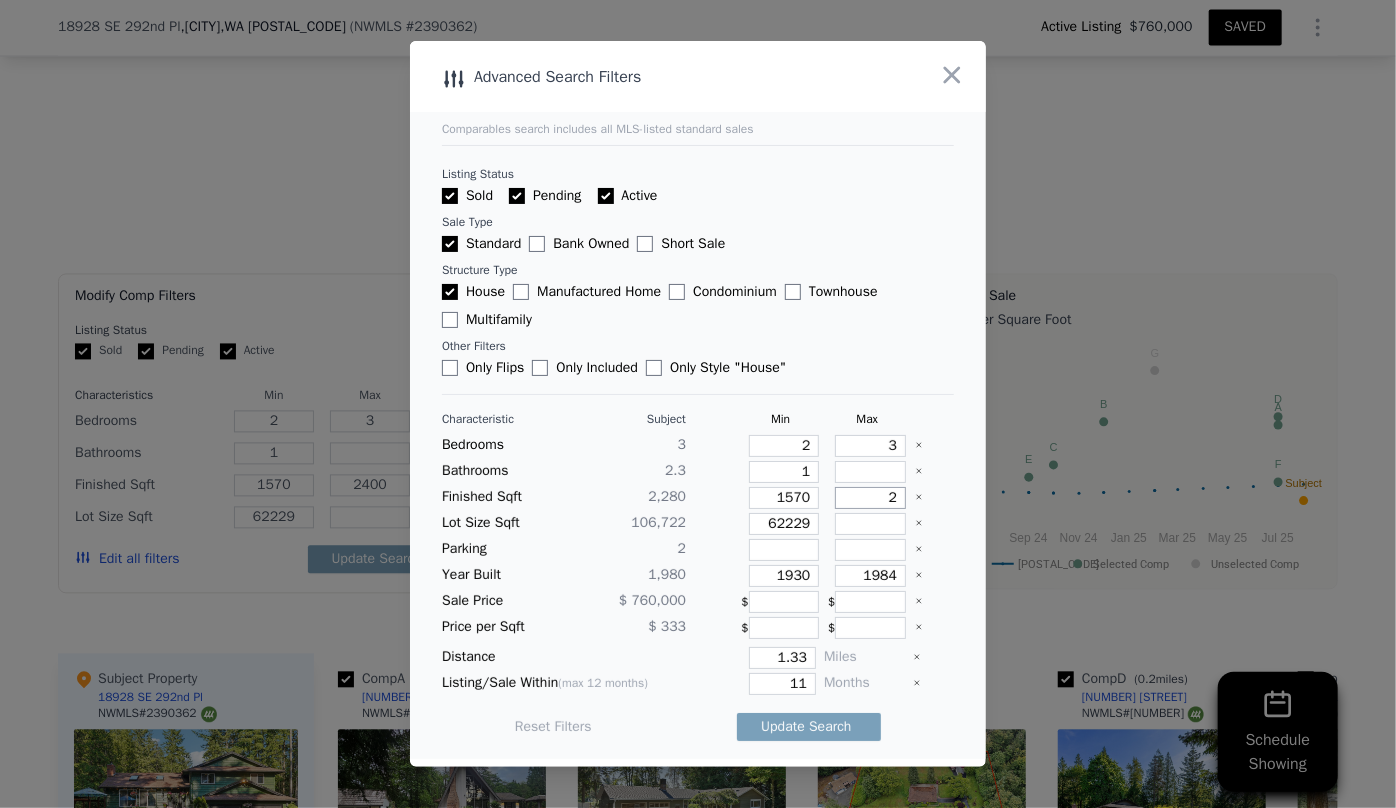 type on "2" 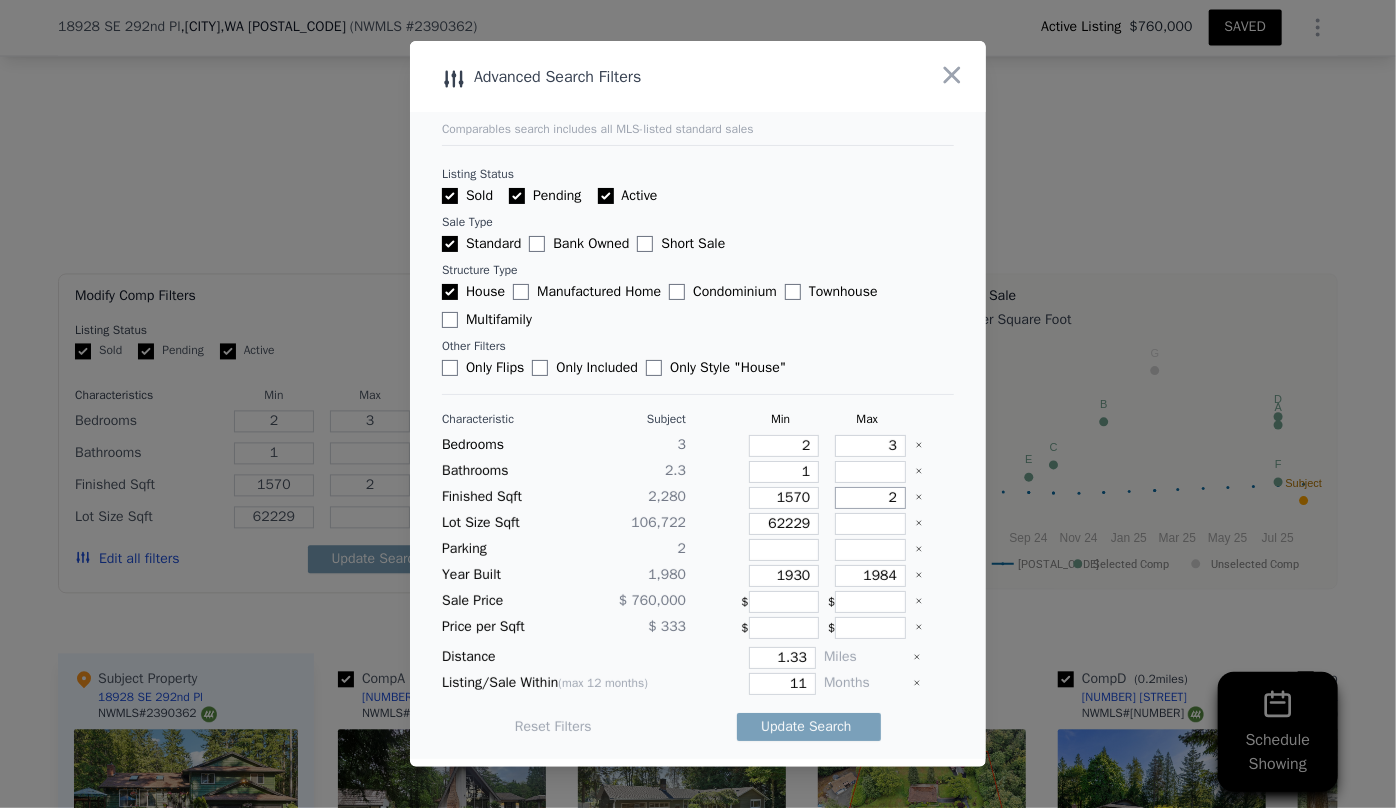 type on "21" 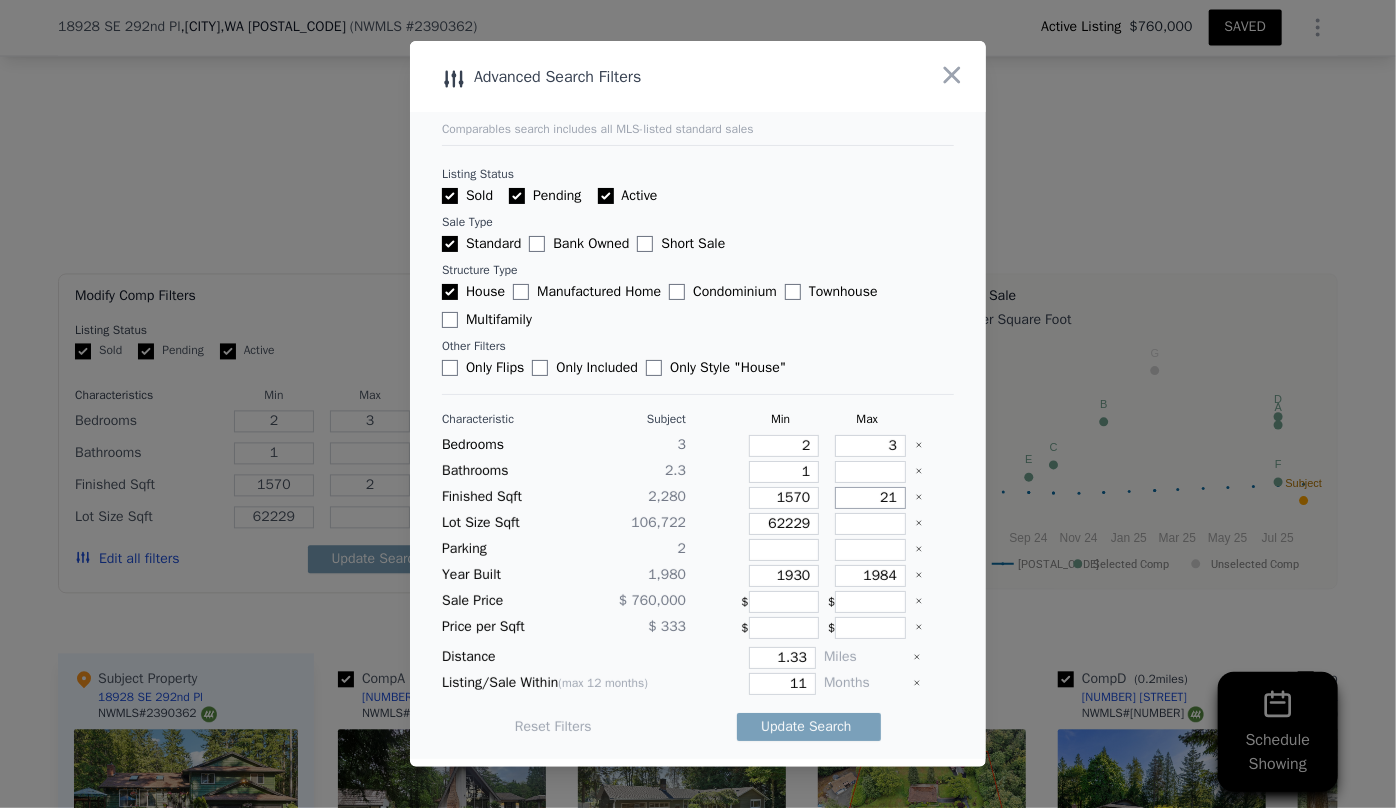 type on "21" 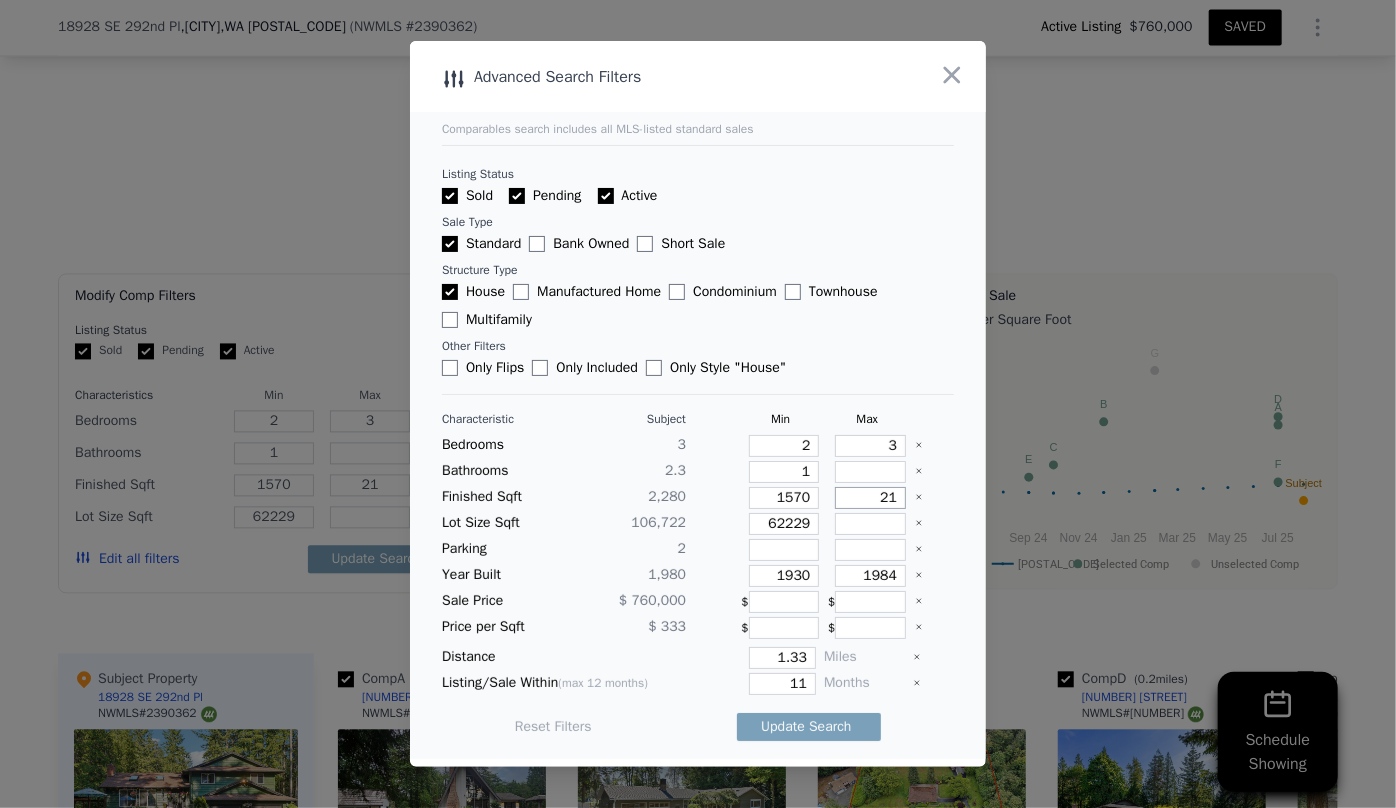 type on "210" 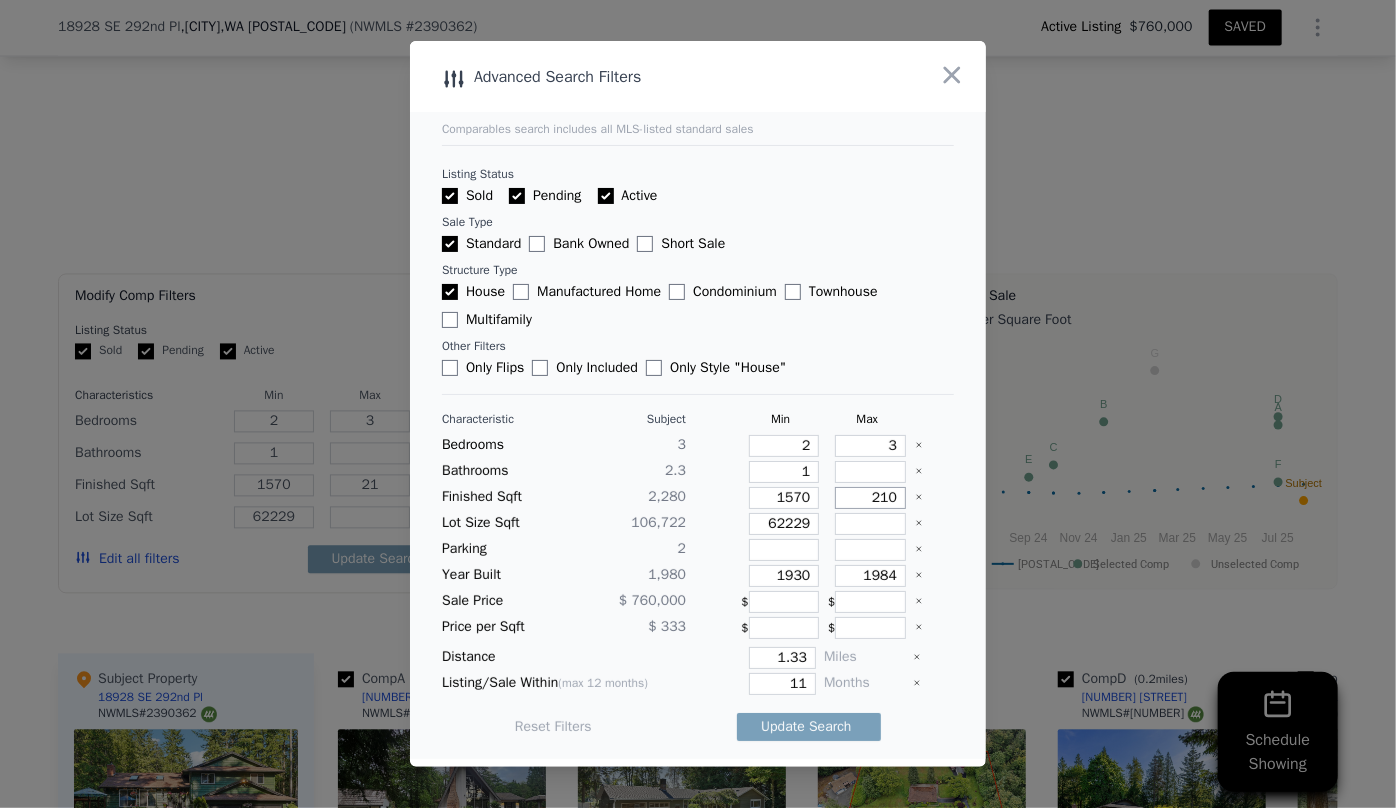 type on "210" 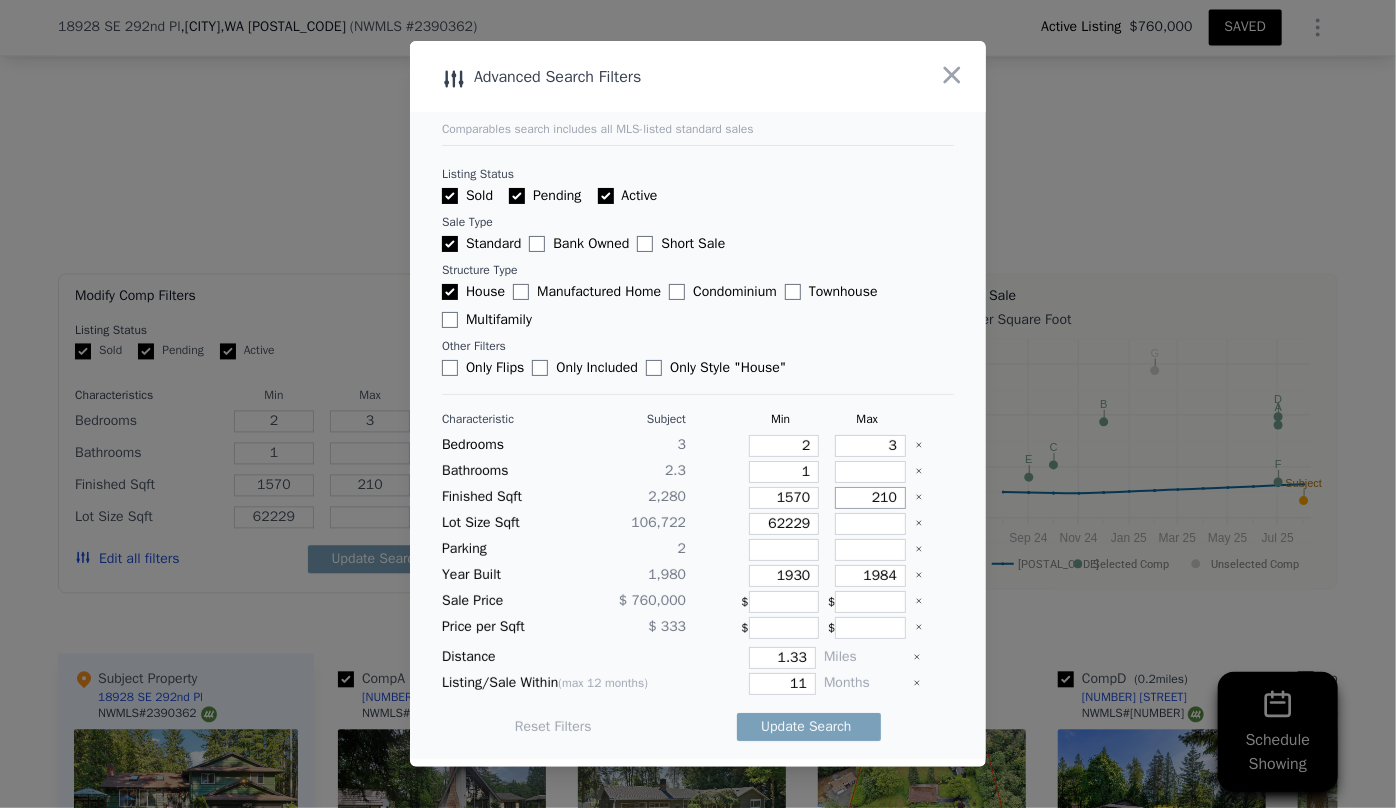 type on "2100" 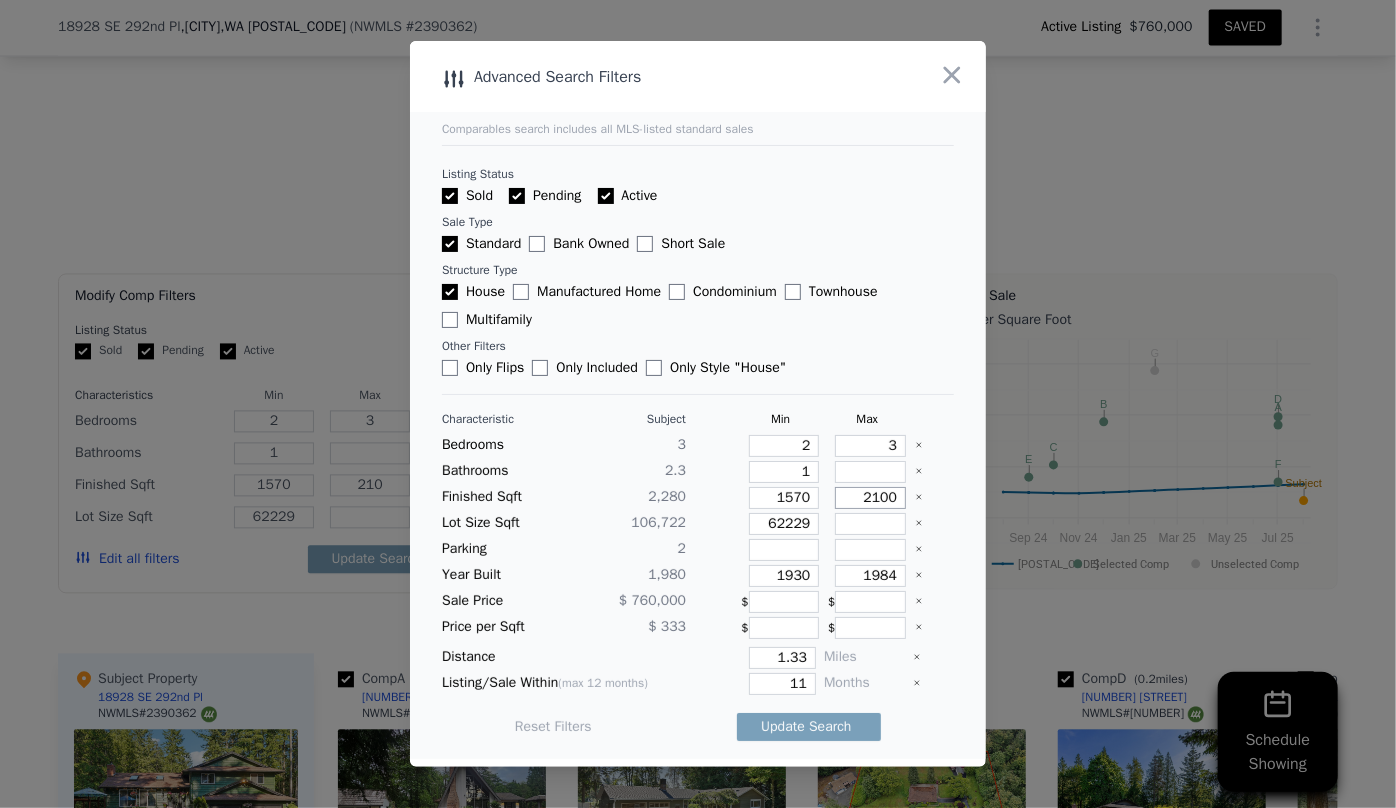 type on "2100" 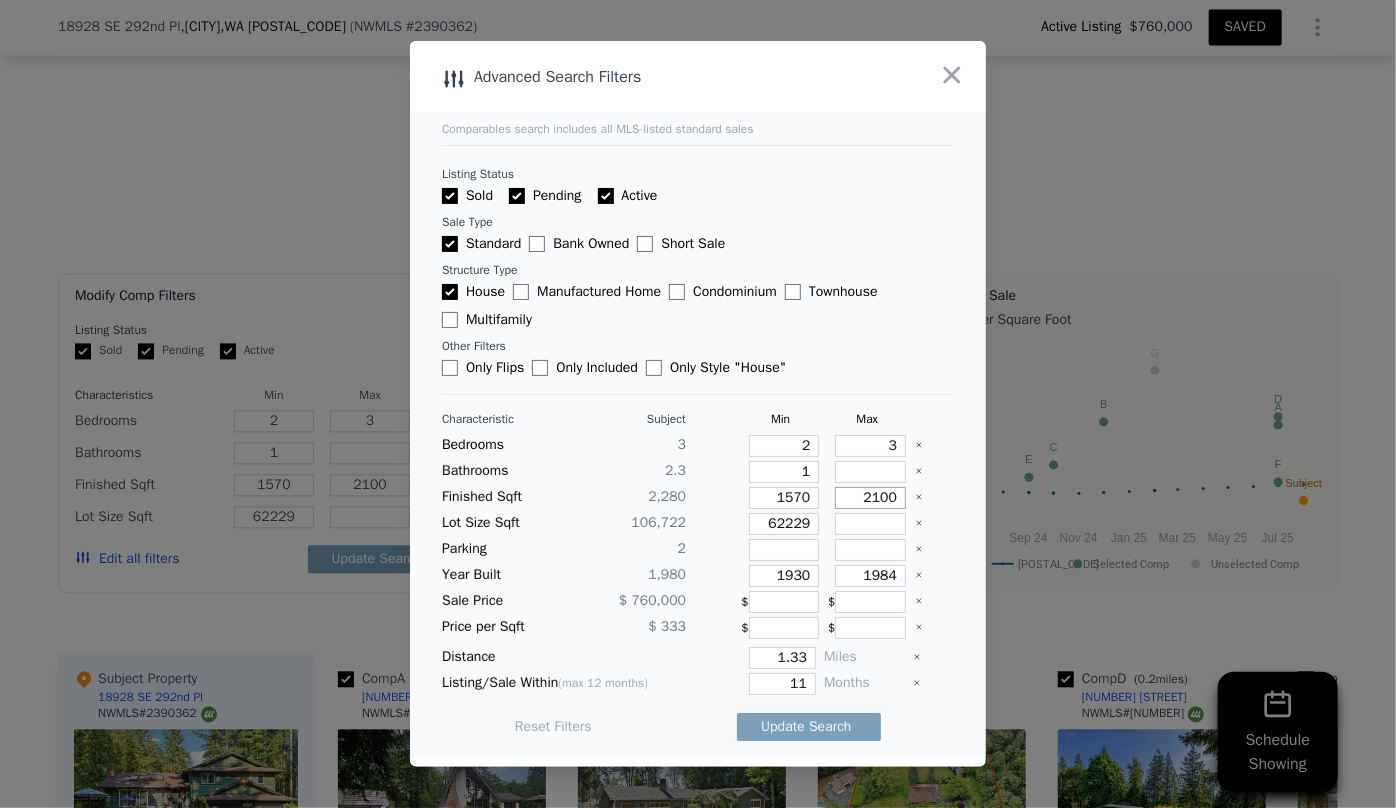 type on "2100" 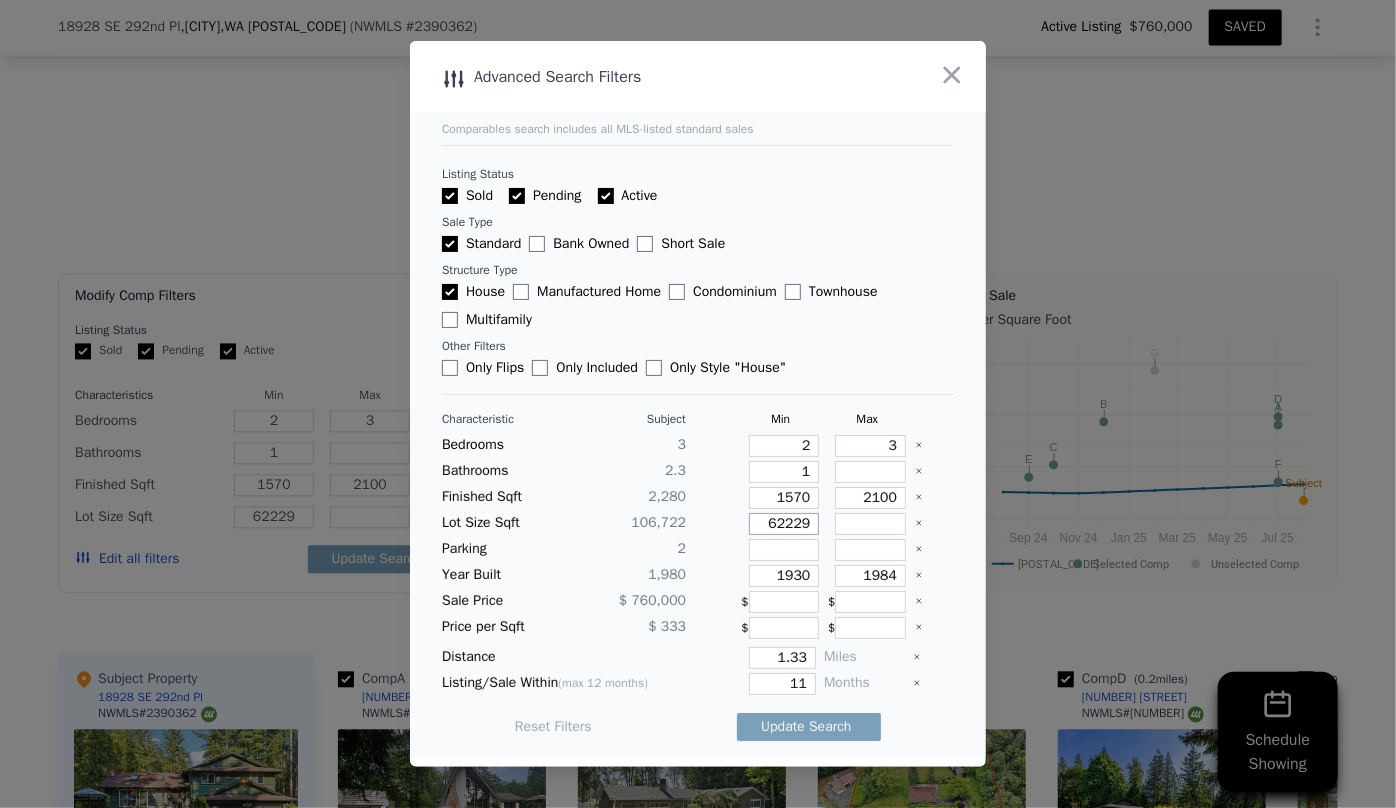 drag, startPoint x: 804, startPoint y: 530, endPoint x: 611, endPoint y: 555, distance: 194.61244 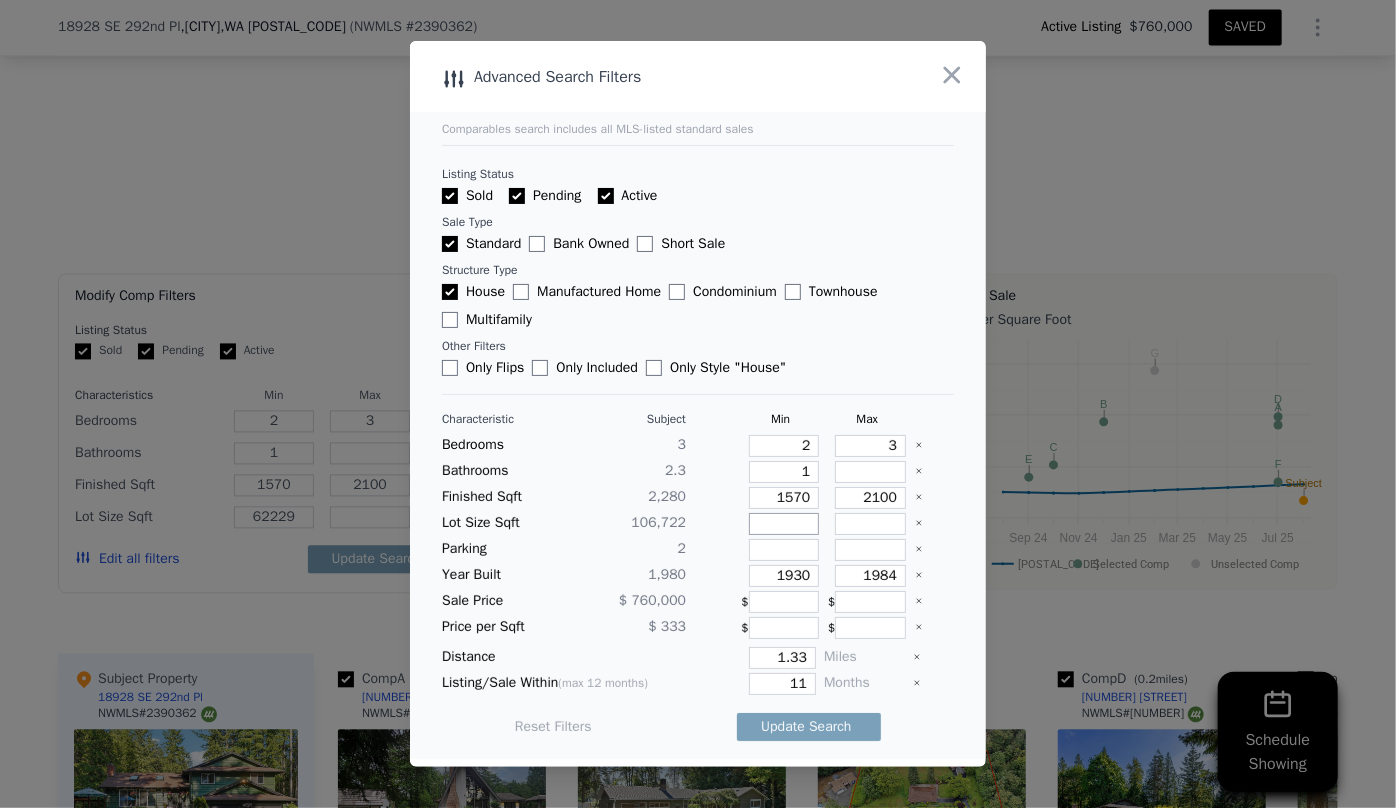type 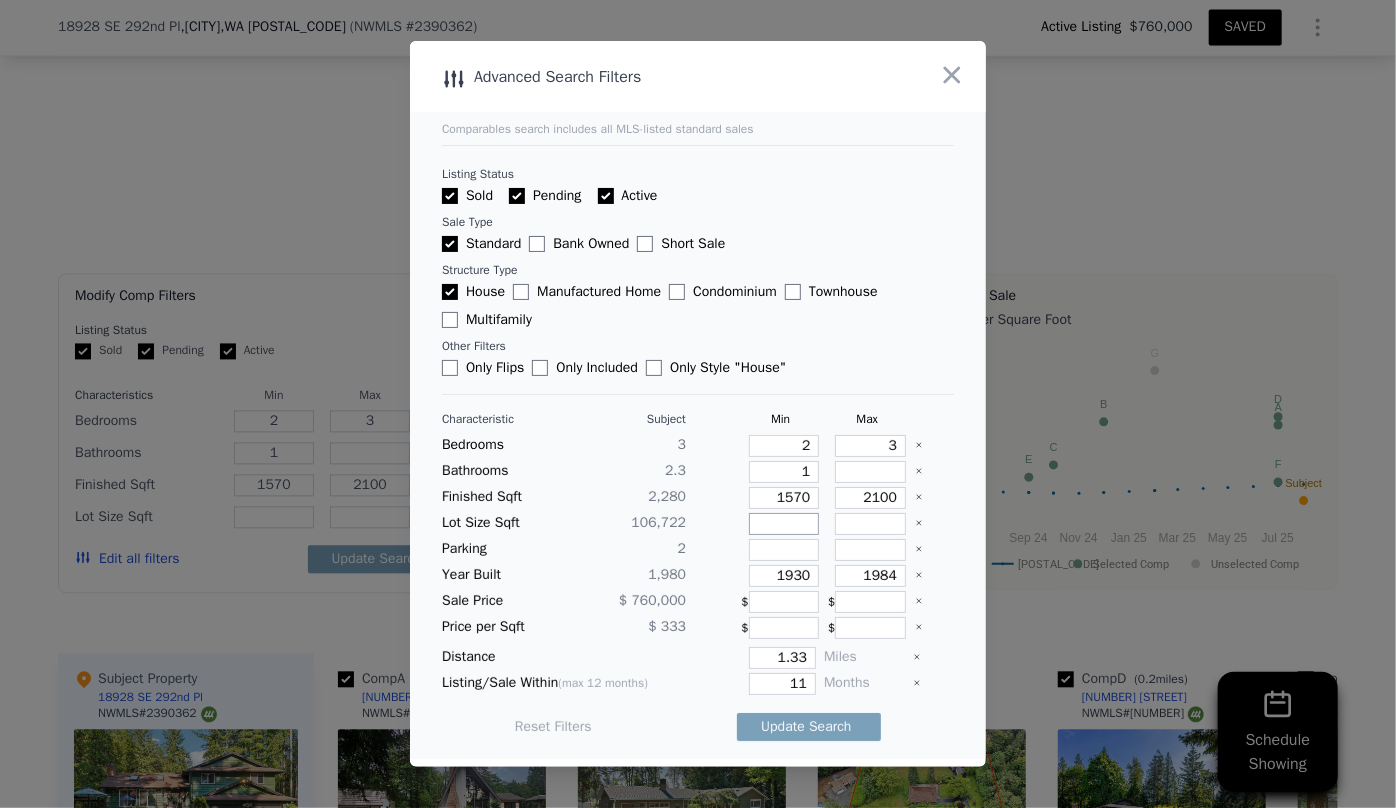 type 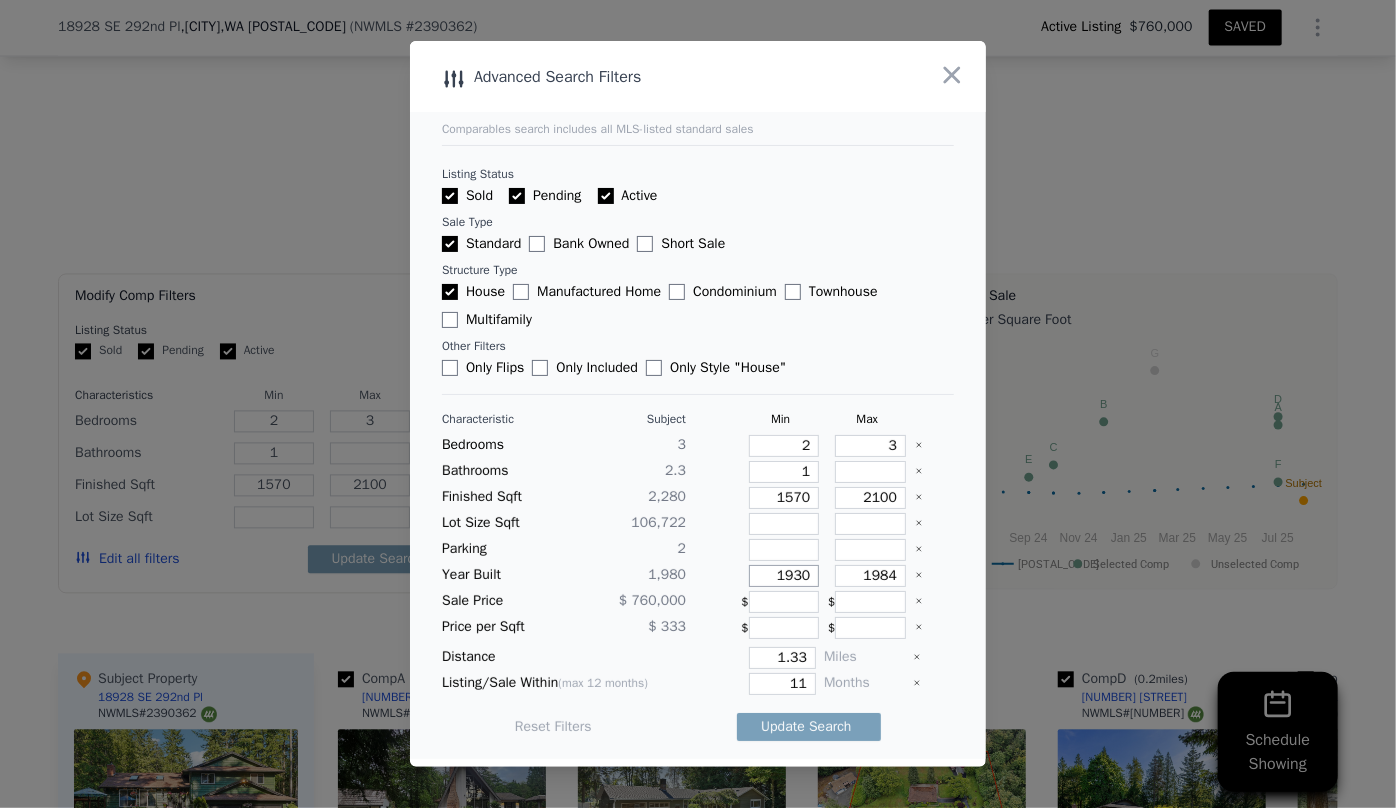 drag, startPoint x: 802, startPoint y: 570, endPoint x: 700, endPoint y: 570, distance: 102 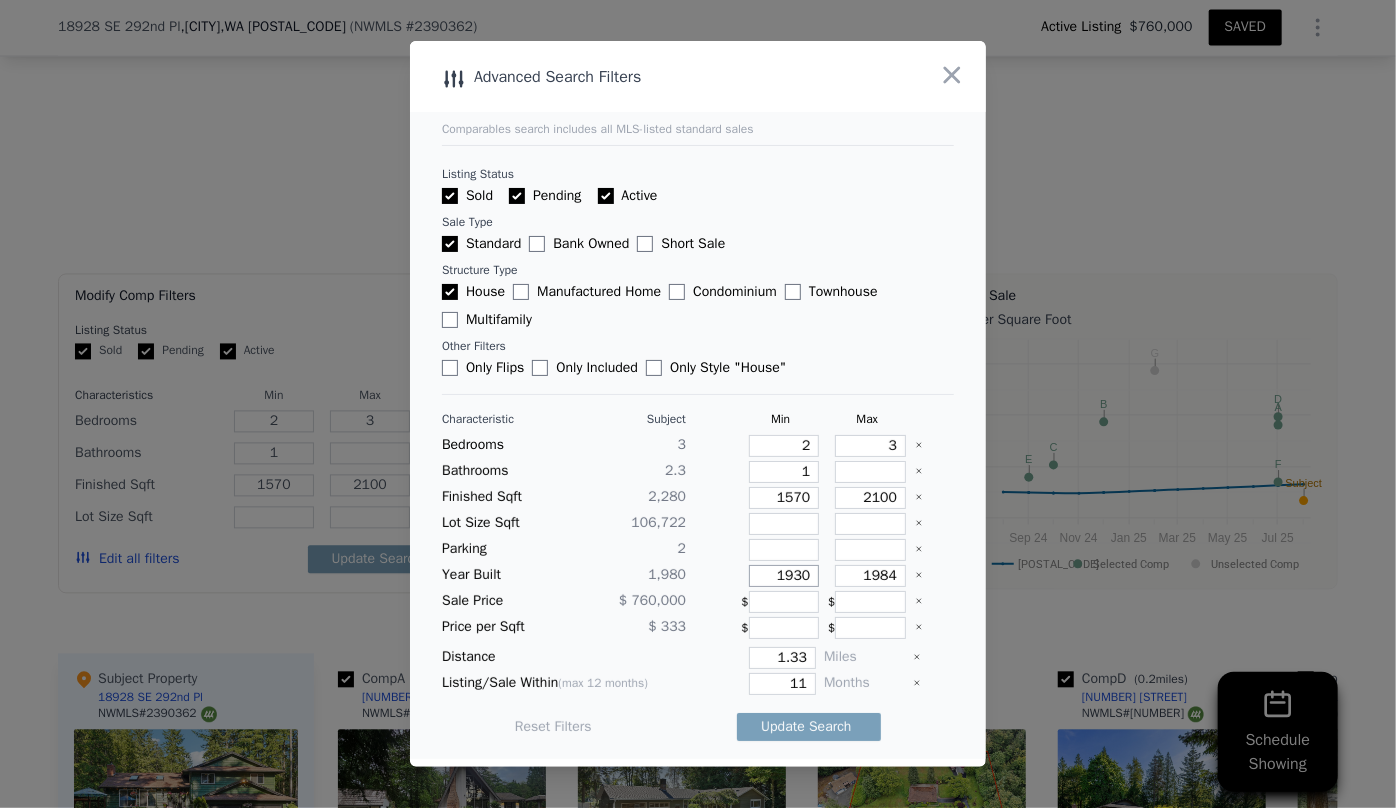 click on "Year Built 1,980 1930 1984" at bounding box center (698, 576) 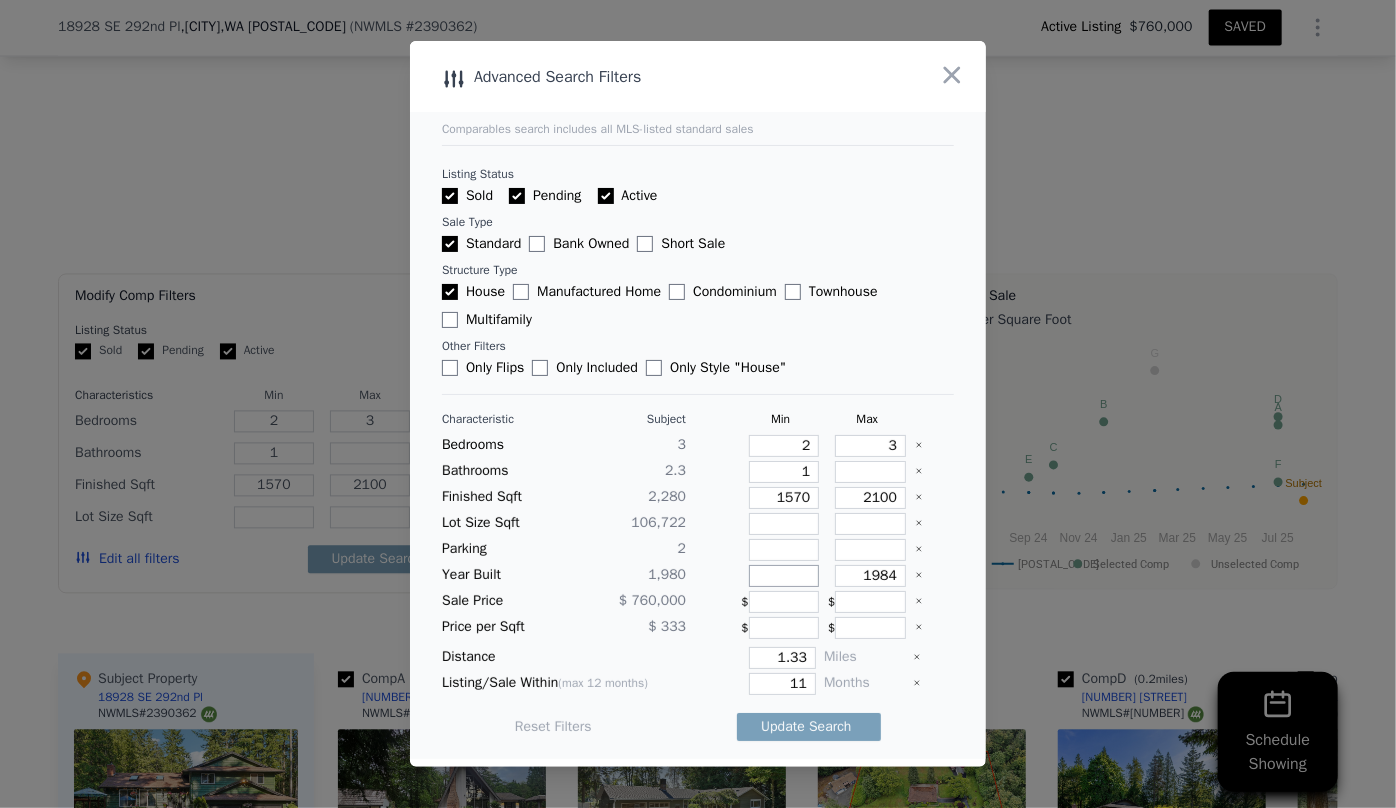 type 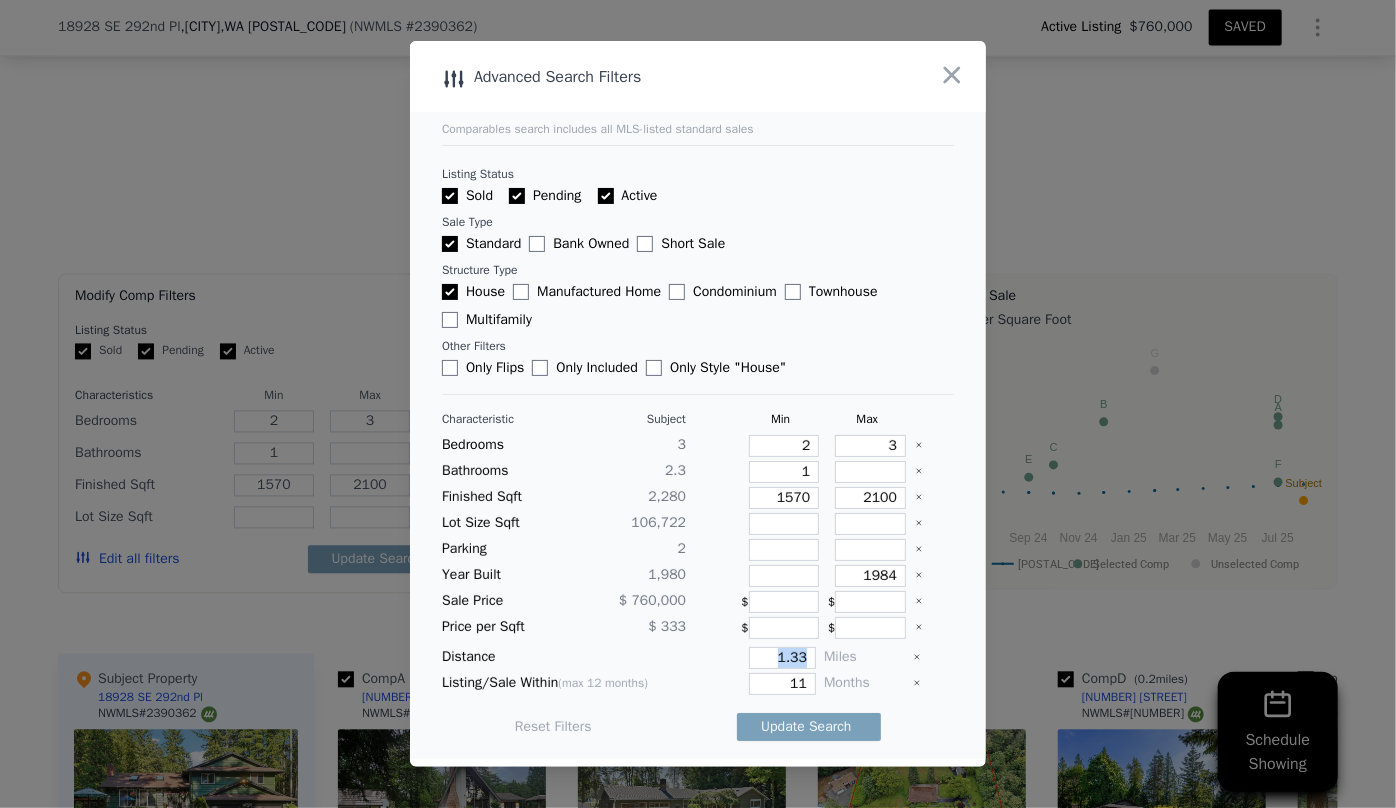 drag, startPoint x: 810, startPoint y: 652, endPoint x: 709, endPoint y: 668, distance: 102.259476 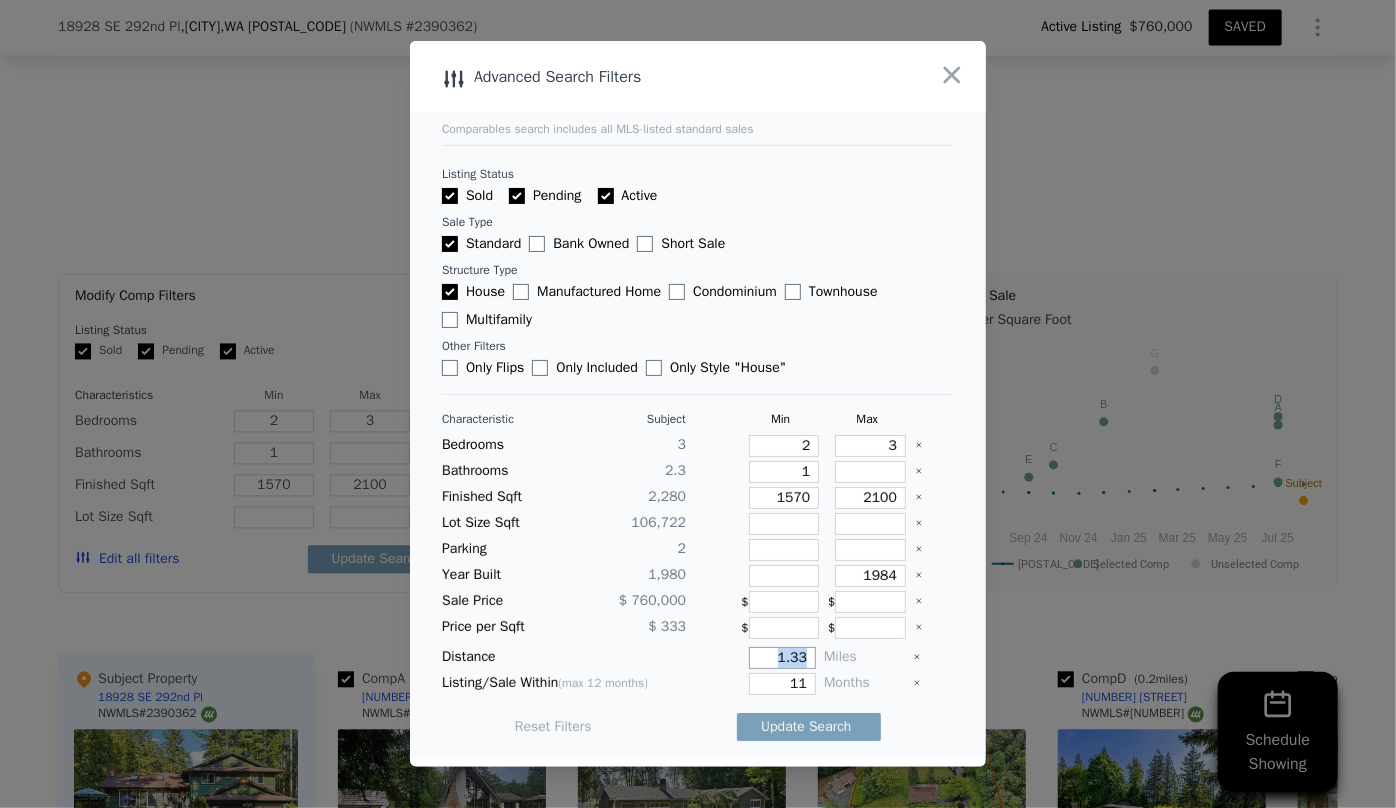 click on "1.33" at bounding box center (782, 658) 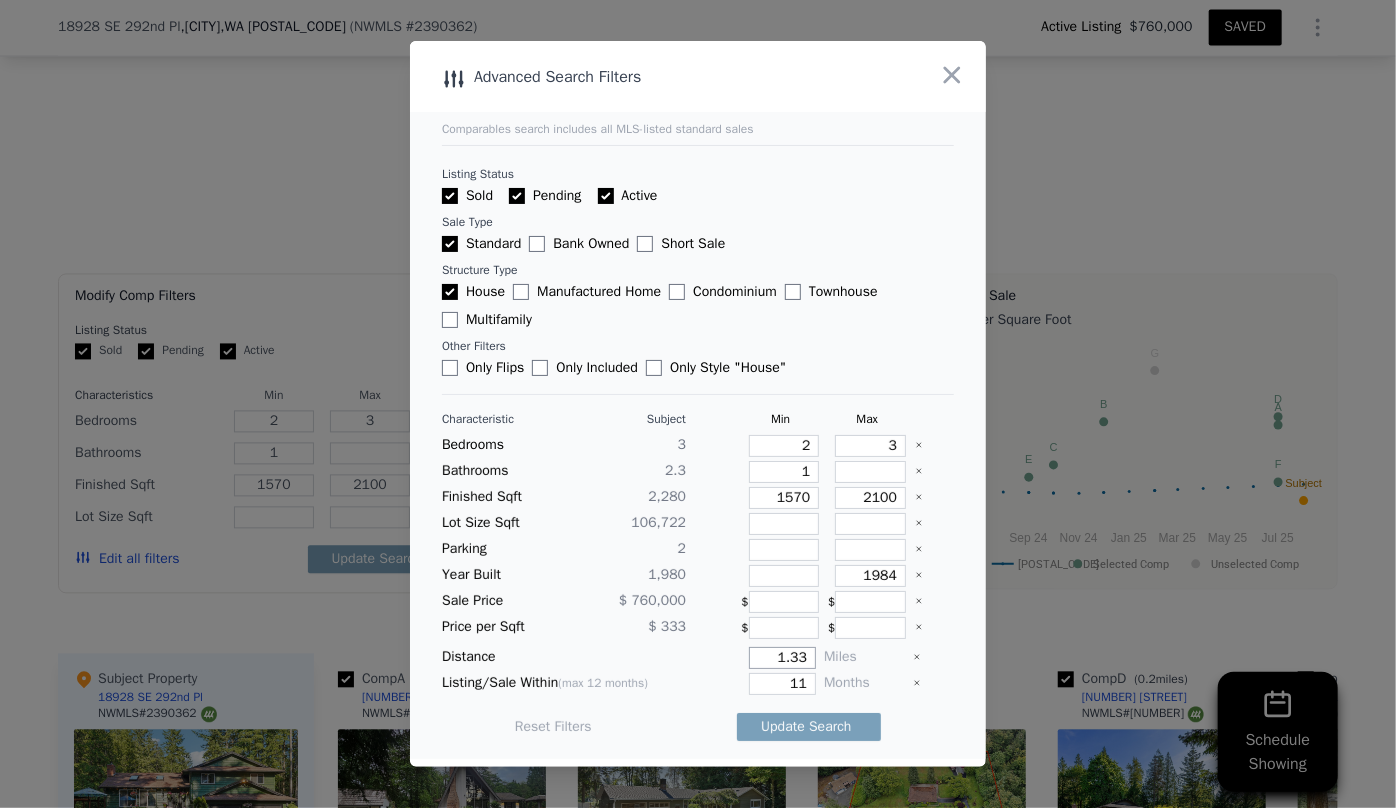 click on "1.33" at bounding box center [782, 658] 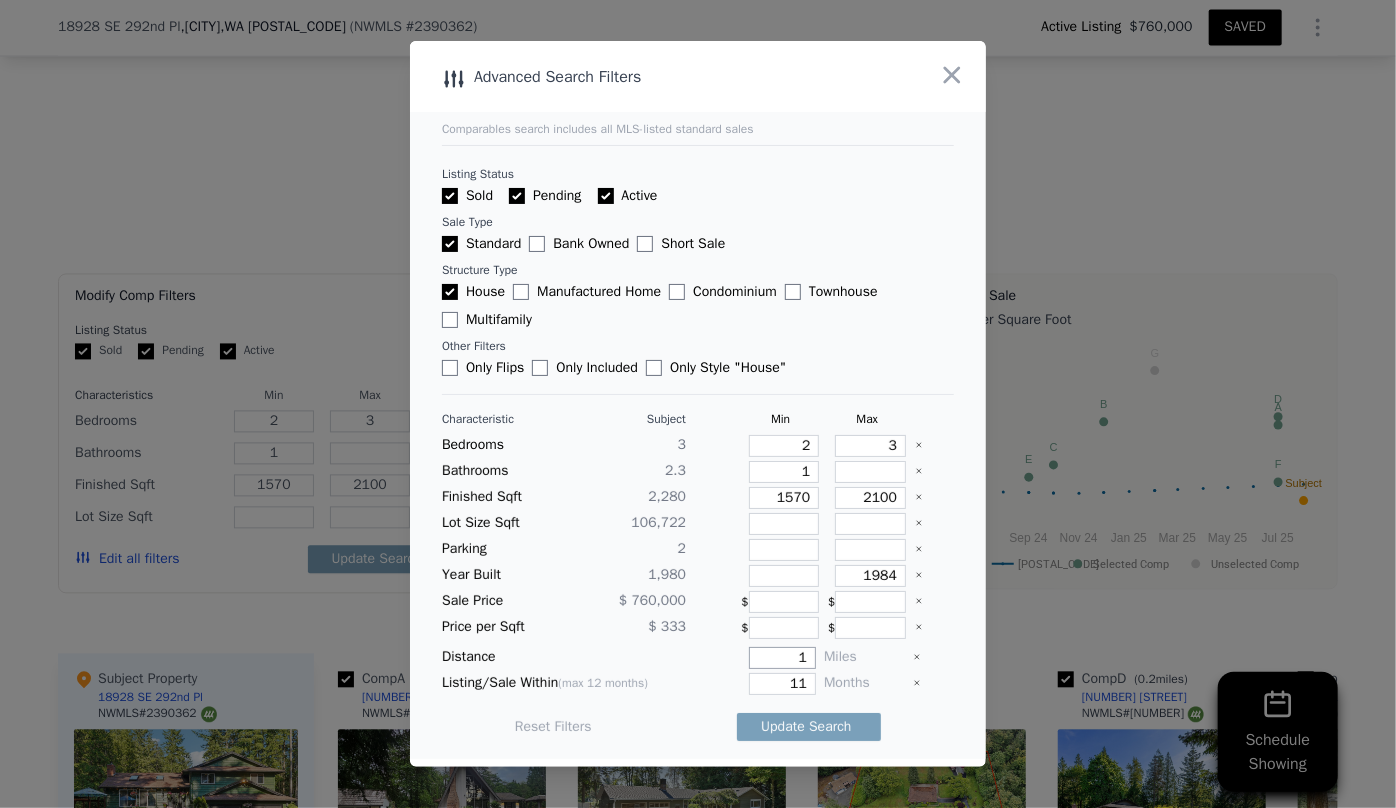 type on "1" 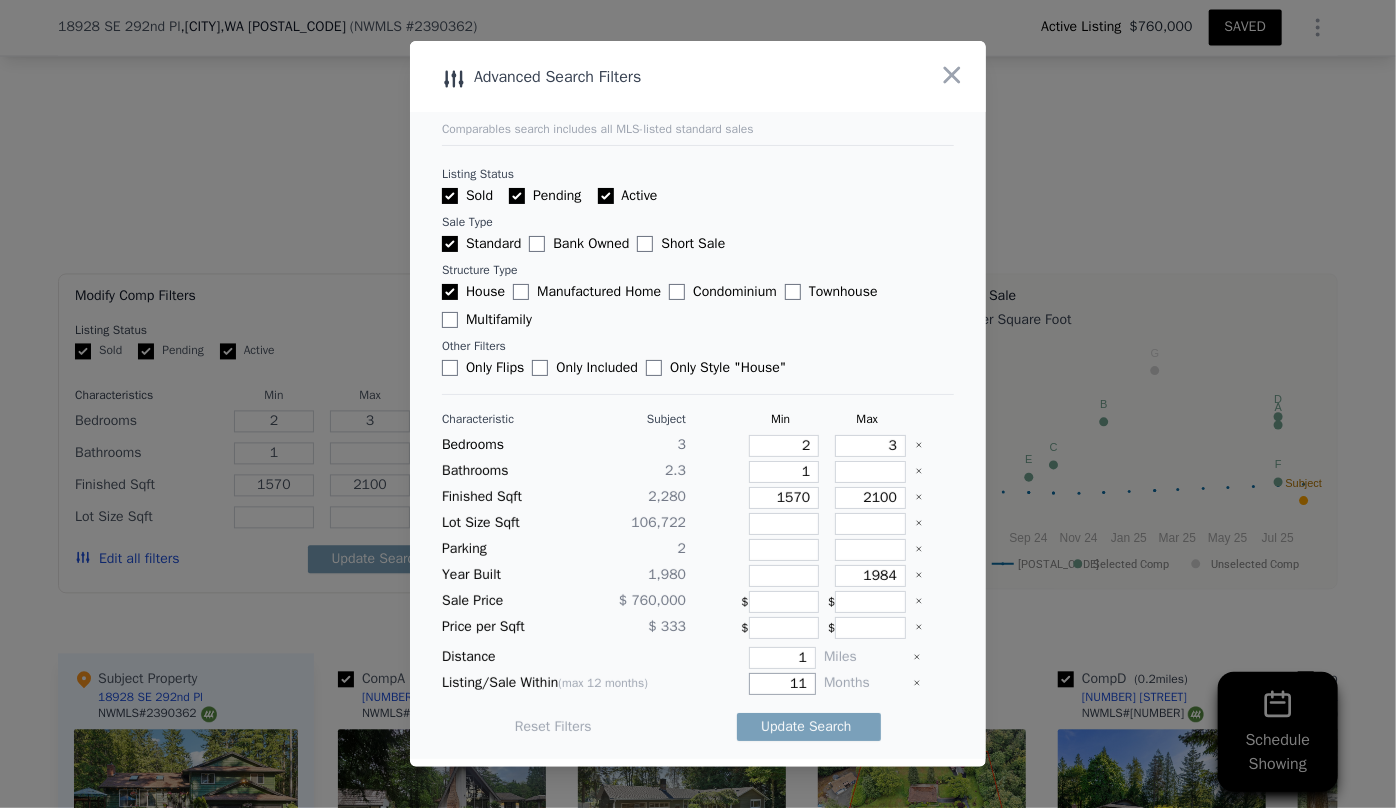 drag, startPoint x: 780, startPoint y: 680, endPoint x: 715, endPoint y: 687, distance: 65.37584 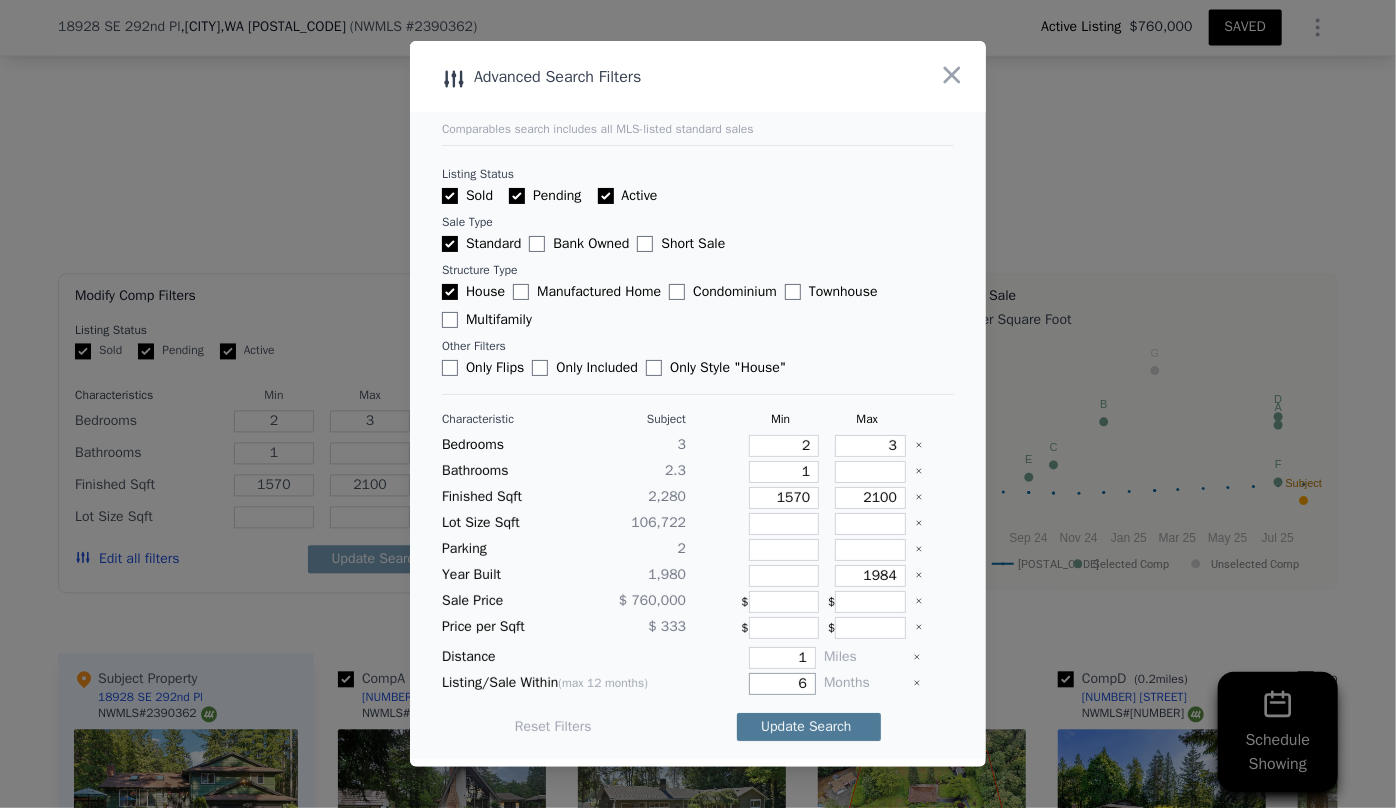 type on "6" 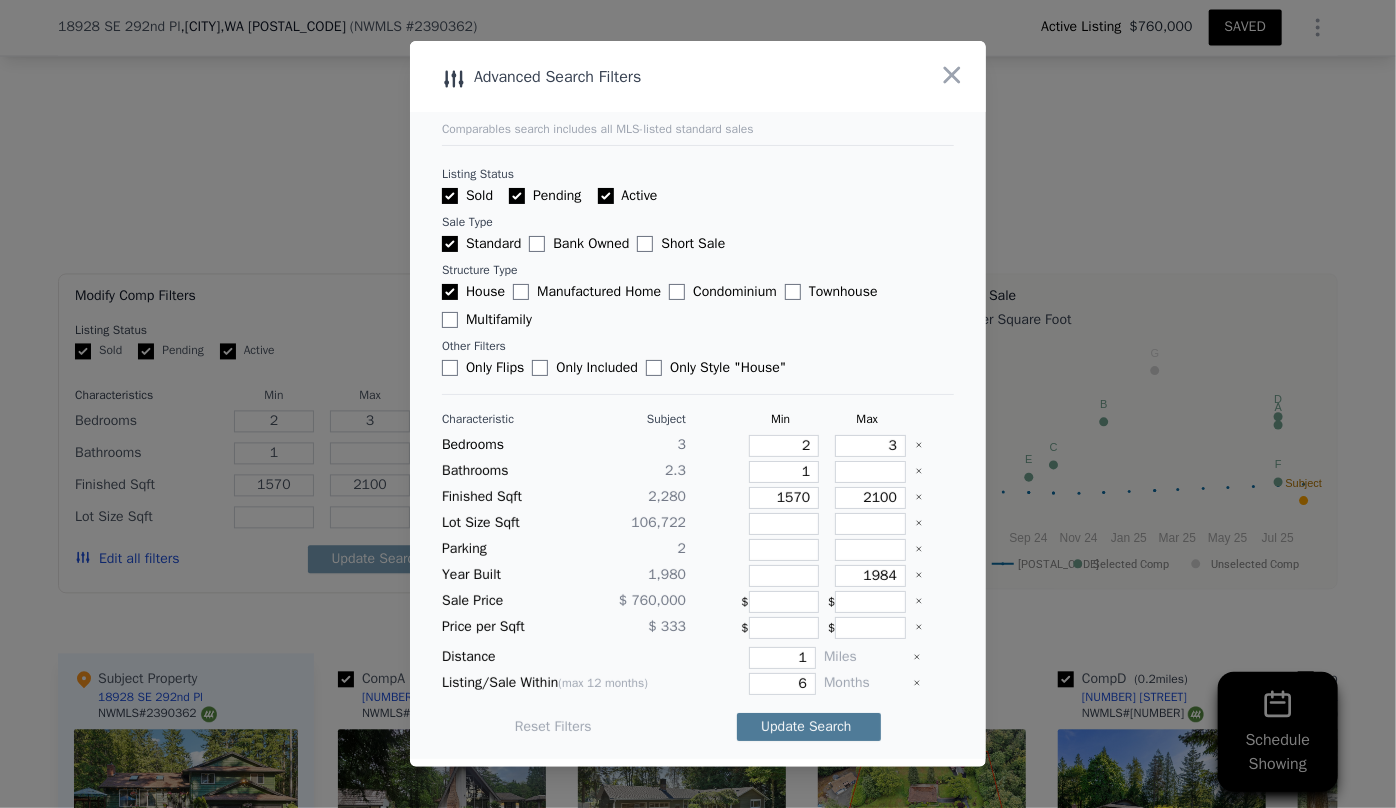 click on "Update Search" at bounding box center [809, 727] 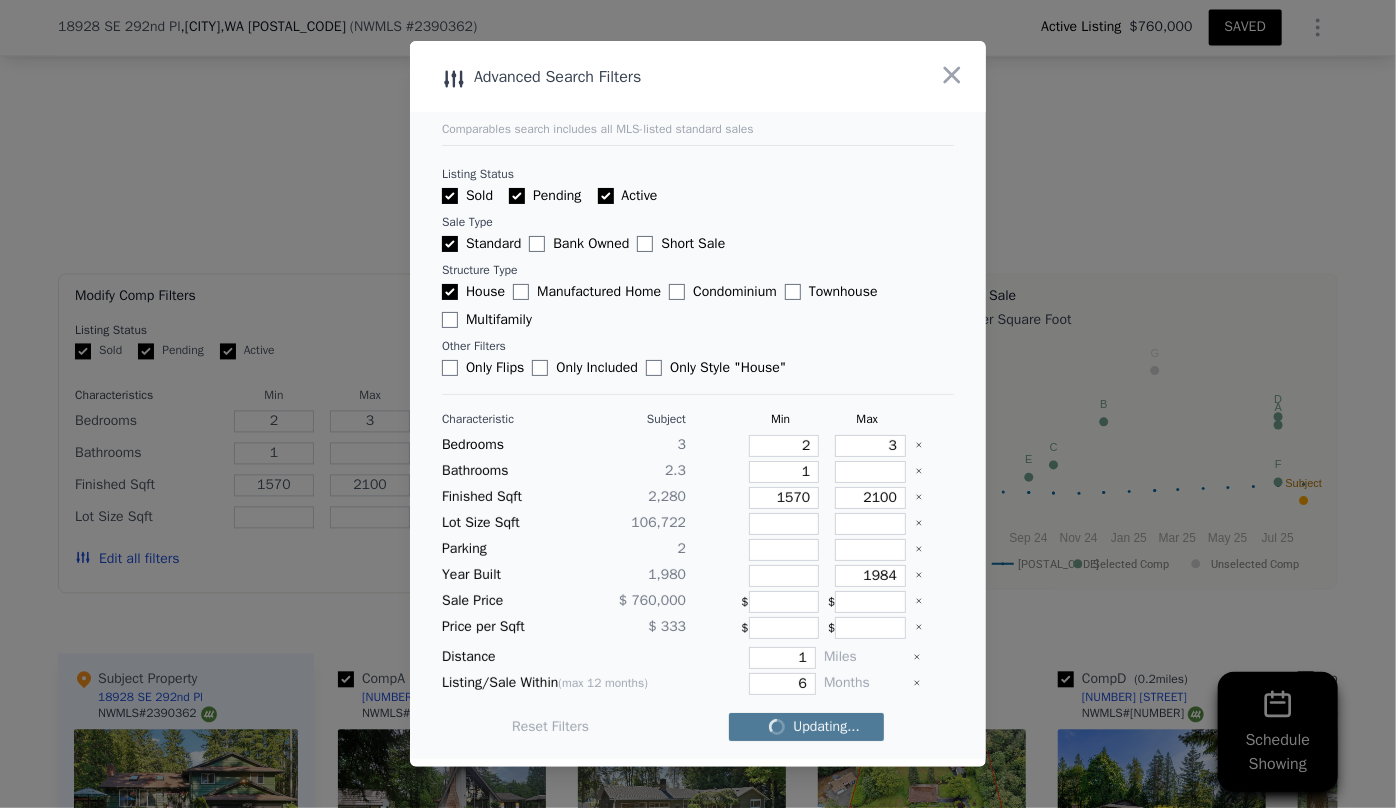 checkbox on "false" 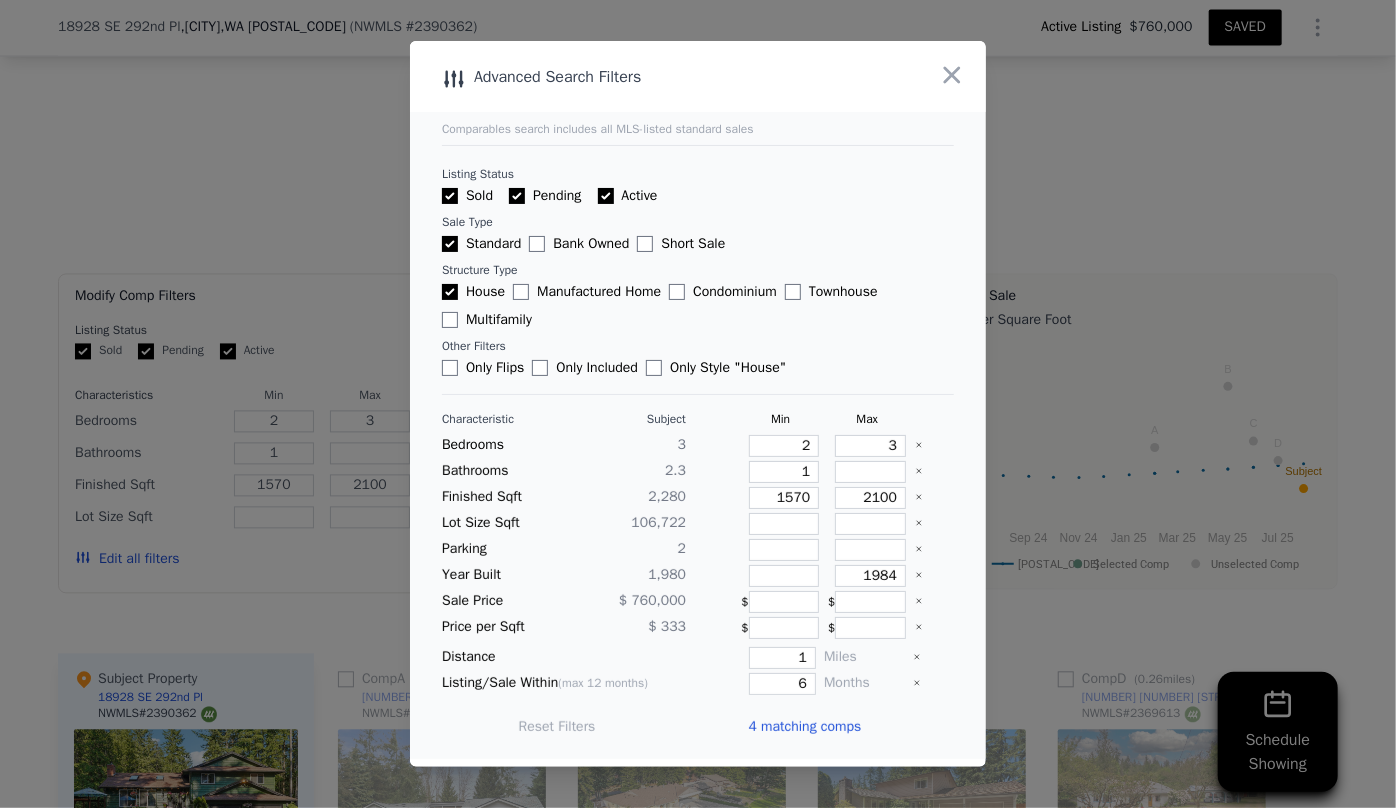 click on "4 matching comps" at bounding box center [804, 727] 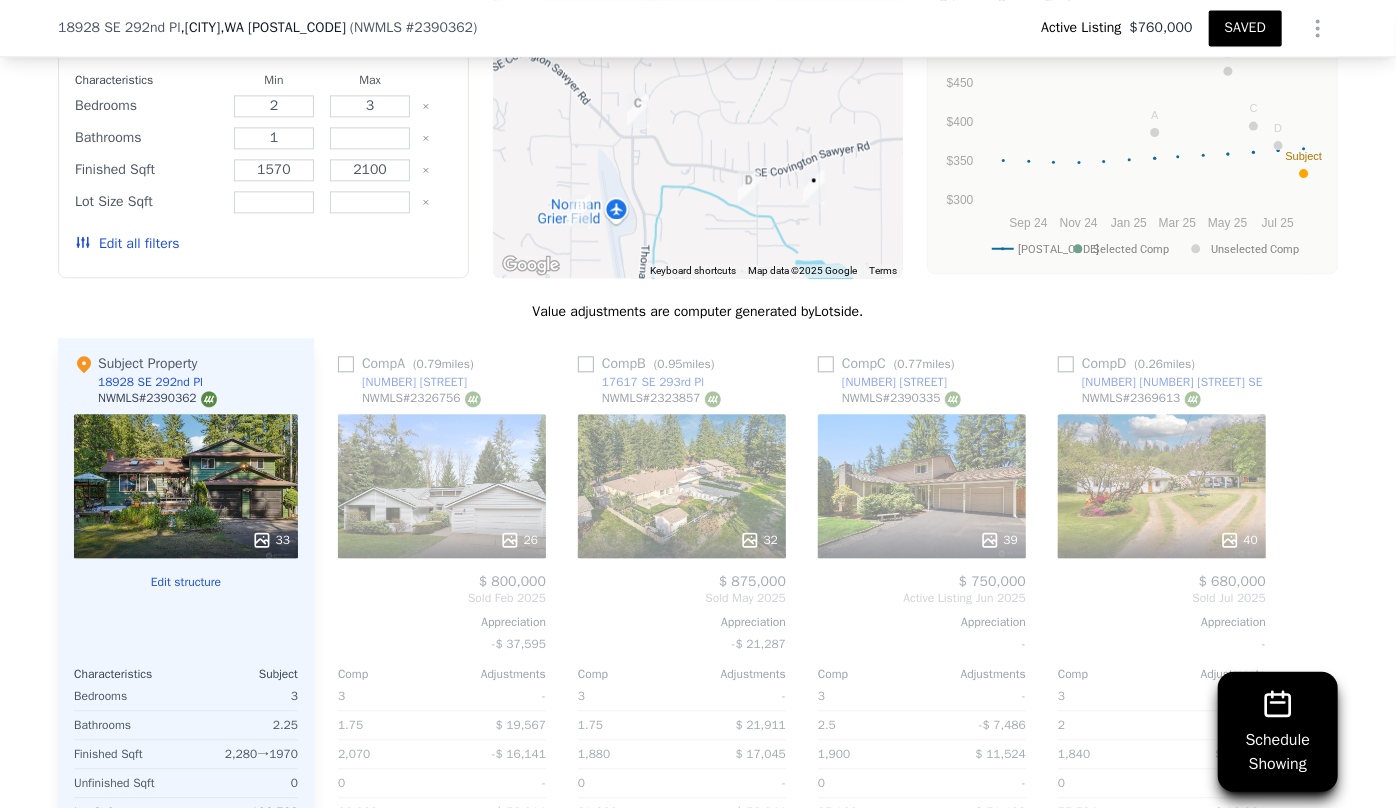 scroll, scrollTop: 2279, scrollLeft: 0, axis: vertical 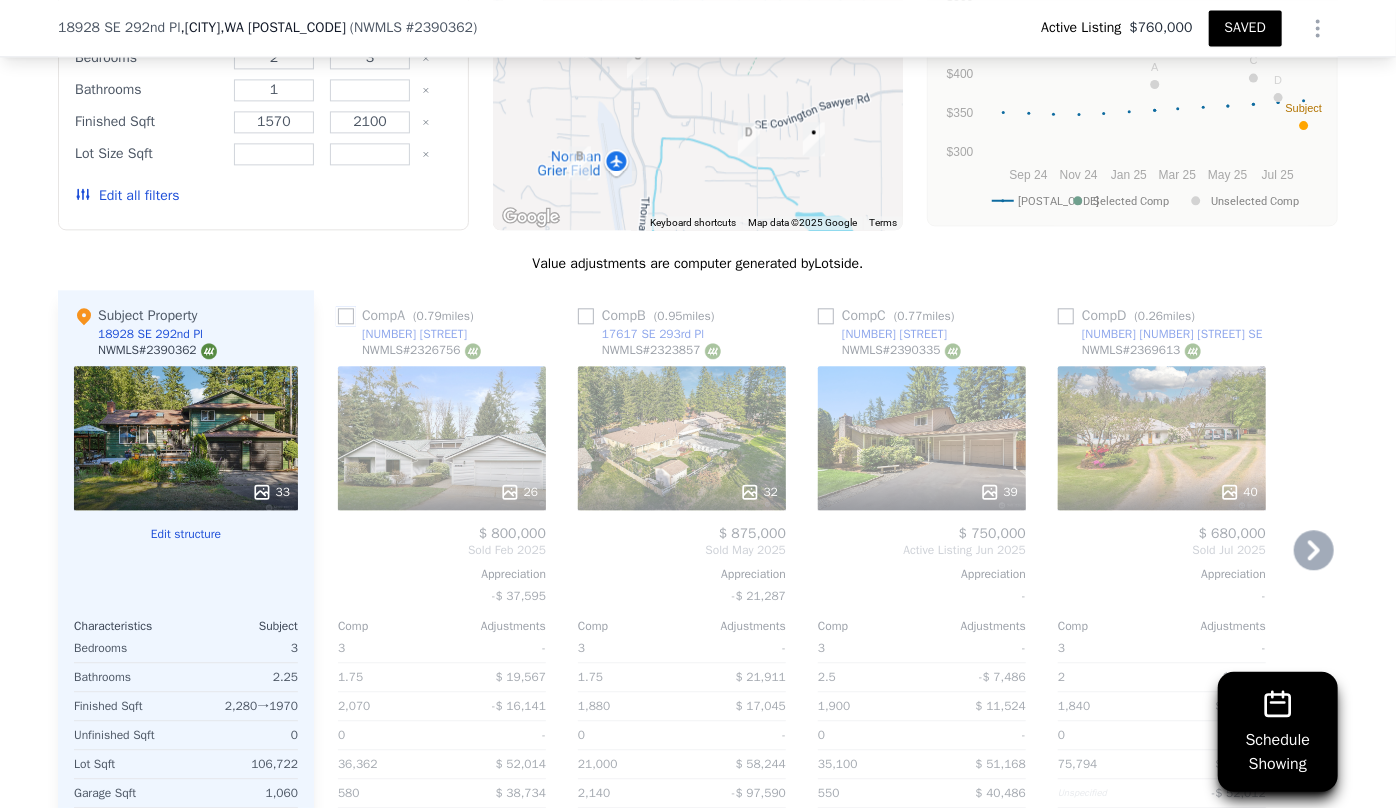 click at bounding box center (346, 316) 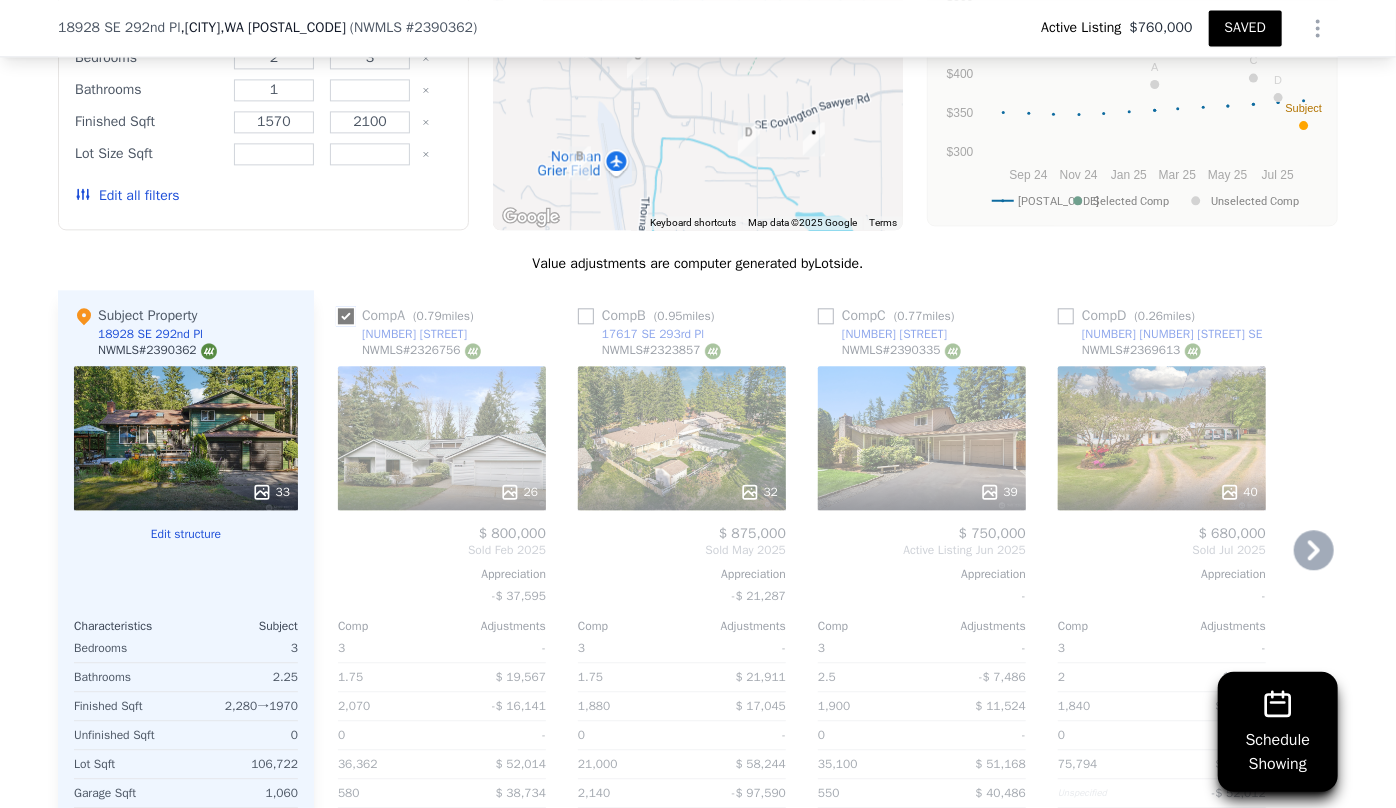 checkbox on "true" 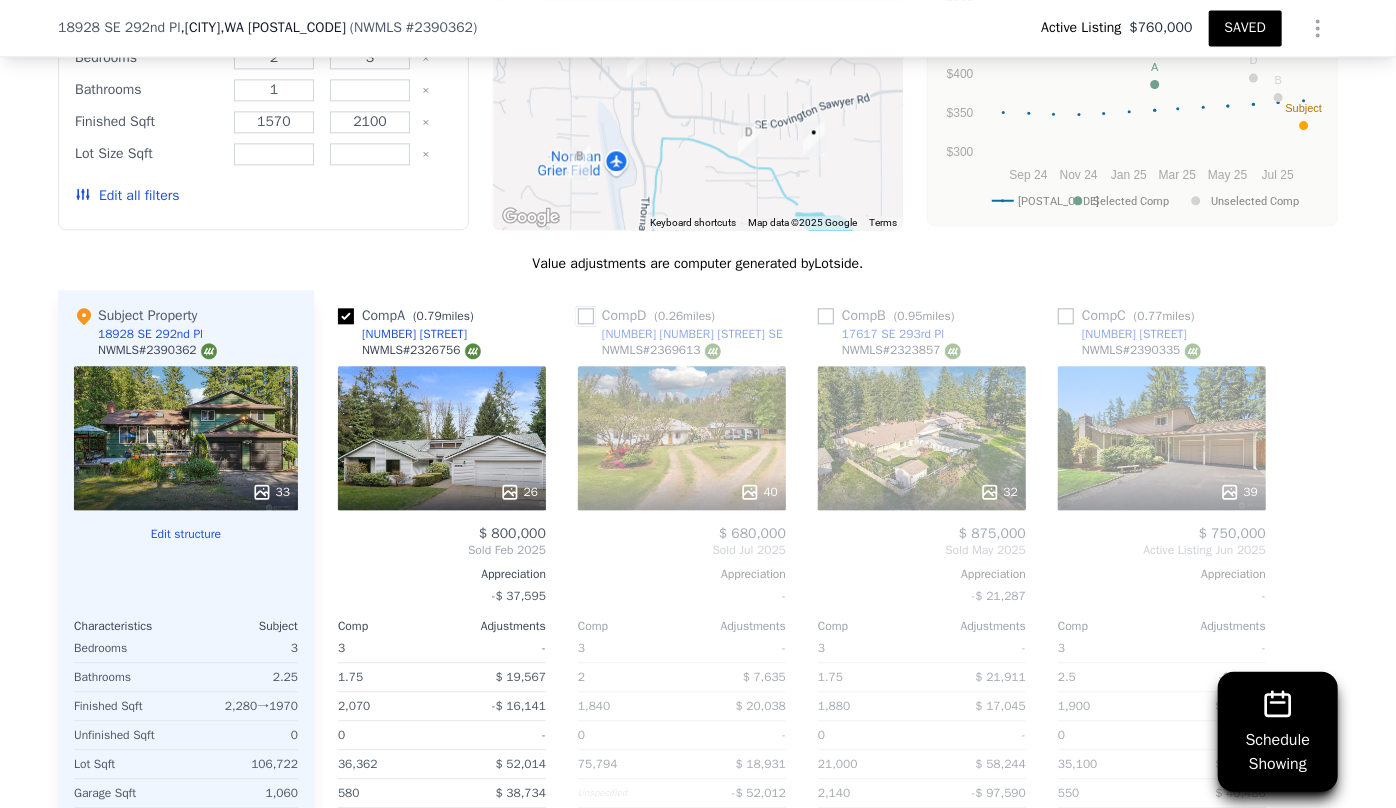 click at bounding box center (586, 316) 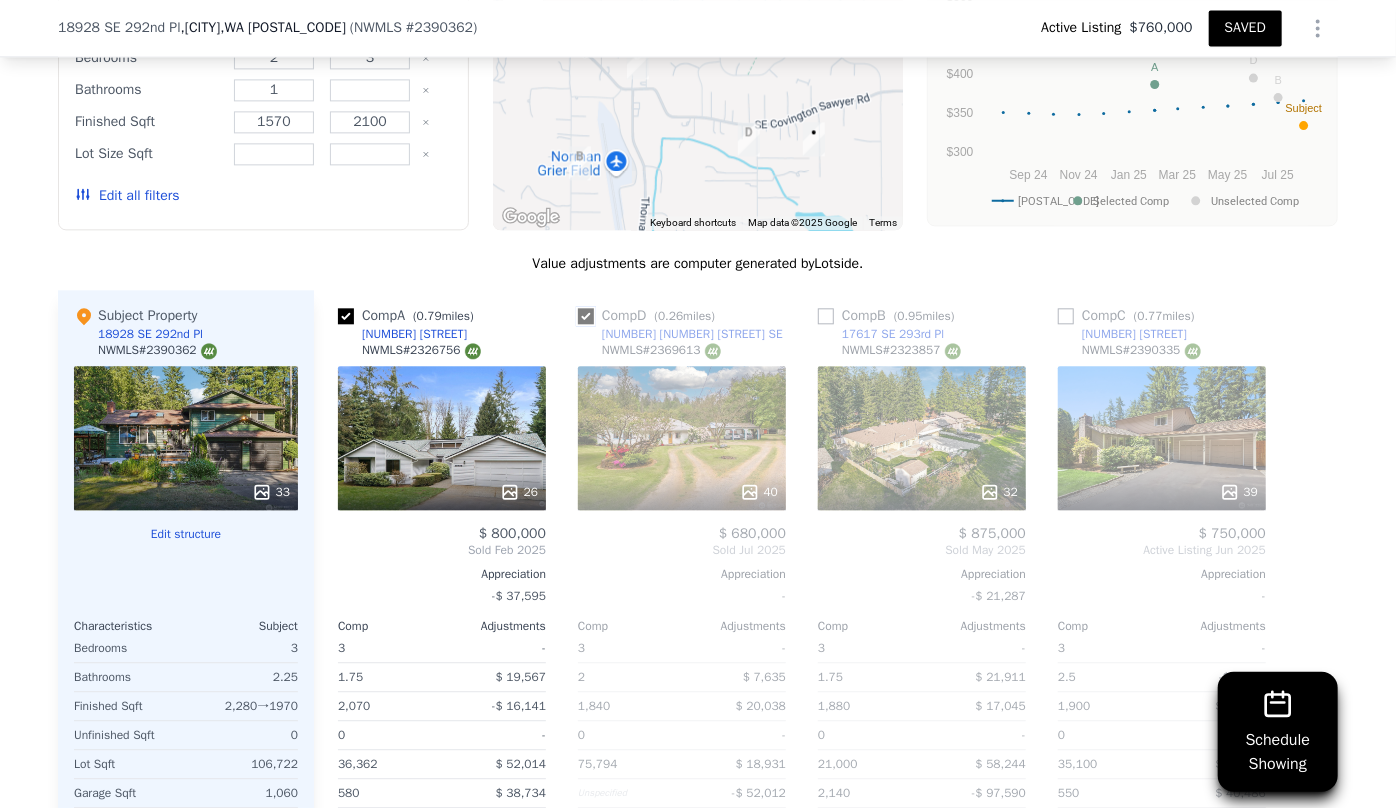 checkbox on "true" 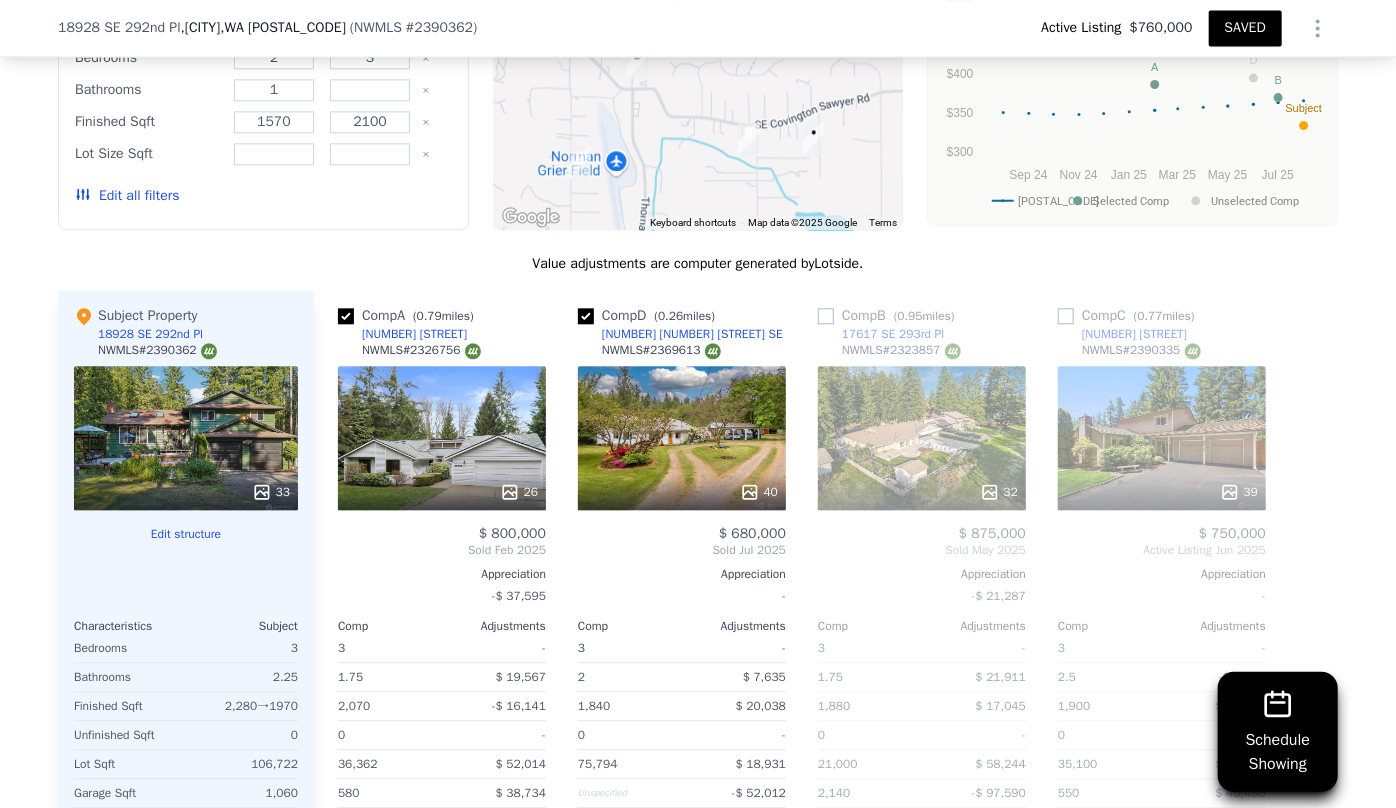 click on "Comp  C ( 0.77  miles)" at bounding box center (1130, 316) 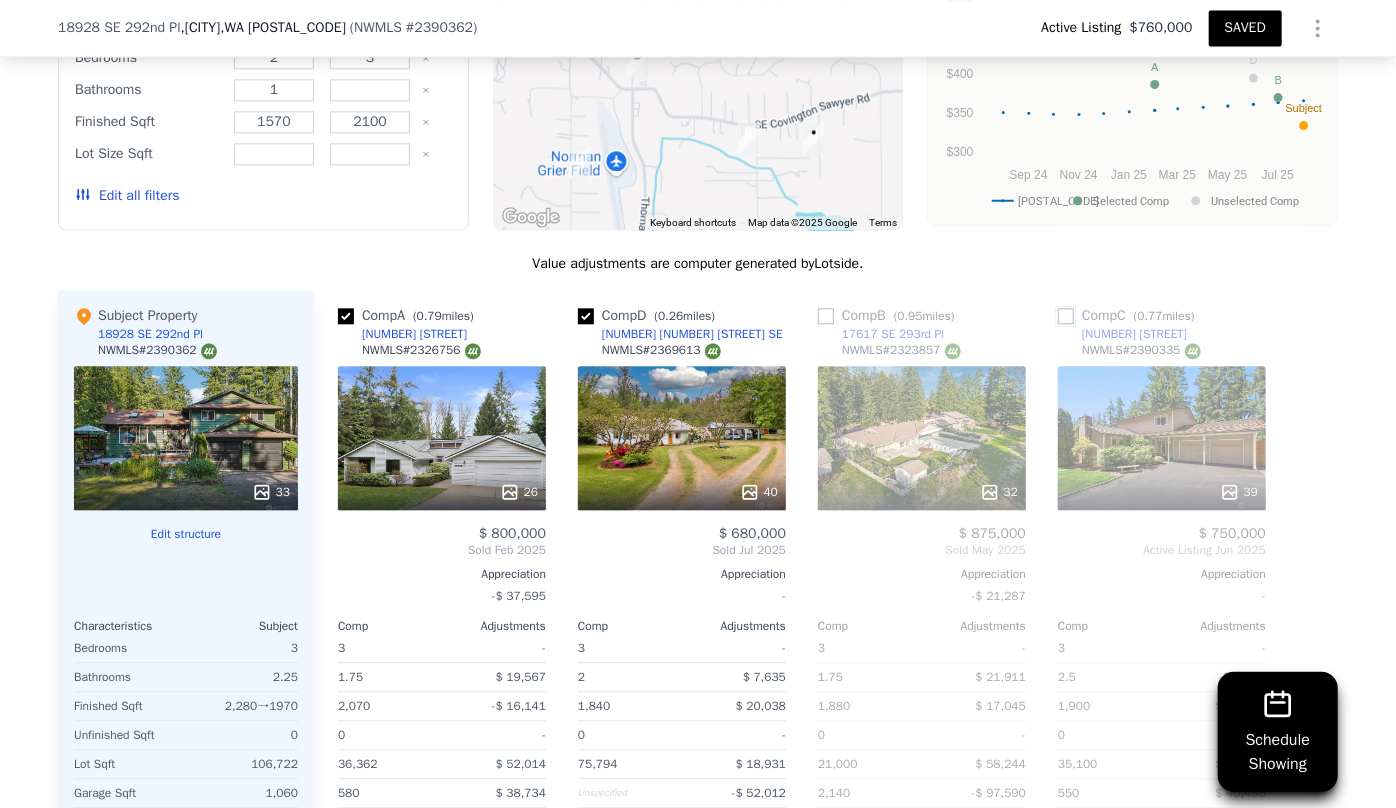 click at bounding box center [1066, 316] 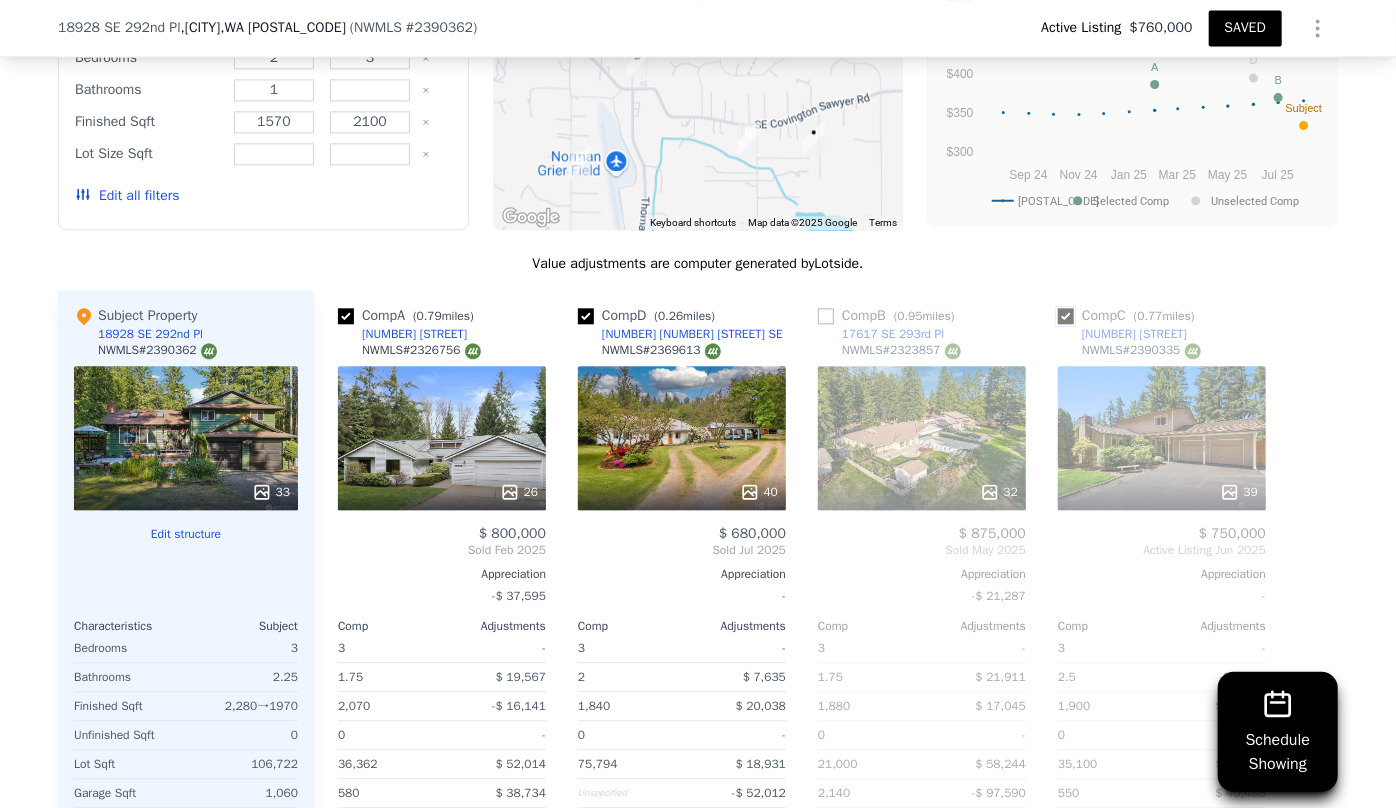 checkbox on "true" 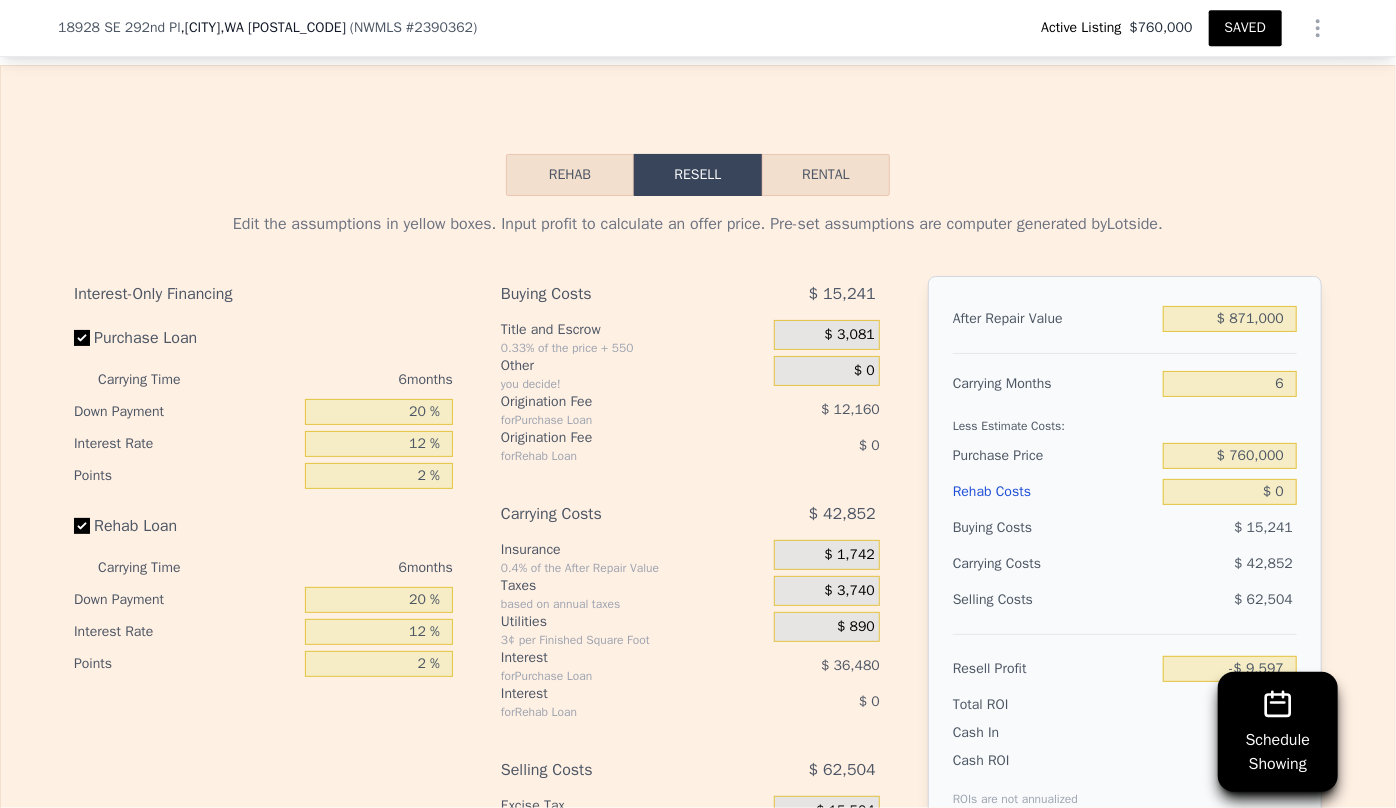 scroll, scrollTop: 3279, scrollLeft: 0, axis: vertical 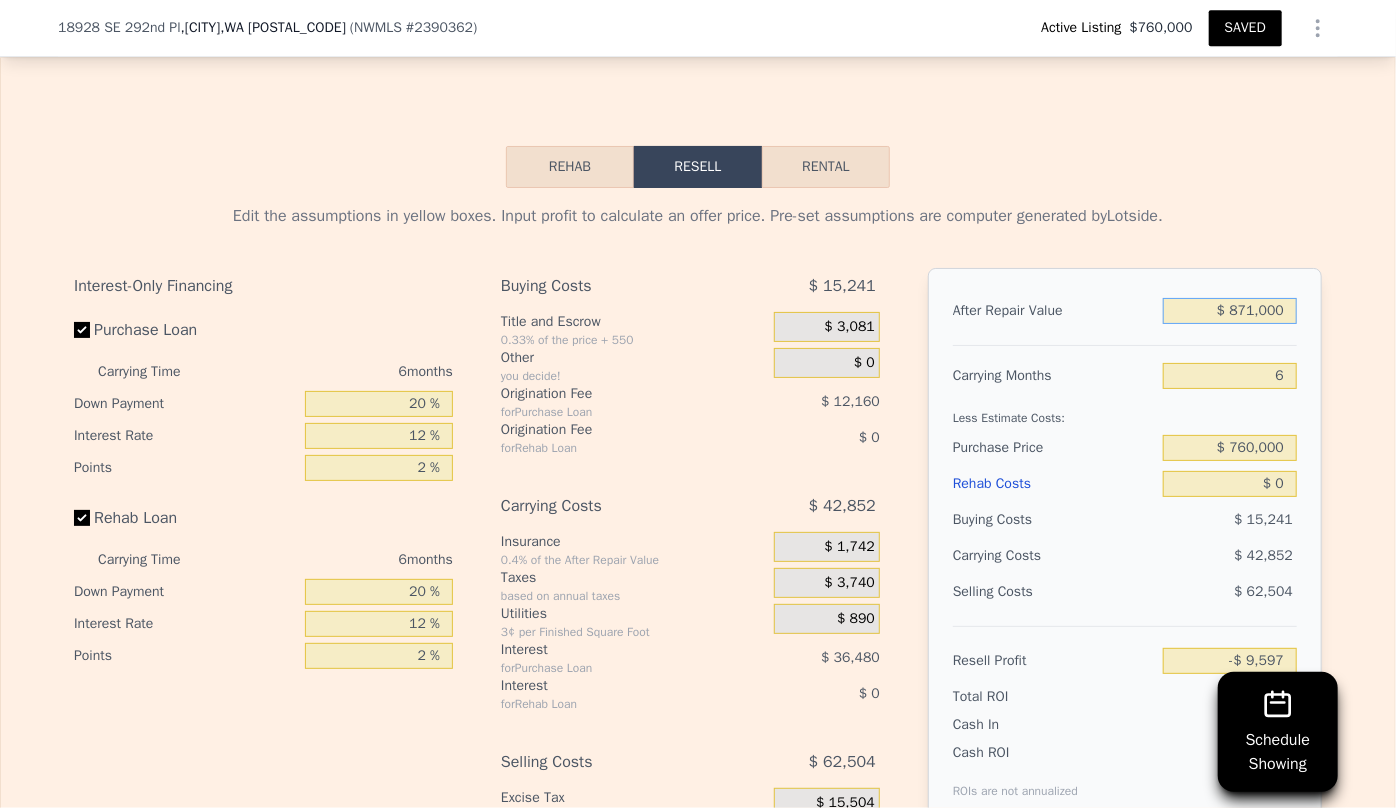 click on "$ 871,000" at bounding box center [1230, 311] 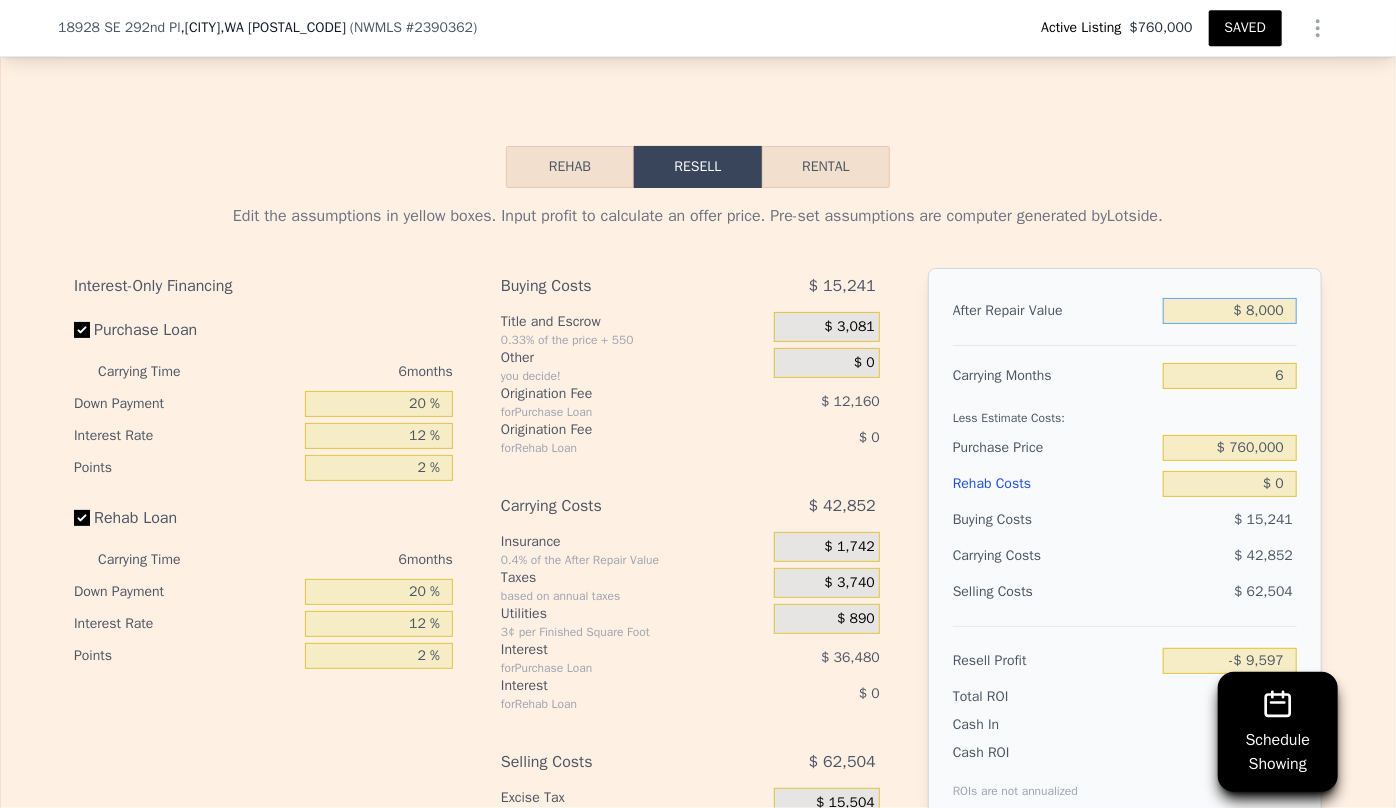 type on "$ 000" 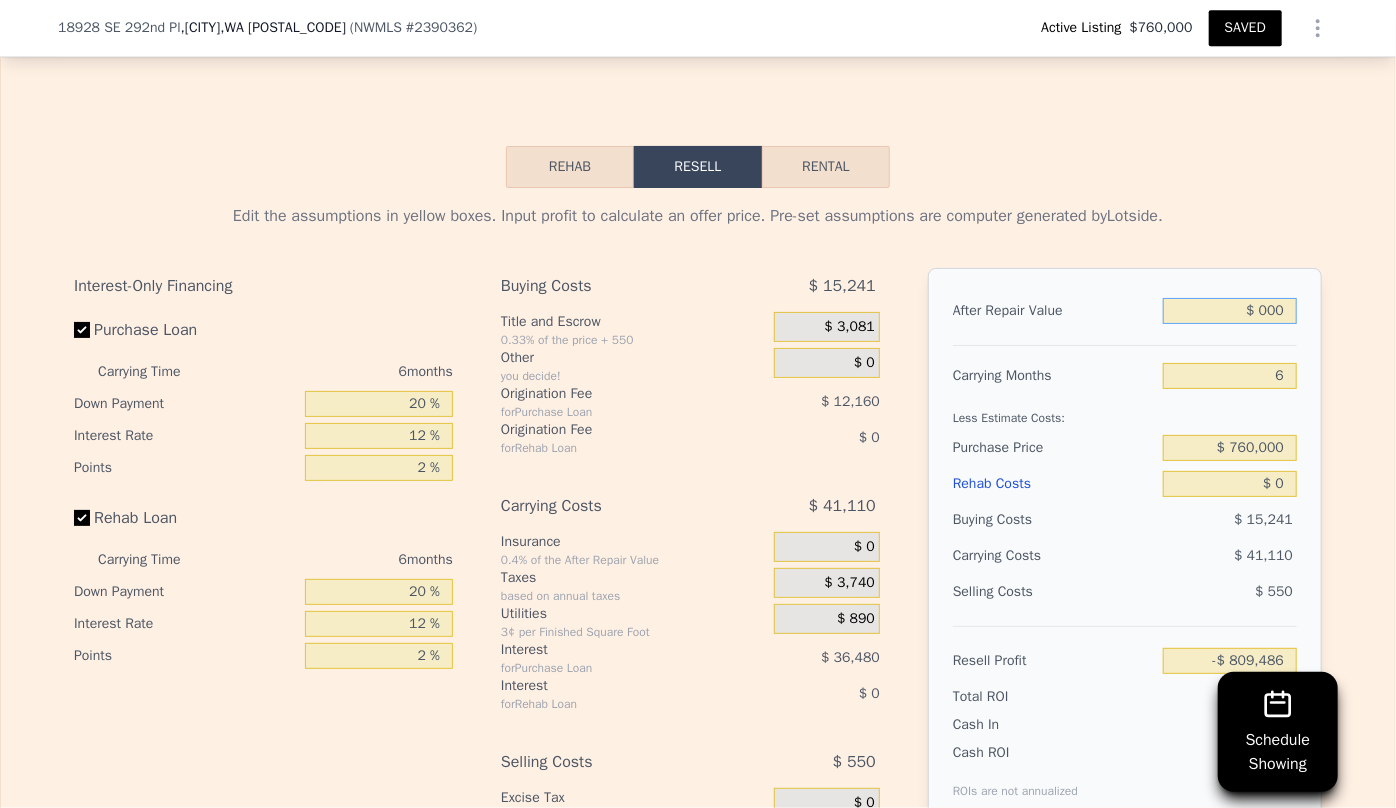type on "-$ 816,901" 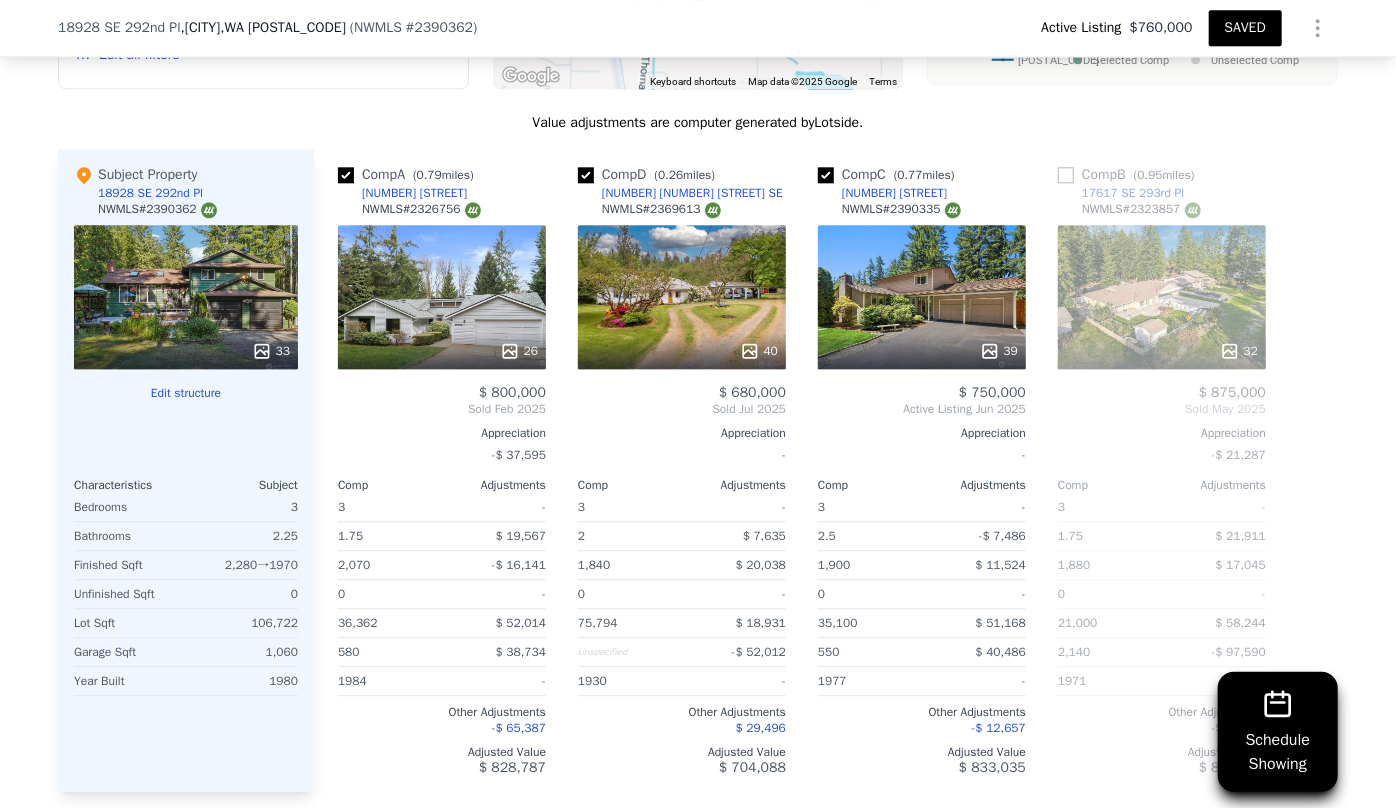 scroll, scrollTop: 2370, scrollLeft: 0, axis: vertical 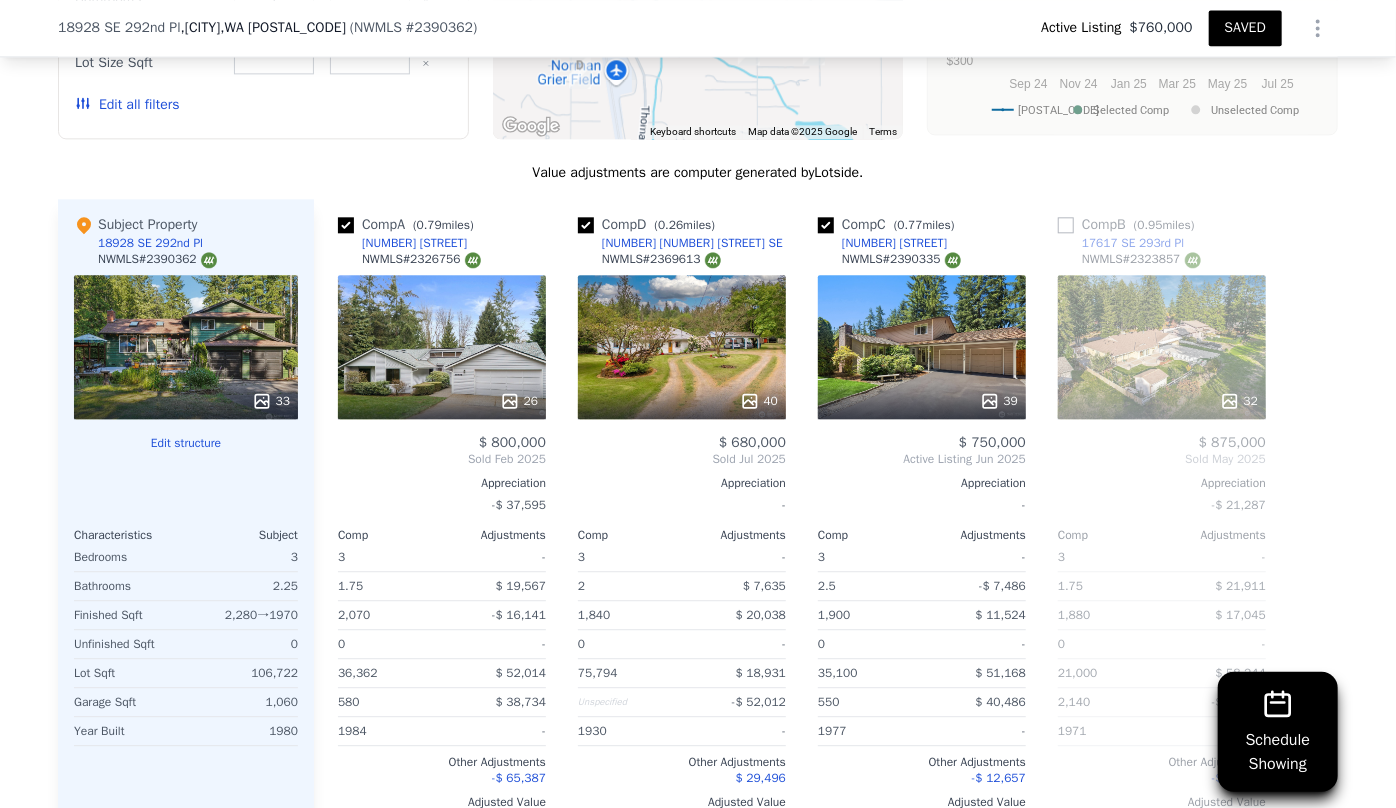 click on "39" at bounding box center (922, 347) 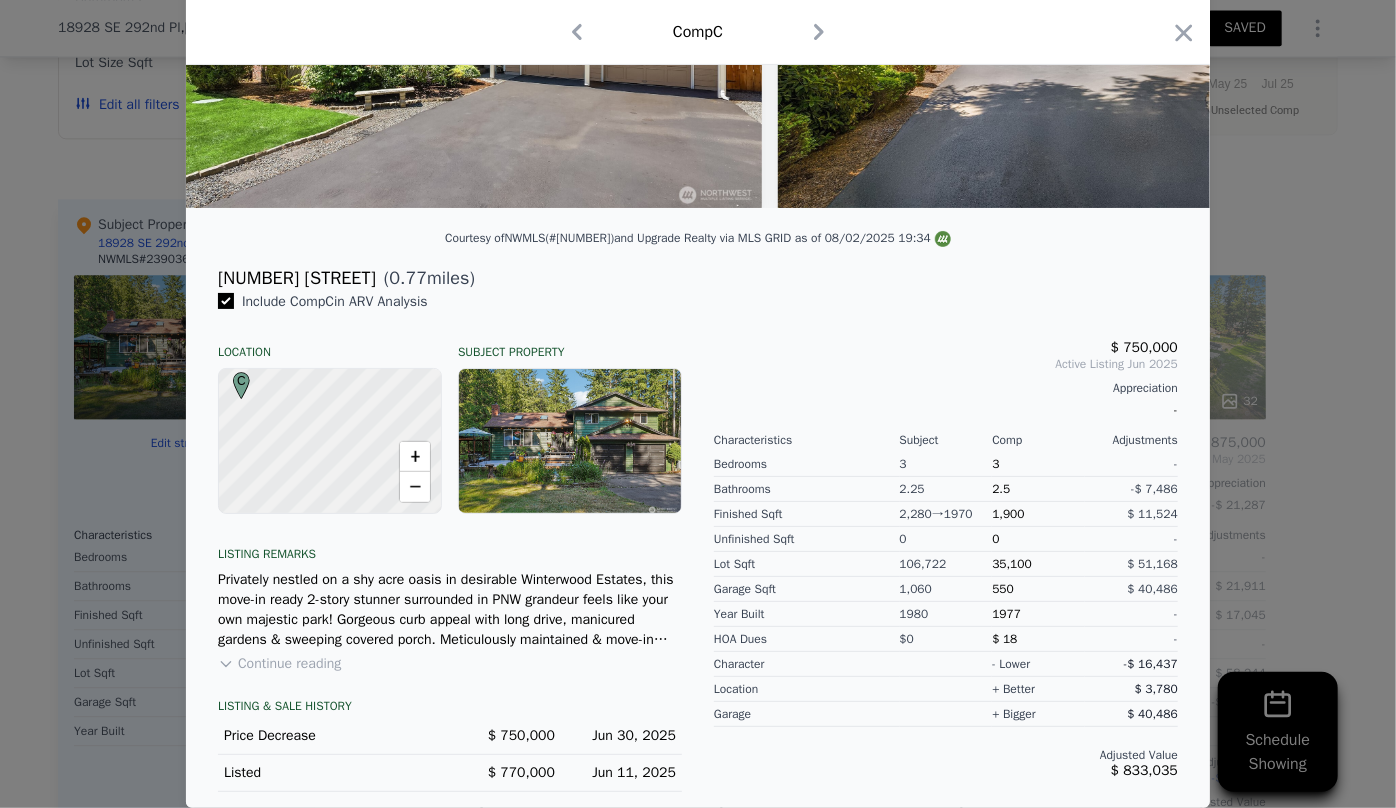 scroll, scrollTop: 318, scrollLeft: 0, axis: vertical 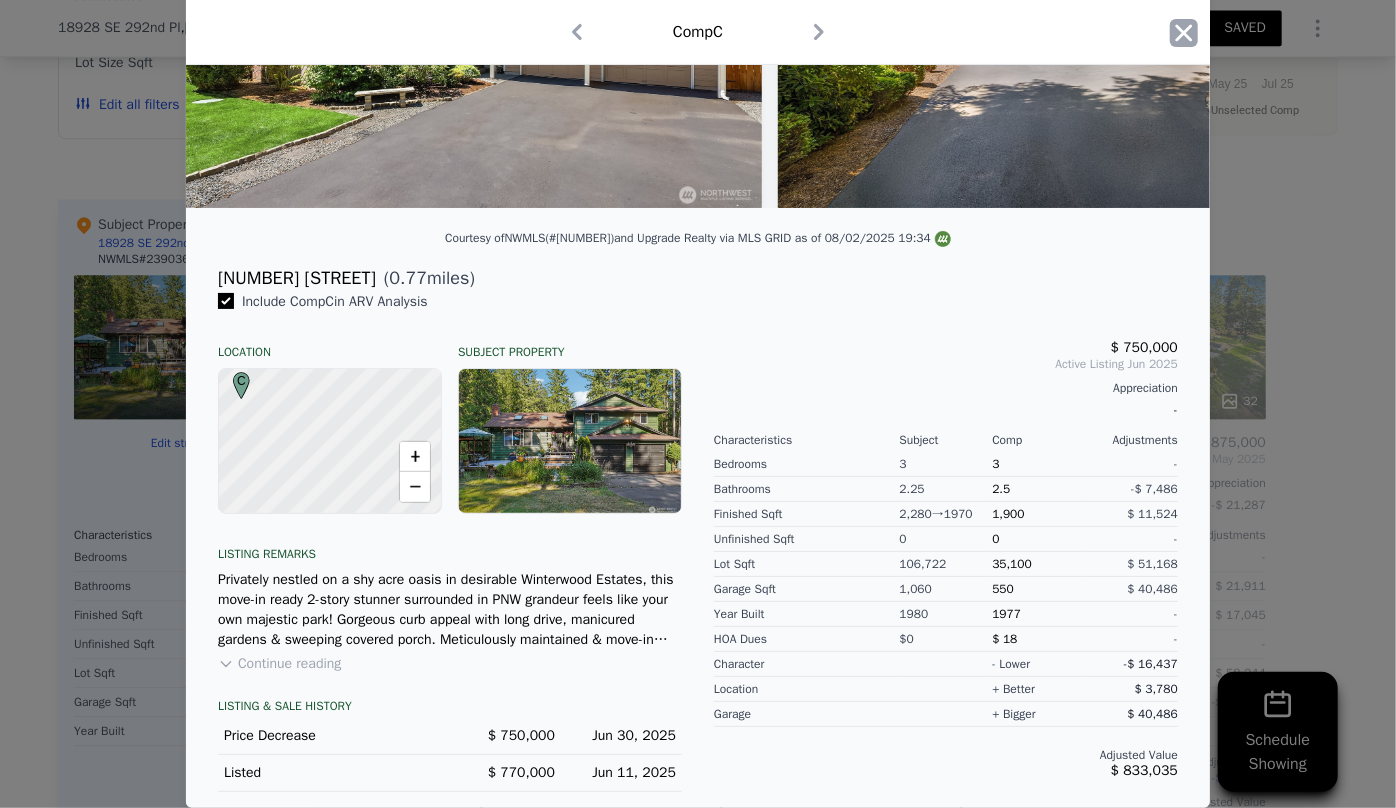 click 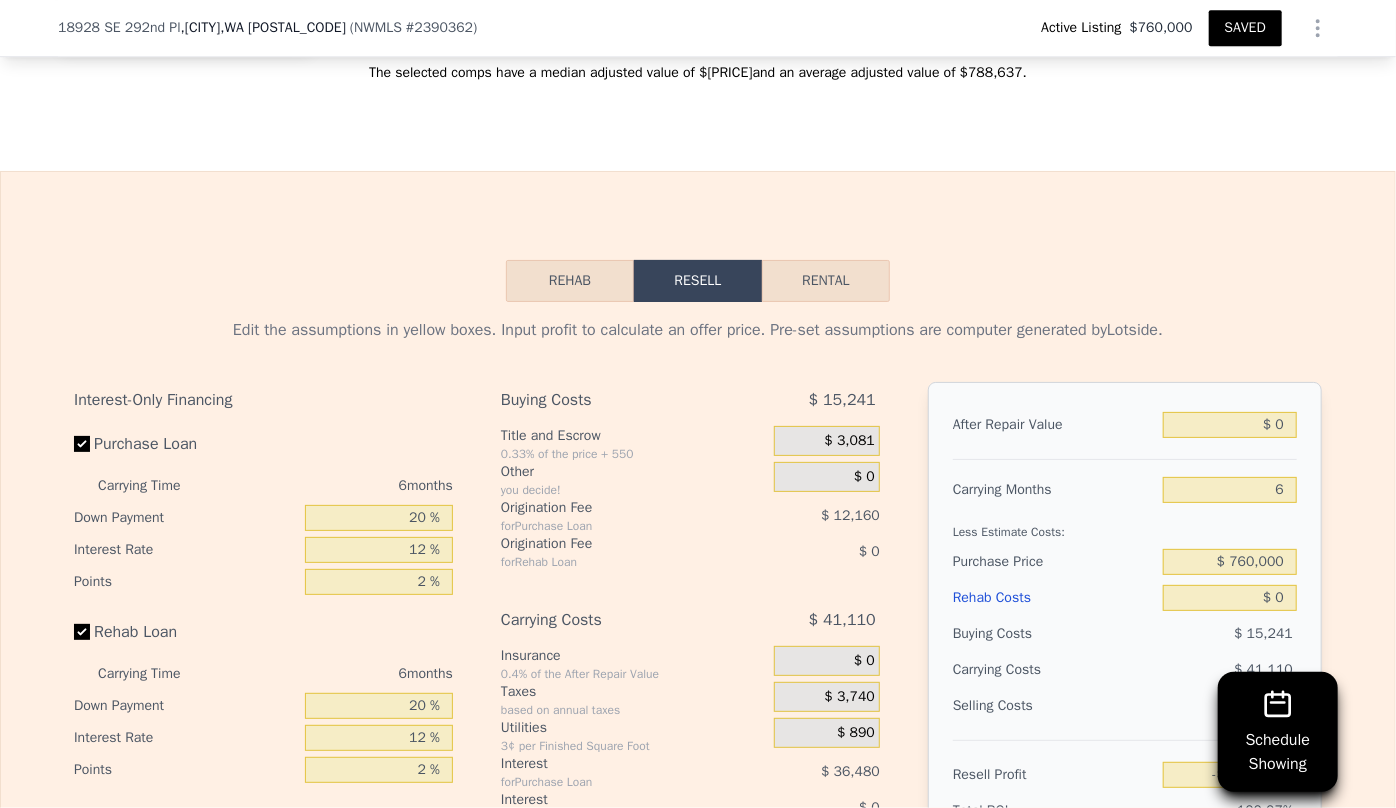 scroll, scrollTop: 3188, scrollLeft: 0, axis: vertical 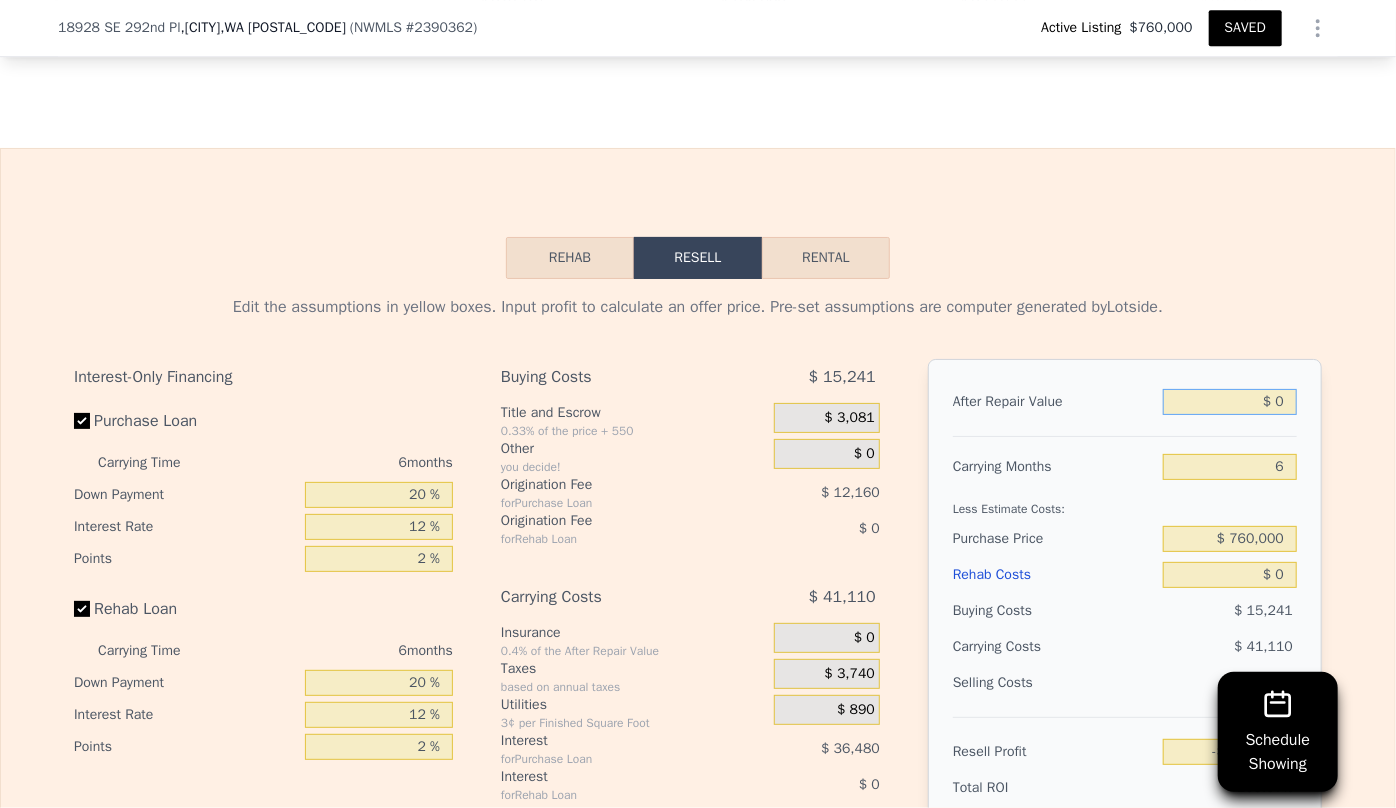 click on "$ 0" at bounding box center (1230, 402) 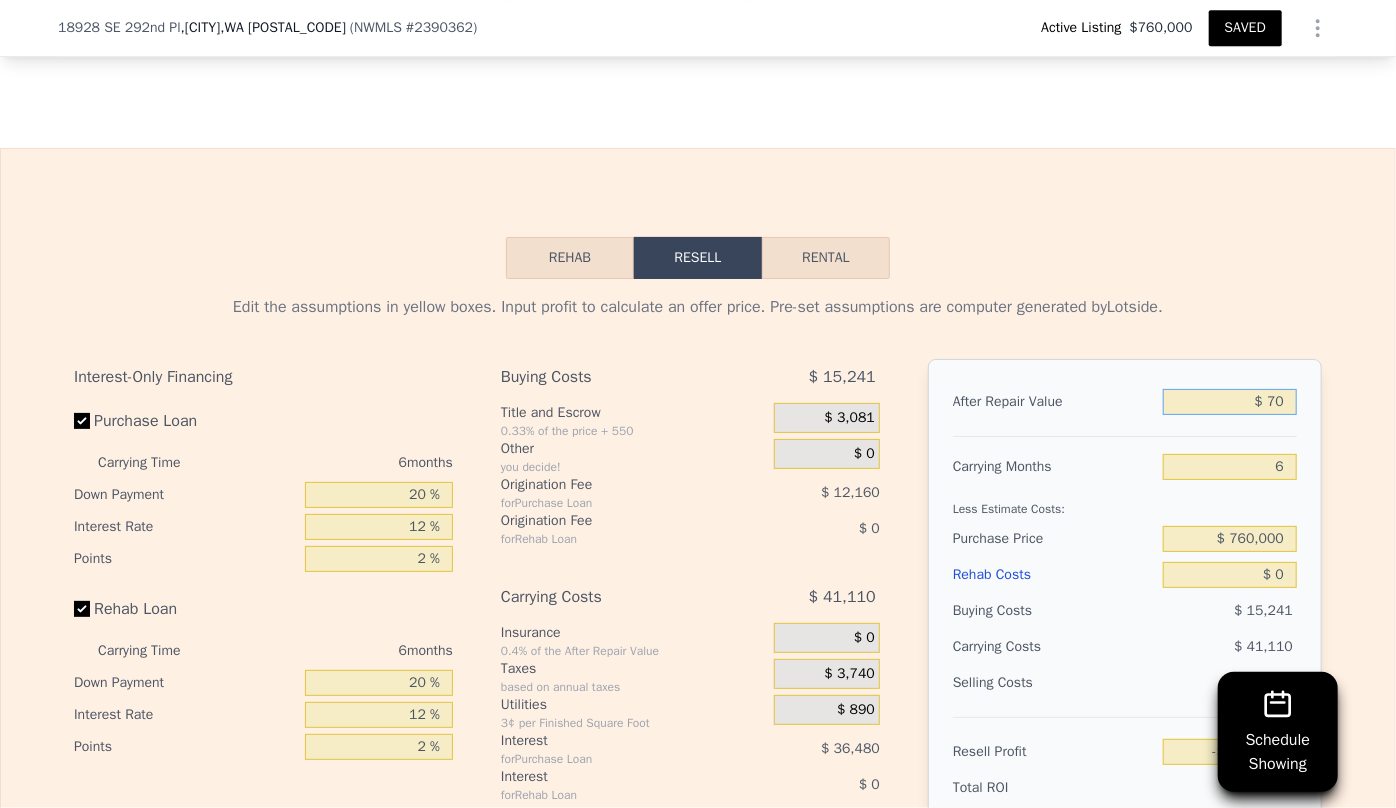 type on "-$ 816,836" 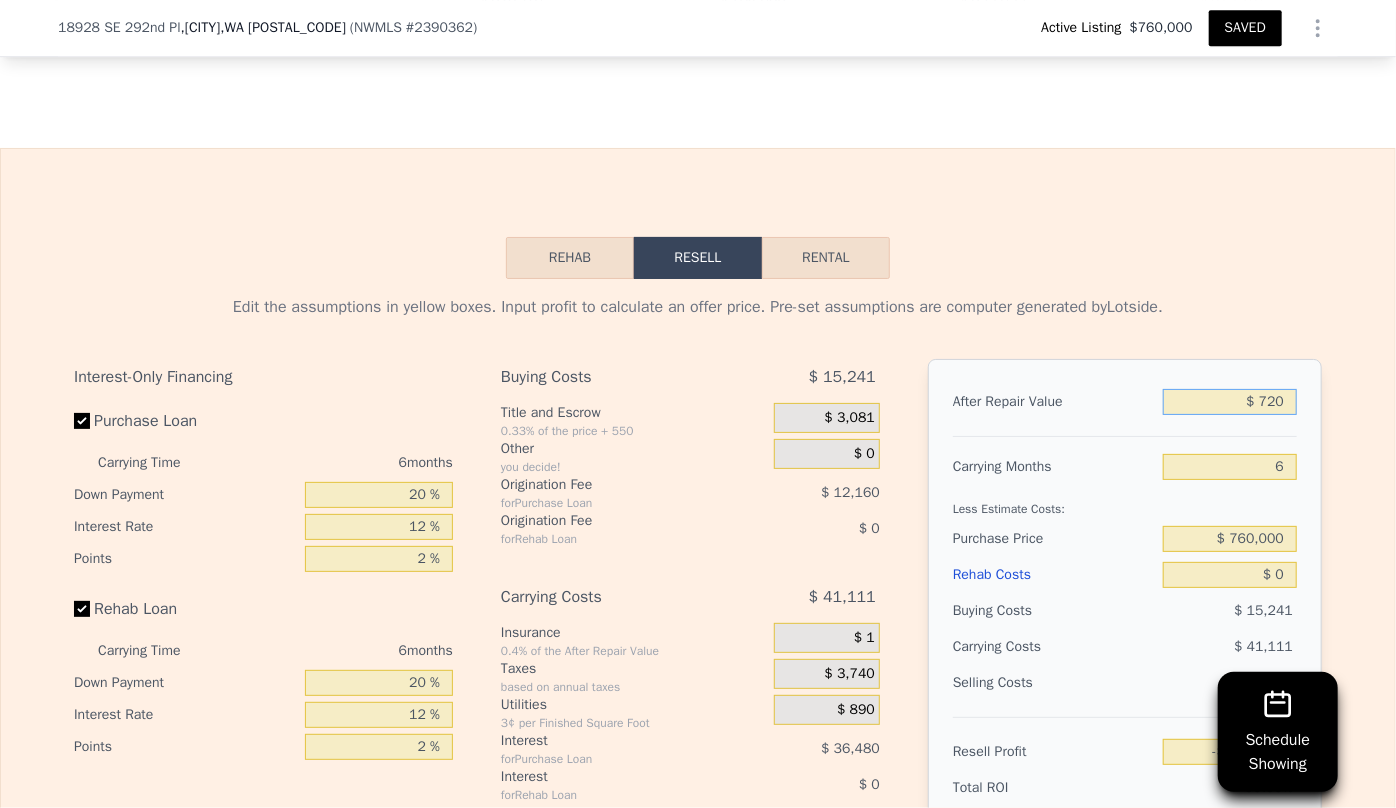 type on "-$ 816,233" 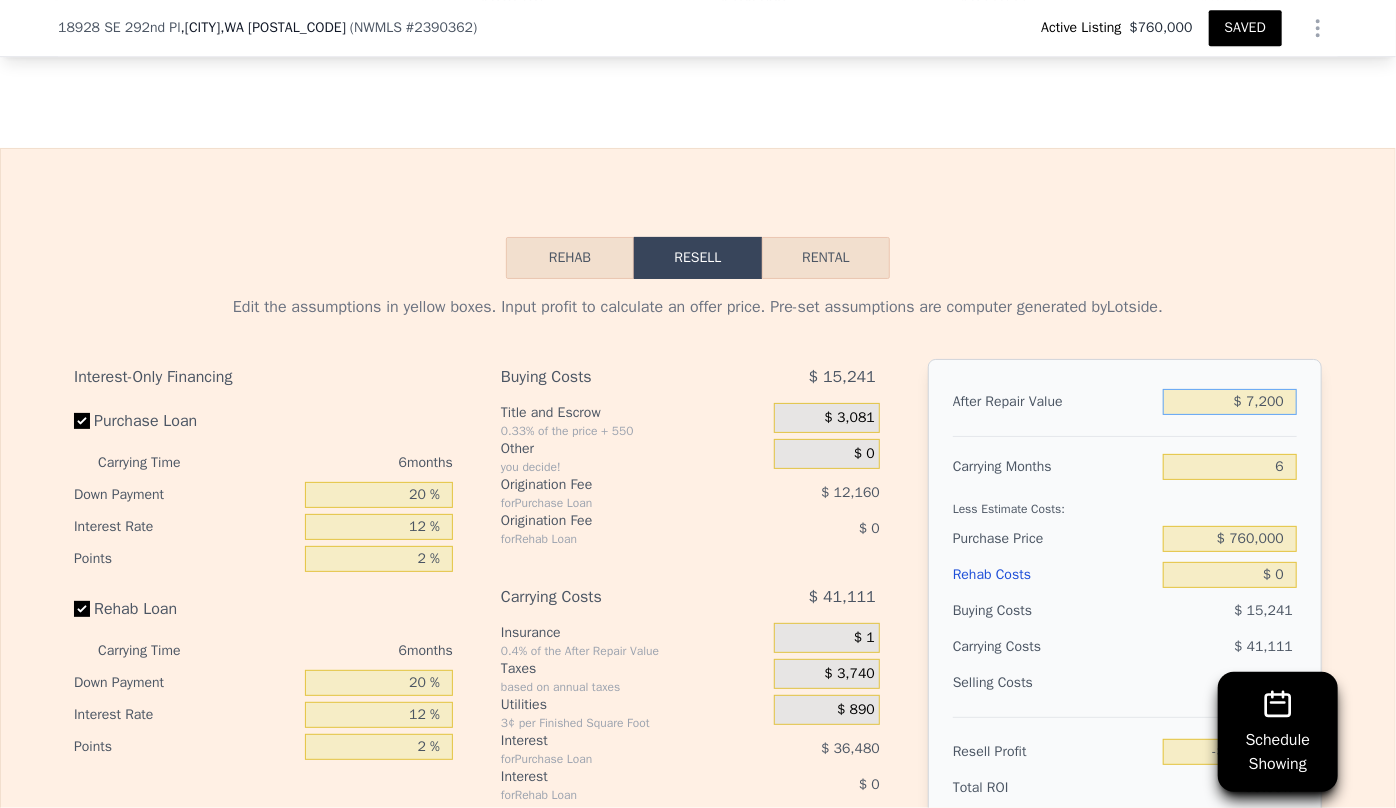 type on "$ 72,000" 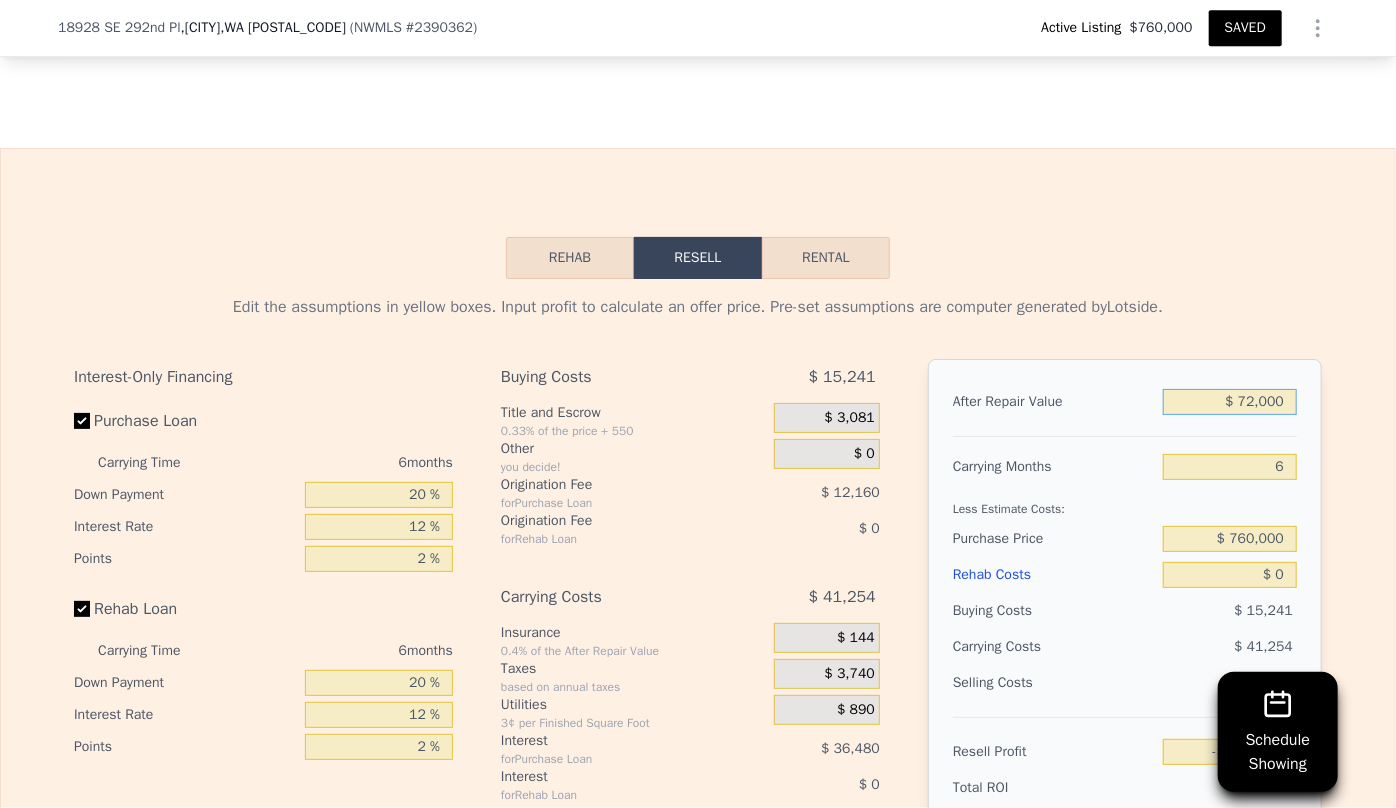 type on "-$ 750,167" 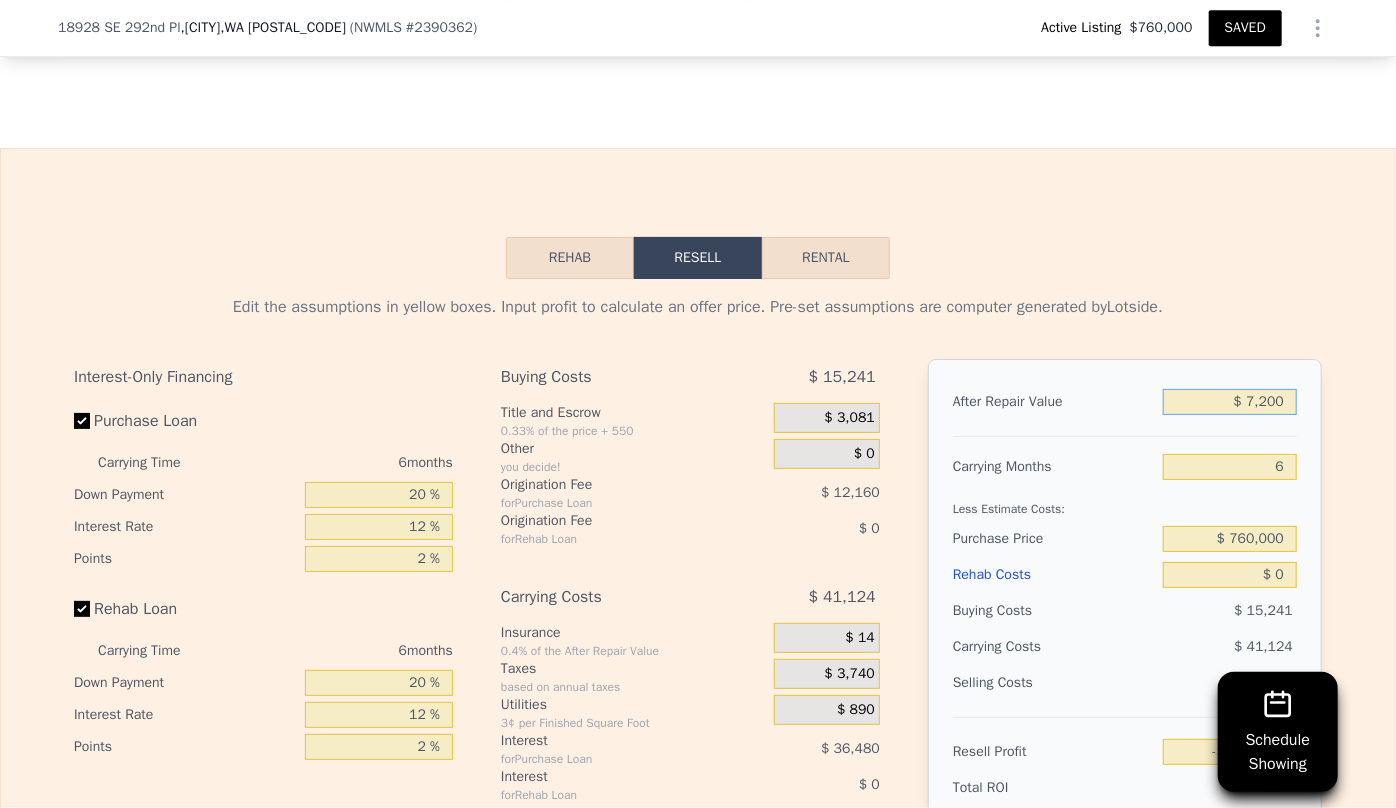 type on "-$ 810,227" 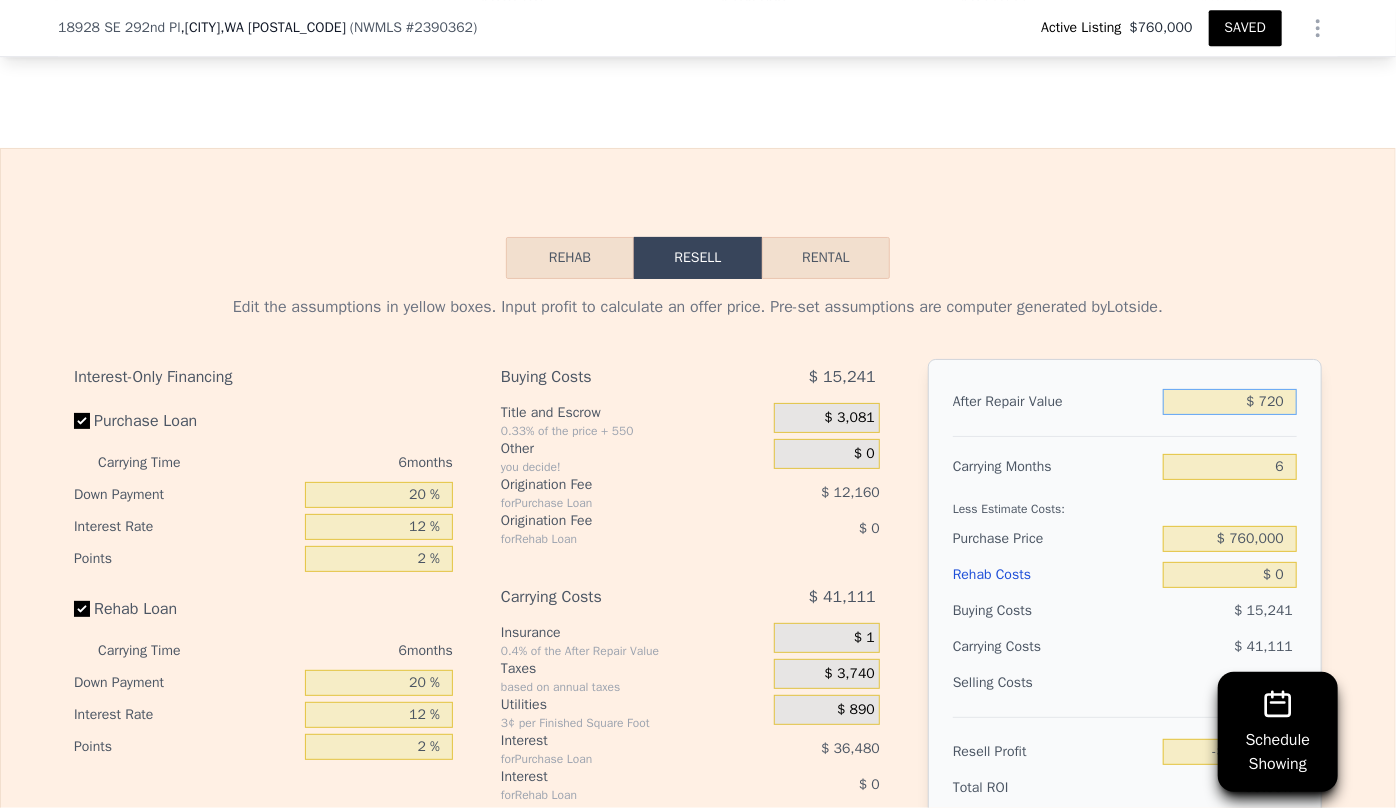 type on "-$ 816,233" 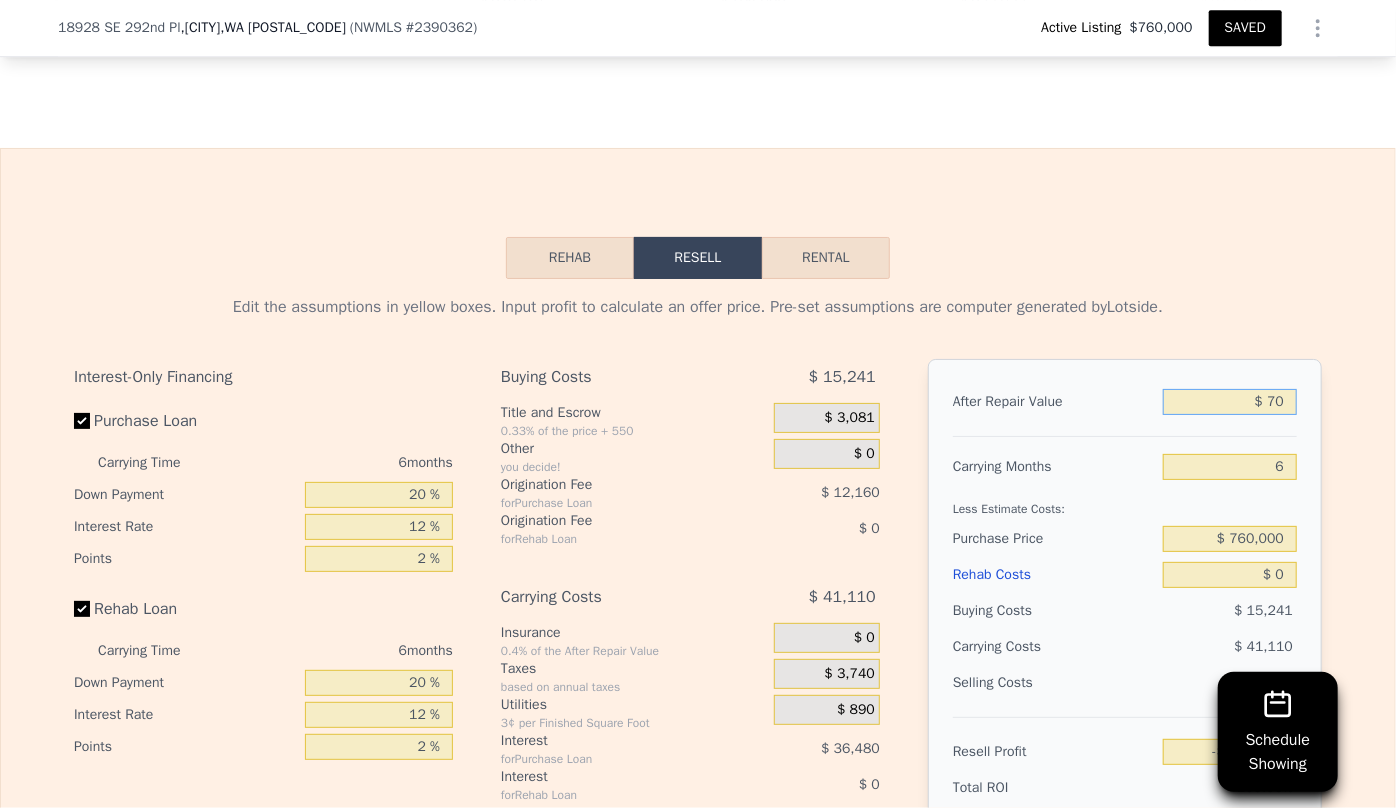 type on "-$ 816,836" 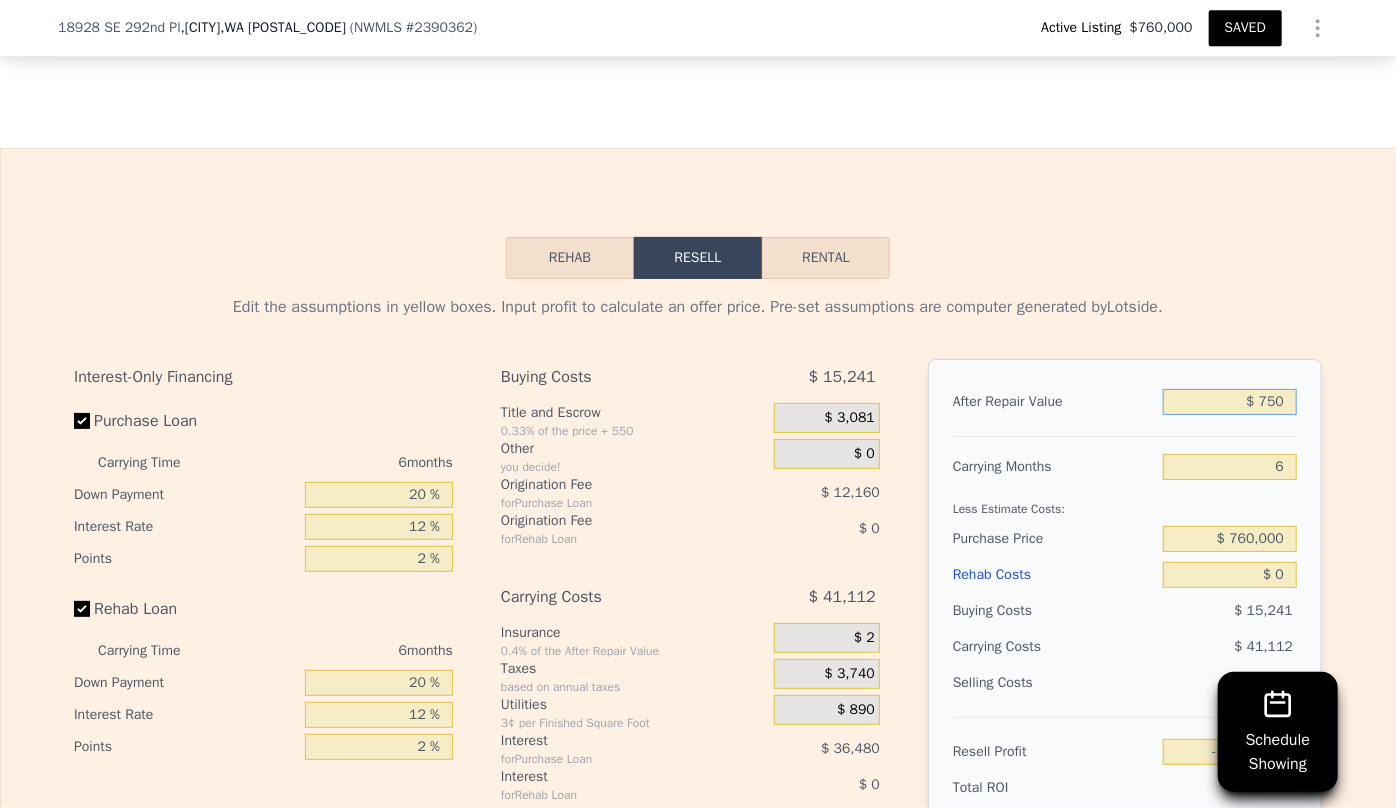 type on "-$ 816,206" 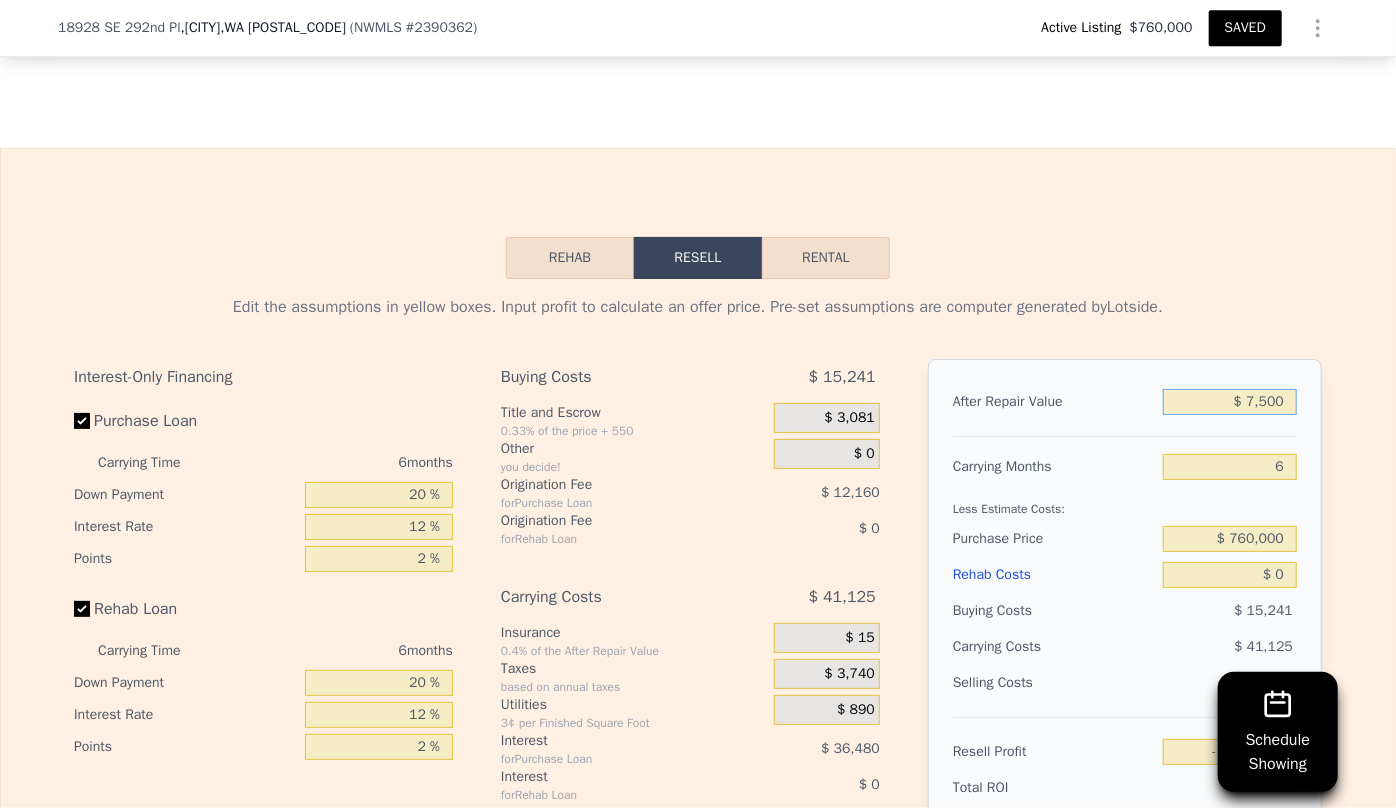 type on "-$ 809,951" 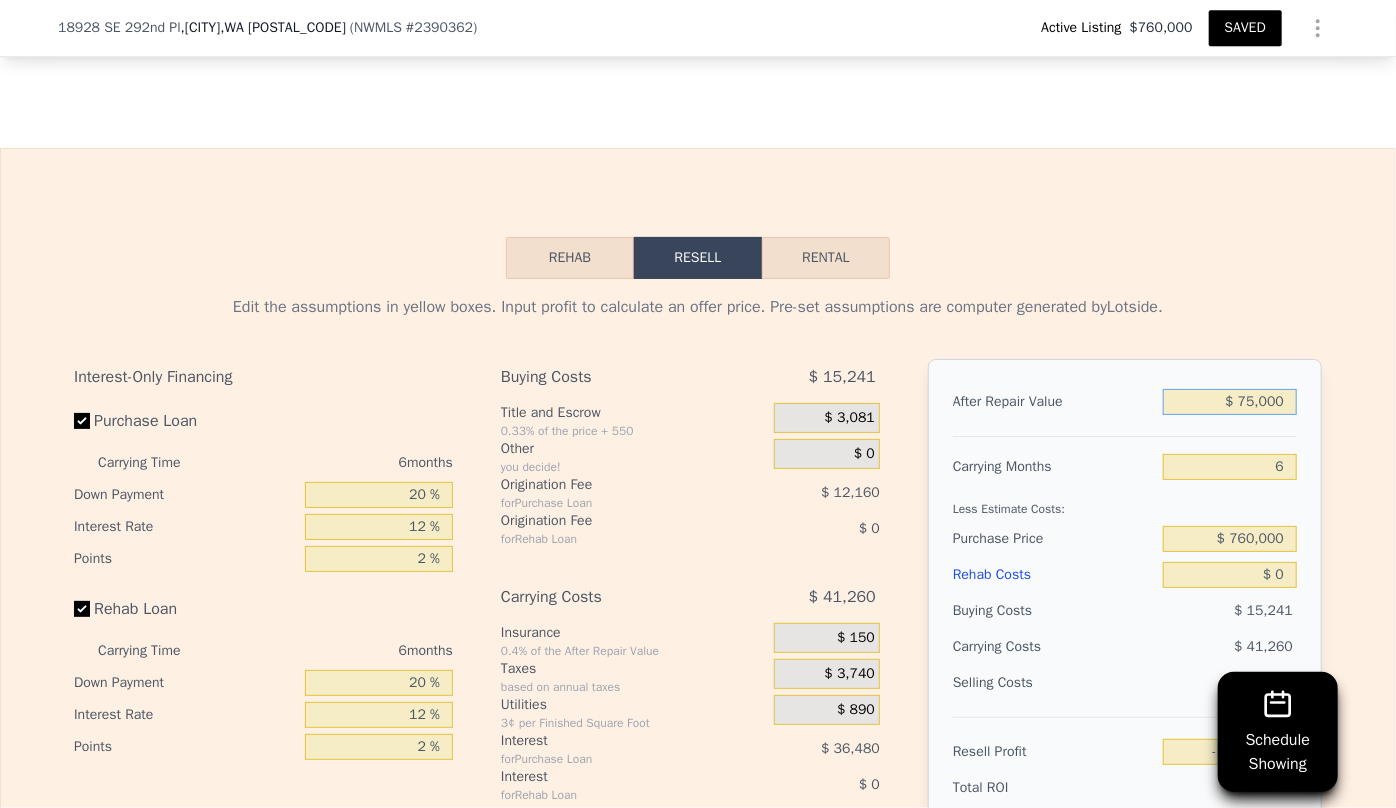 type on "-$ 747,386" 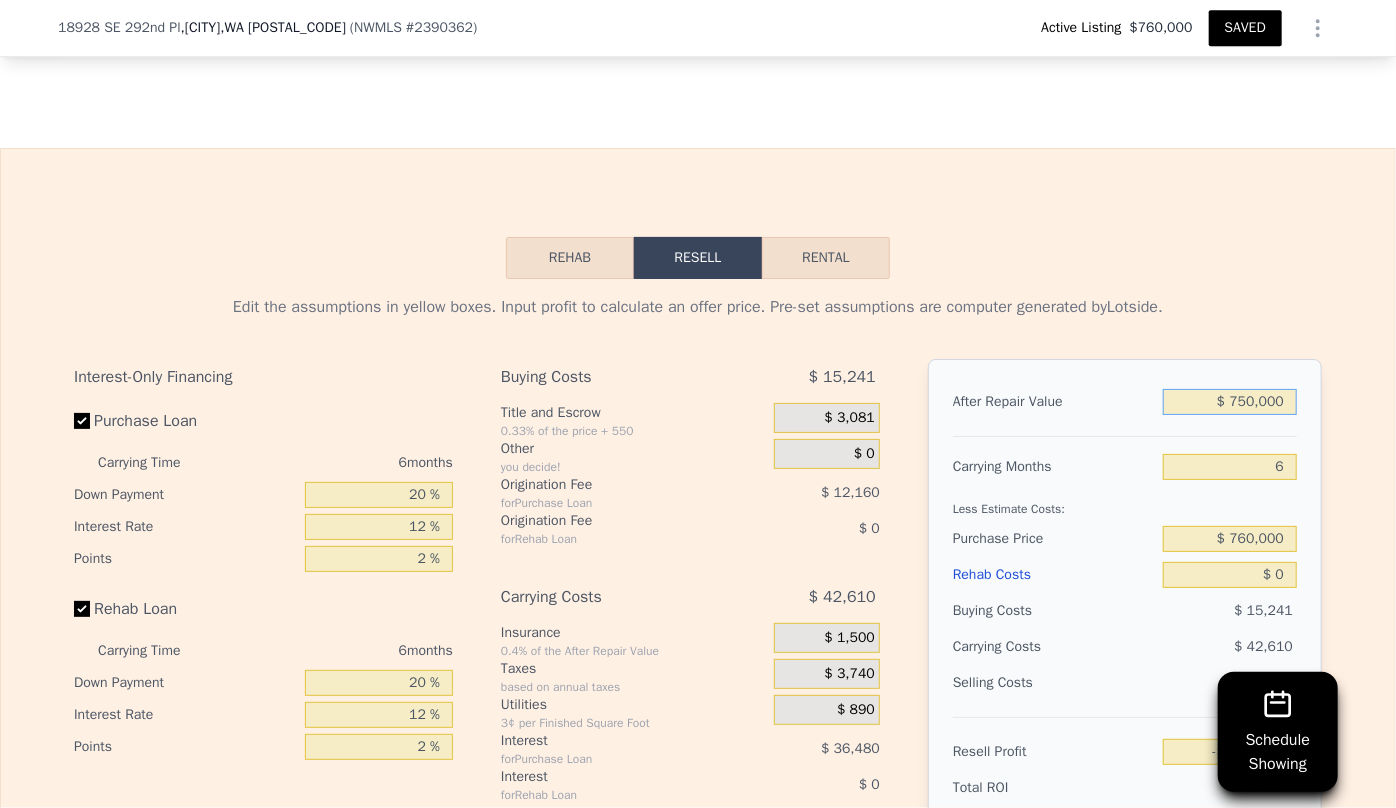 type on "-$ 121,749" 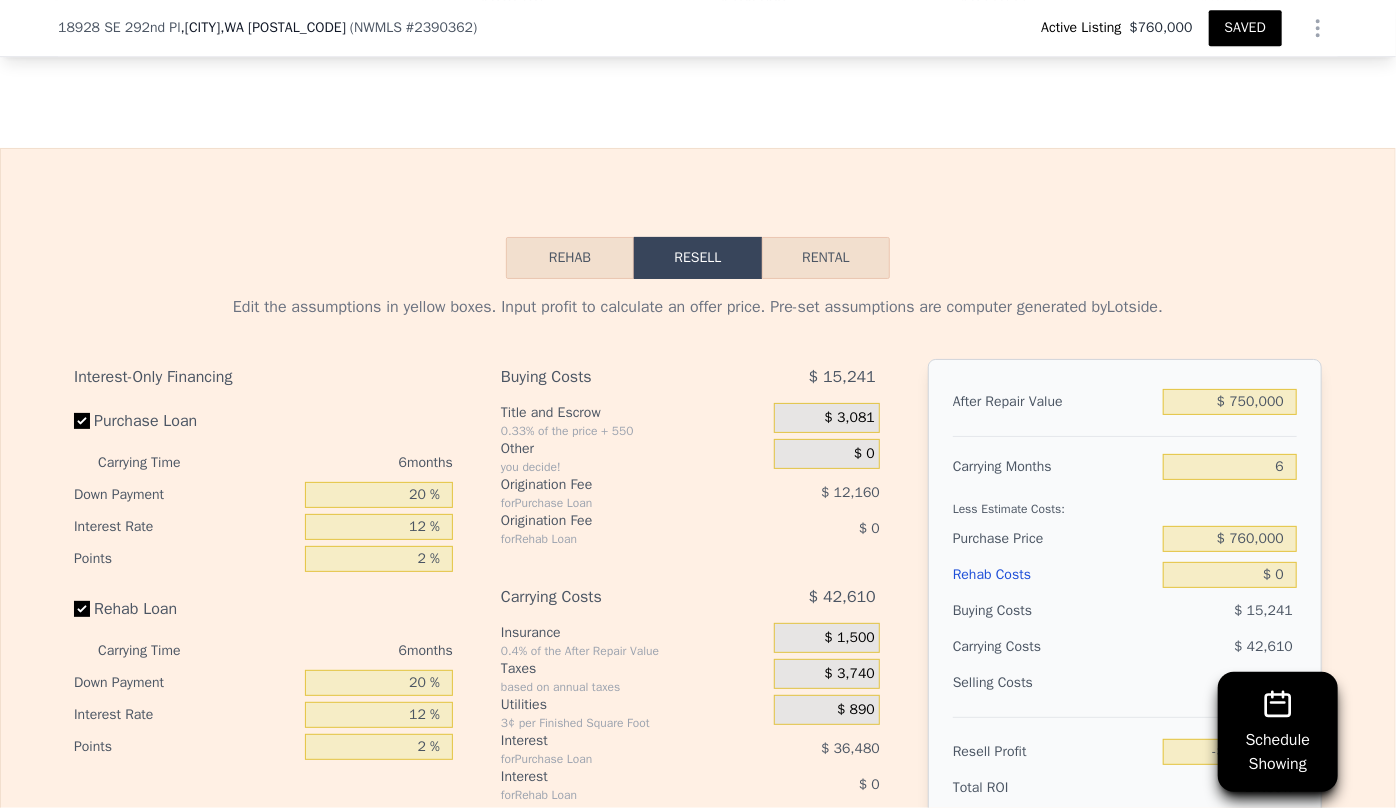 click on "Purchase Price" at bounding box center (1054, 539) 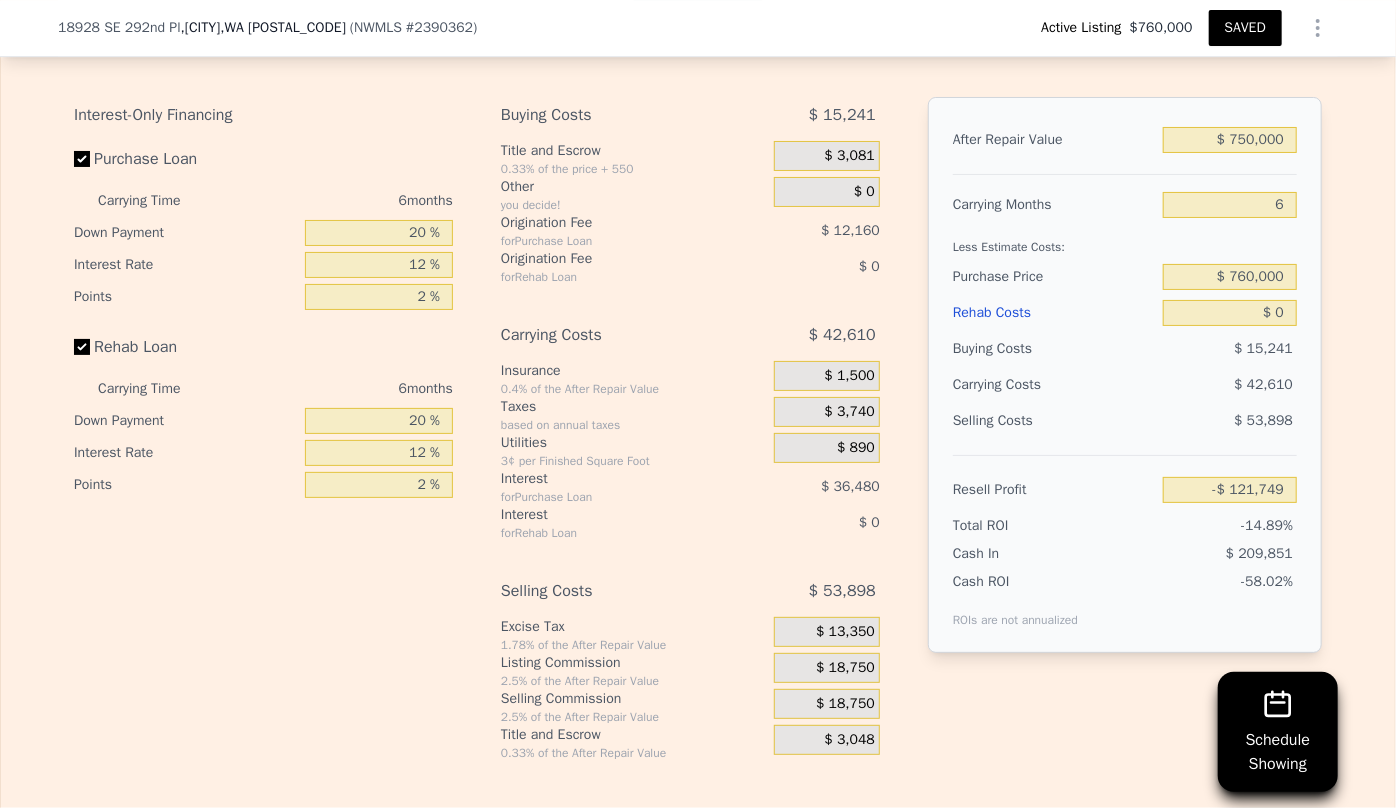 scroll, scrollTop: 3460, scrollLeft: 0, axis: vertical 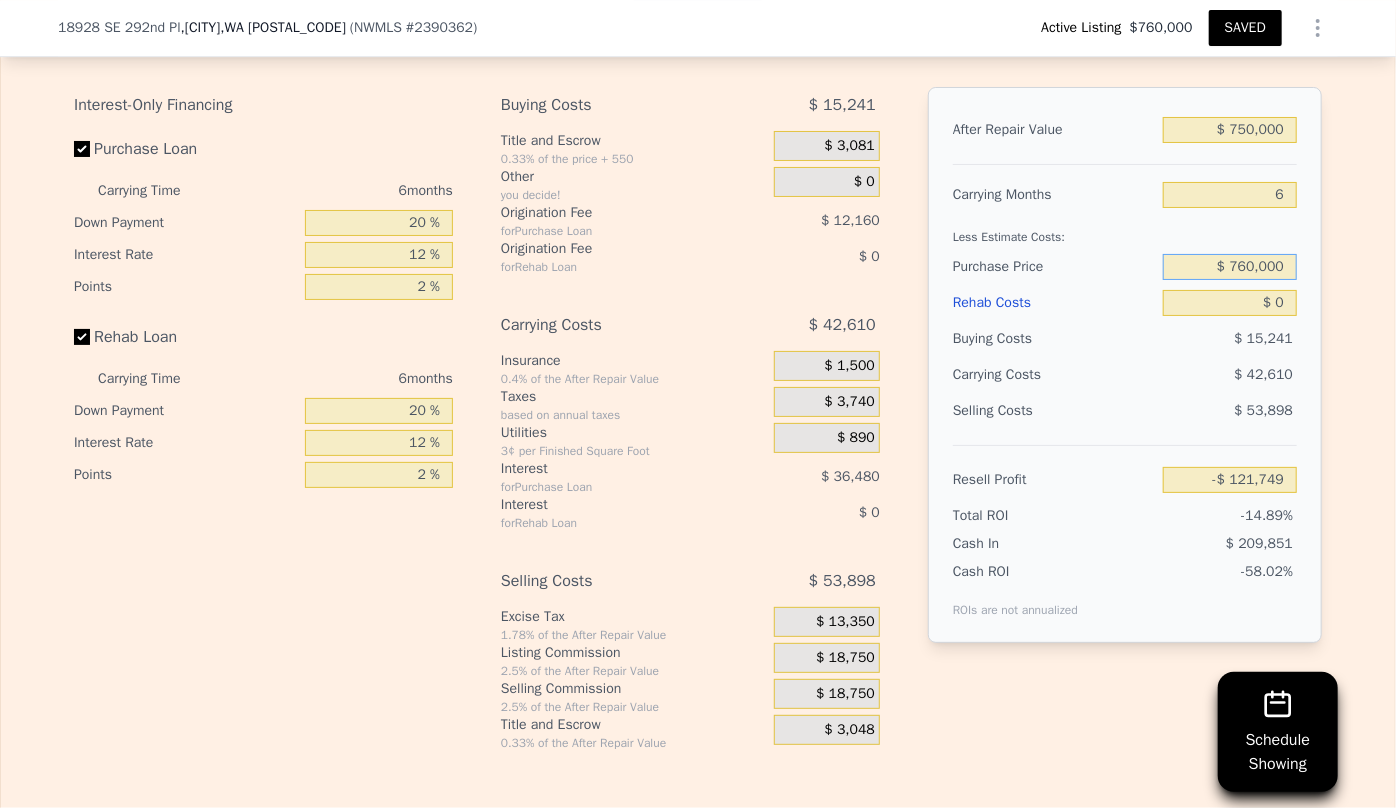 click on "$ 760,000" at bounding box center (1230, 267) 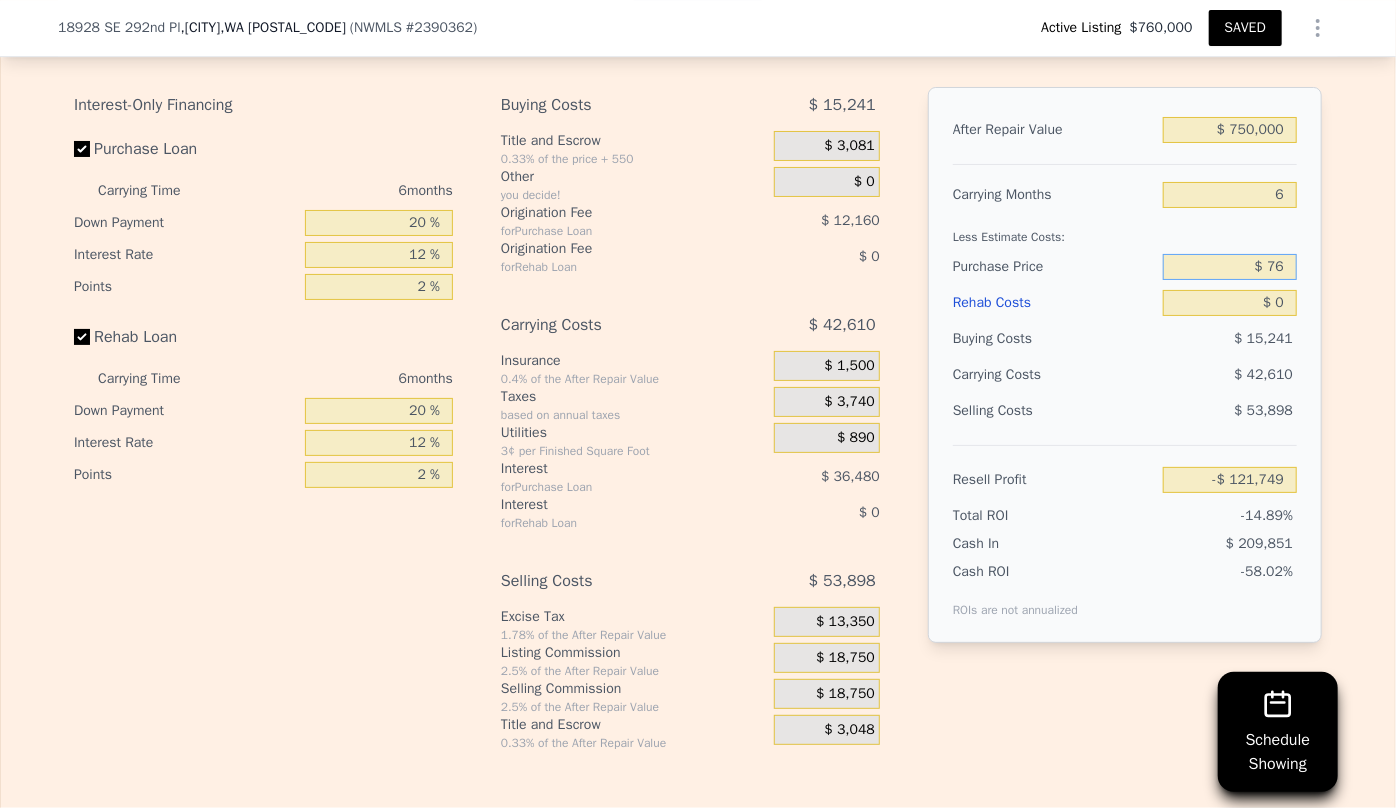 type on "$ 7" 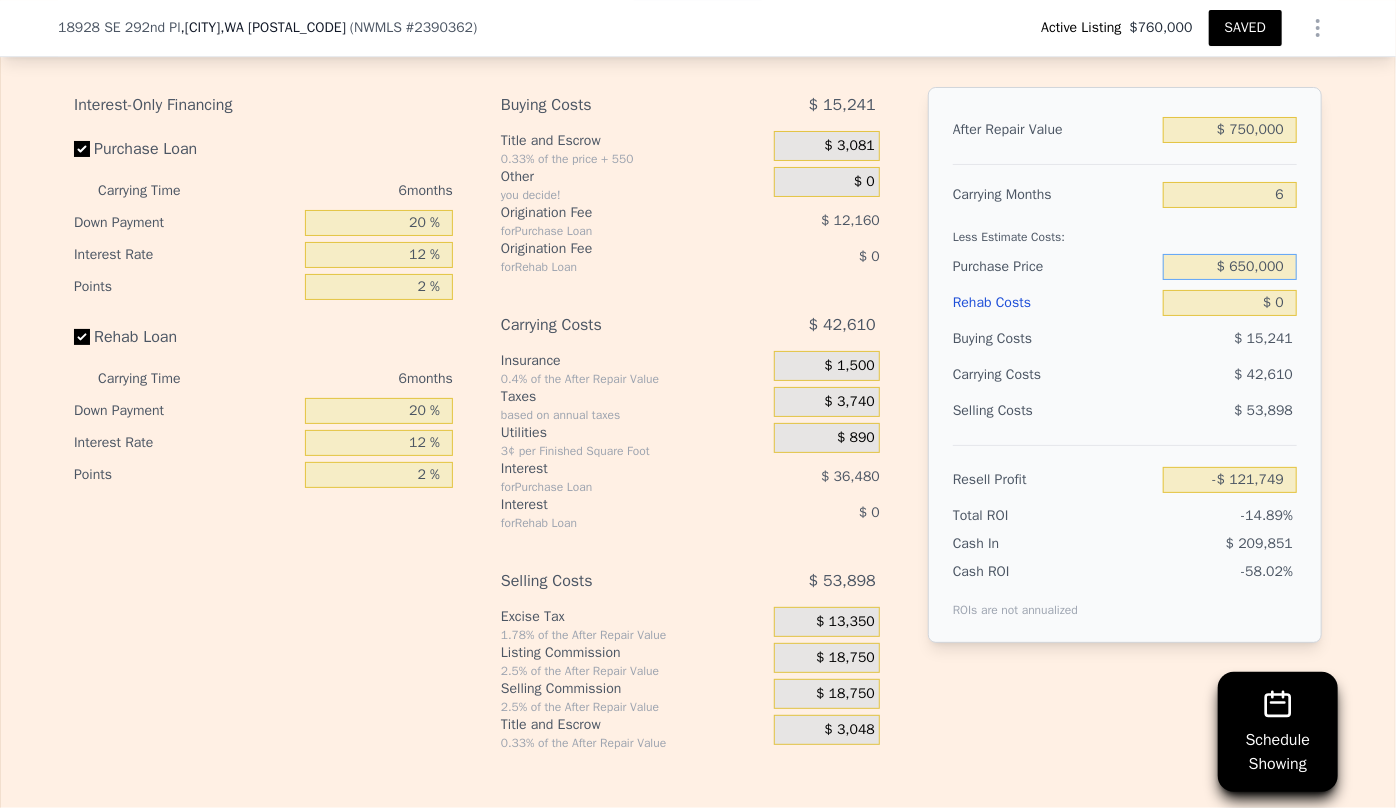 type on "$ 650,000" 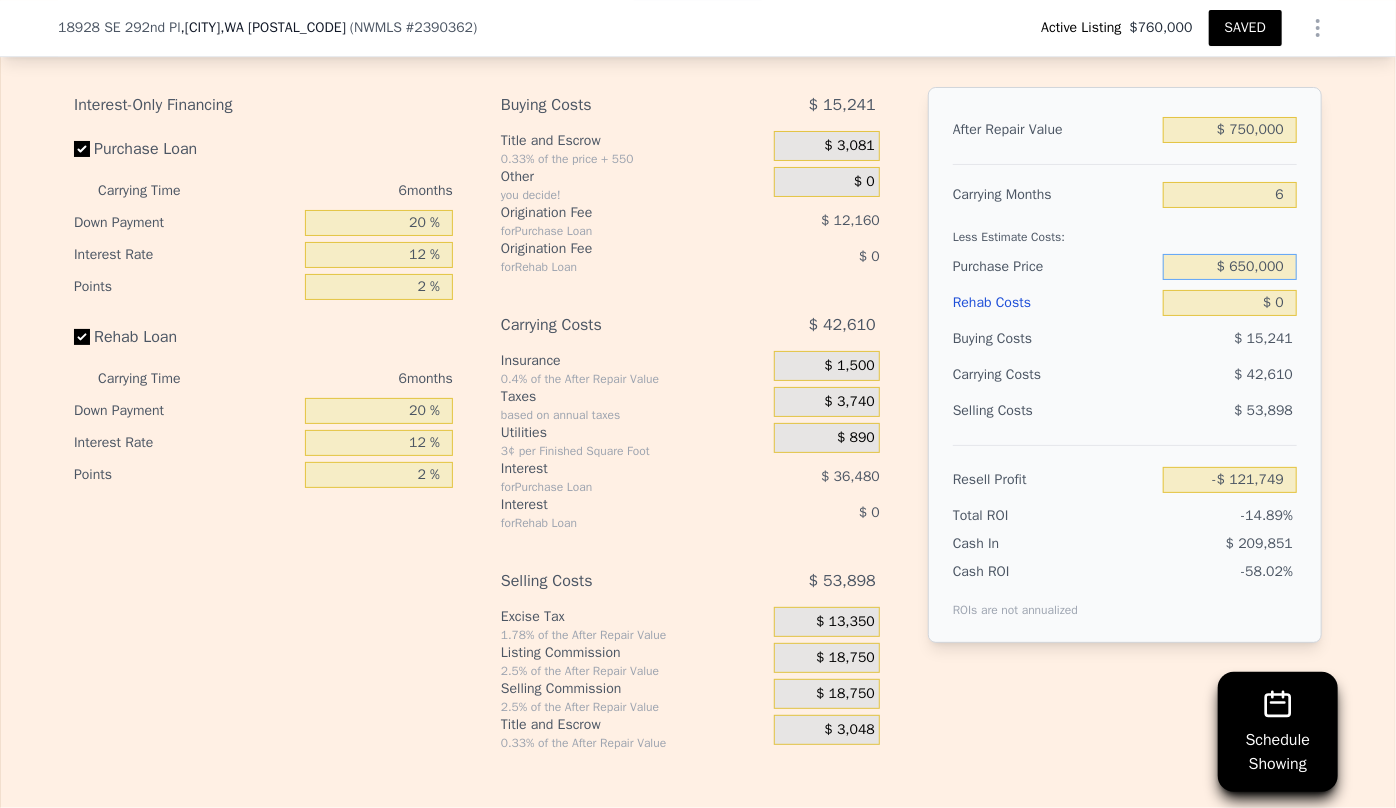 type on "-$ 4,343" 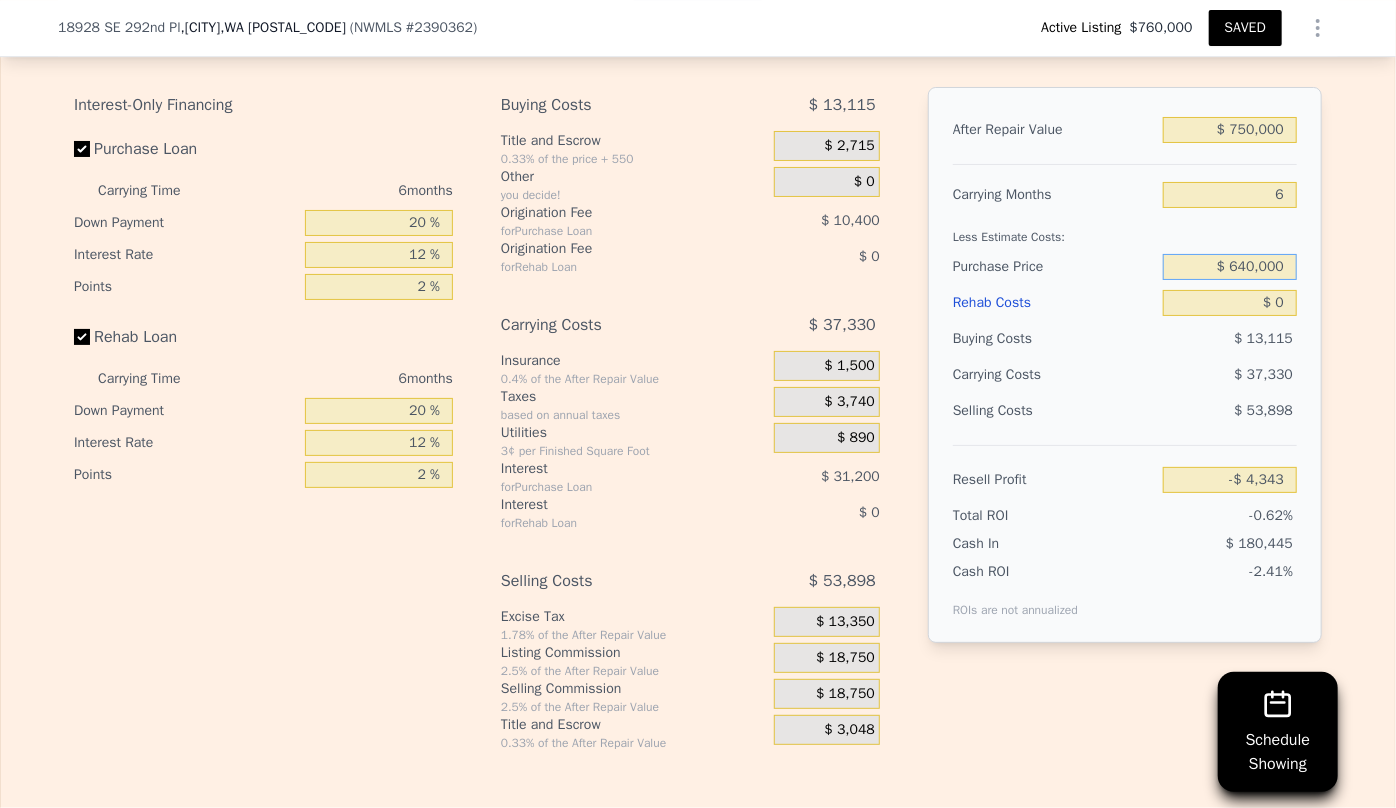 type on "$ 640,000" 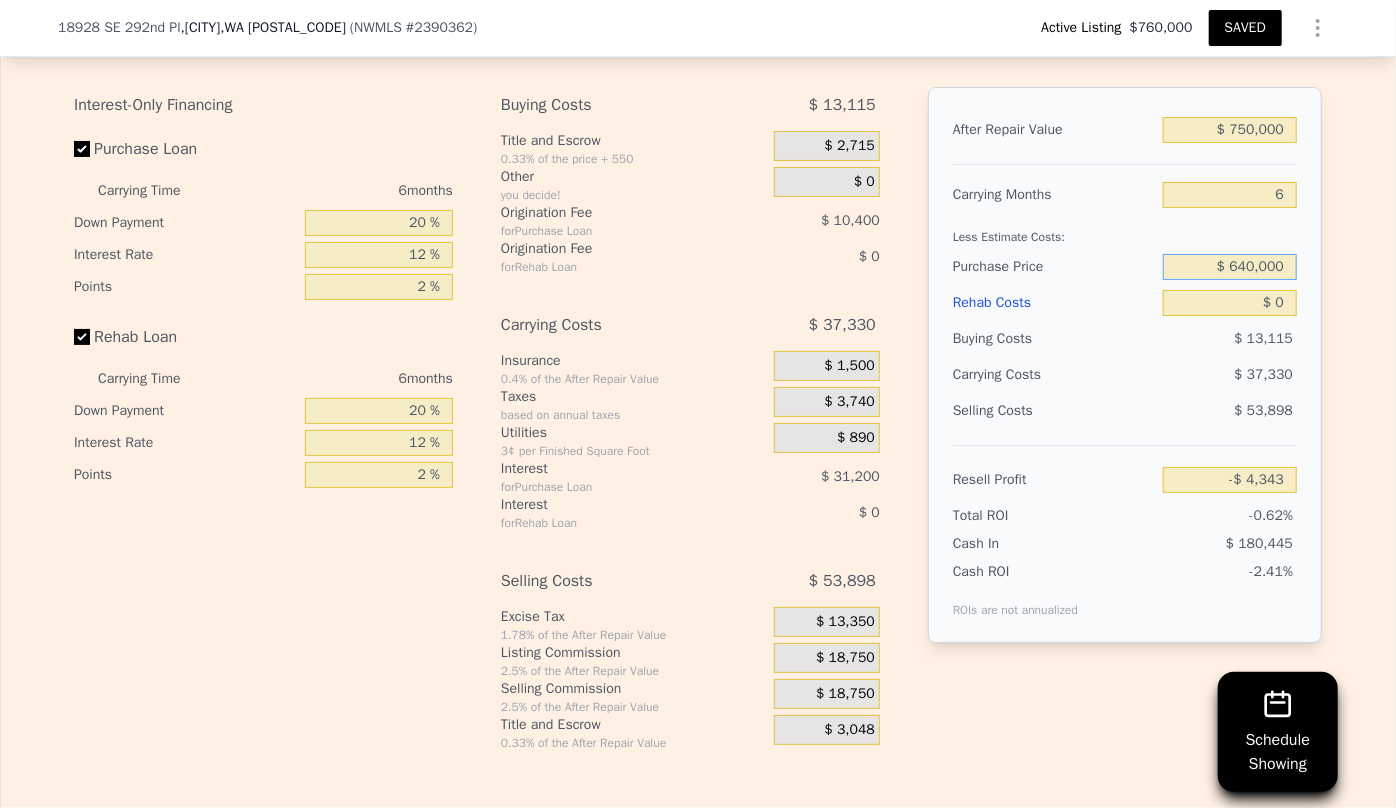 type on "$ 6,331" 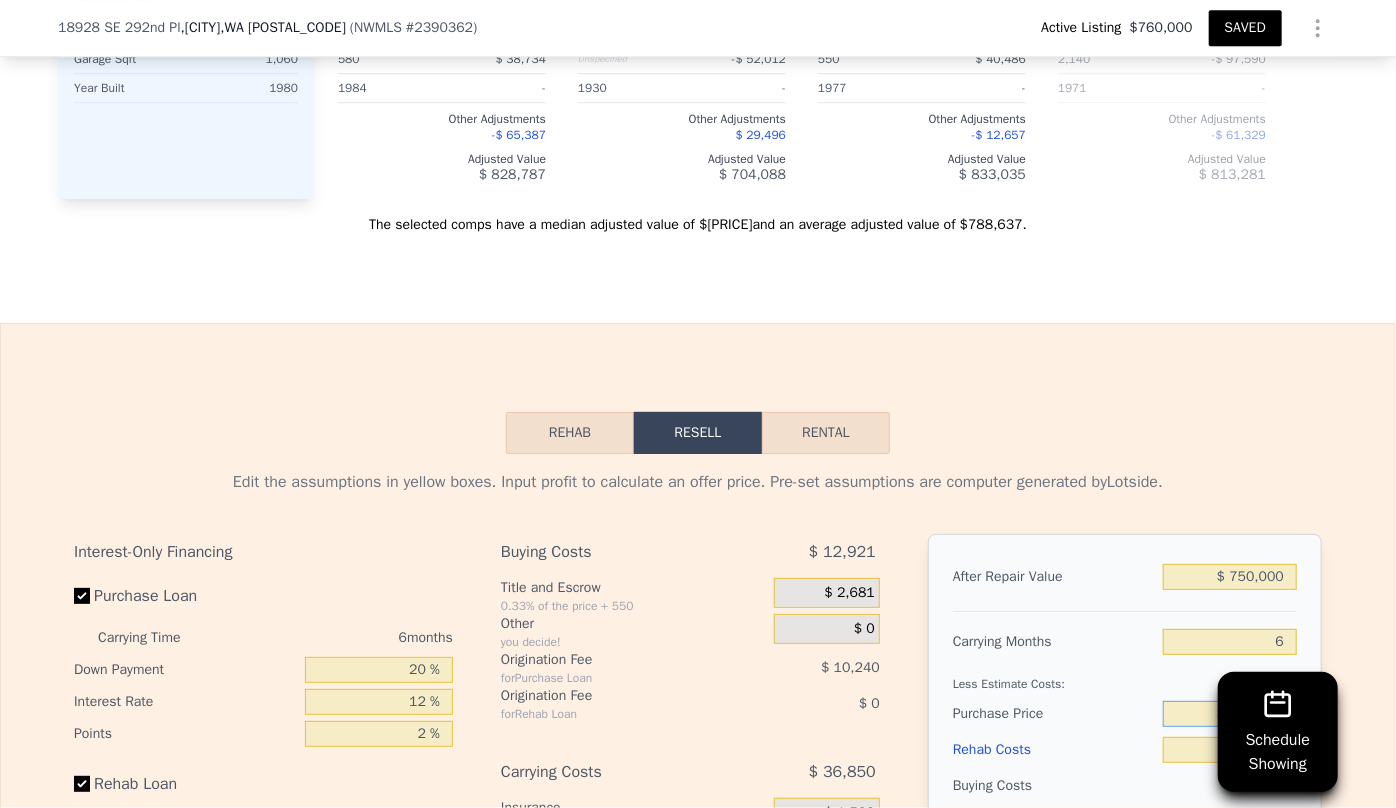 scroll, scrollTop: 3006, scrollLeft: 0, axis: vertical 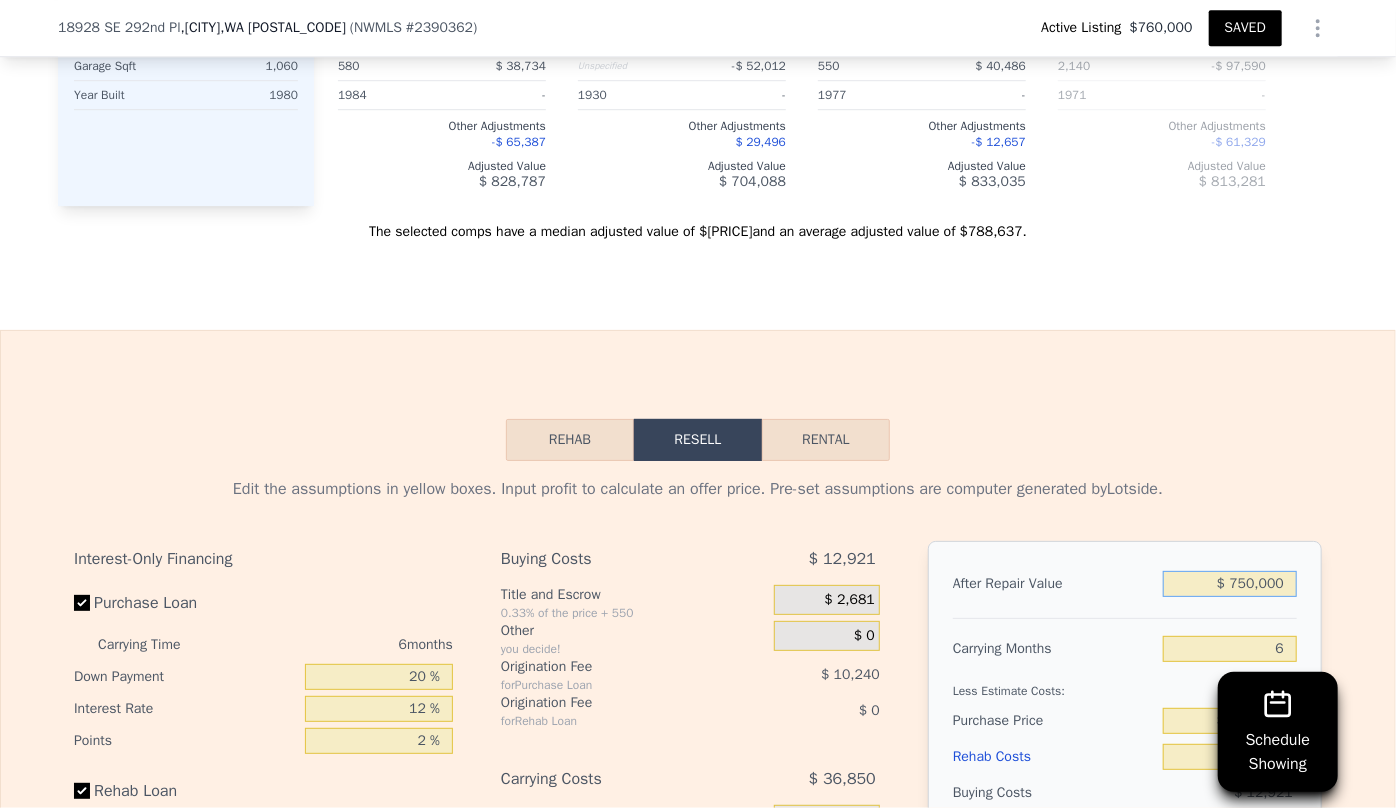 click on "$ 750,000" at bounding box center (1230, 584) 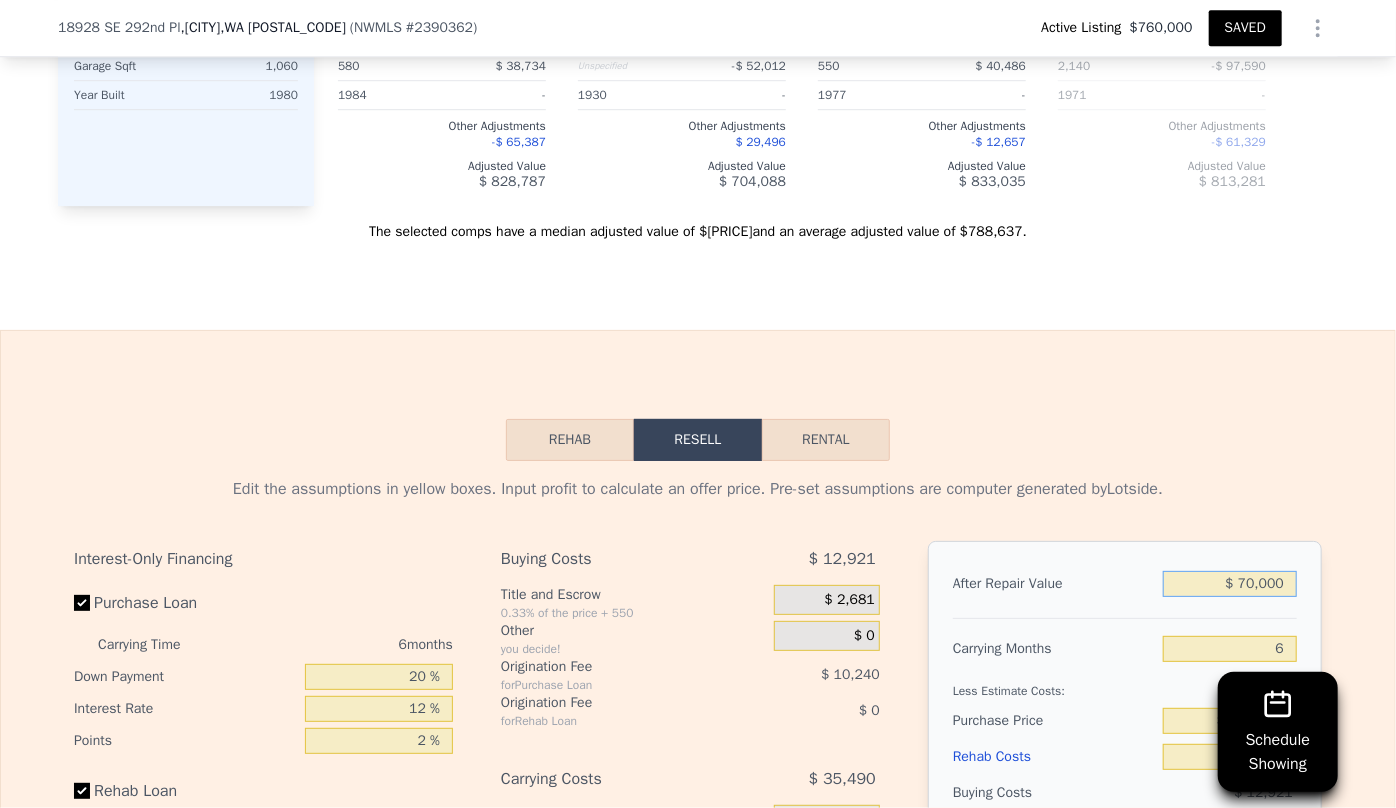 type on "-$ 623,940" 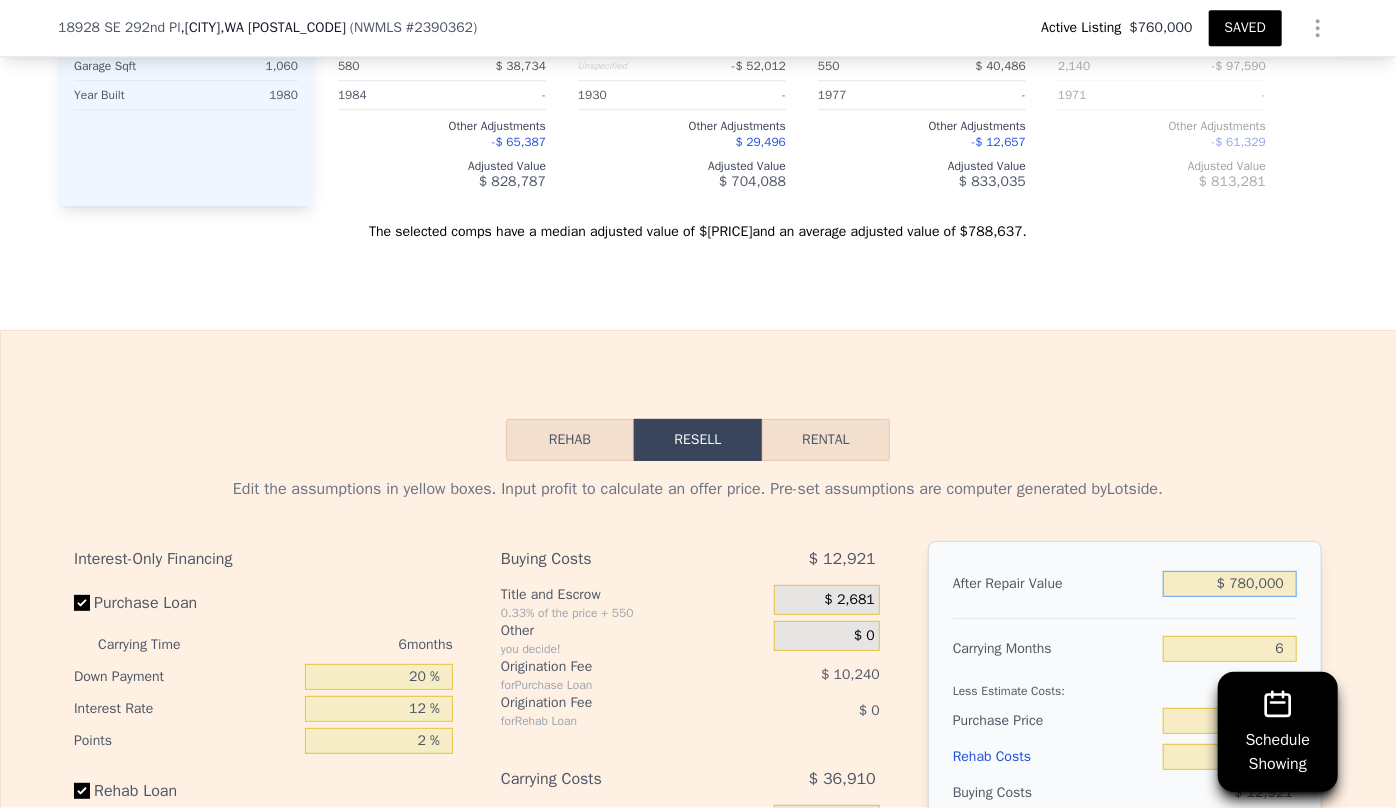 type on "$ 34,138" 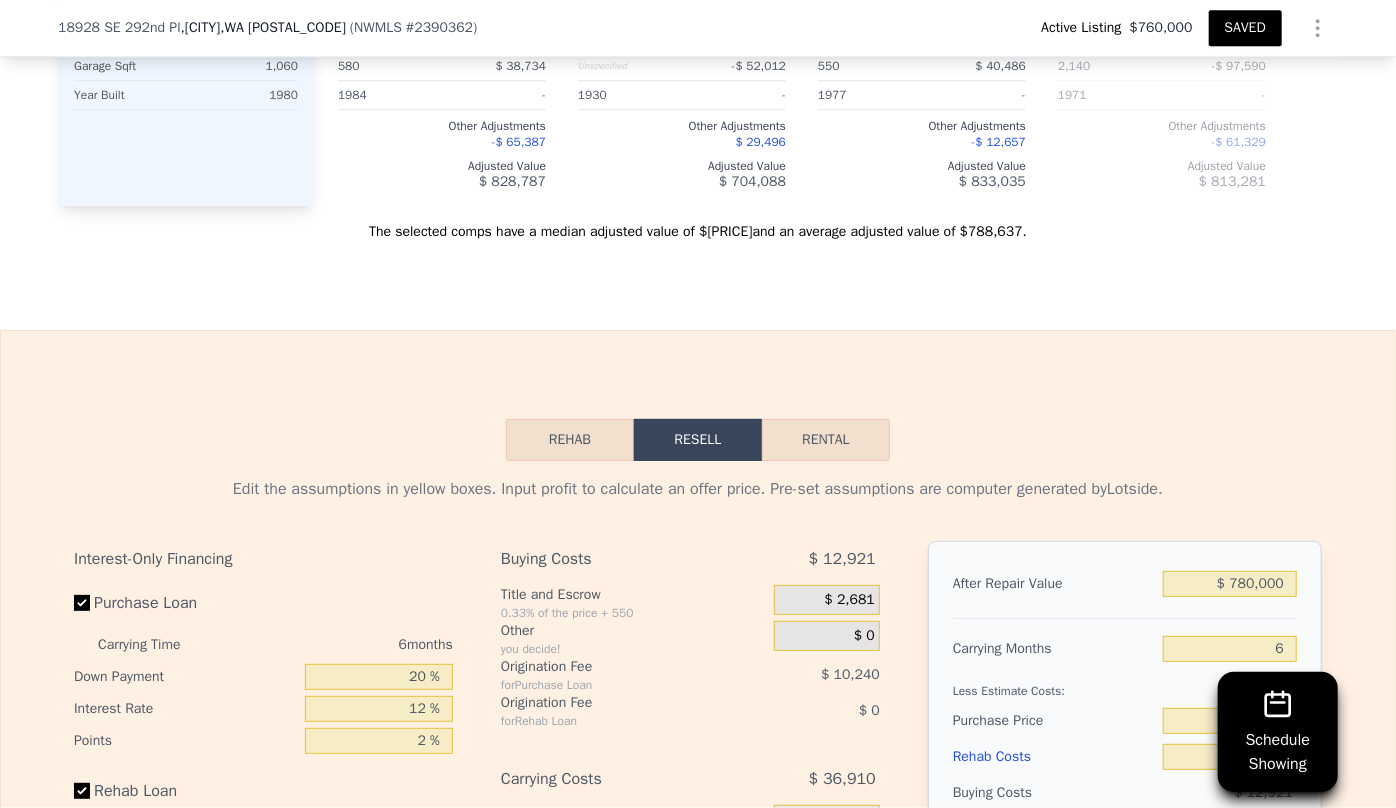 click on "Edit the assumptions in yellow boxes. Input profit to calculate an offer price. Pre-set assumptions are computer generated by Lotside . Interest-Only Financing Purchase Loan Carrying Time 6 months Down Payment 20 % Interest Rate 12 % Points 2 % Rehab Loan Carrying Time 6 months Down Payment 20 % Interest Rate 12 % Points 2 % Buying Costs [PRICE] Title and Escrow [PERCENTAGE] of the price + [NUMBER] [PRICE] Other you decide! [PRICE] Origination Fee for Purchase Loan [PRICE] Origination Fee for Rehab Loan [PRICE] Carrying Costs [PRICE] Insurance [PERCENTAGE] of the After Repair Value [PRICE] Taxes based on annual taxes [PRICE] Utilities [PRICE] per Finished Square Foot [PRICE] Interest for Purchase Loan [PRICE] Interest for Rehab Loan [PRICE] Selling Costs [PRICE] Excise Tax [PERCENTAGE] of the After Repair Value [PRICE] Listing Commission [PERCENTAGE] of the After Repair Value [PRICE] Selling Commission [PERCENTAGE] of the After Repair Value [PRICE] Title and Escrow [PERCENTAGE] of the After Repair Value [PRICE] After Repair Value [PRICE] Carrying Months 6 [PRICE]" at bounding box center (698, 841) 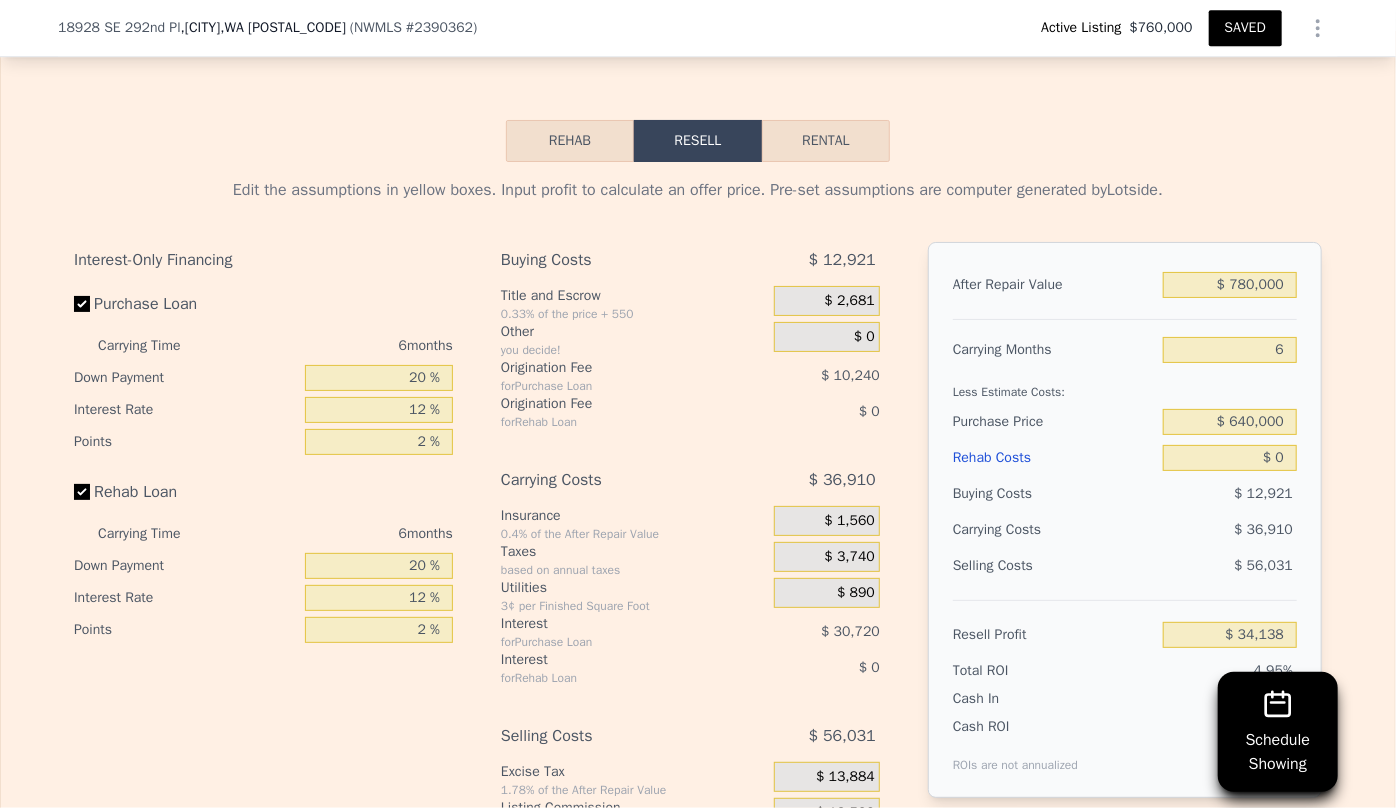 scroll, scrollTop: 3460, scrollLeft: 0, axis: vertical 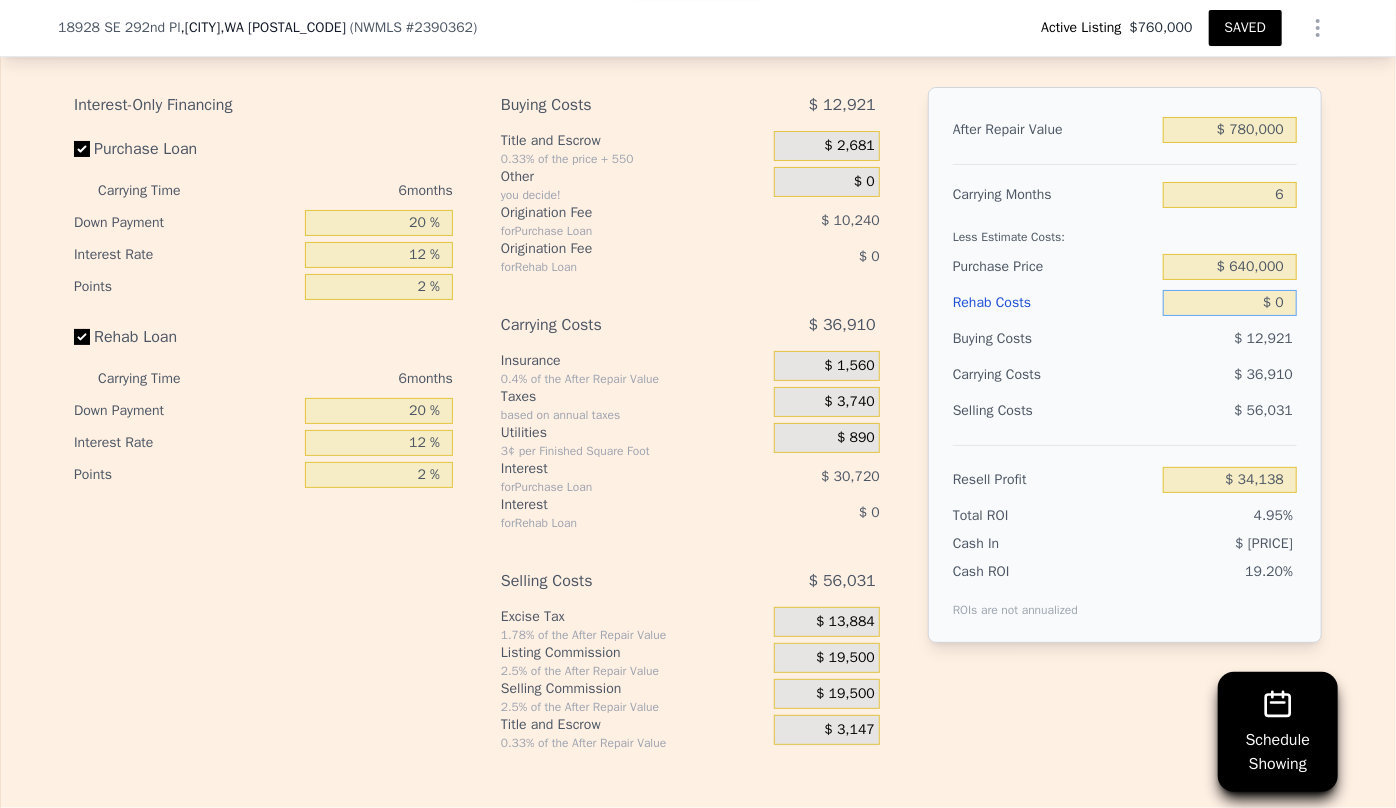 click on "$ 0" at bounding box center (1230, 303) 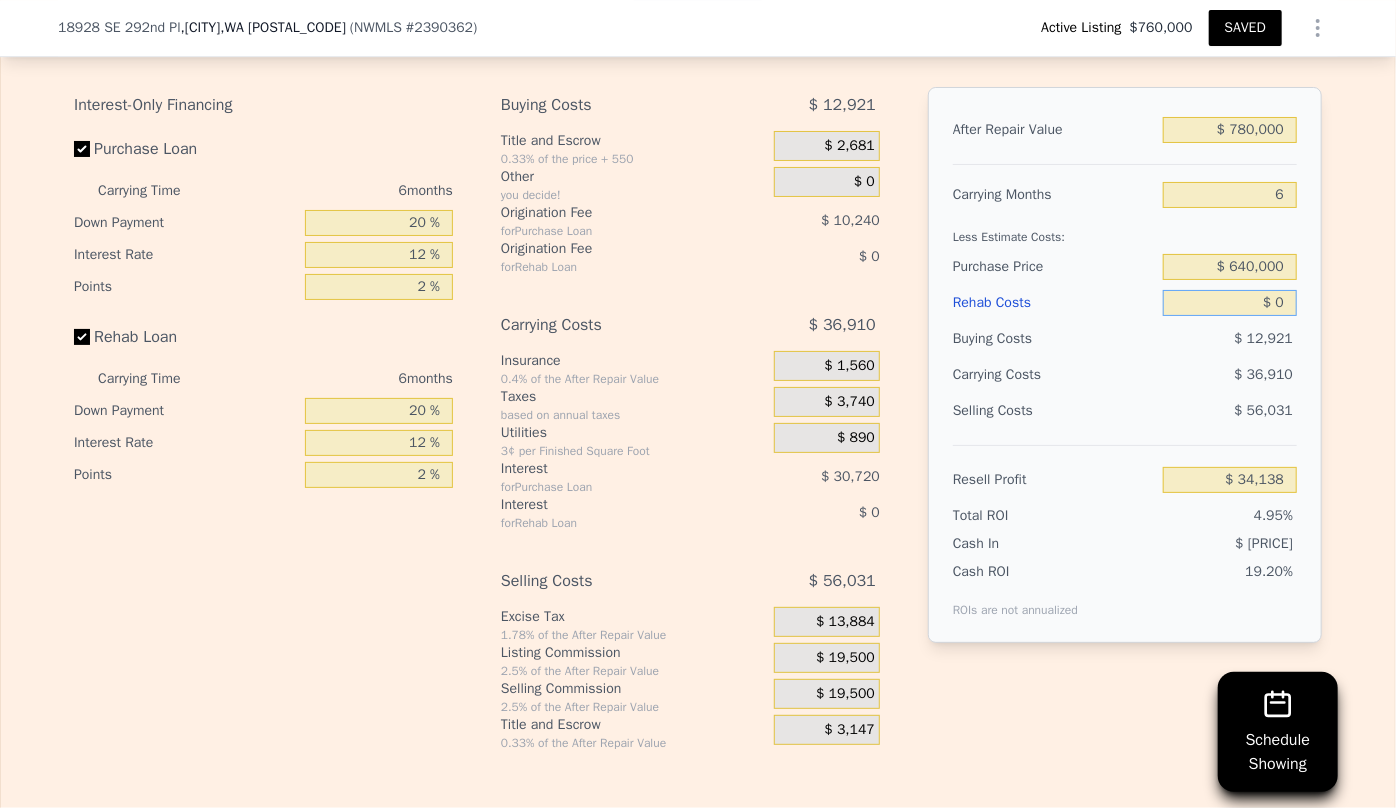 type on "$ 60" 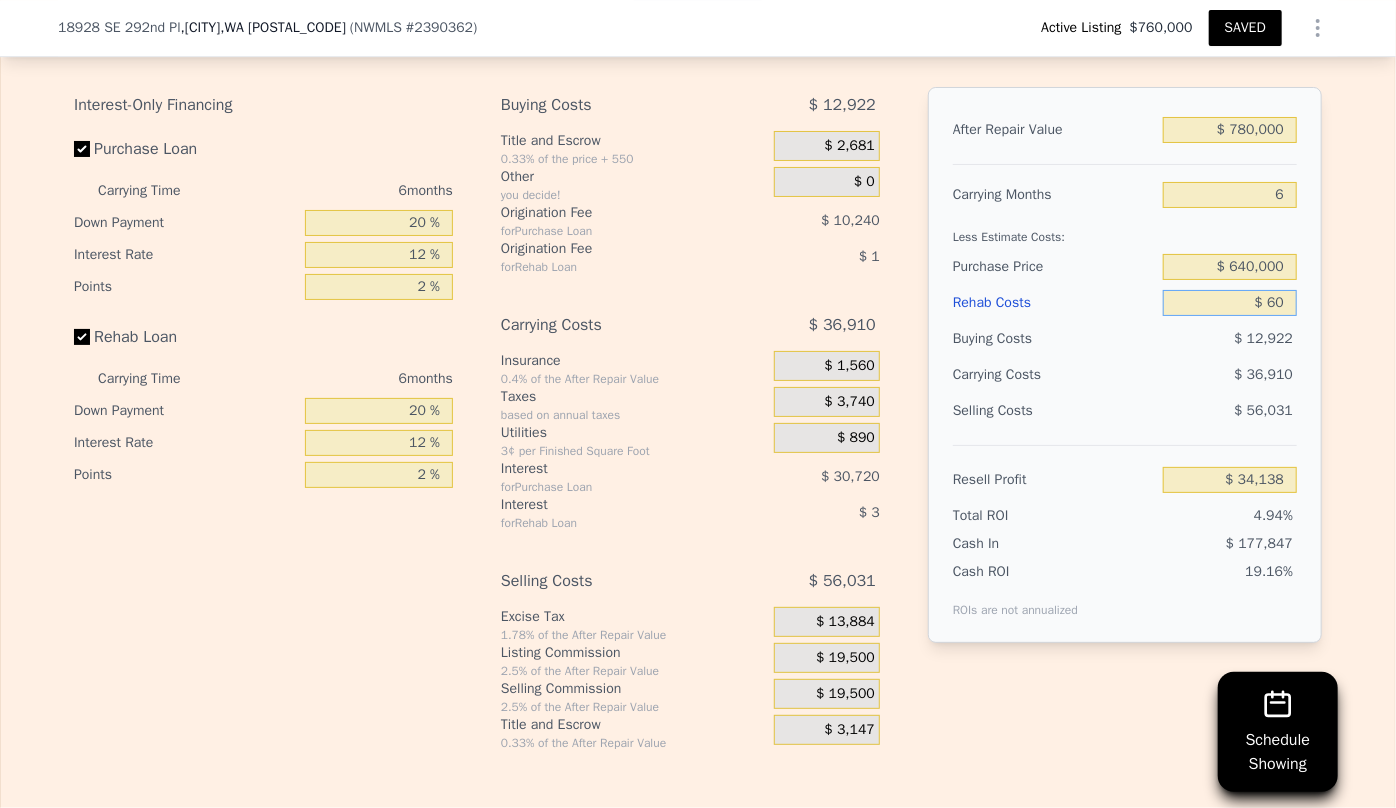 type on "$ 34,077" 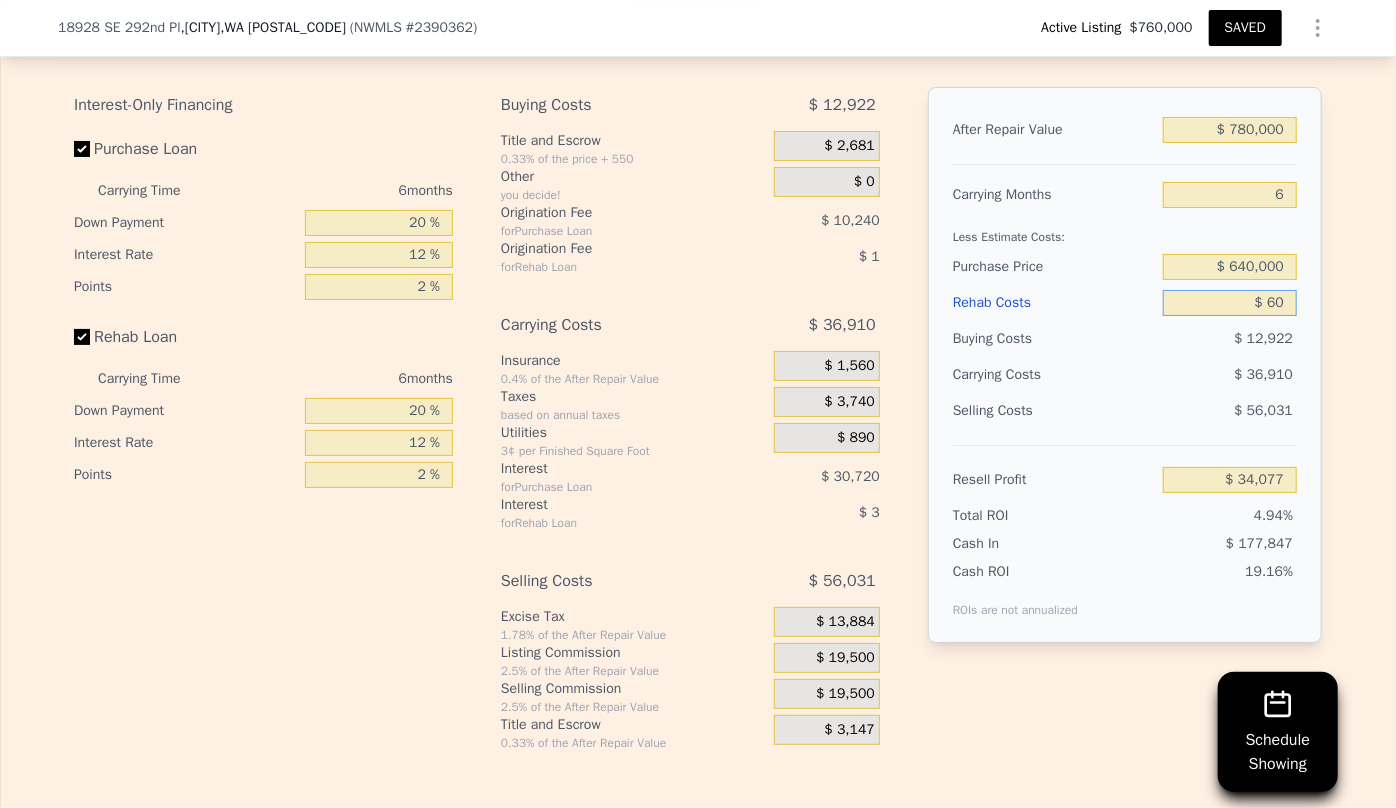 type on "$ 600" 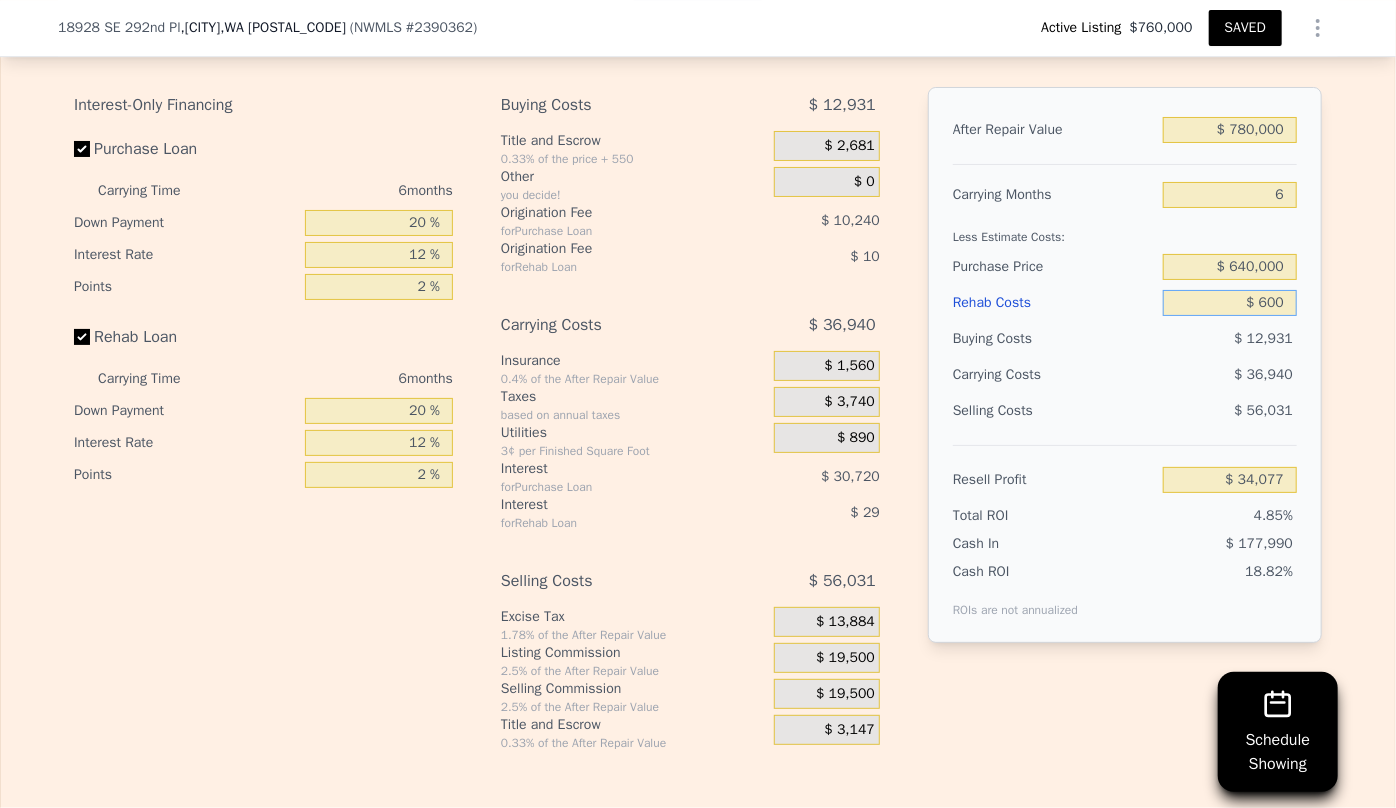 type on "$ 33,498" 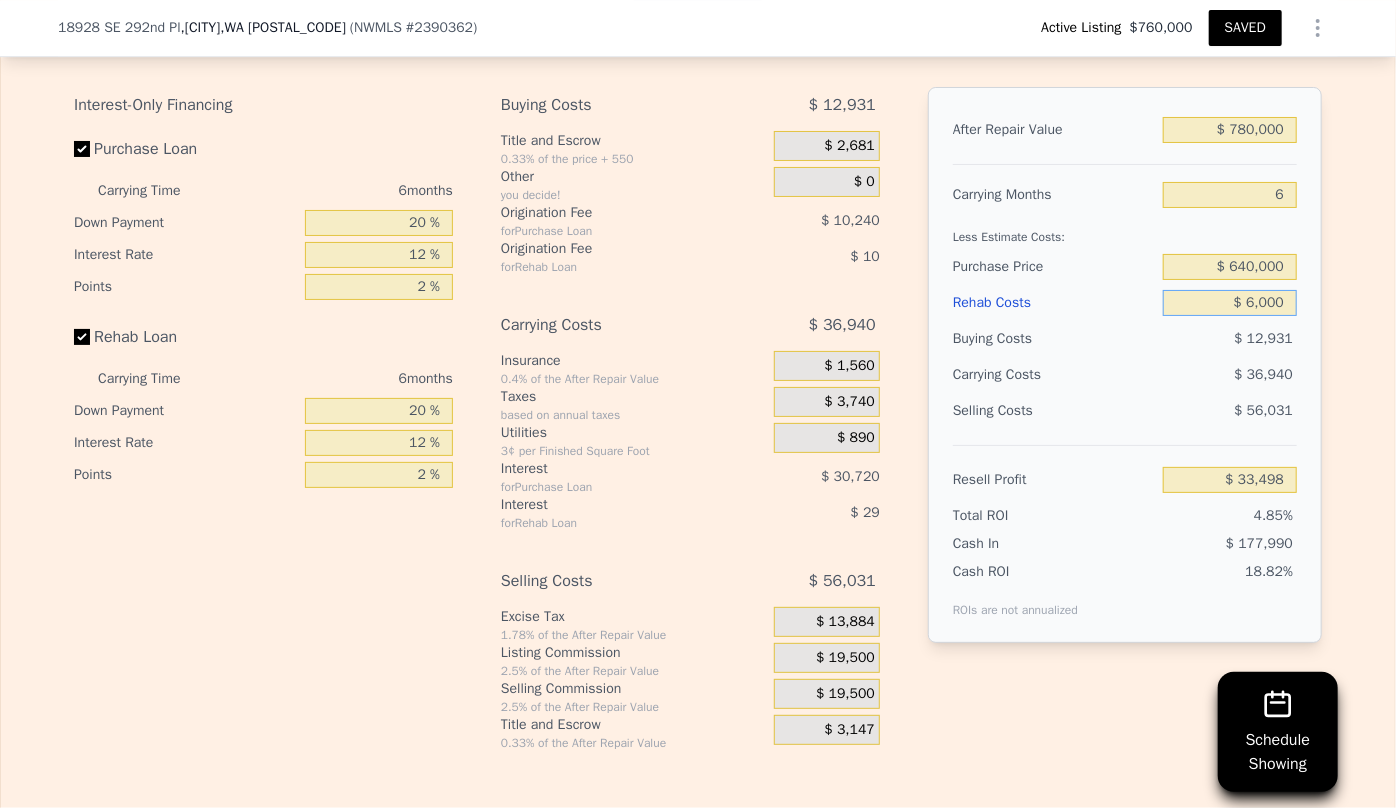 type on "$ 60,000" 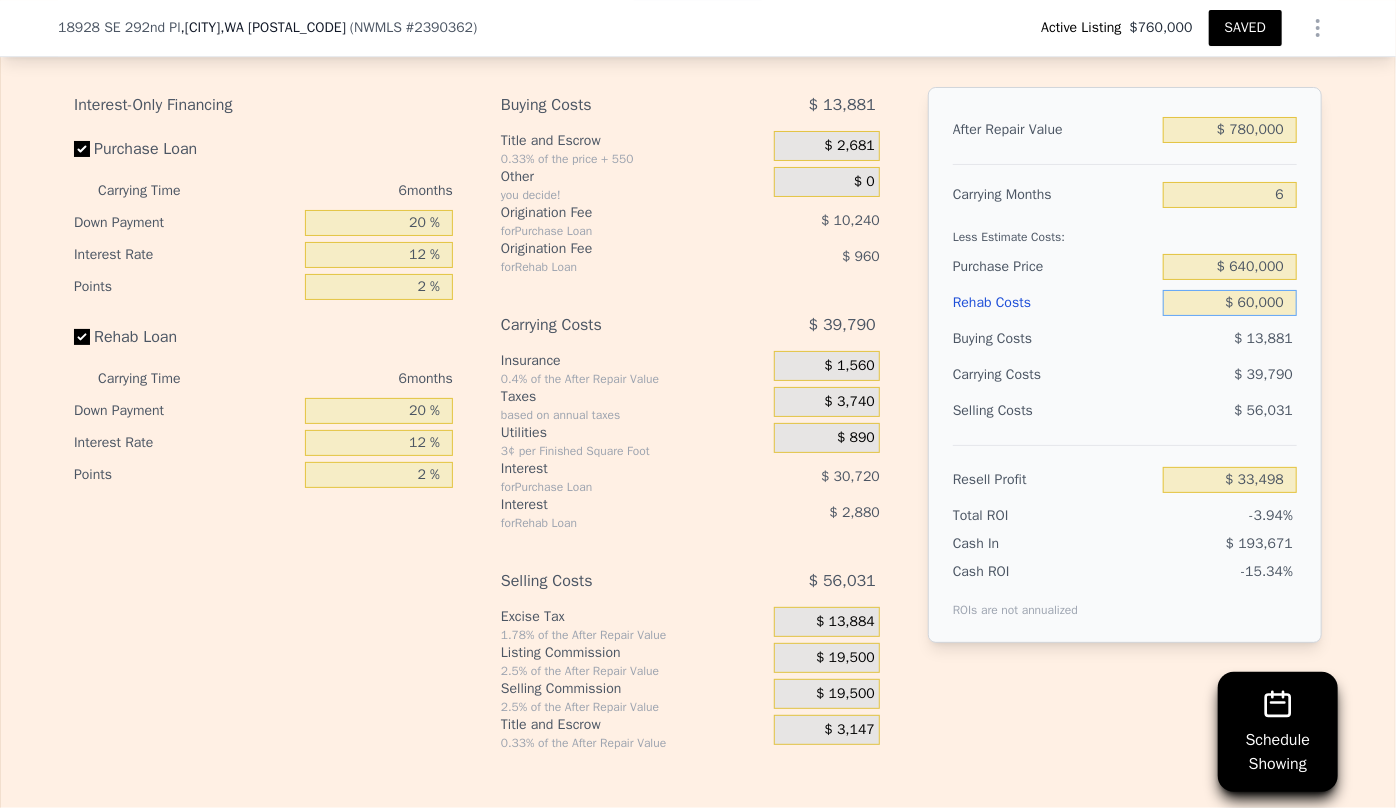 type 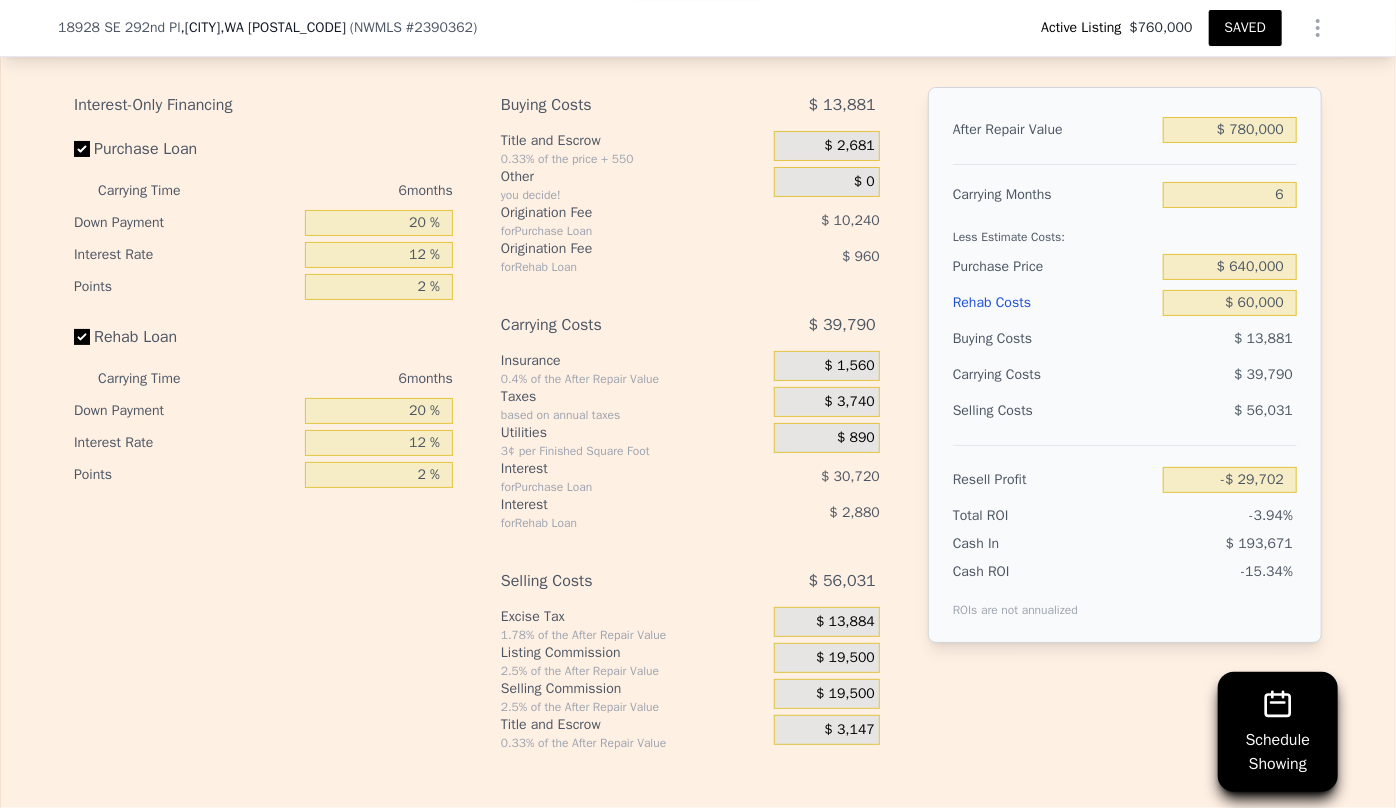 click on "Selling Costs $ [NUMBER]" at bounding box center (1125, 419) 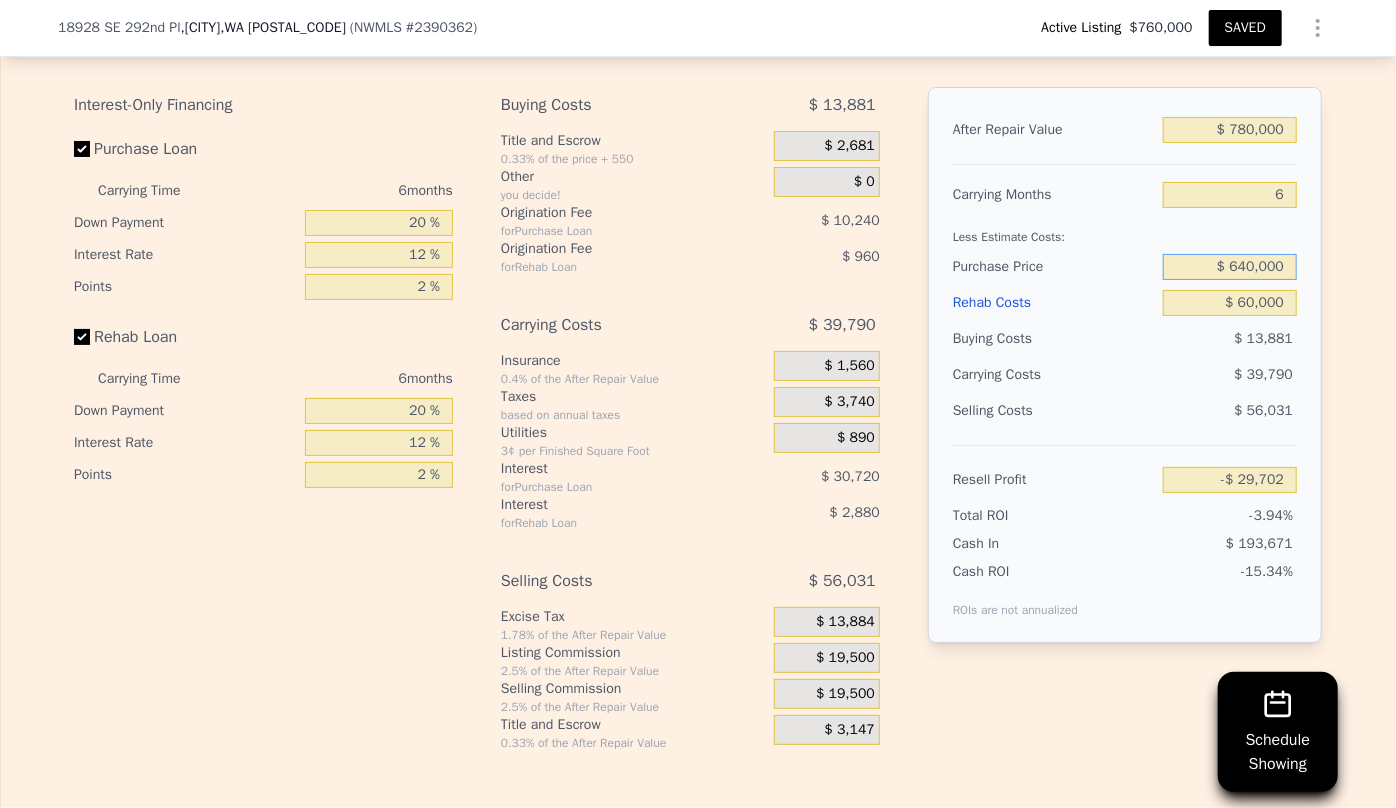 click on "$ 640,000" at bounding box center [1230, 267] 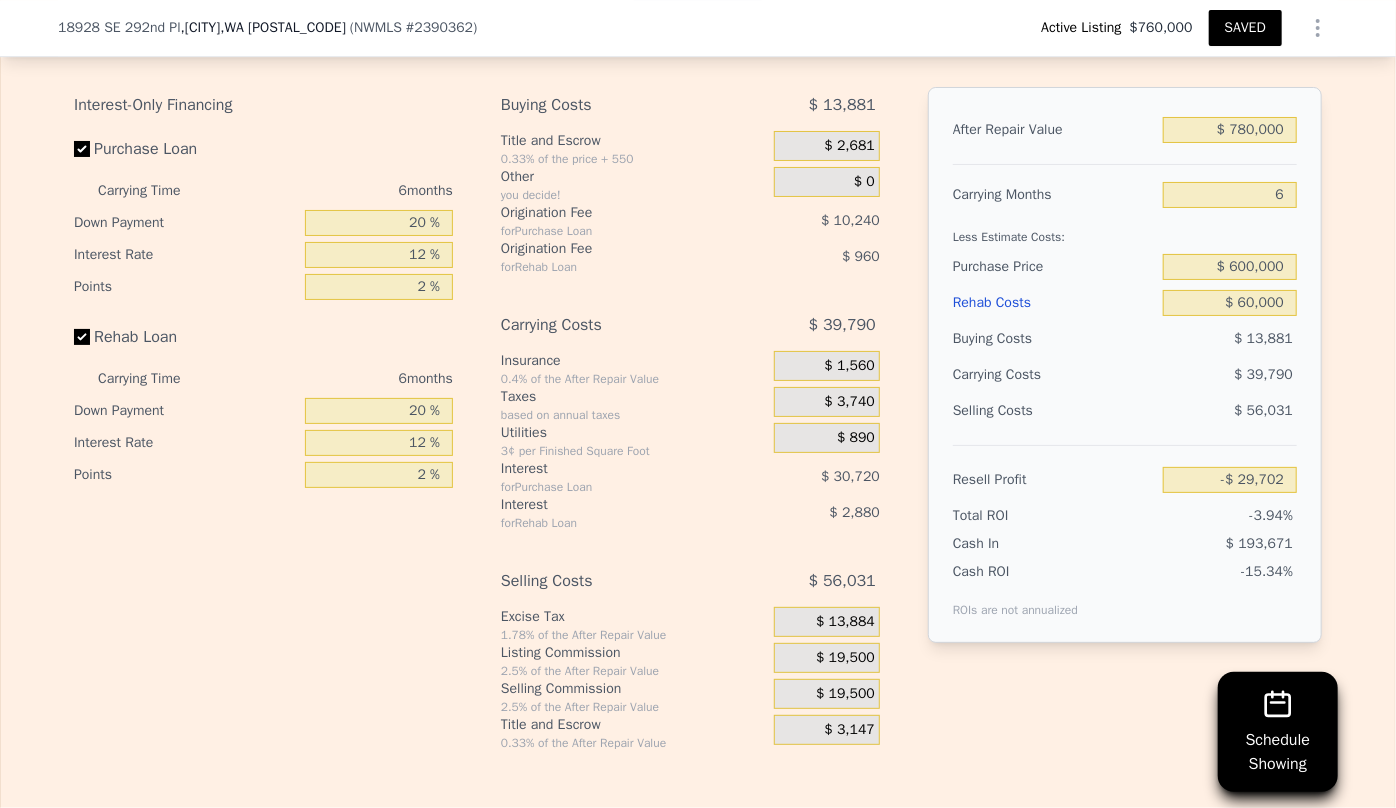 click on "$ 39,790" at bounding box center [1191, 375] 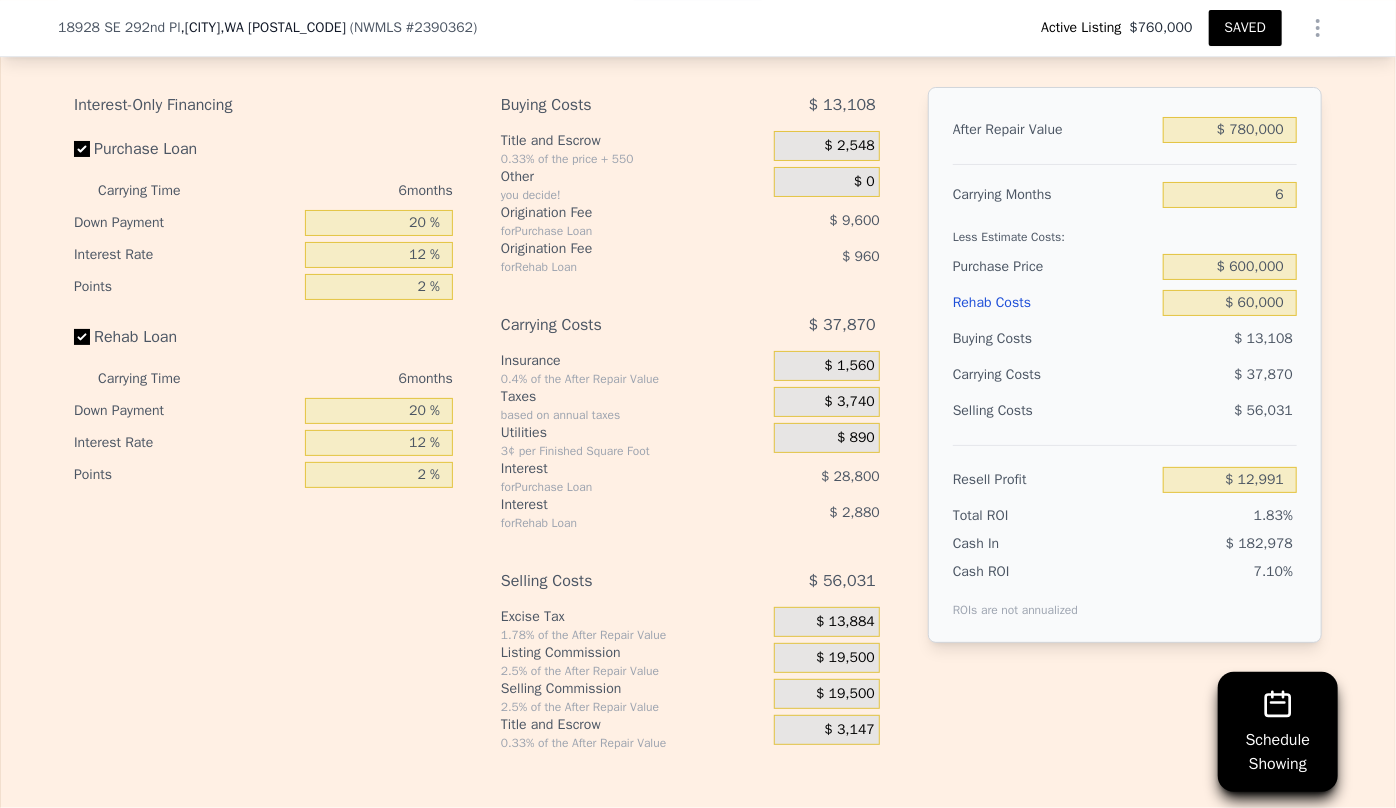 click on "SAVED" at bounding box center (1245, 28) 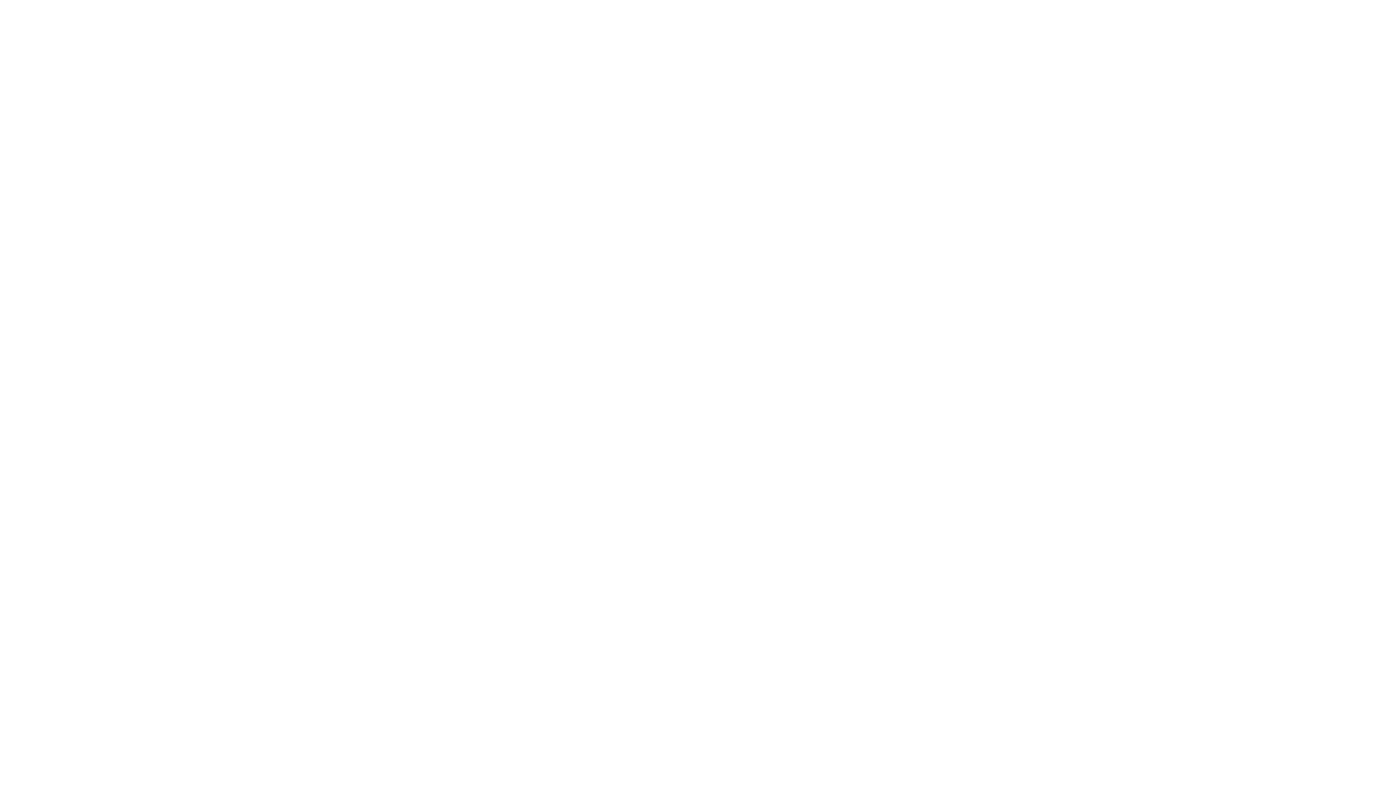 scroll, scrollTop: 0, scrollLeft: 0, axis: both 